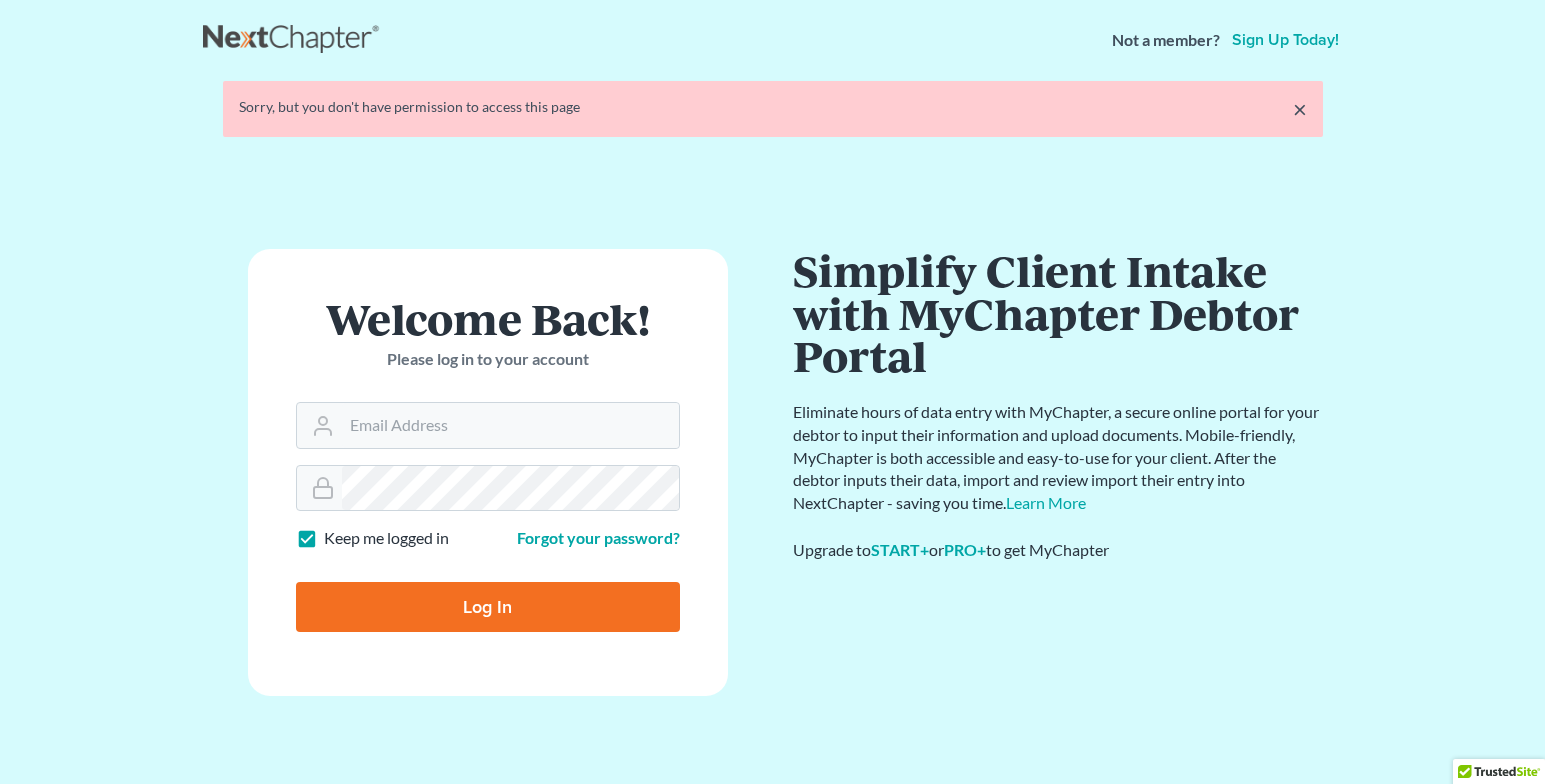 scroll, scrollTop: 0, scrollLeft: 0, axis: both 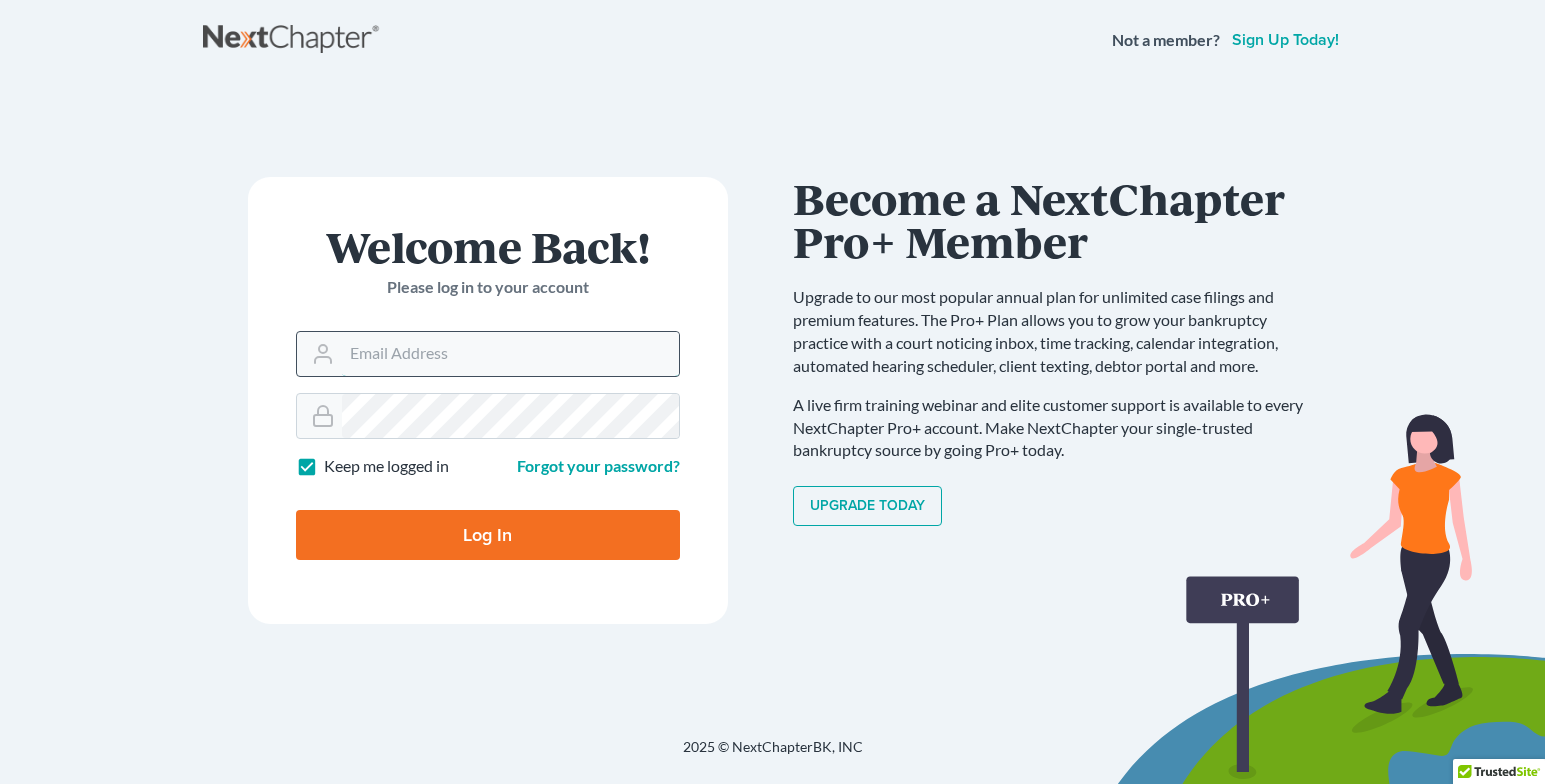 click on "Email Address" at bounding box center [510, 354] 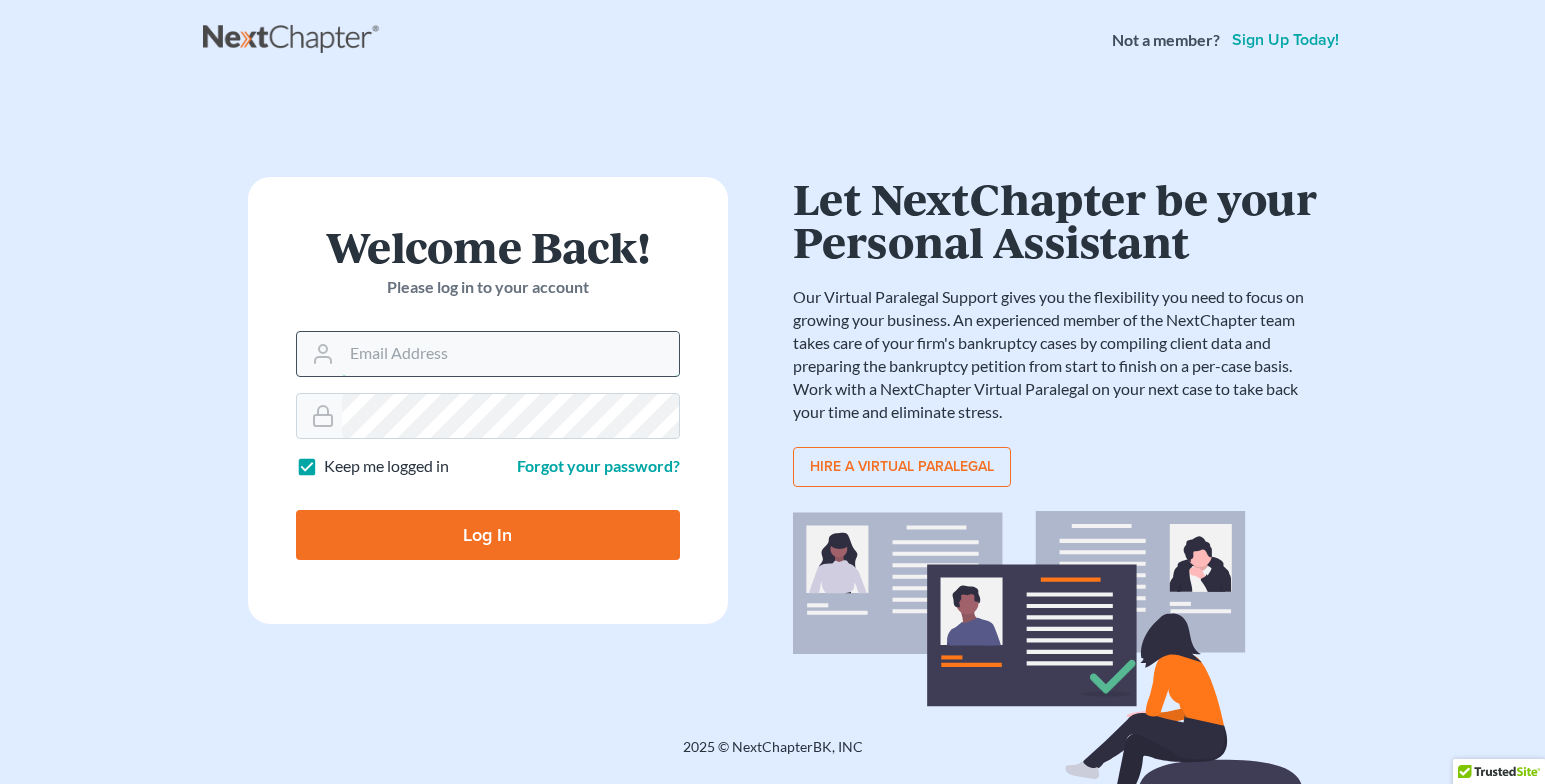 click on "Email Address" at bounding box center (510, 354) 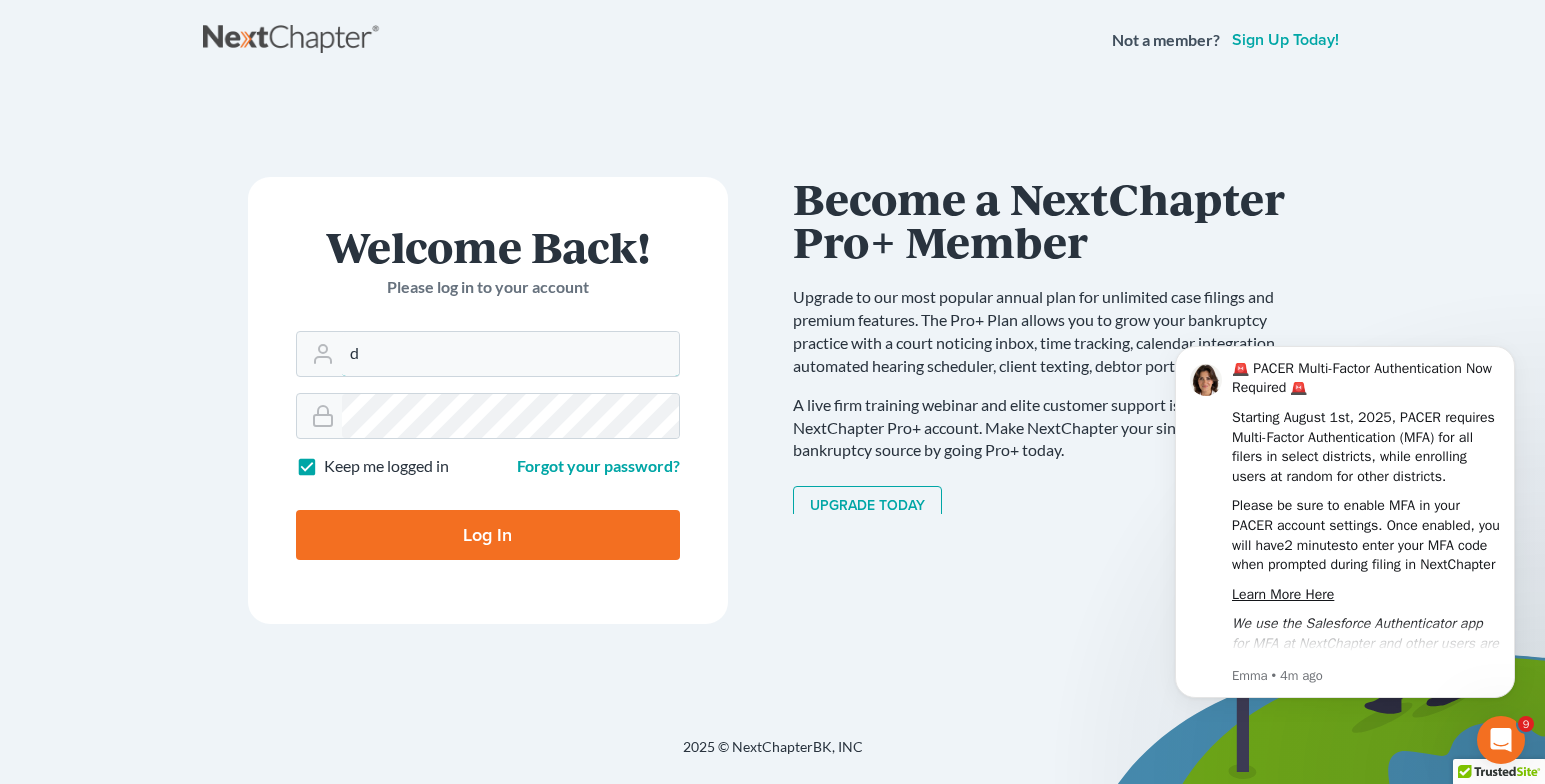 scroll, scrollTop: 0, scrollLeft: 0, axis: both 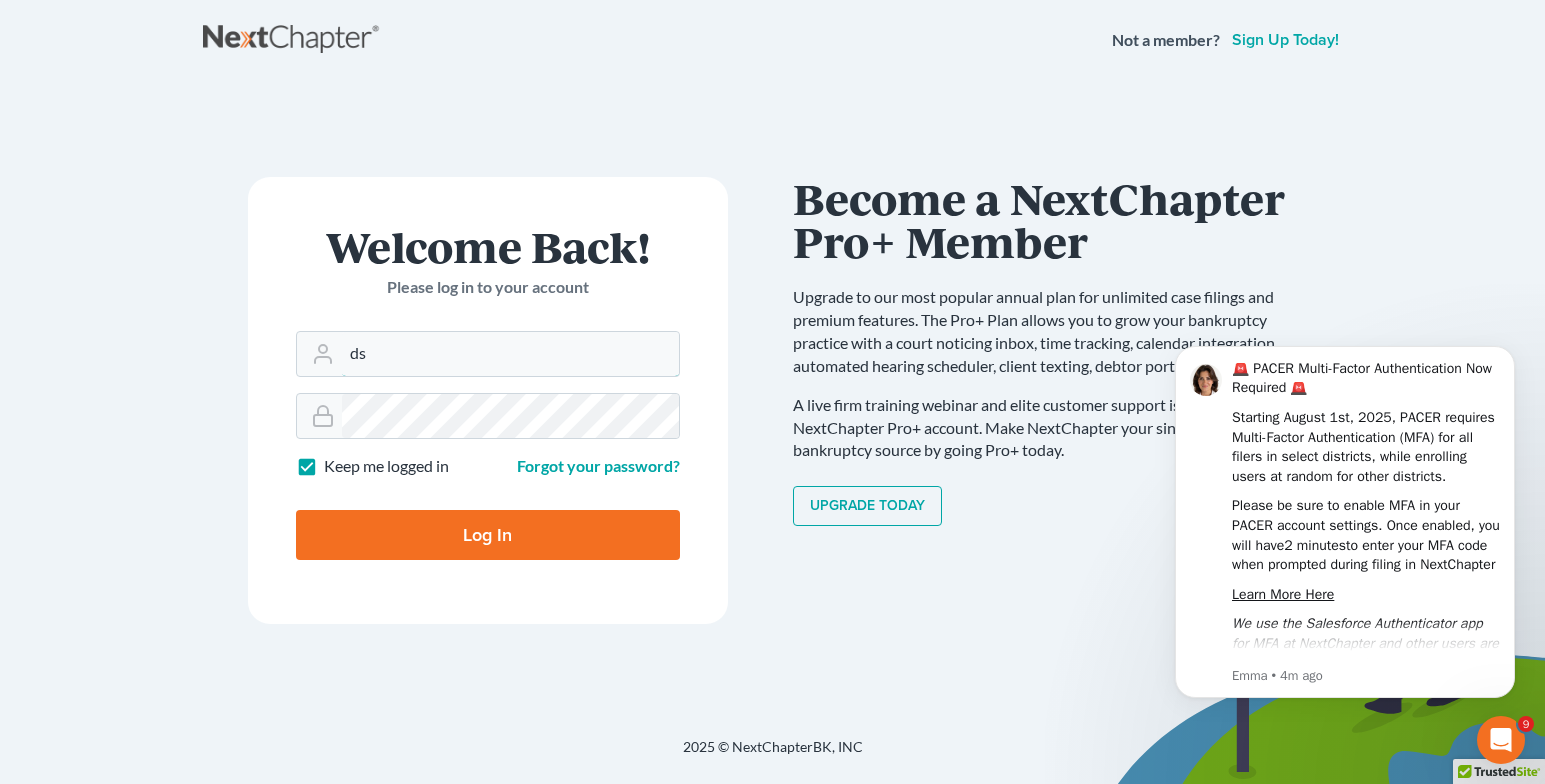 type on "[USERNAME]@example.com" 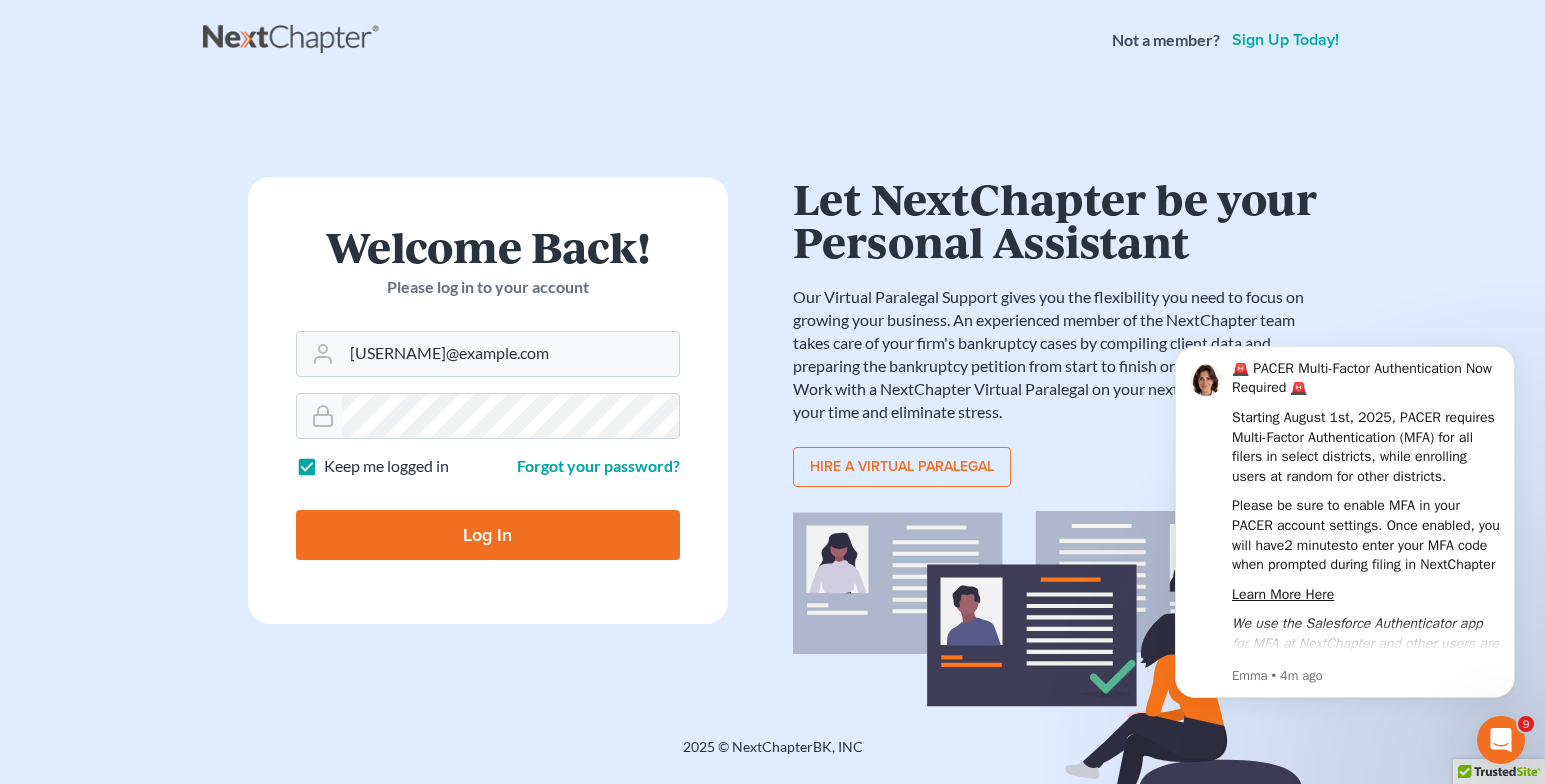 click on "Log In" at bounding box center (488, 535) 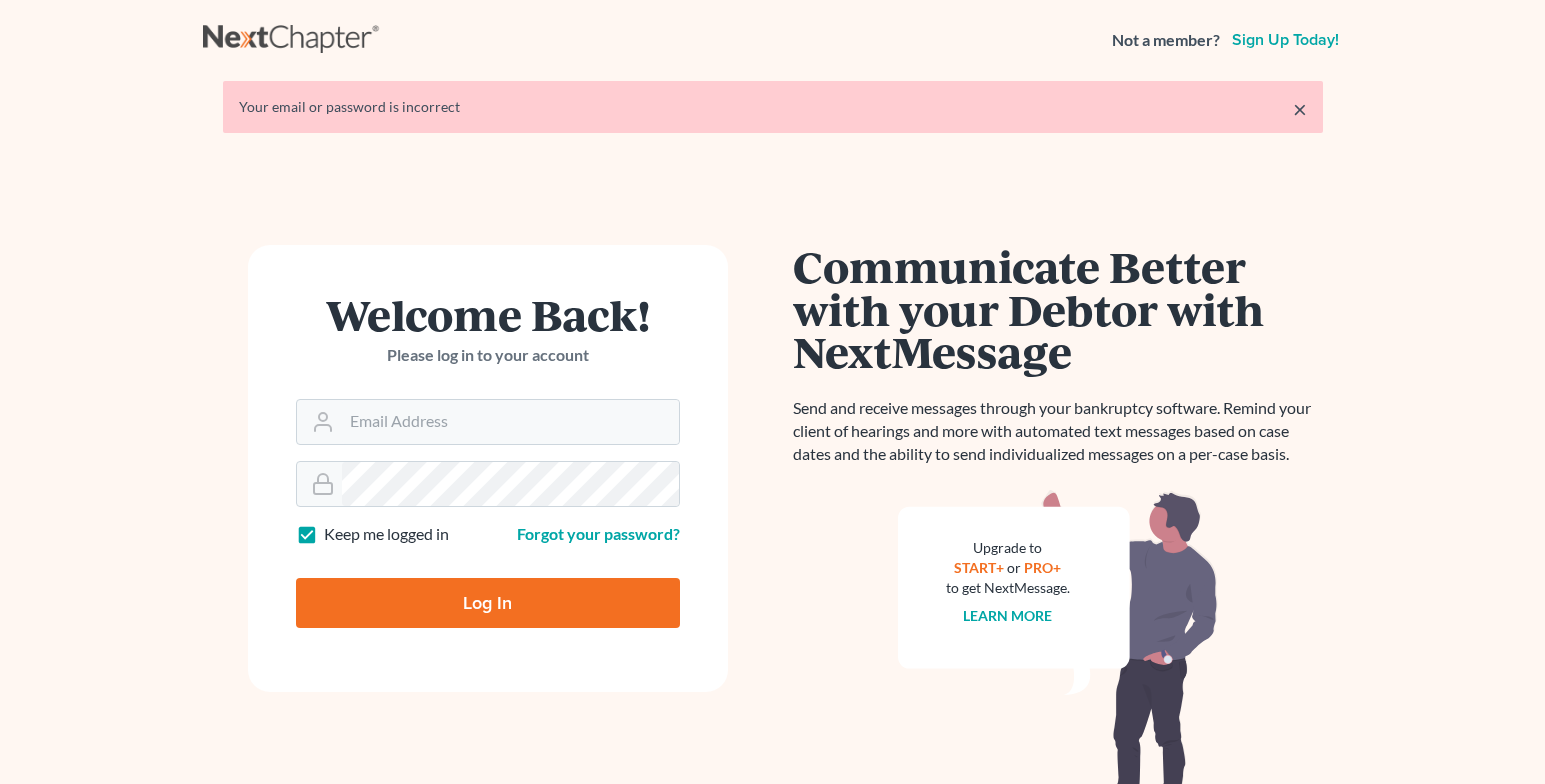 scroll, scrollTop: 0, scrollLeft: 0, axis: both 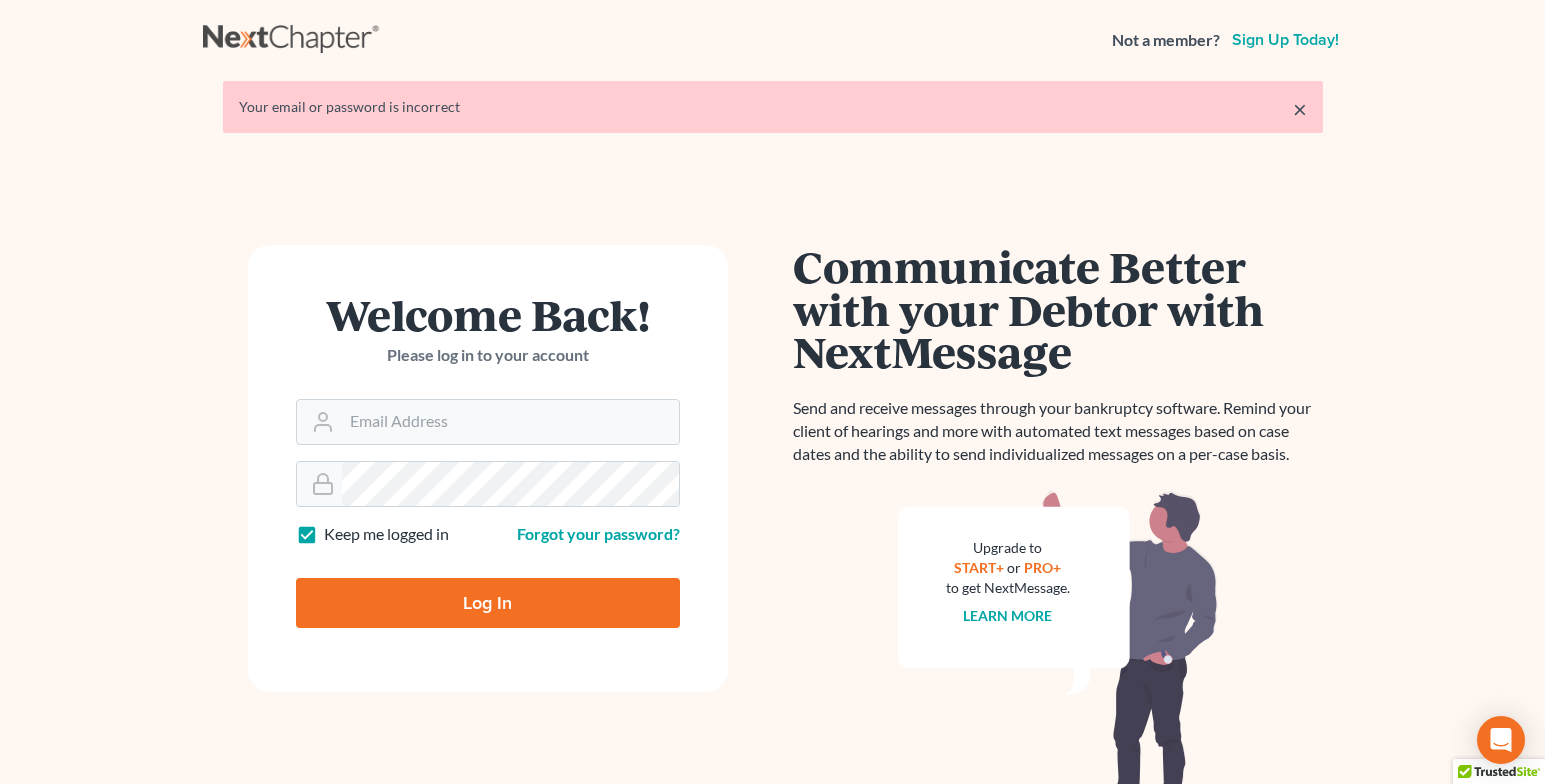 click on "Welcome Back! Please log in to your account Email Address Password Keep me logged in Forgot your password? Log In" at bounding box center [488, 468] 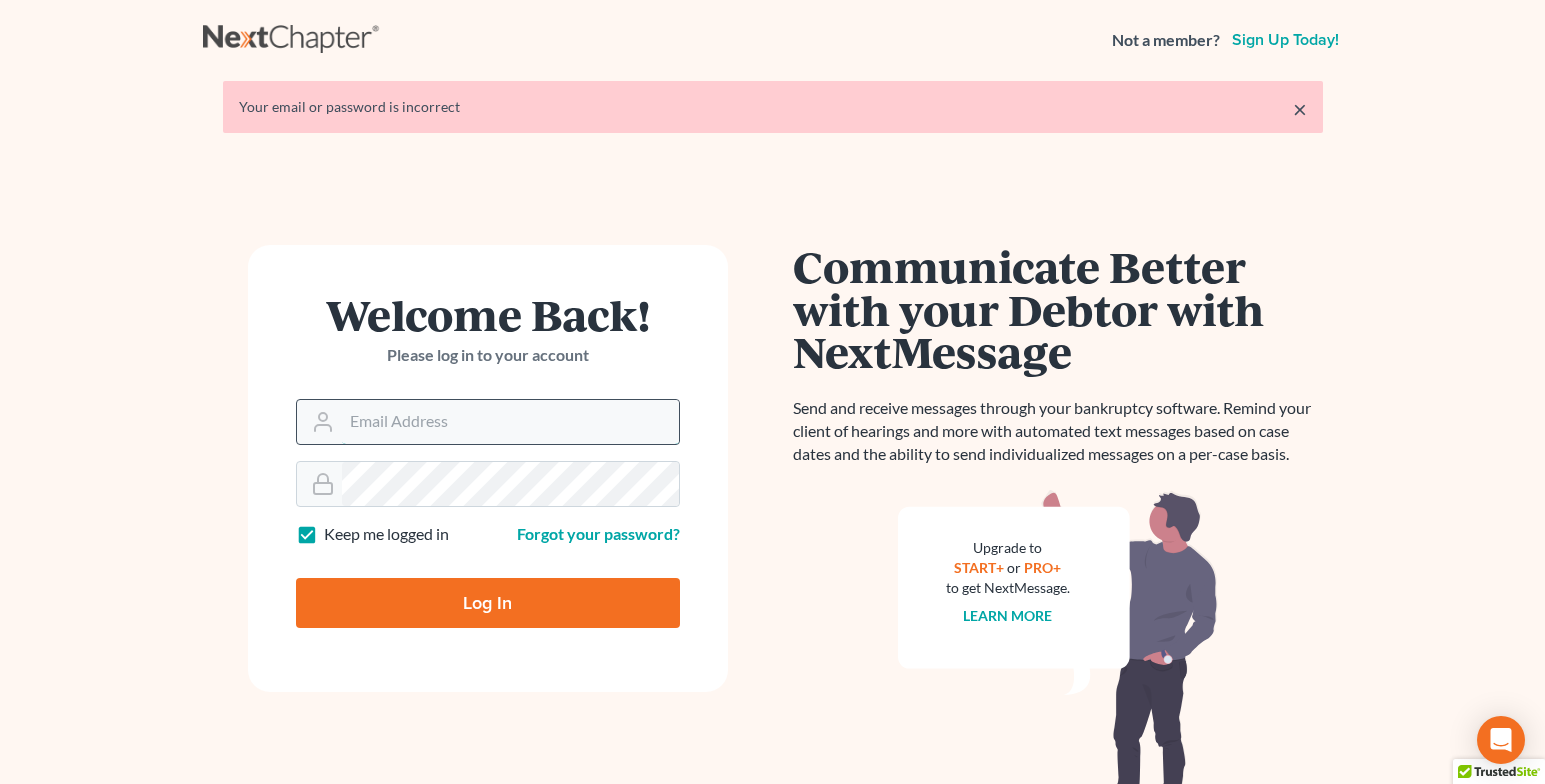 click on "Email Address" at bounding box center [510, 422] 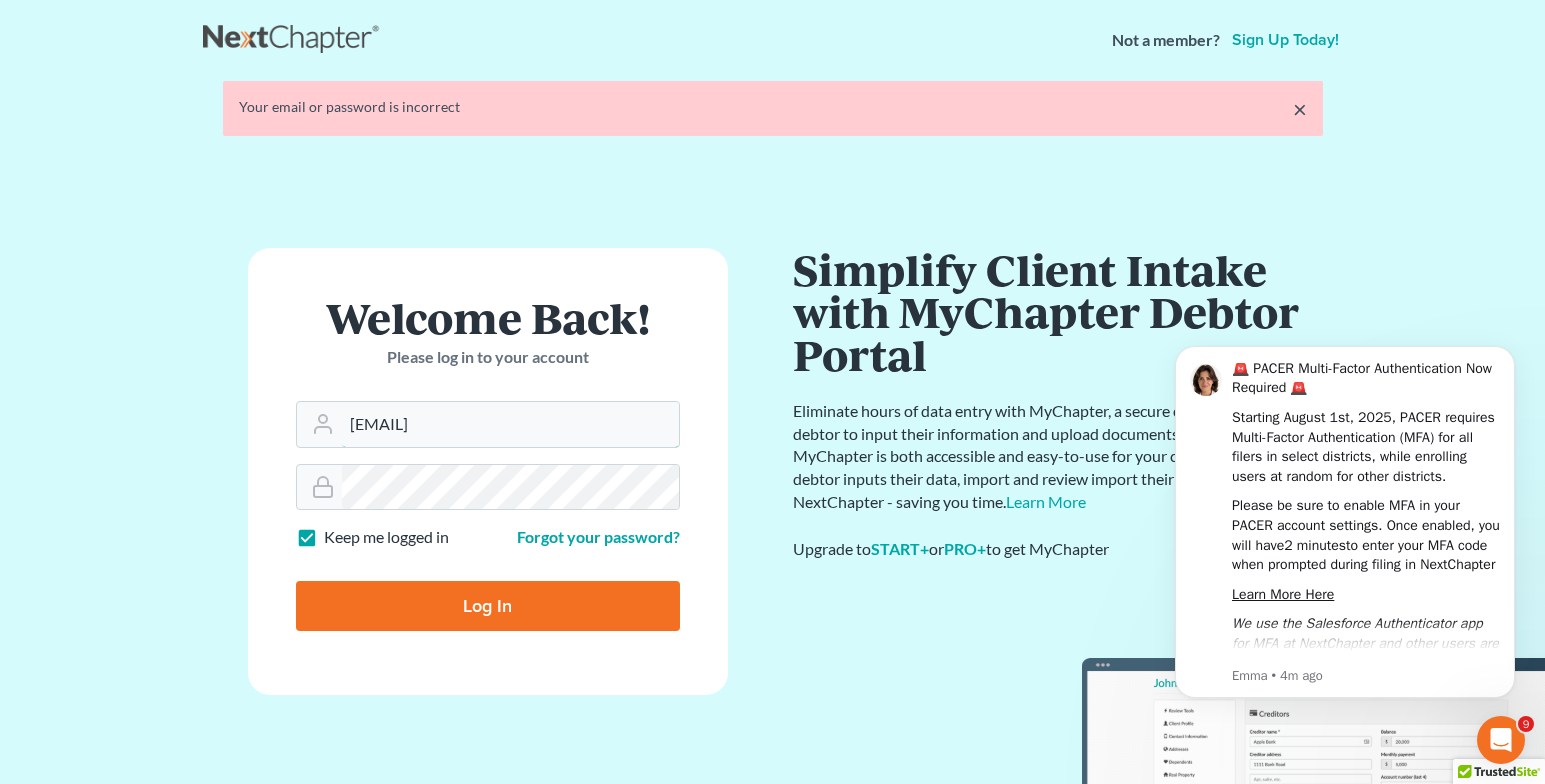 scroll, scrollTop: 0, scrollLeft: 0, axis: both 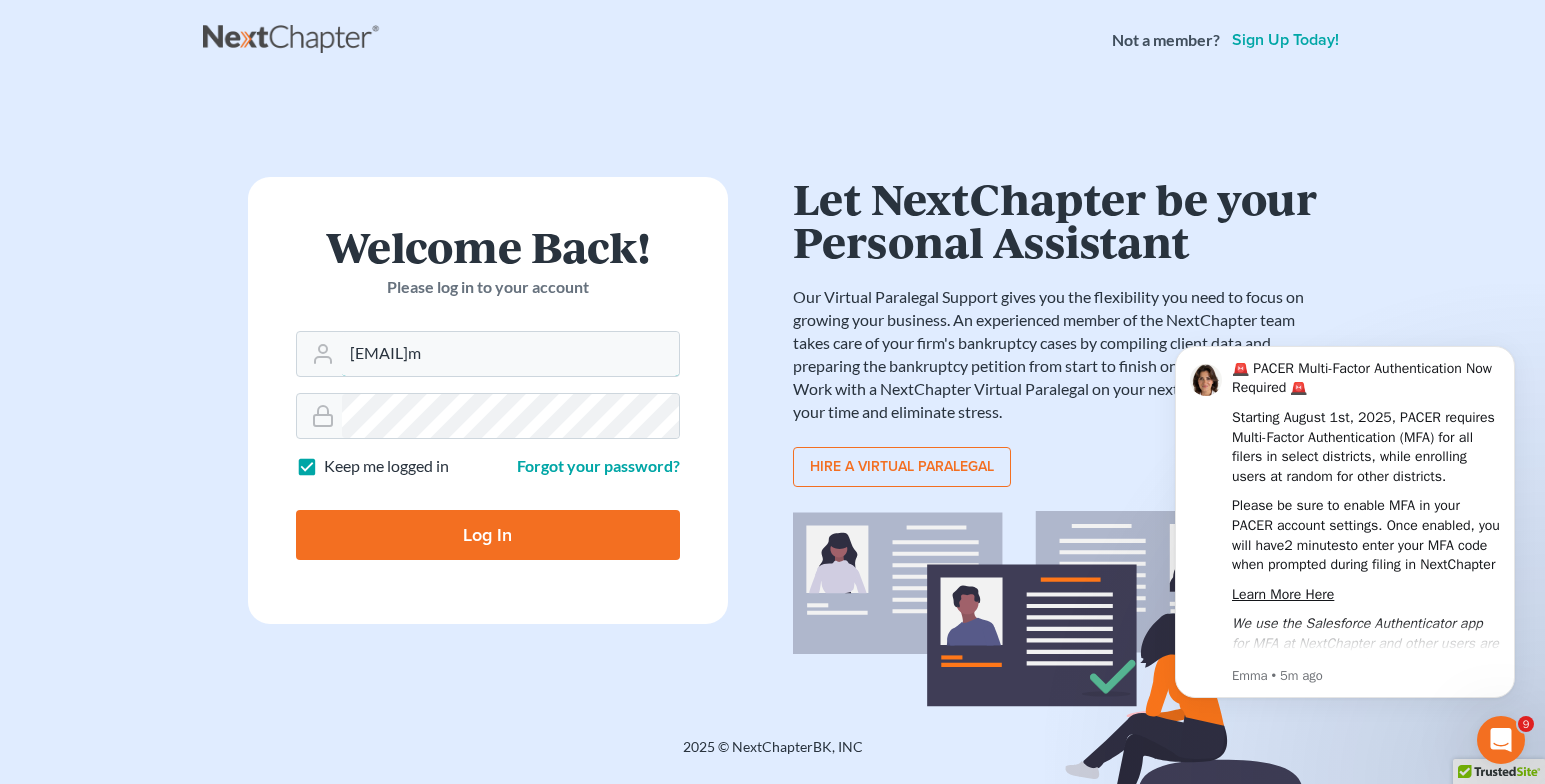 type on "[EMAIL]" 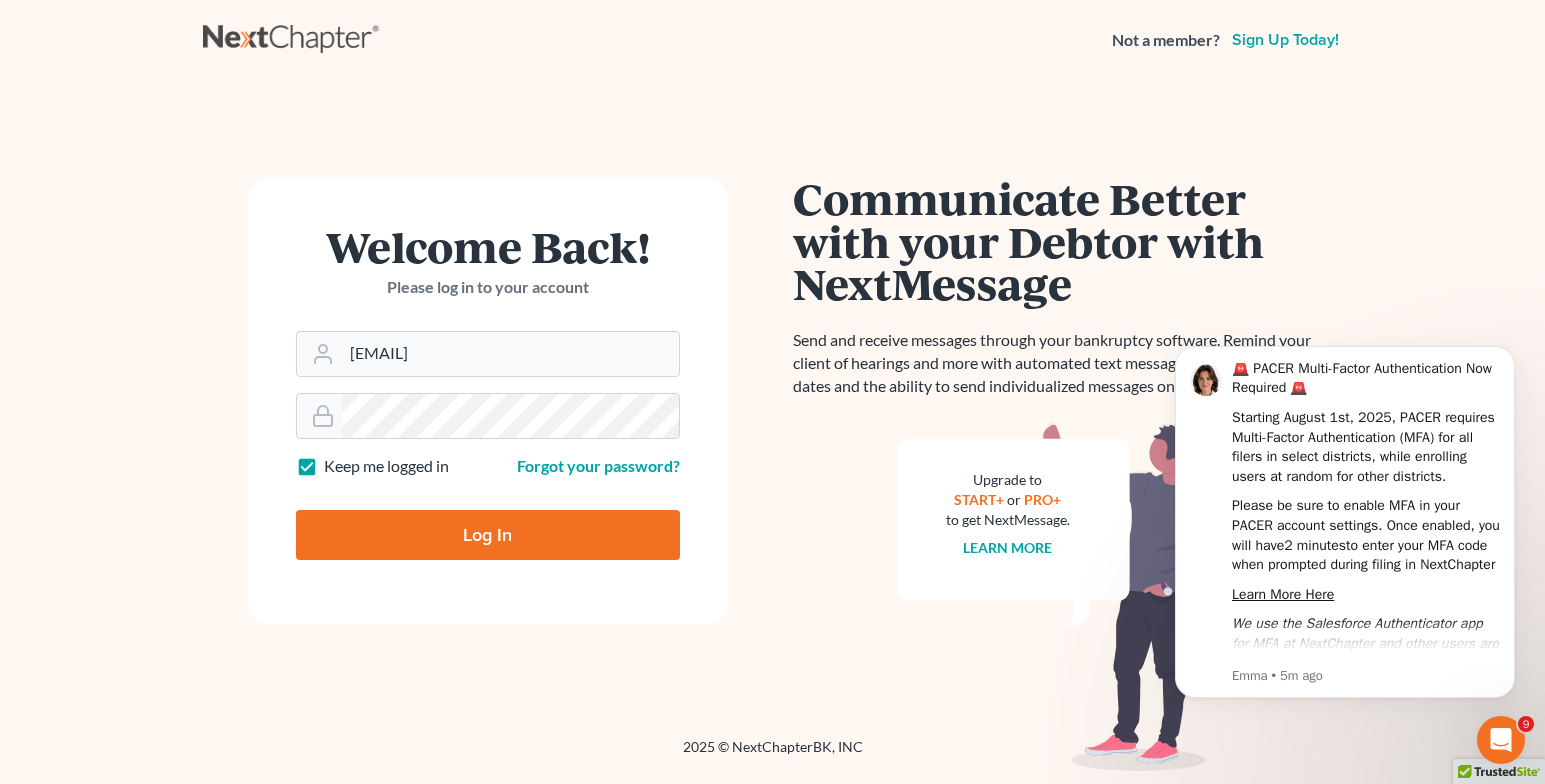 click on "Log In" at bounding box center [488, 535] 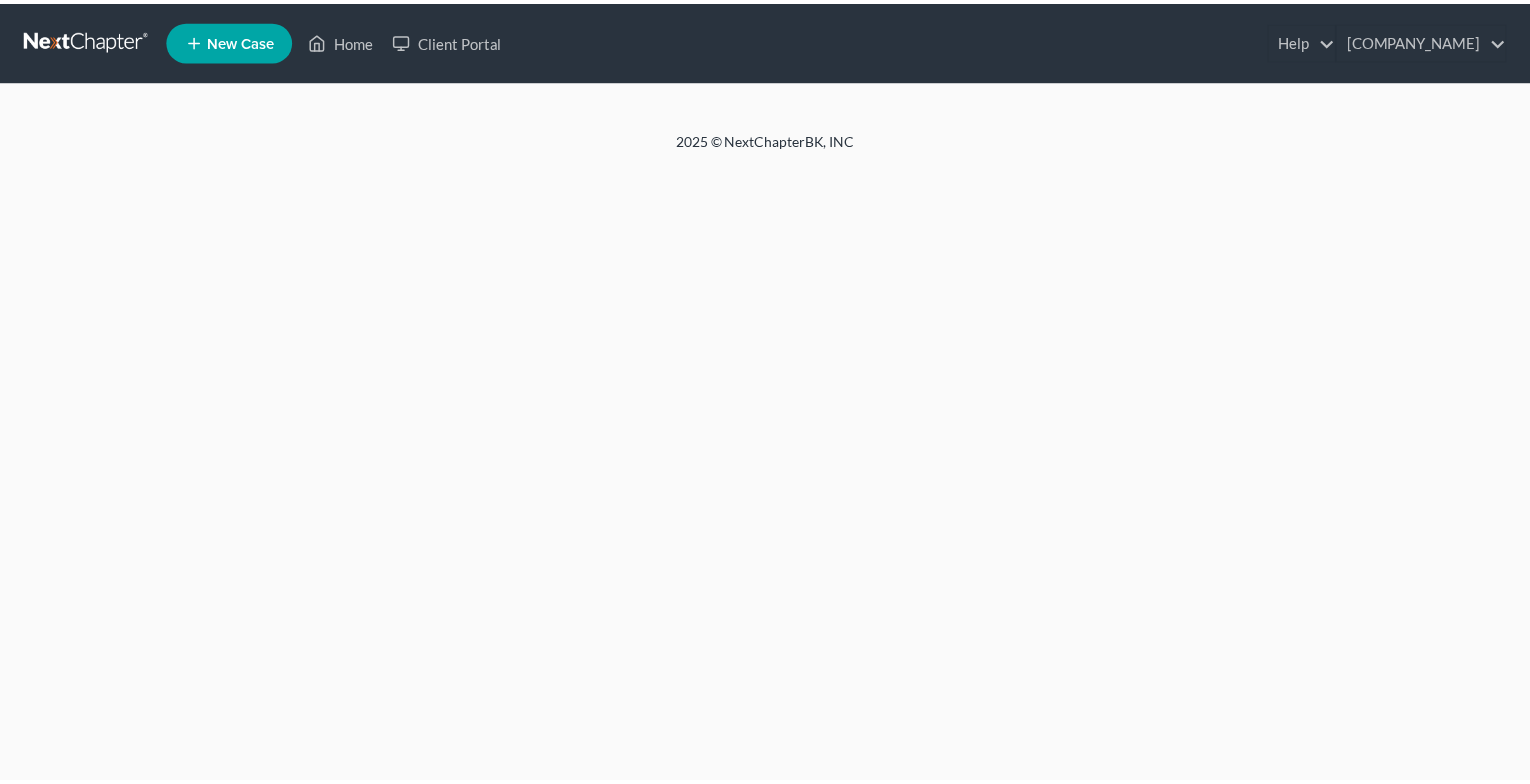 scroll, scrollTop: 0, scrollLeft: 0, axis: both 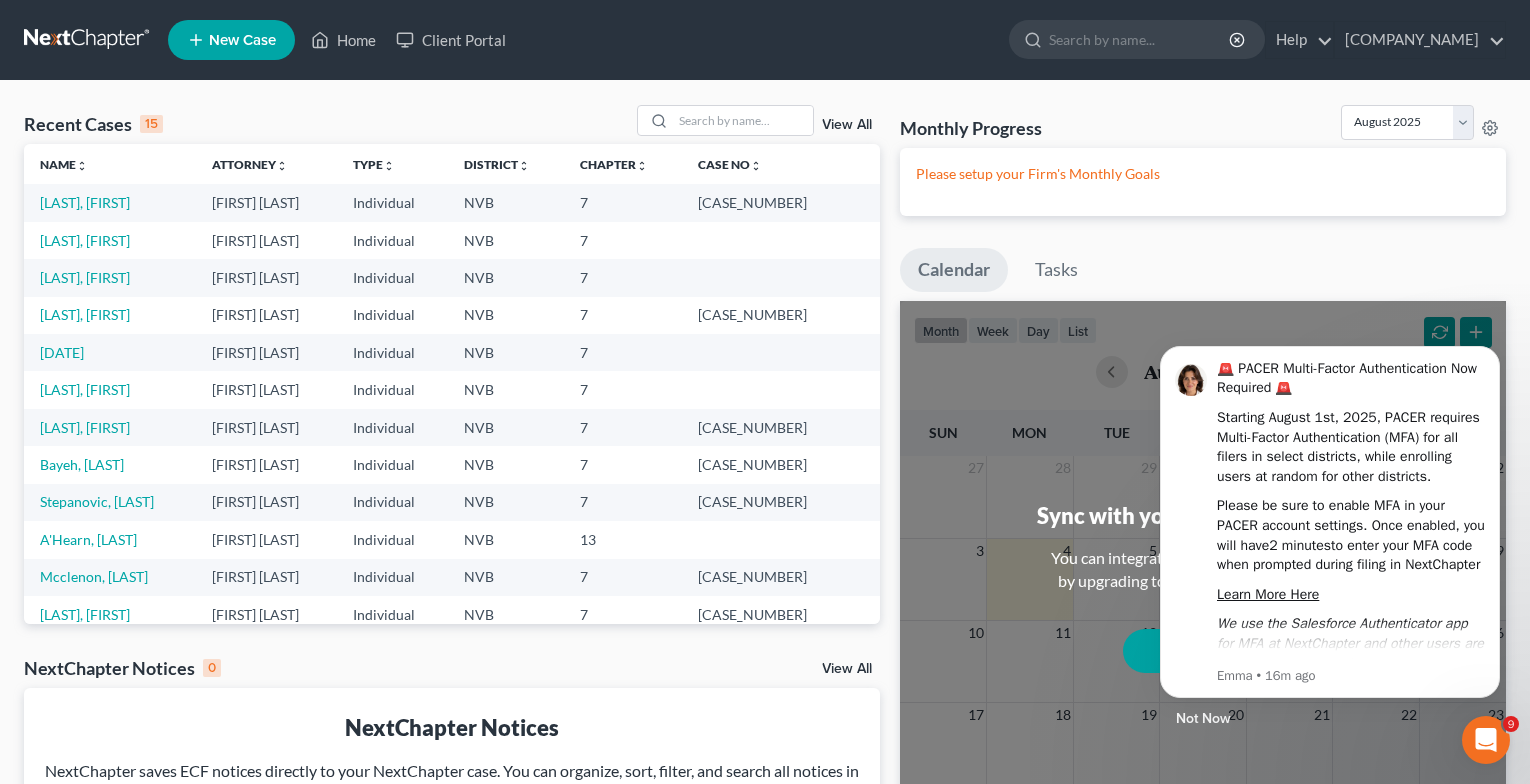 click on "New Case" at bounding box center (242, 40) 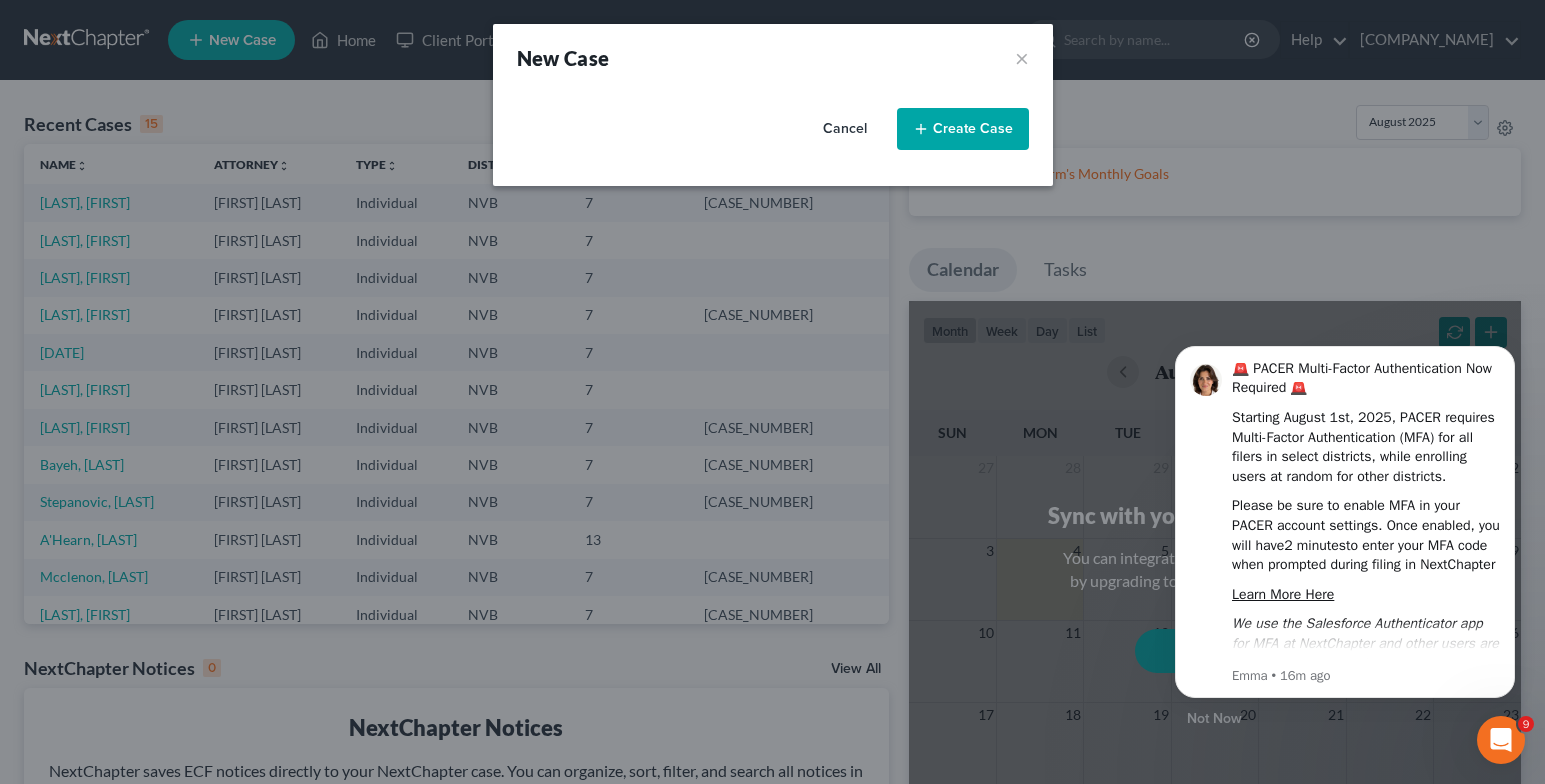 select on "49" 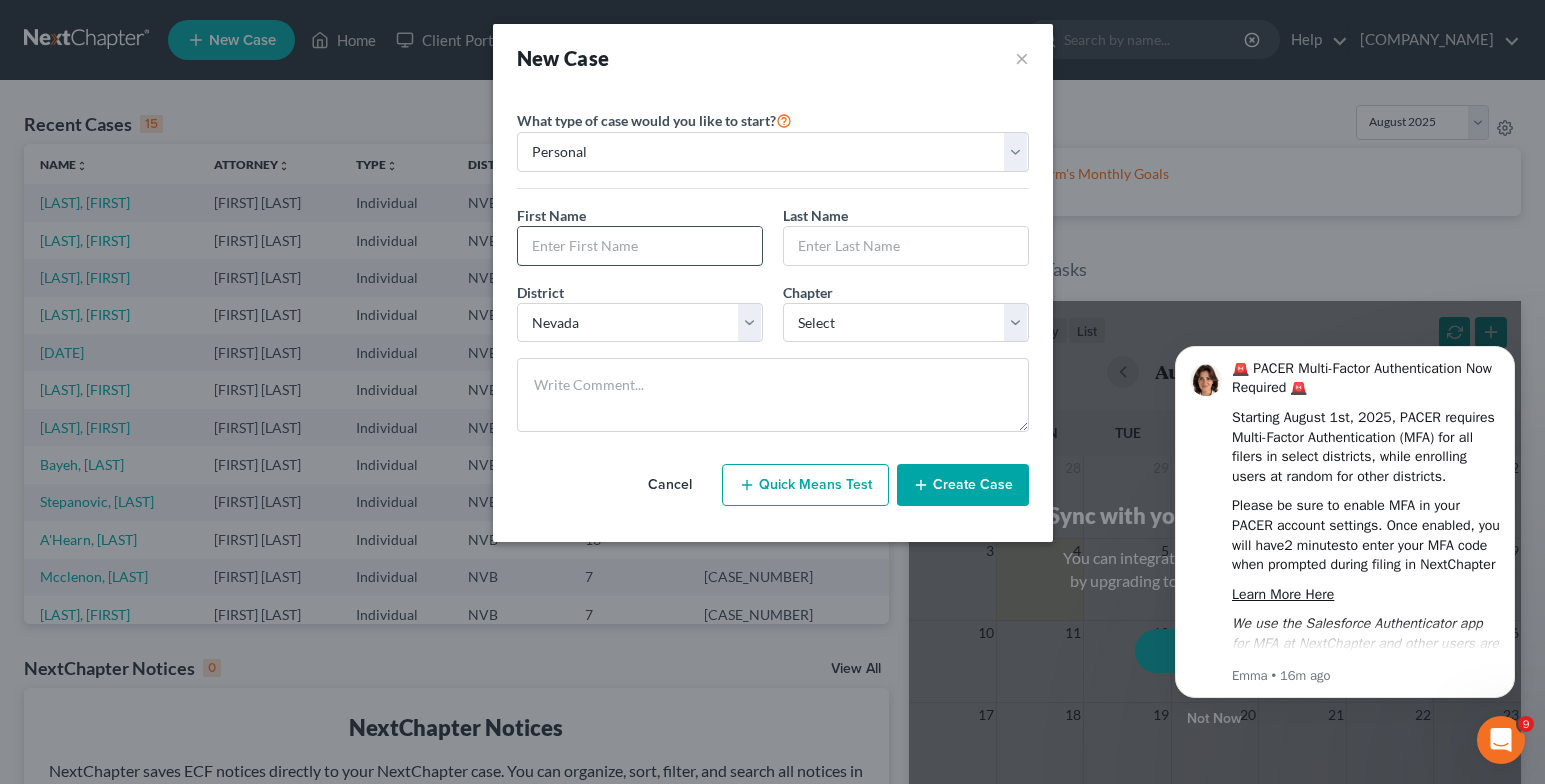 click at bounding box center [640, 246] 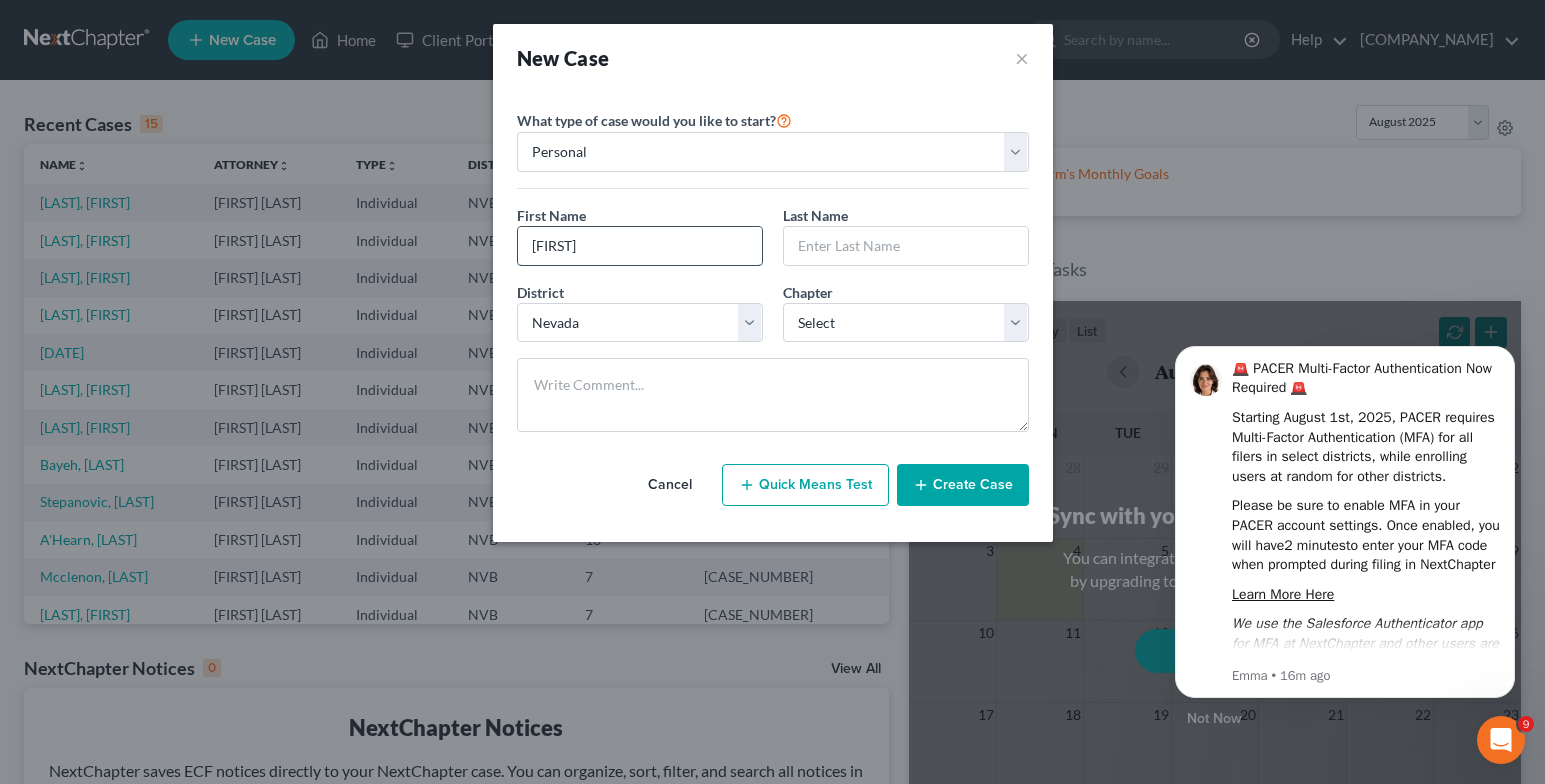 type on "[FIRST]" 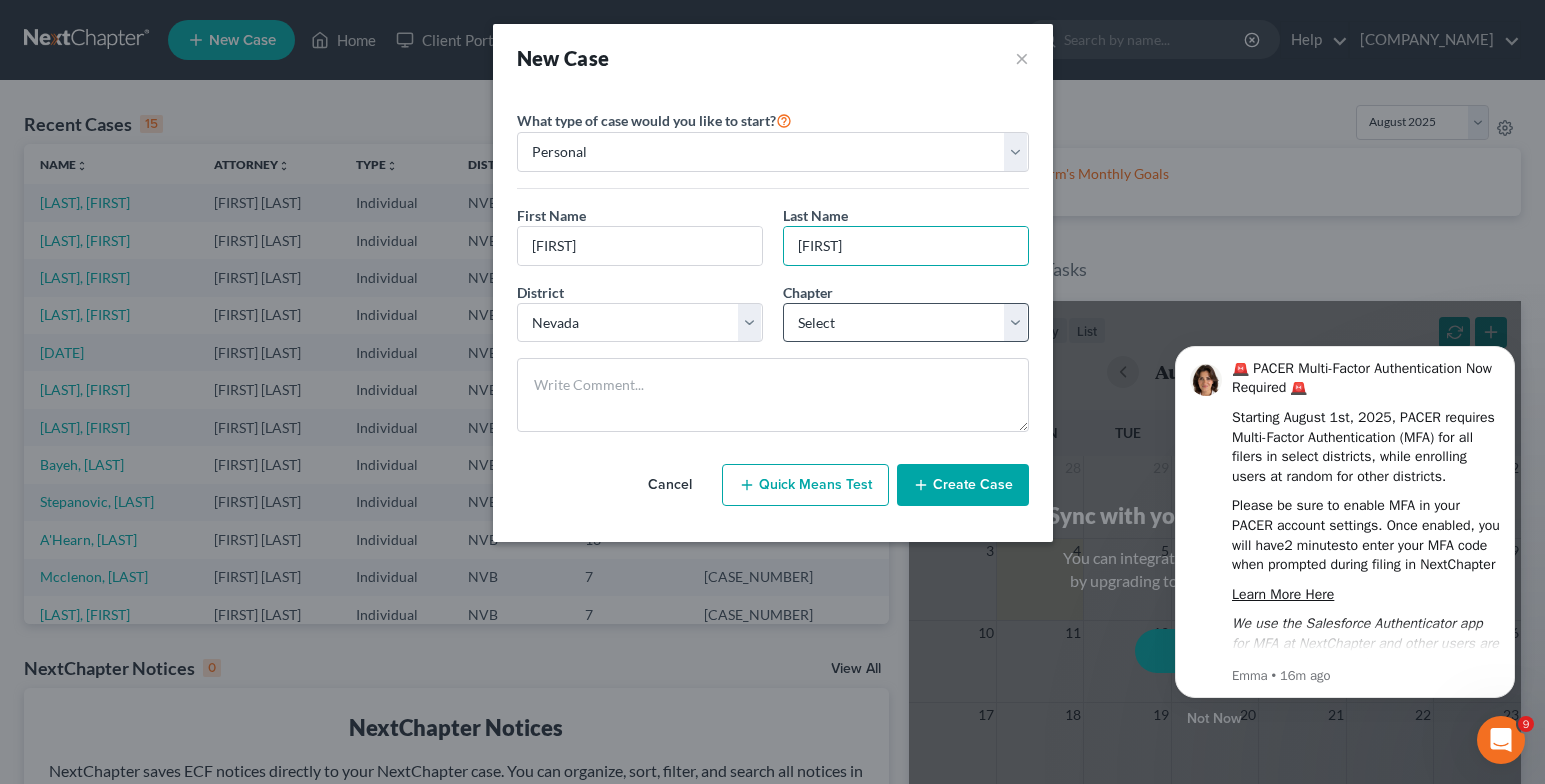 type on "[FIRST]" 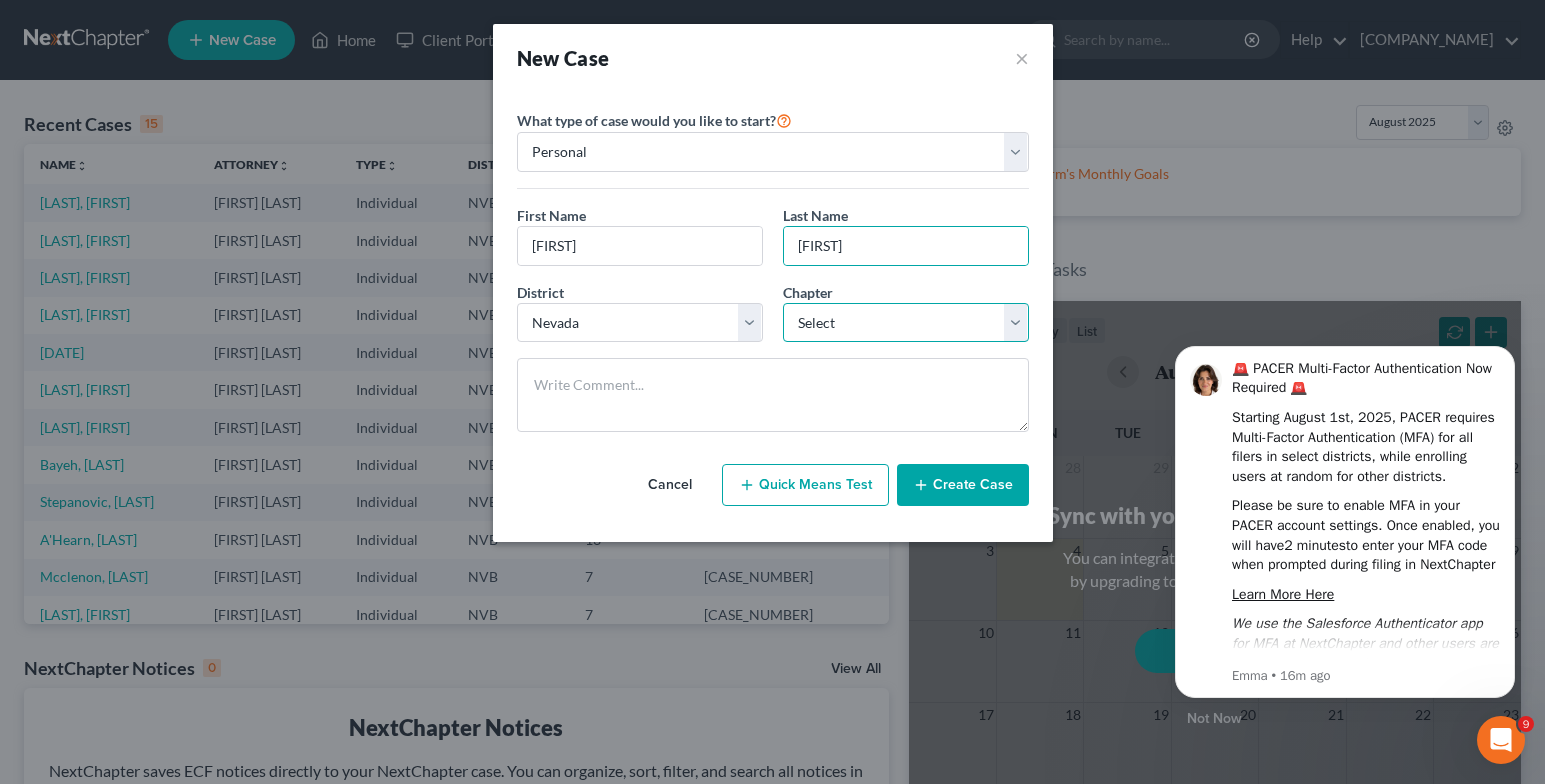click on "Select 7 11 12 13" at bounding box center [906, 323] 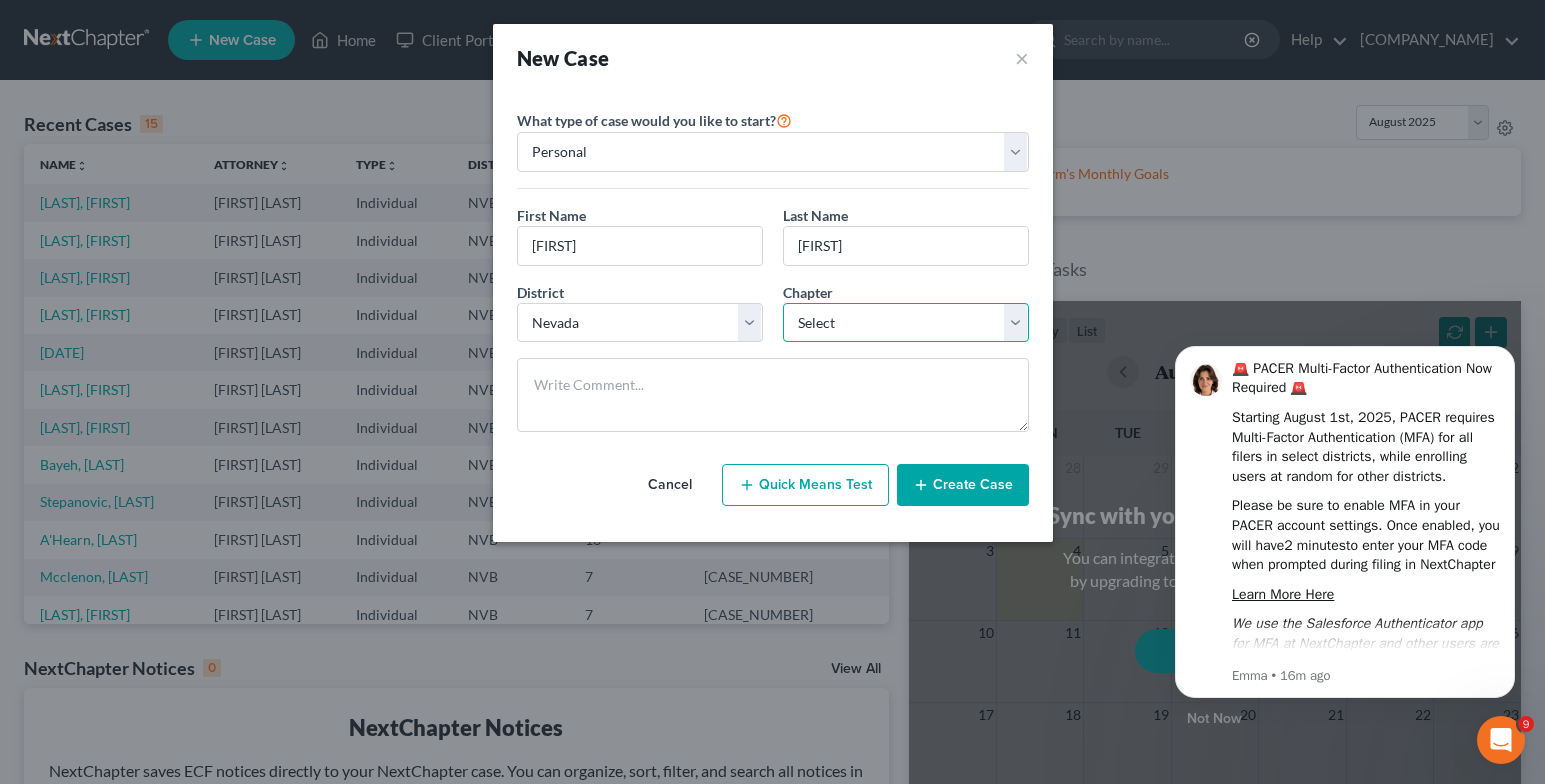 select on "0" 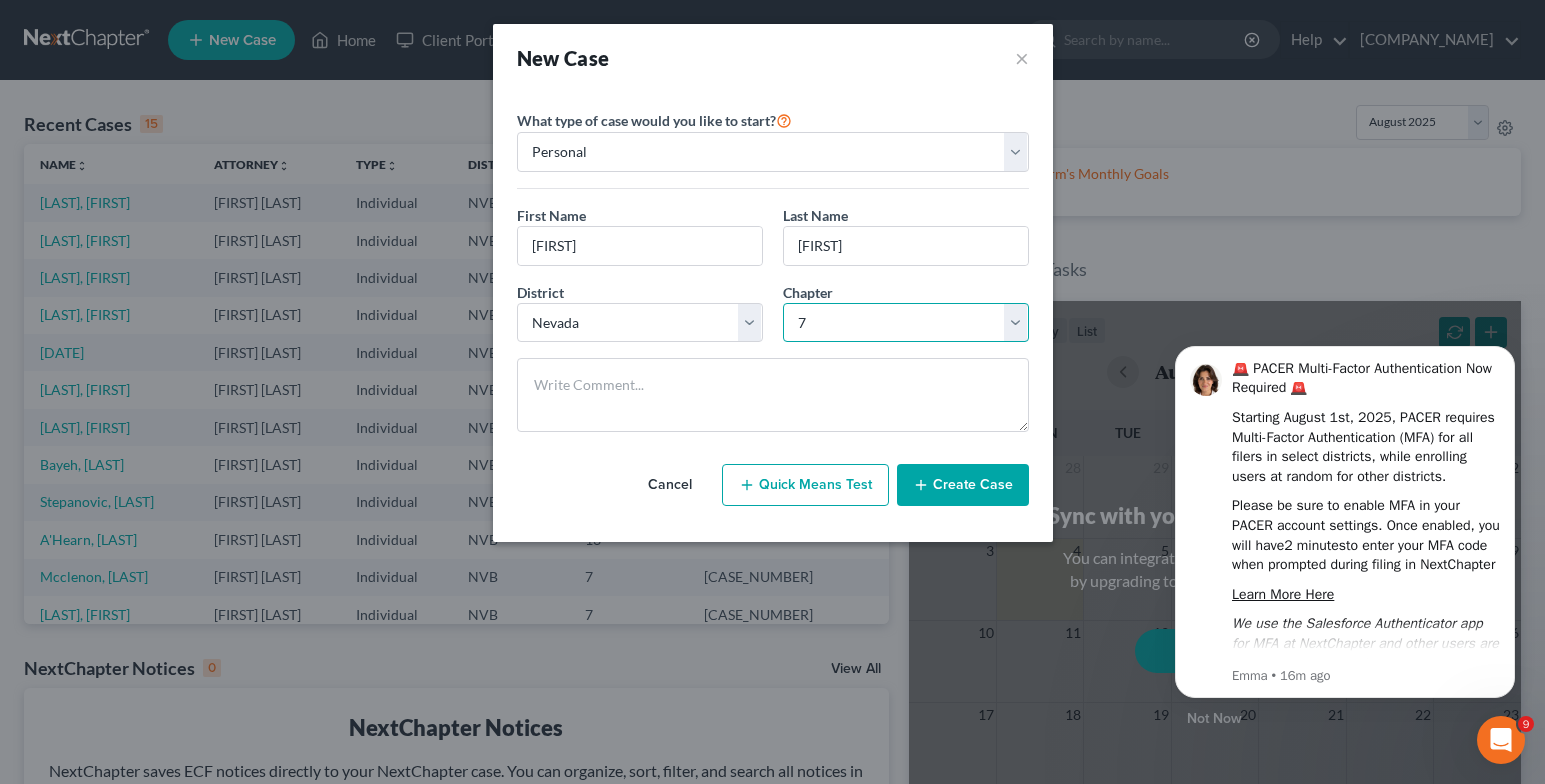click on "Select 7 11 12 13" at bounding box center (906, 323) 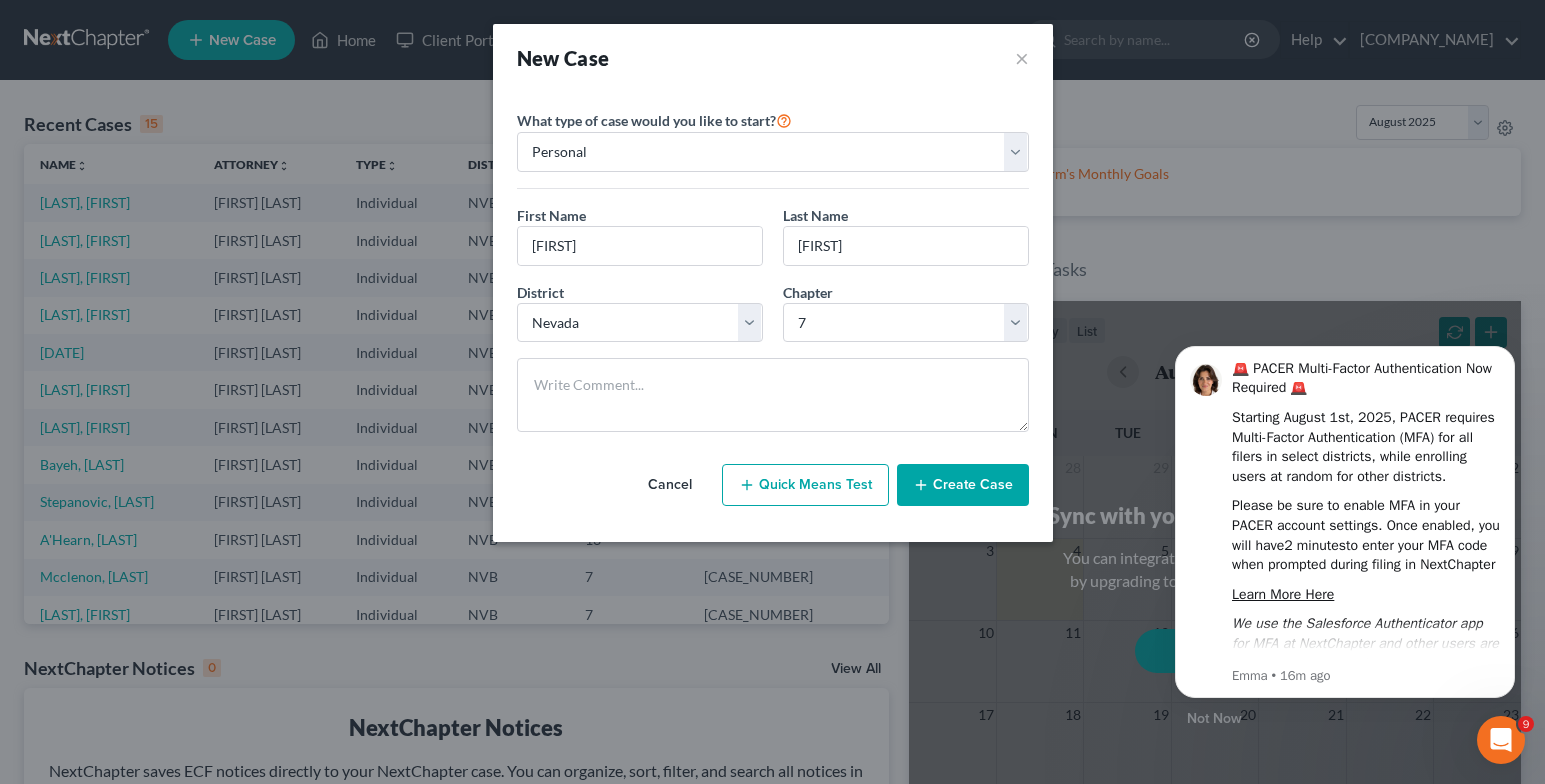 click on "Create Case" at bounding box center (963, 485) 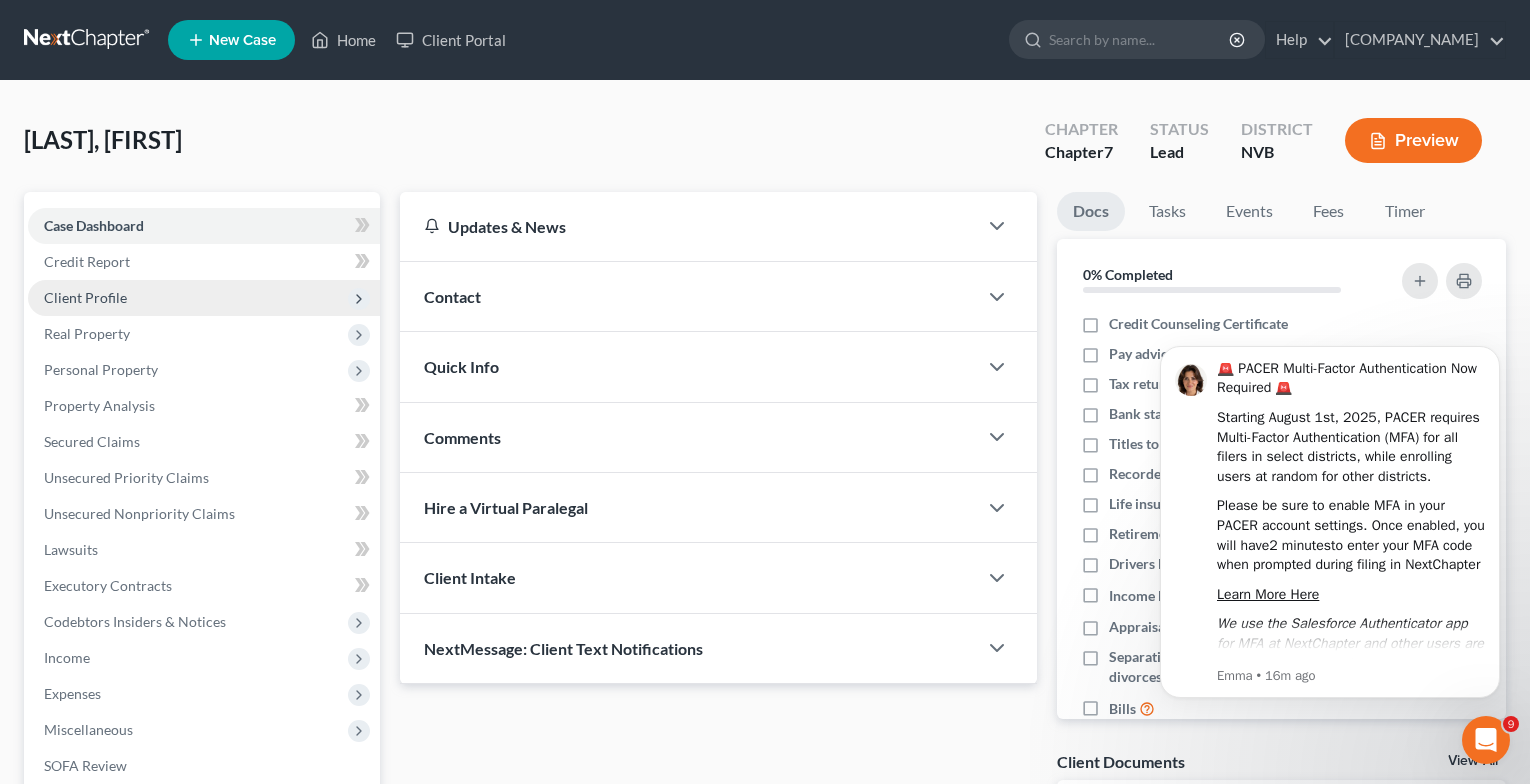 click on "Client Profile" at bounding box center (85, 297) 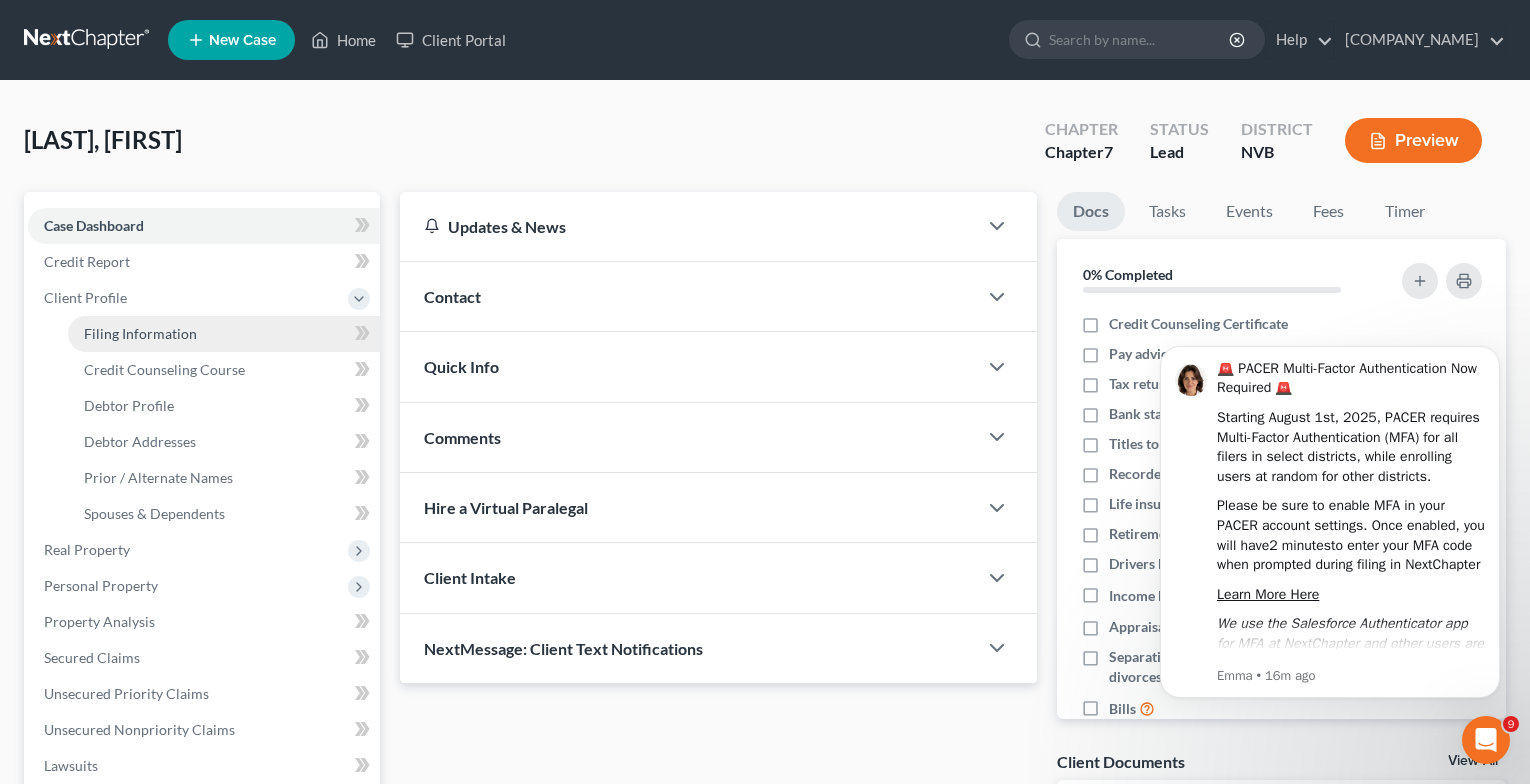 click on "Filing Information" at bounding box center (140, 333) 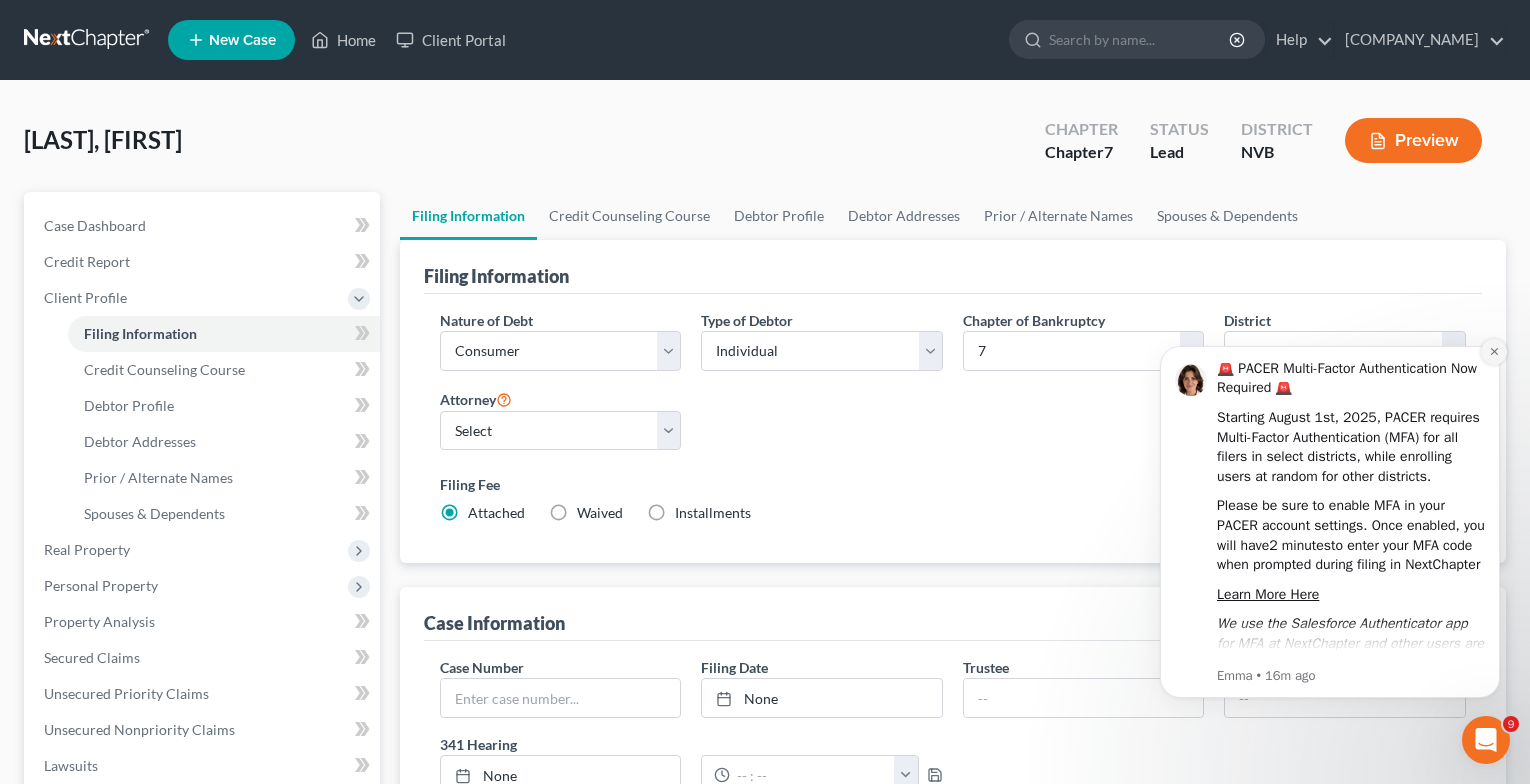 click 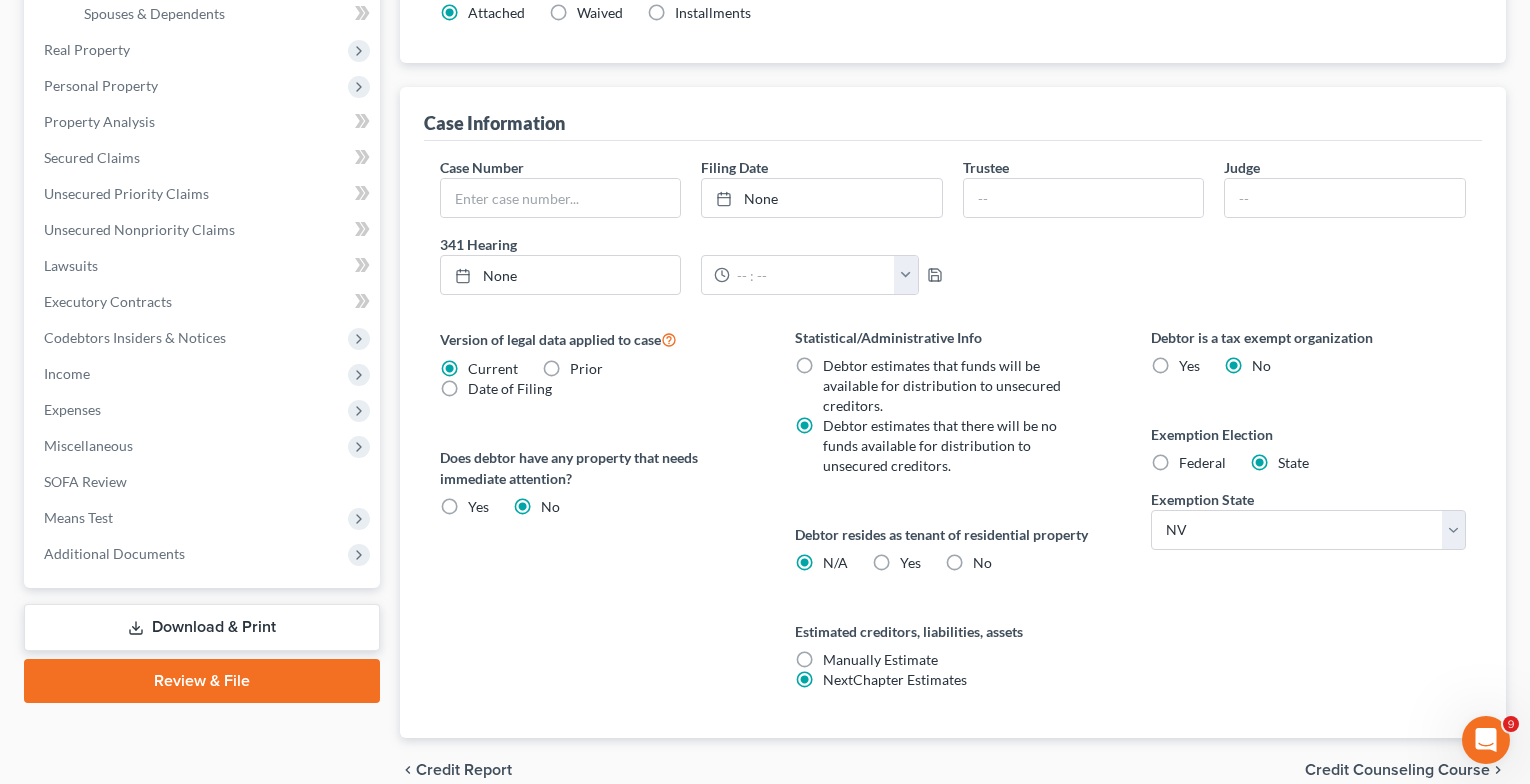 scroll, scrollTop: 594, scrollLeft: 0, axis: vertical 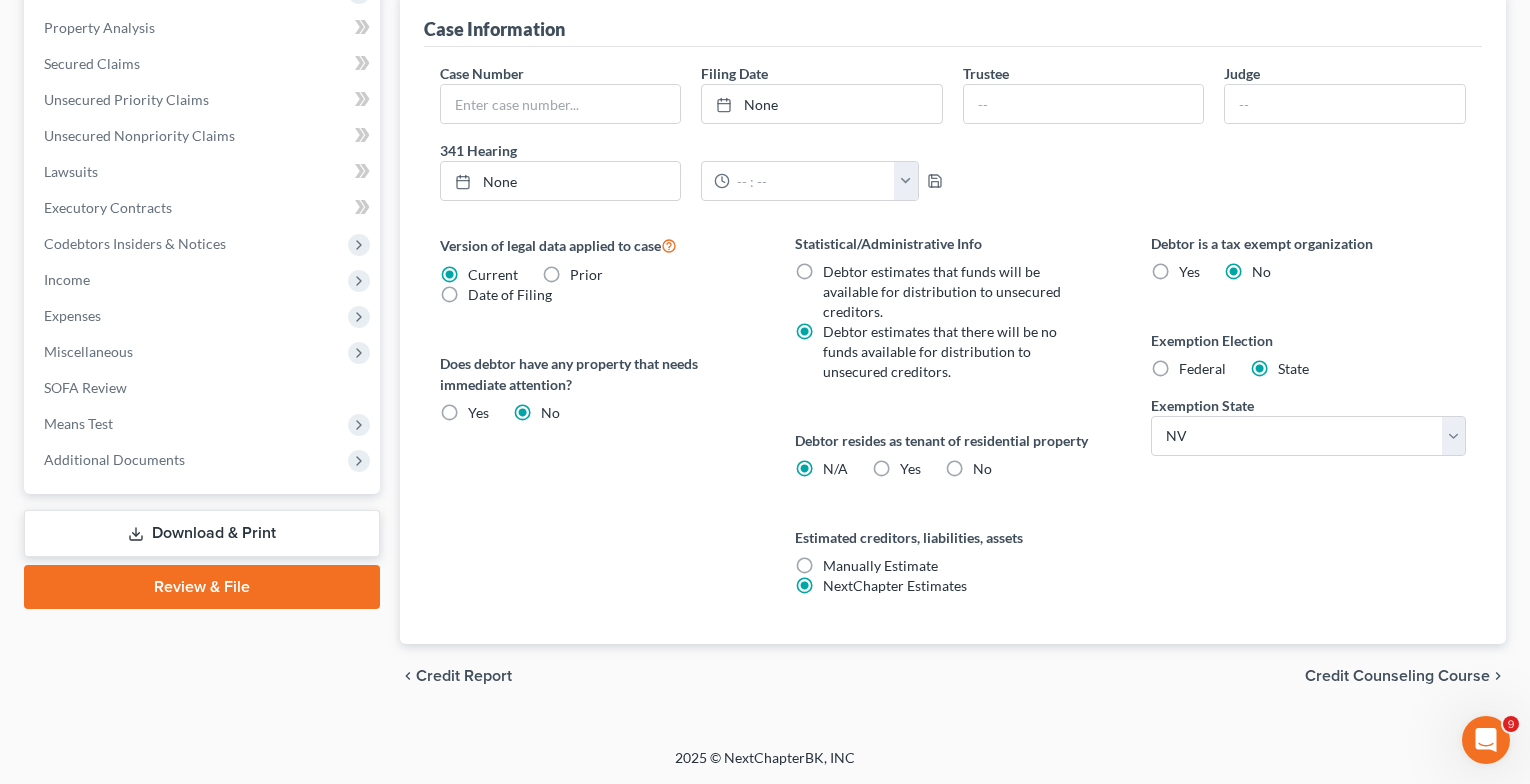 click on "Credit Counseling Course" at bounding box center (1397, 676) 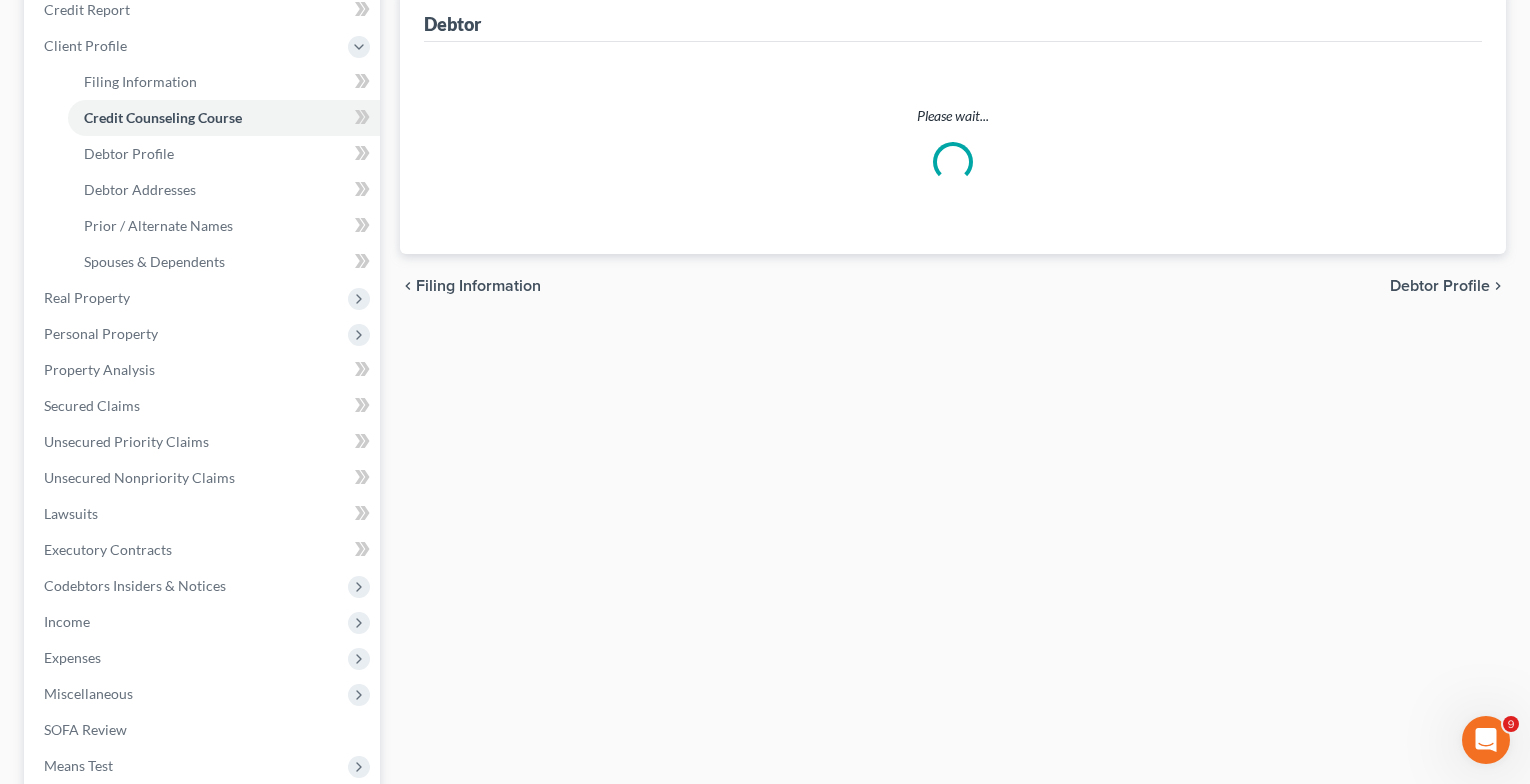 scroll, scrollTop: 0, scrollLeft: 0, axis: both 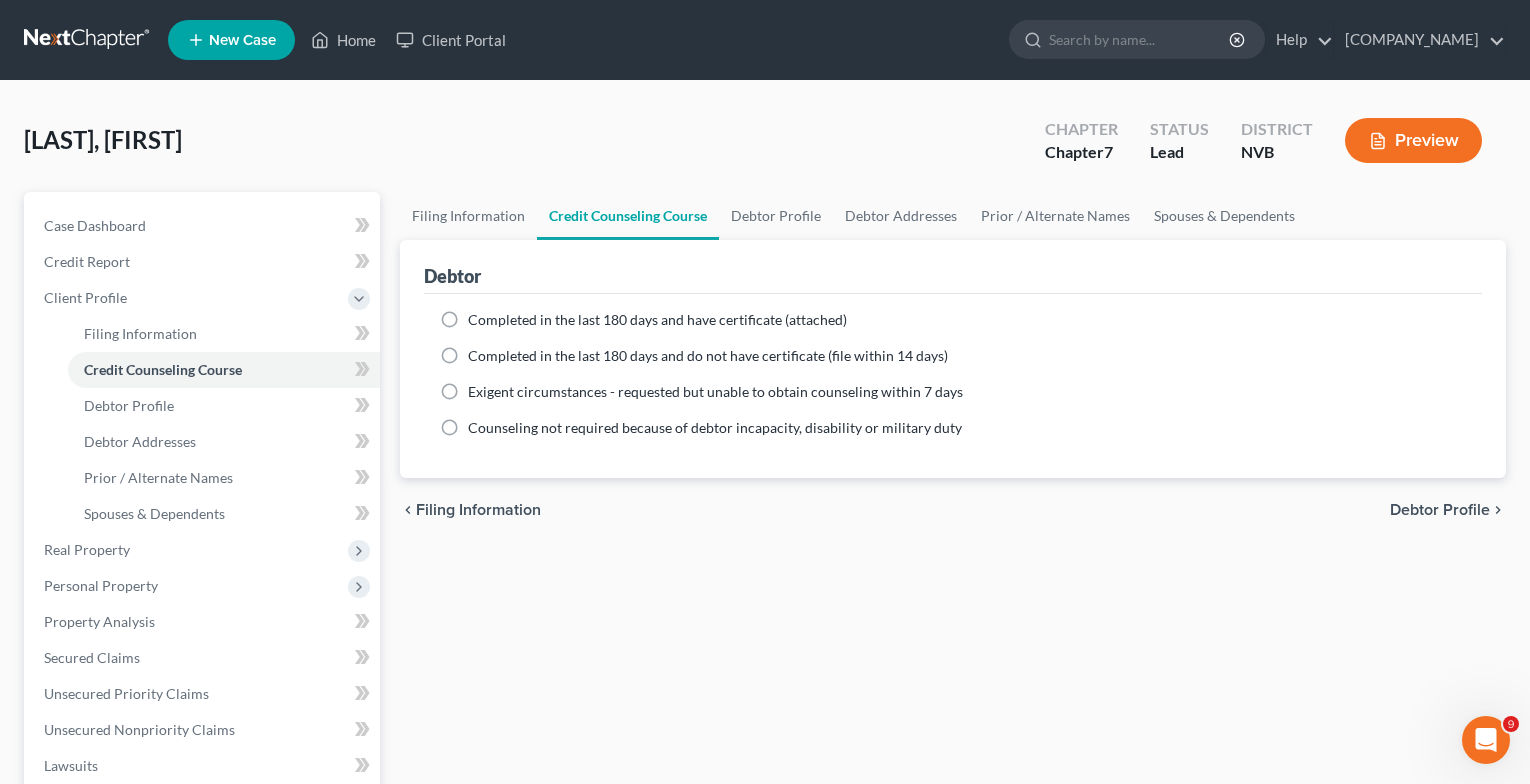click on "Completed in the last 180 days and have certificate (attached)" at bounding box center [657, 320] 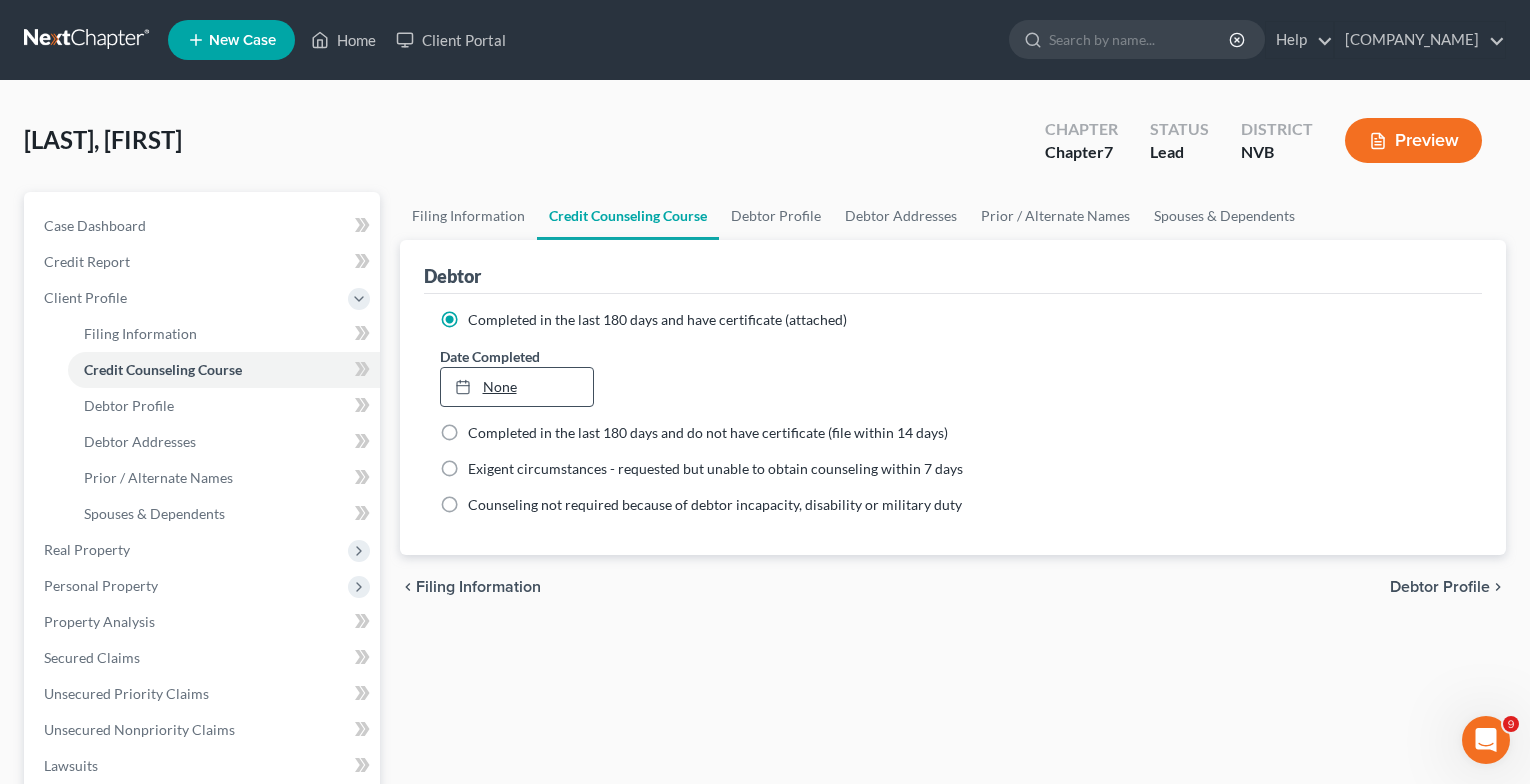 type on "8/4/2025" 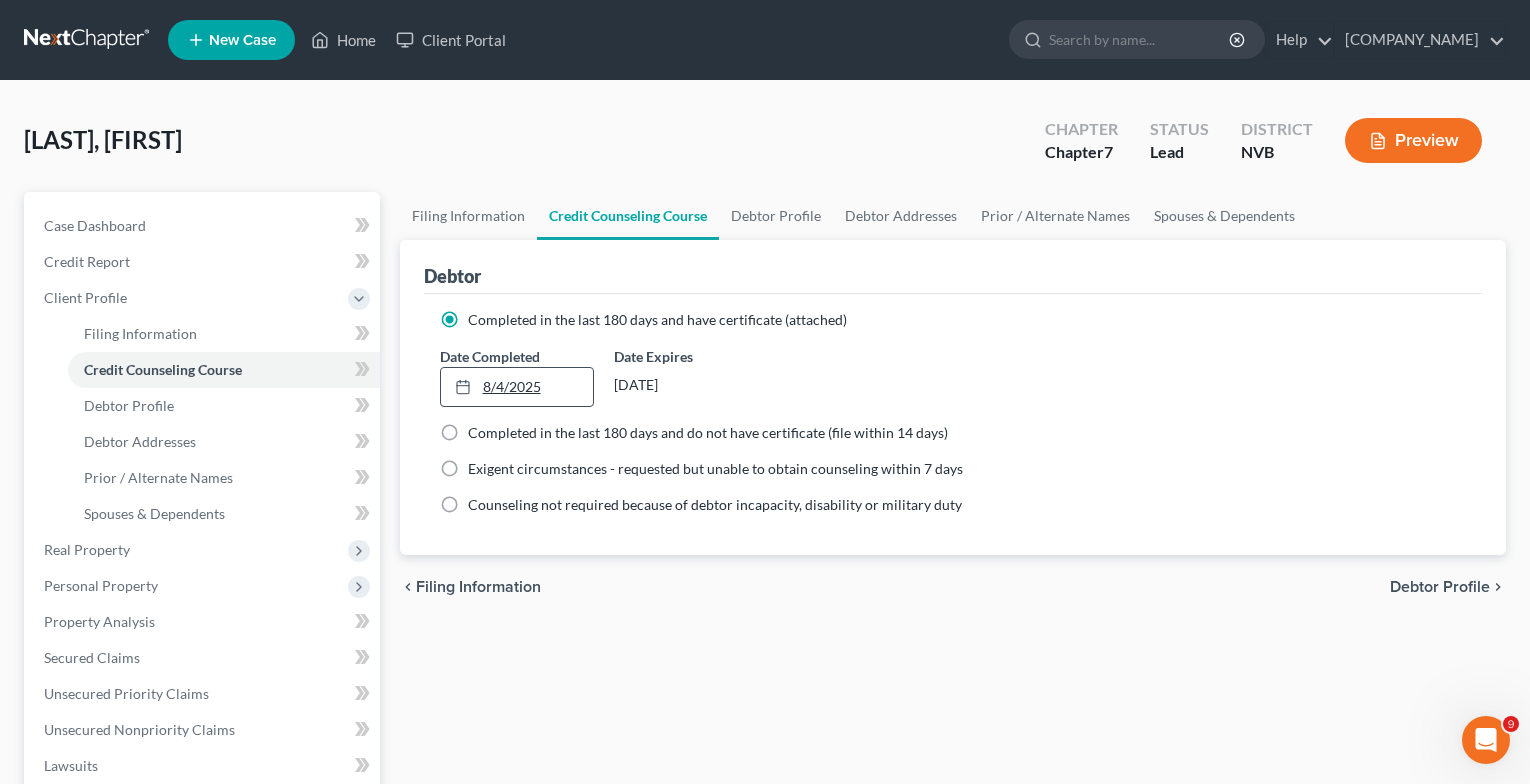 click at bounding box center (469, 386) 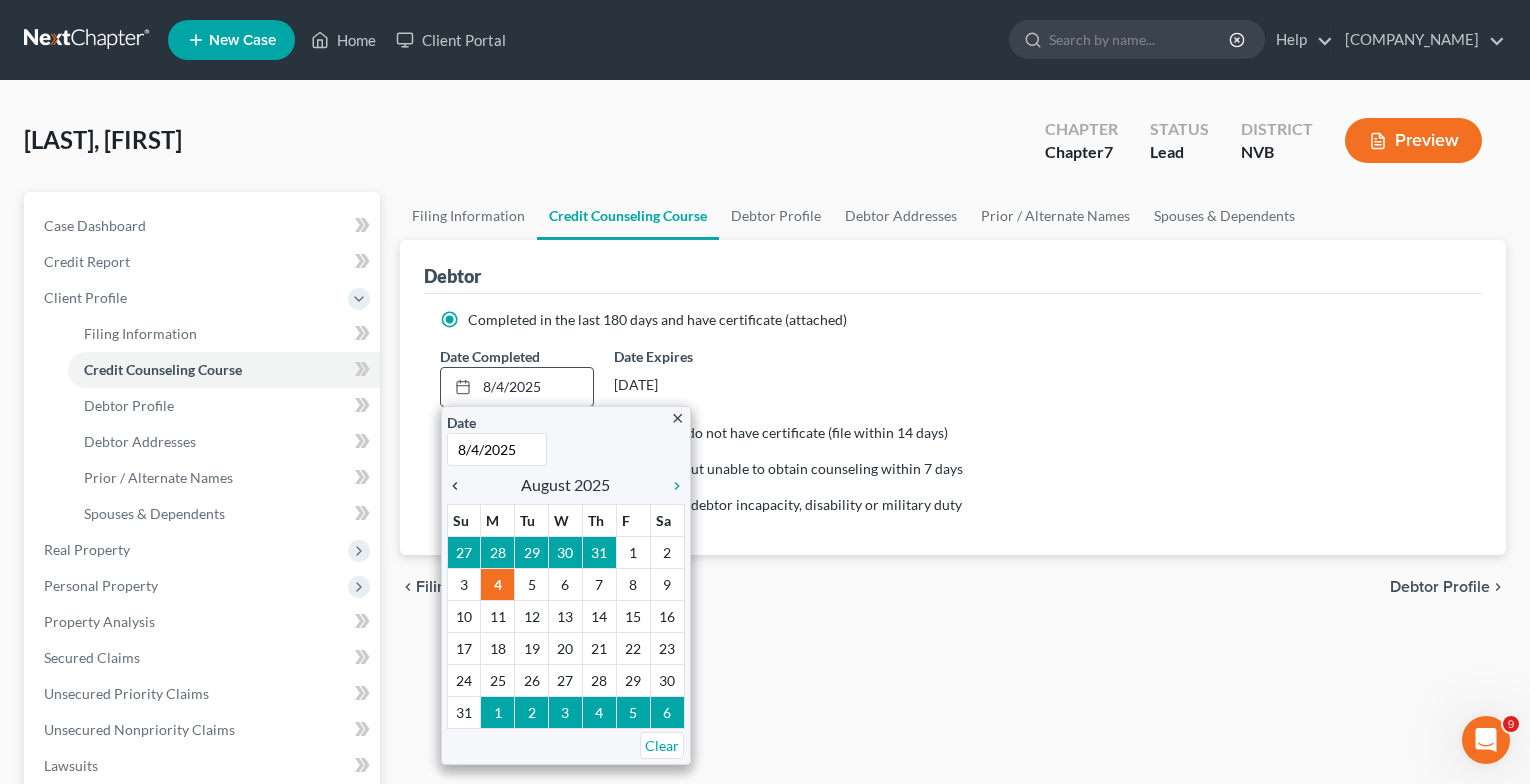 click on "chevron_left" at bounding box center [460, 486] 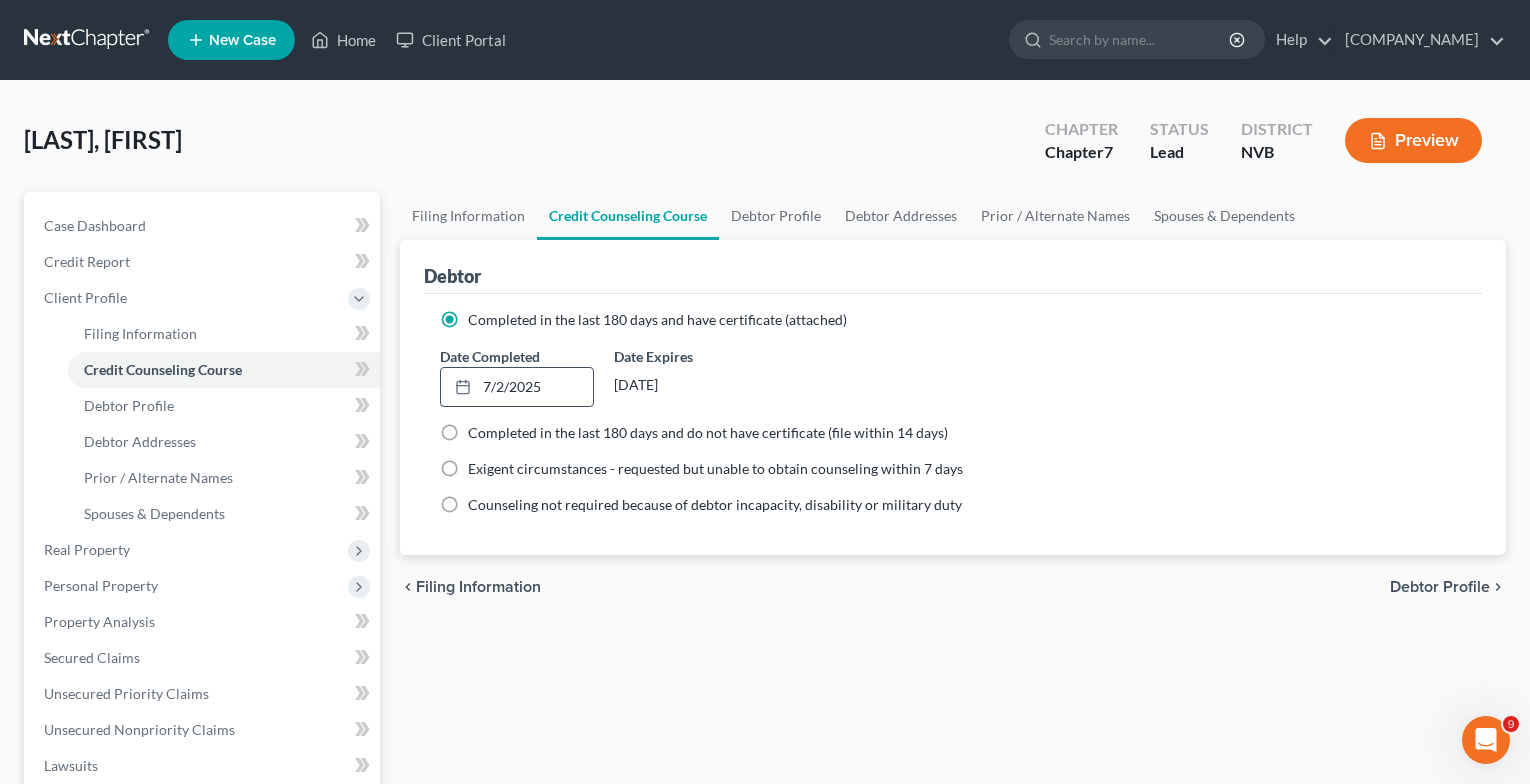 click on "Debtor Profile" at bounding box center (1440, 587) 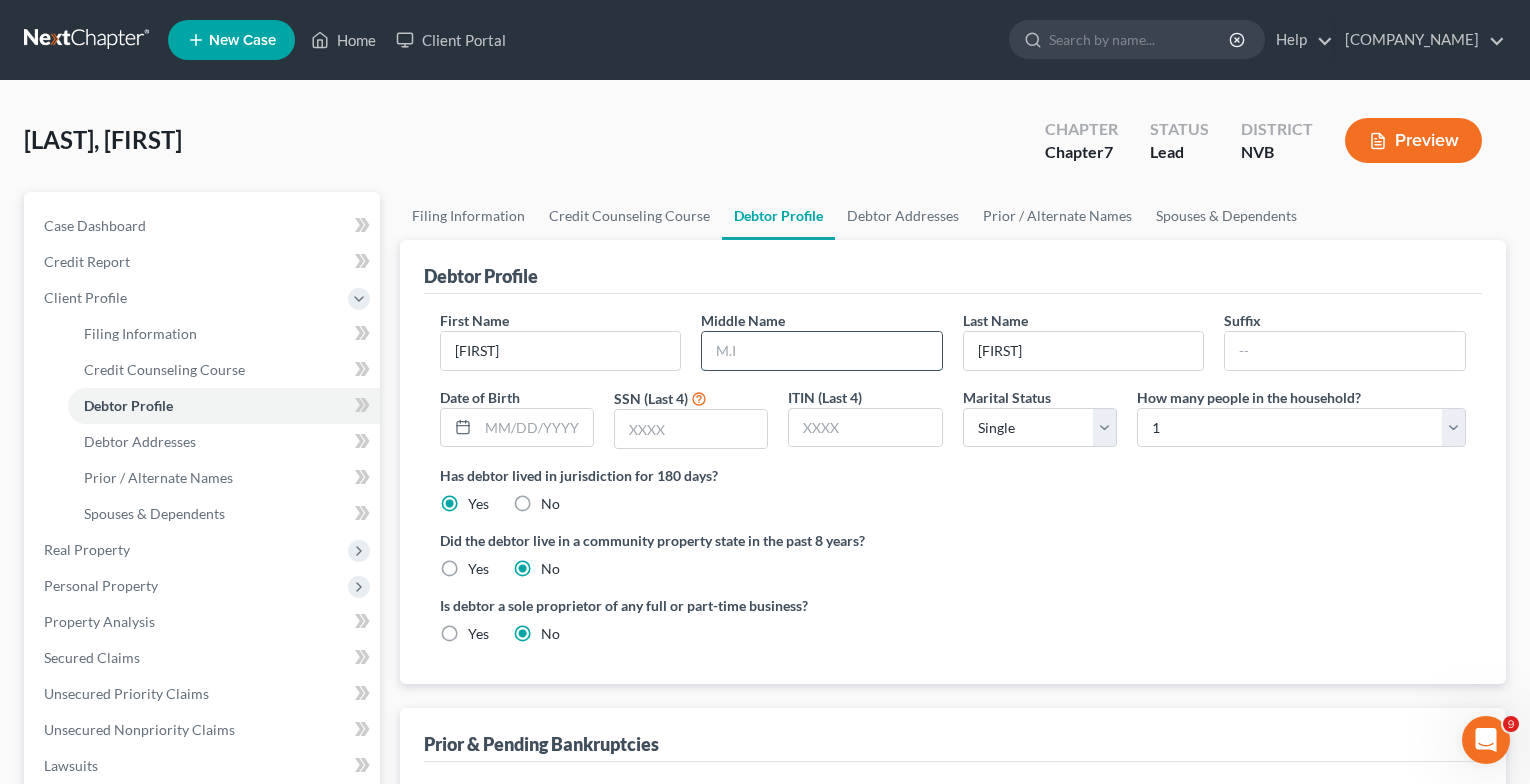 click at bounding box center (822, 351) 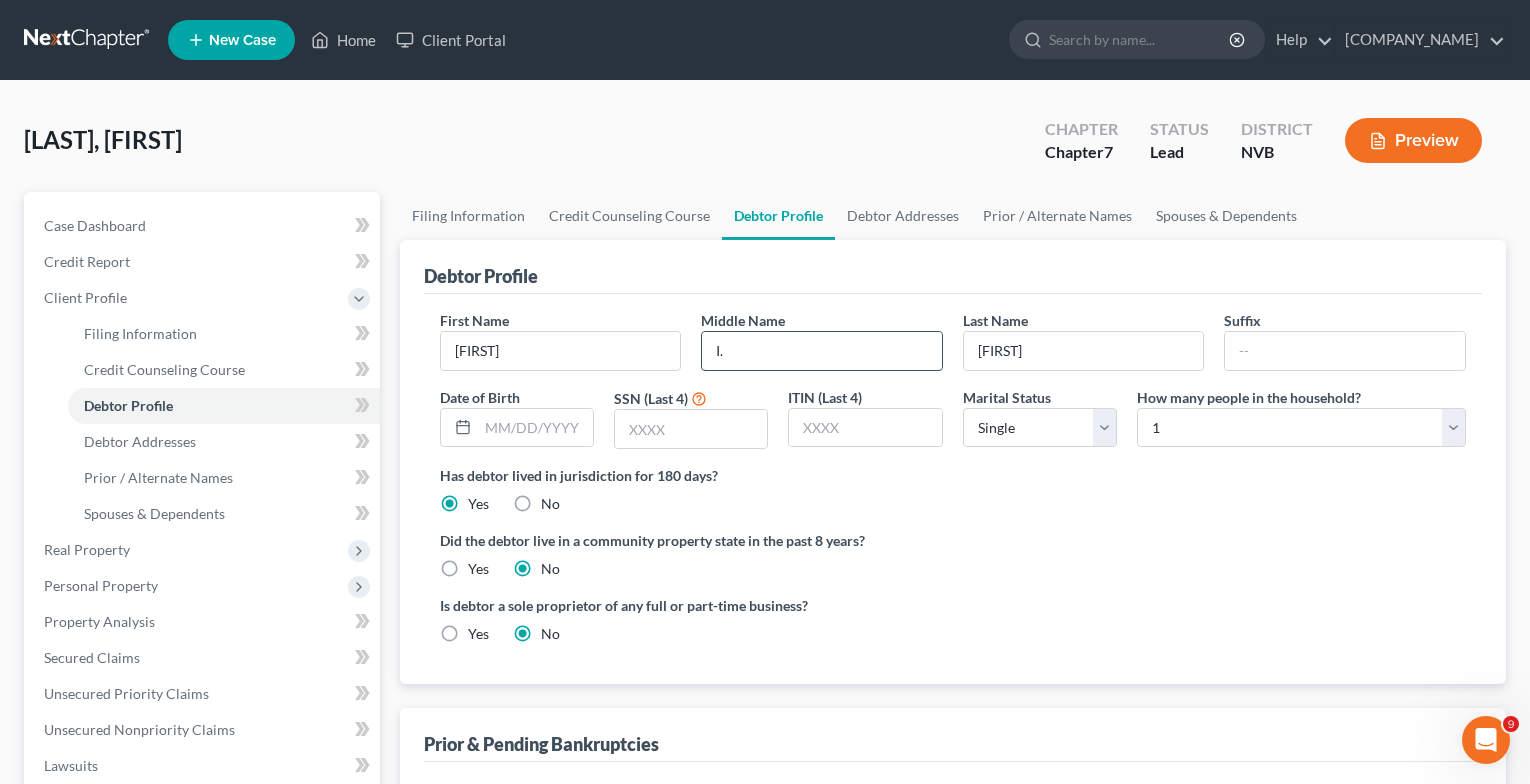 type on "I." 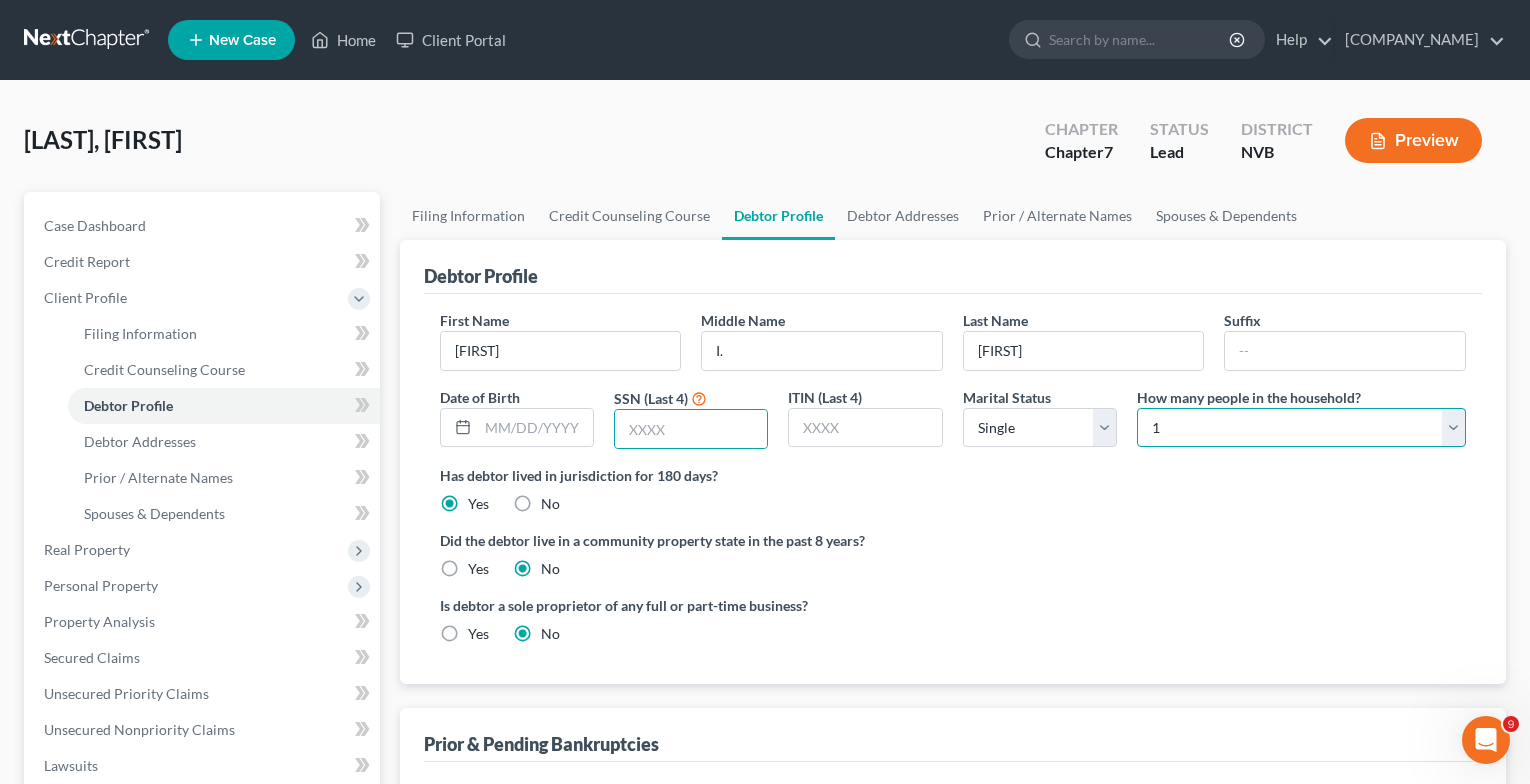 click on "Select 1 2 3 4 5 6 7 8 9 10 11 12 13 14 15 16 17 18 19 20" at bounding box center (1301, 428) 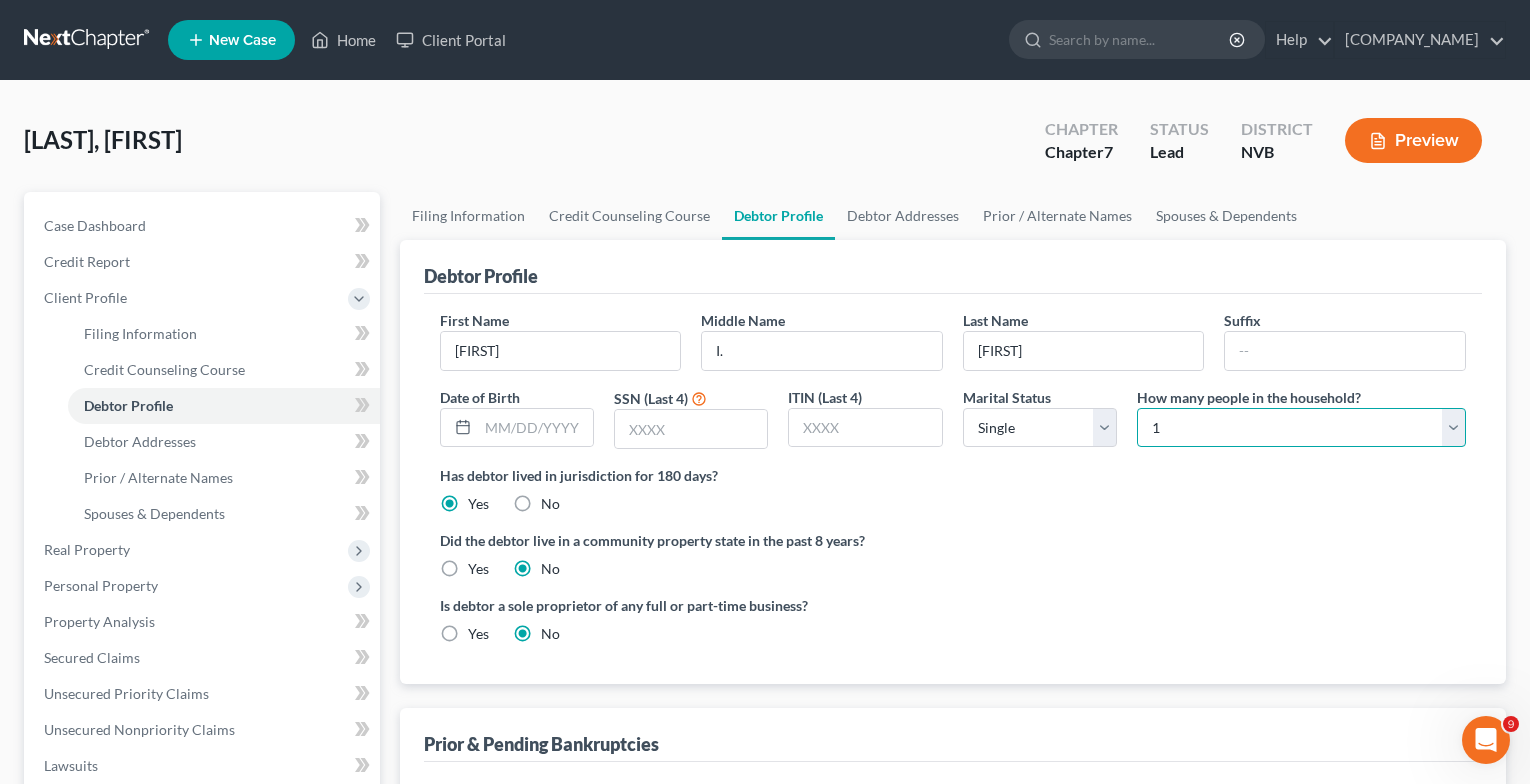 select on "1" 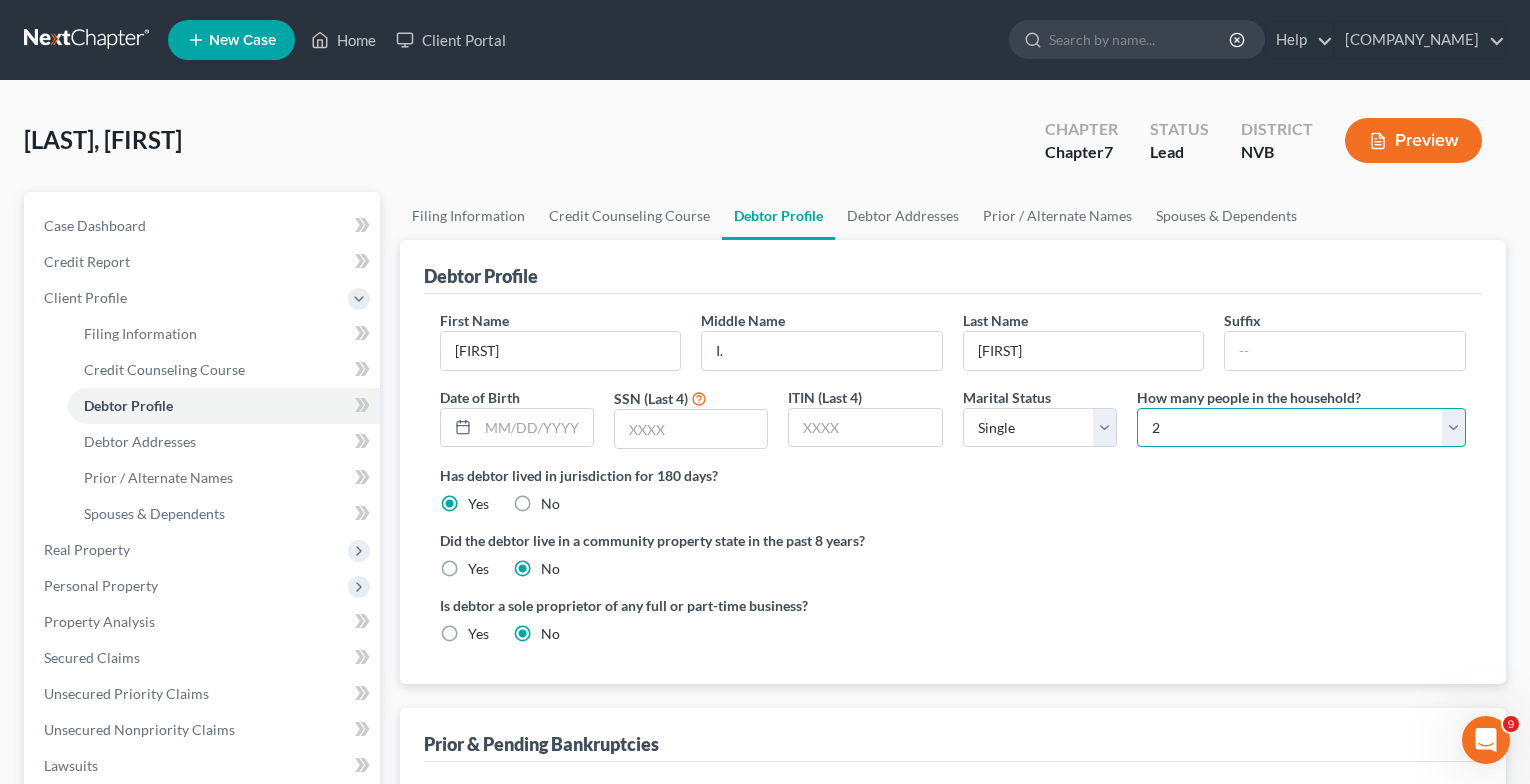 click on "Select 1 2 3 4 5 6 7 8 9 10 11 12 13 14 15 16 17 18 19 20" at bounding box center [1301, 428] 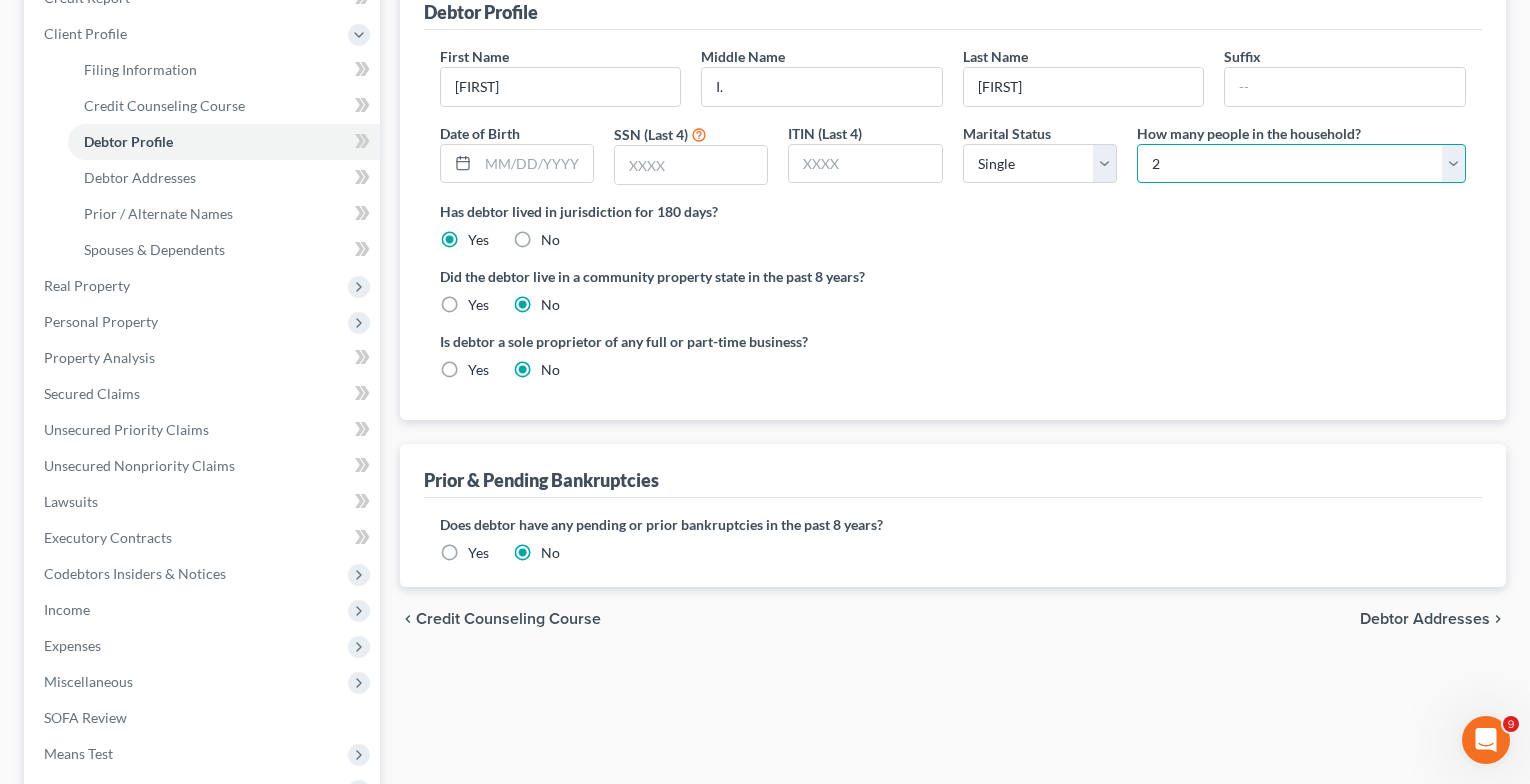scroll, scrollTop: 300, scrollLeft: 0, axis: vertical 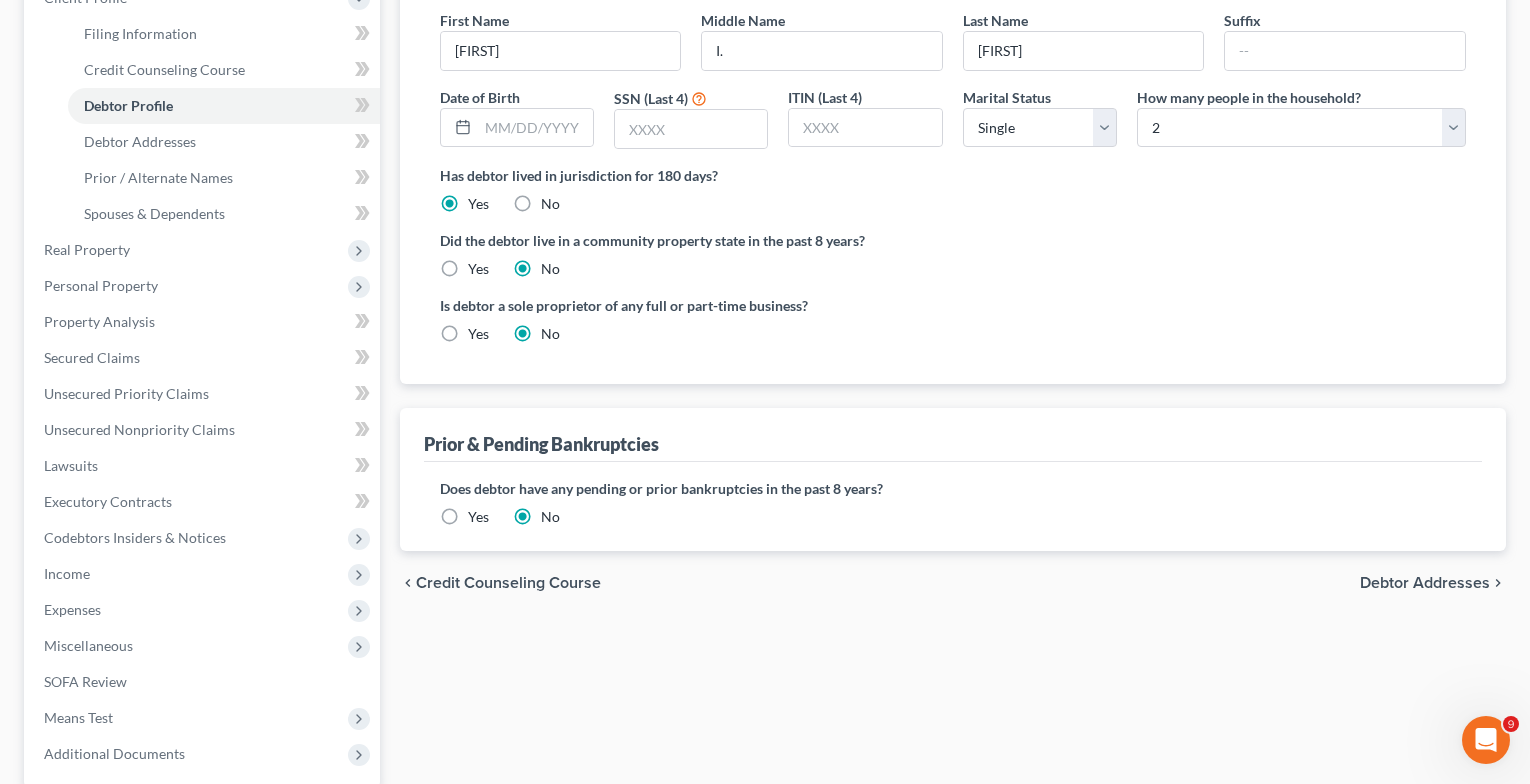 click on "Debtor Addresses" at bounding box center [1425, 583] 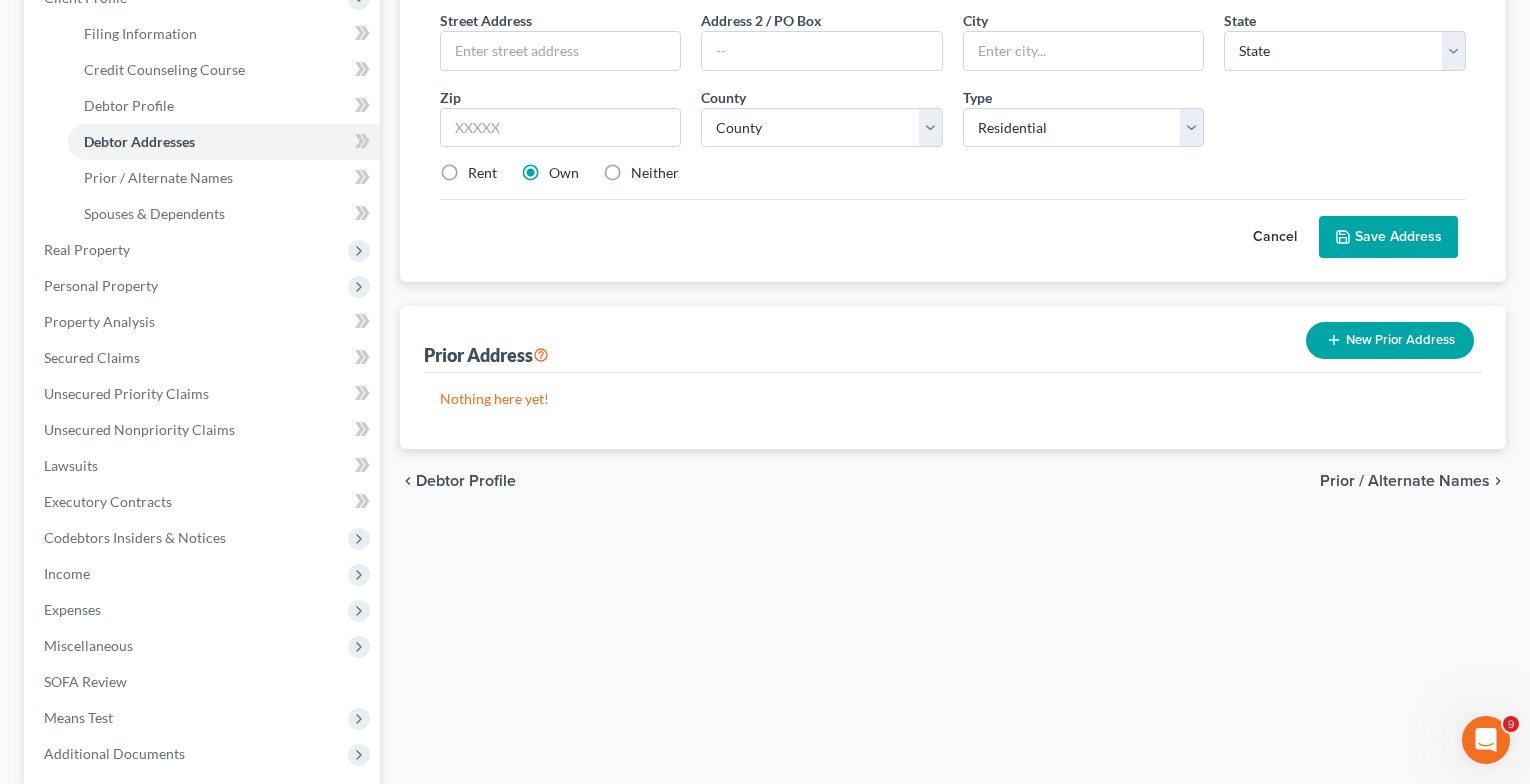 scroll, scrollTop: 0, scrollLeft: 0, axis: both 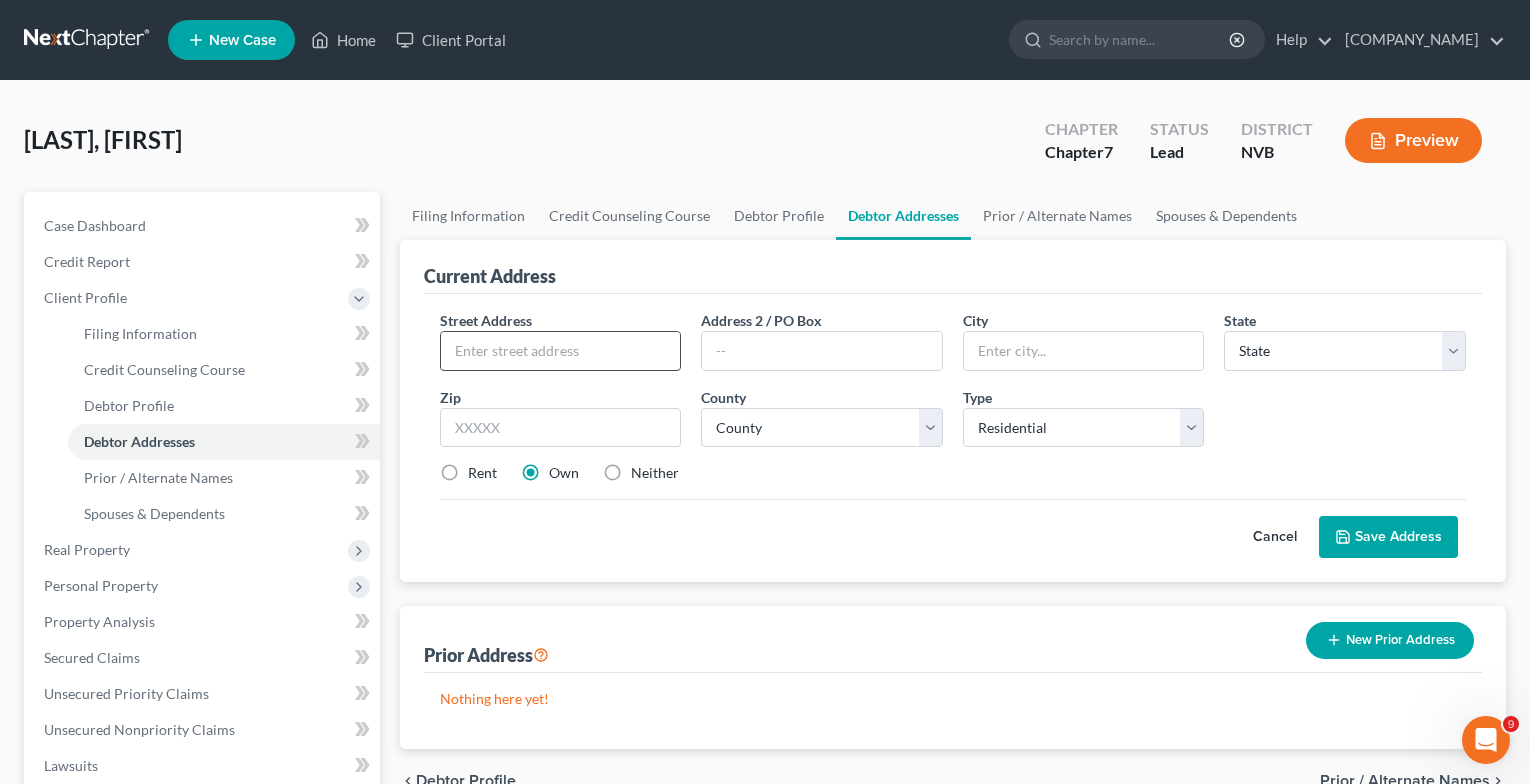 click at bounding box center [561, 351] 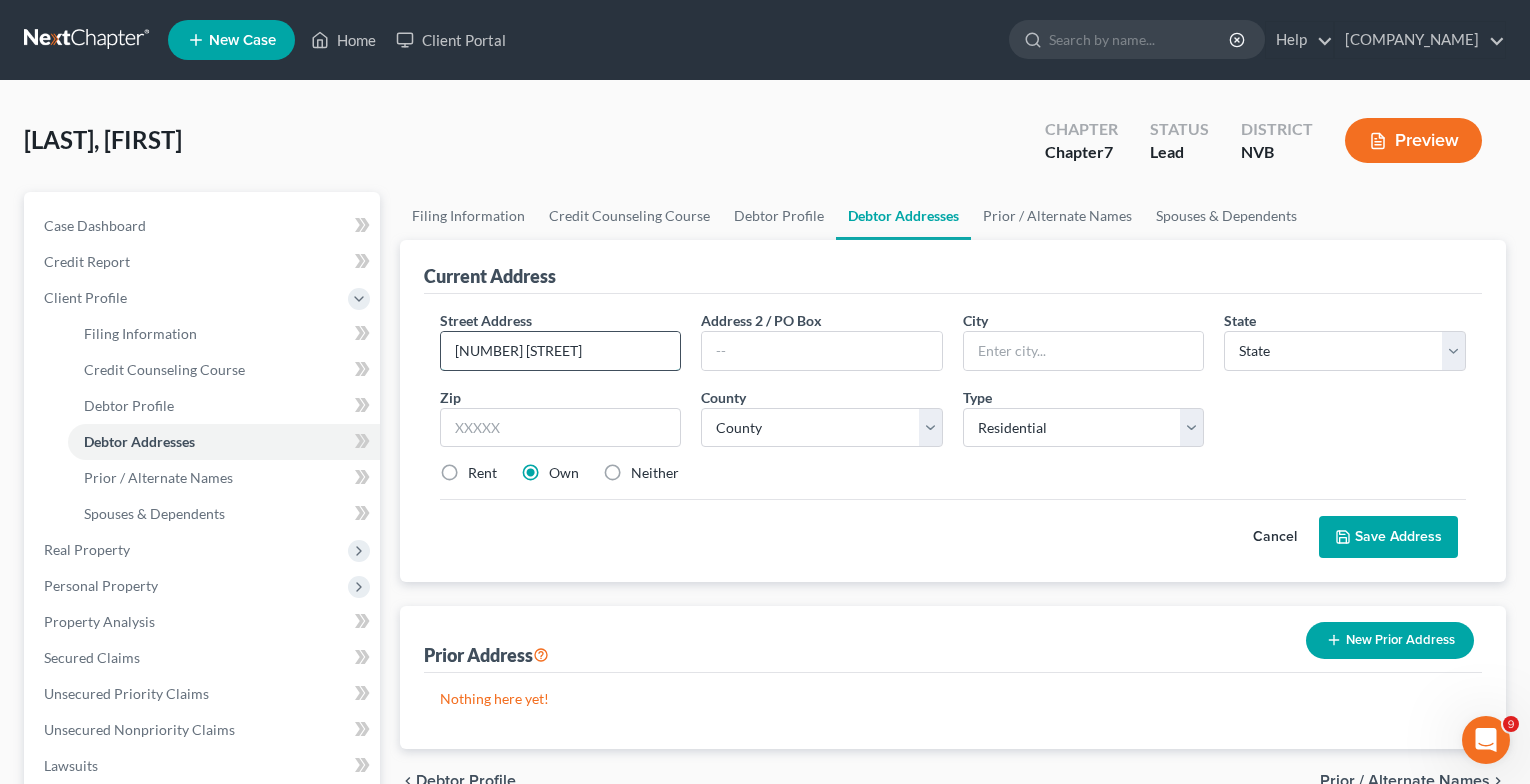 type on "[NUMBER] [STREET]" 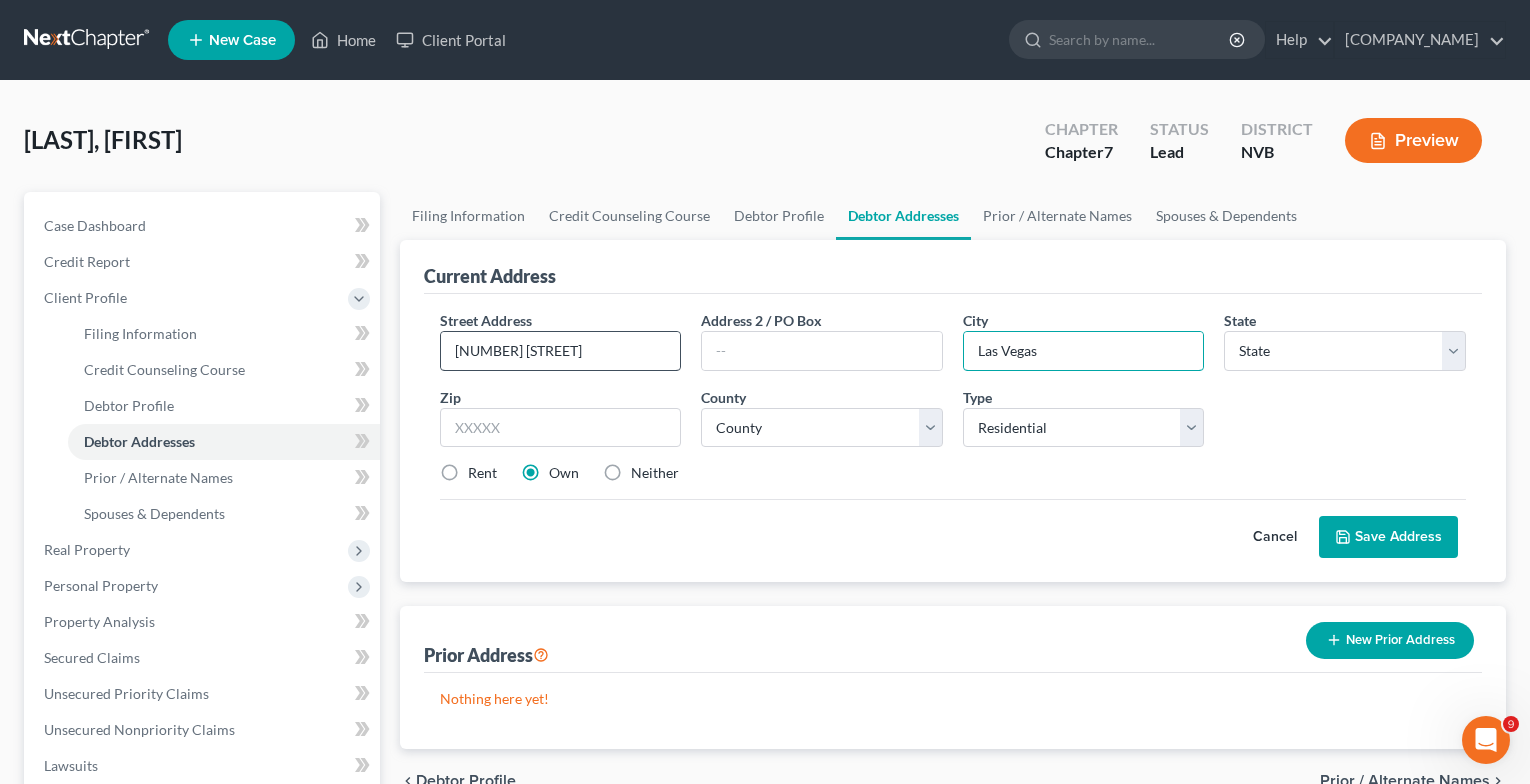 type on "Las Vegas" 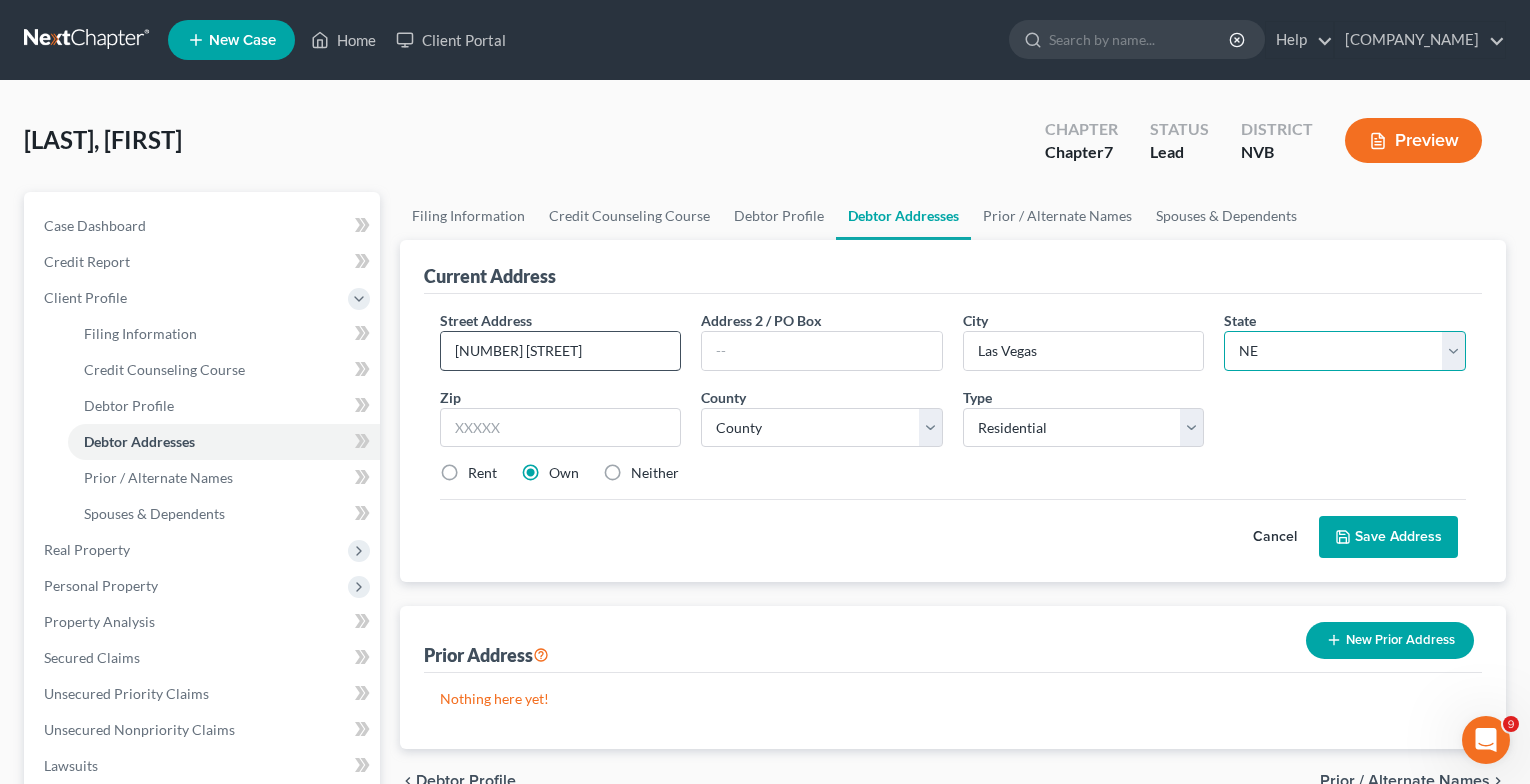 select on "31" 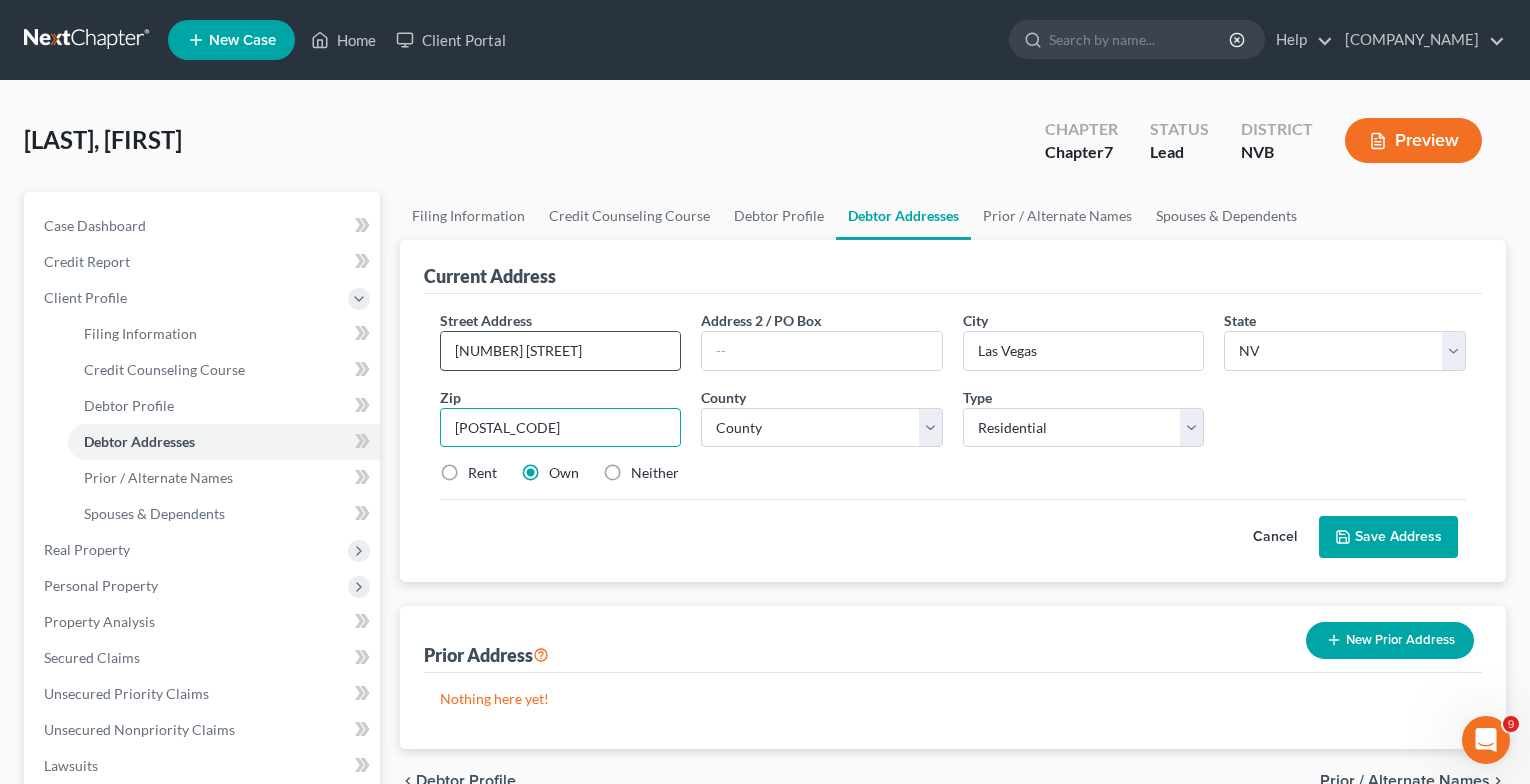 type on "[POSTAL_CODE]" 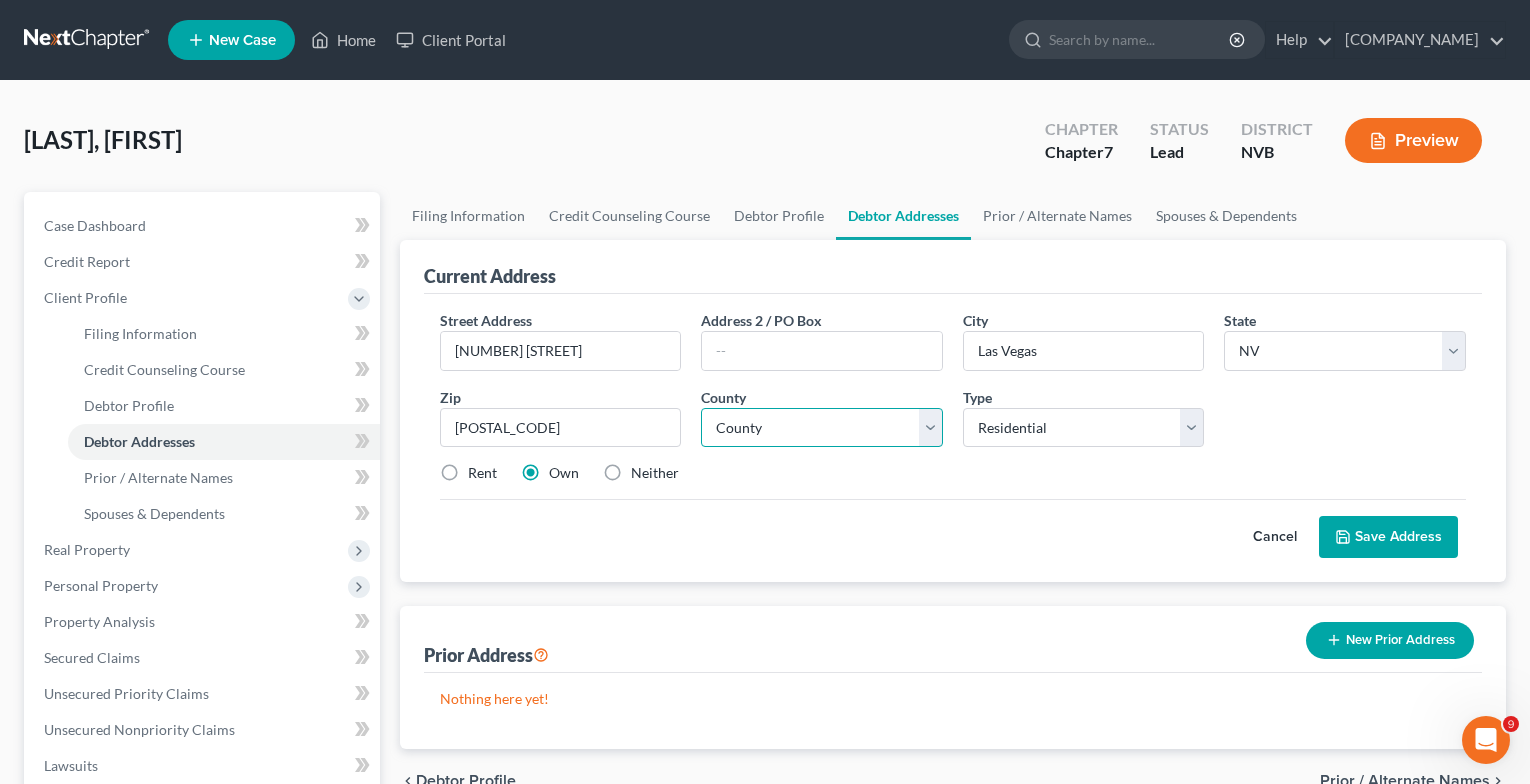 click on "[COUNTY] [COUNTY] [COUNTY] [COUNTY] [COUNTY] [COUNTY] [COUNTY] [COUNTY] [COUNTY] [COUNTY] [COUNTY] [COUNTY] [COUNTY] [COUNTY] [COUNTY] [COUNTY]" at bounding box center [822, 428] 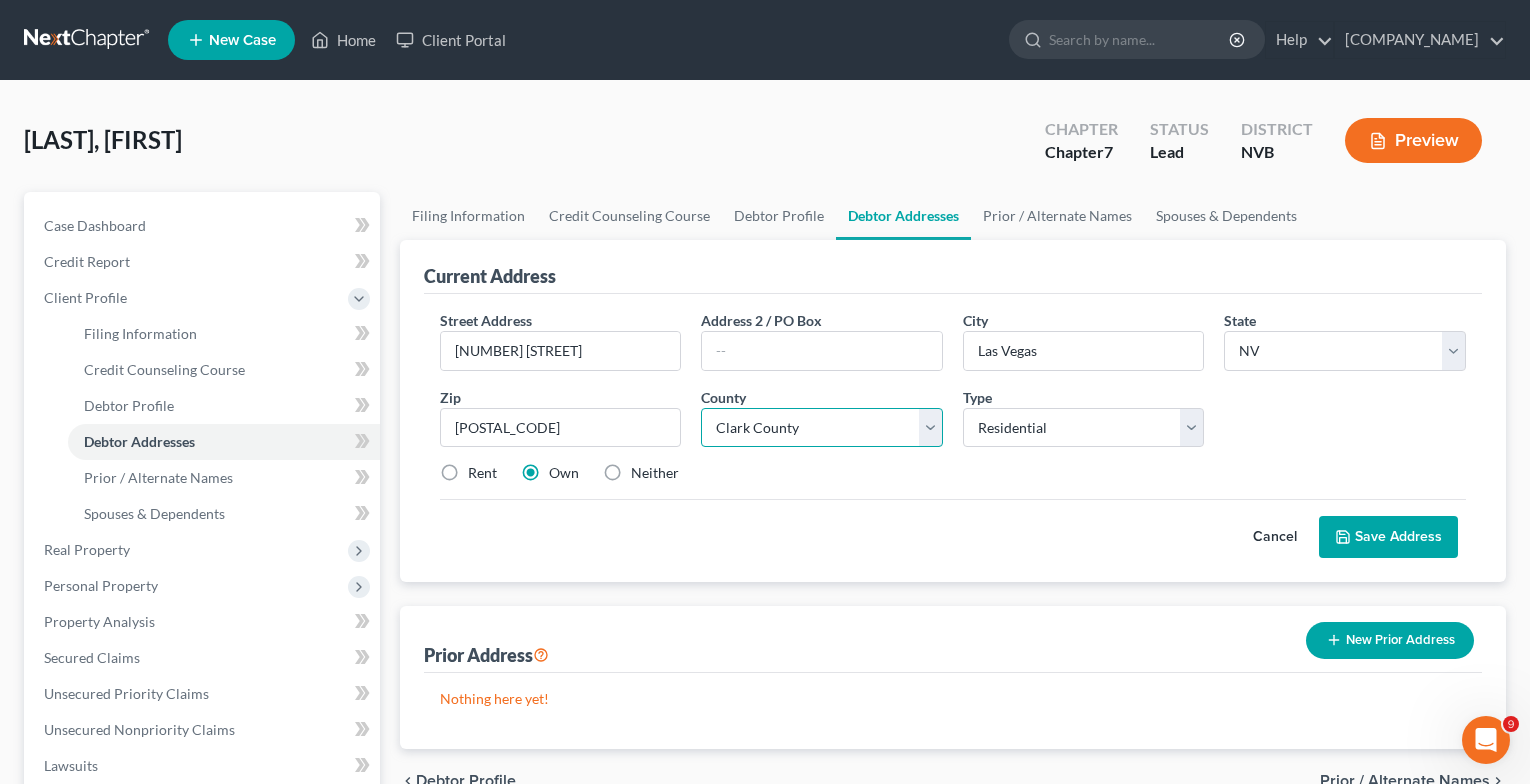 click on "[COUNTY] [COUNTY] [COUNTY] [COUNTY] [COUNTY] [COUNTY] [COUNTY] [COUNTY] [COUNTY] [COUNTY] [COUNTY] [COUNTY] [COUNTY] [COUNTY] [COUNTY] [COUNTY]" at bounding box center [822, 428] 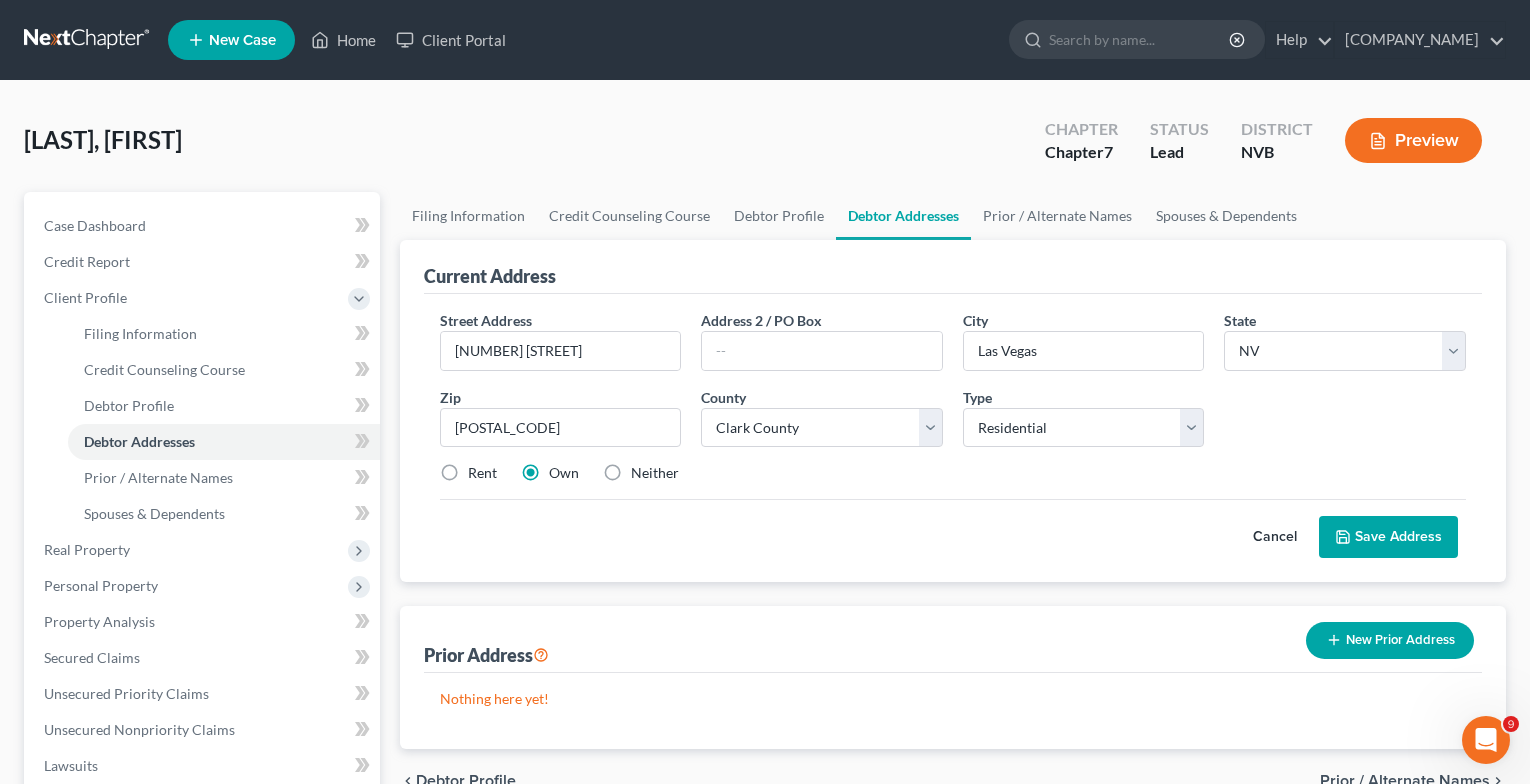 click on "Rent" at bounding box center (482, 473) 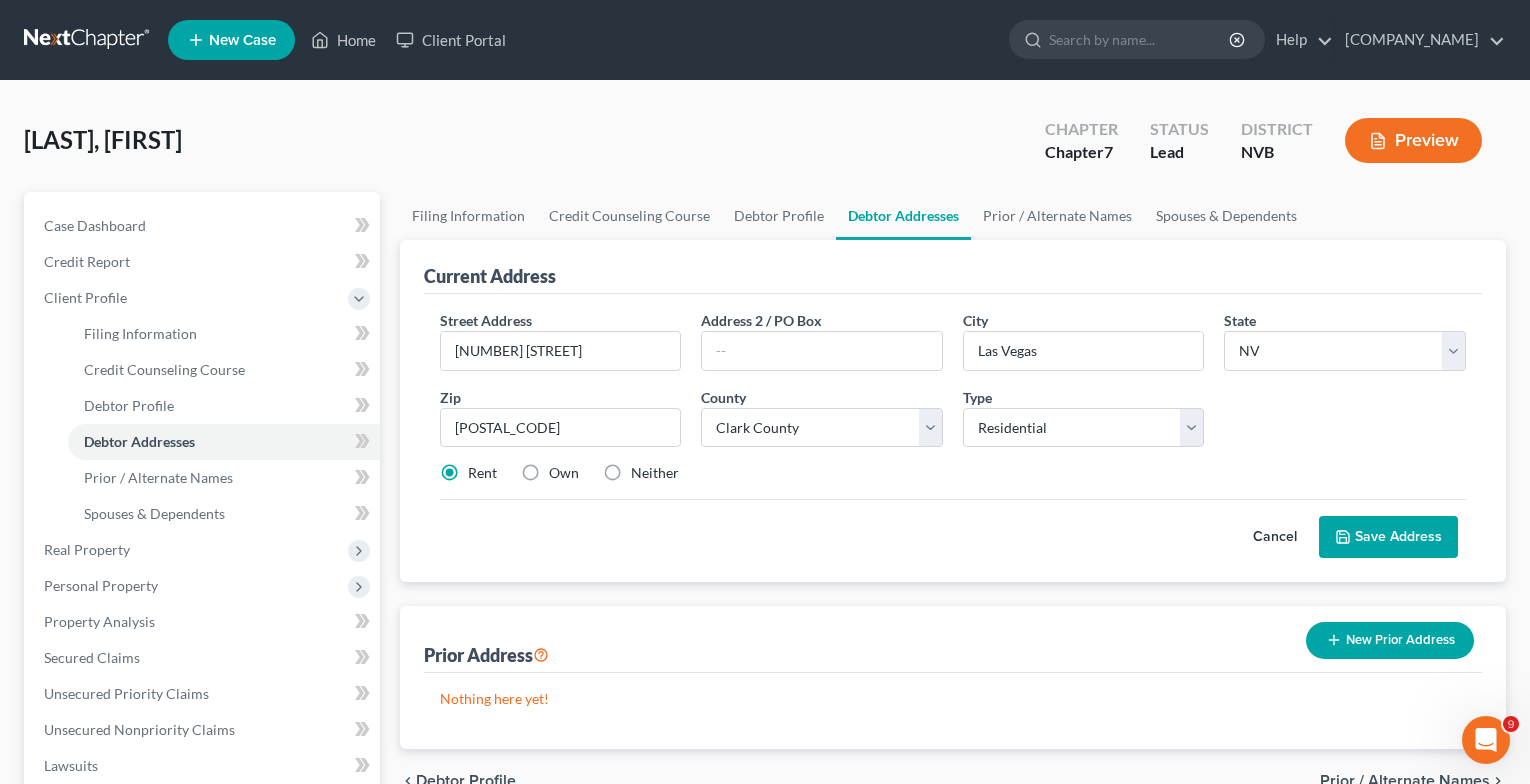 click on "Save Address" at bounding box center [1388, 537] 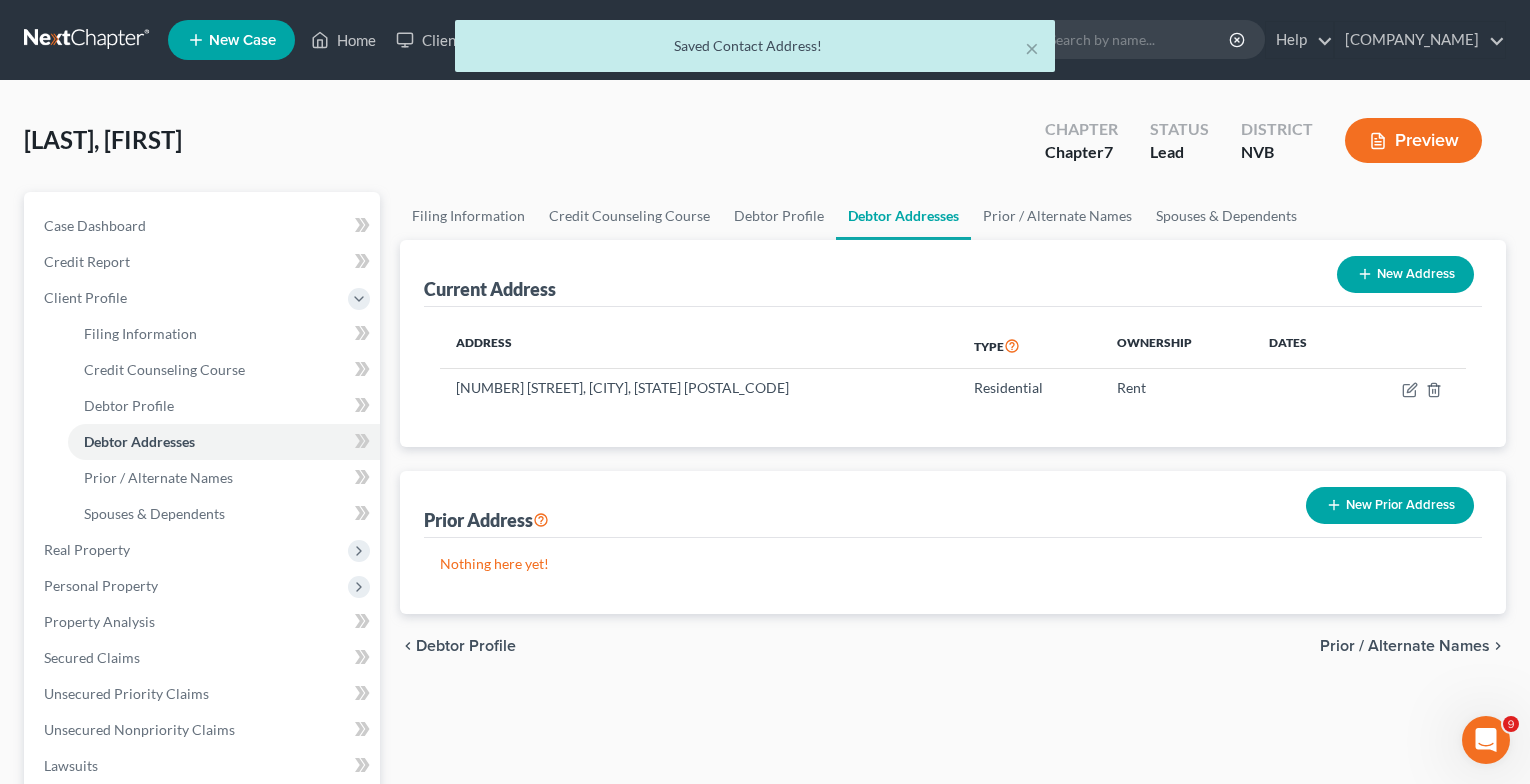 click on "Prior / Alternate Names" at bounding box center (1405, 646) 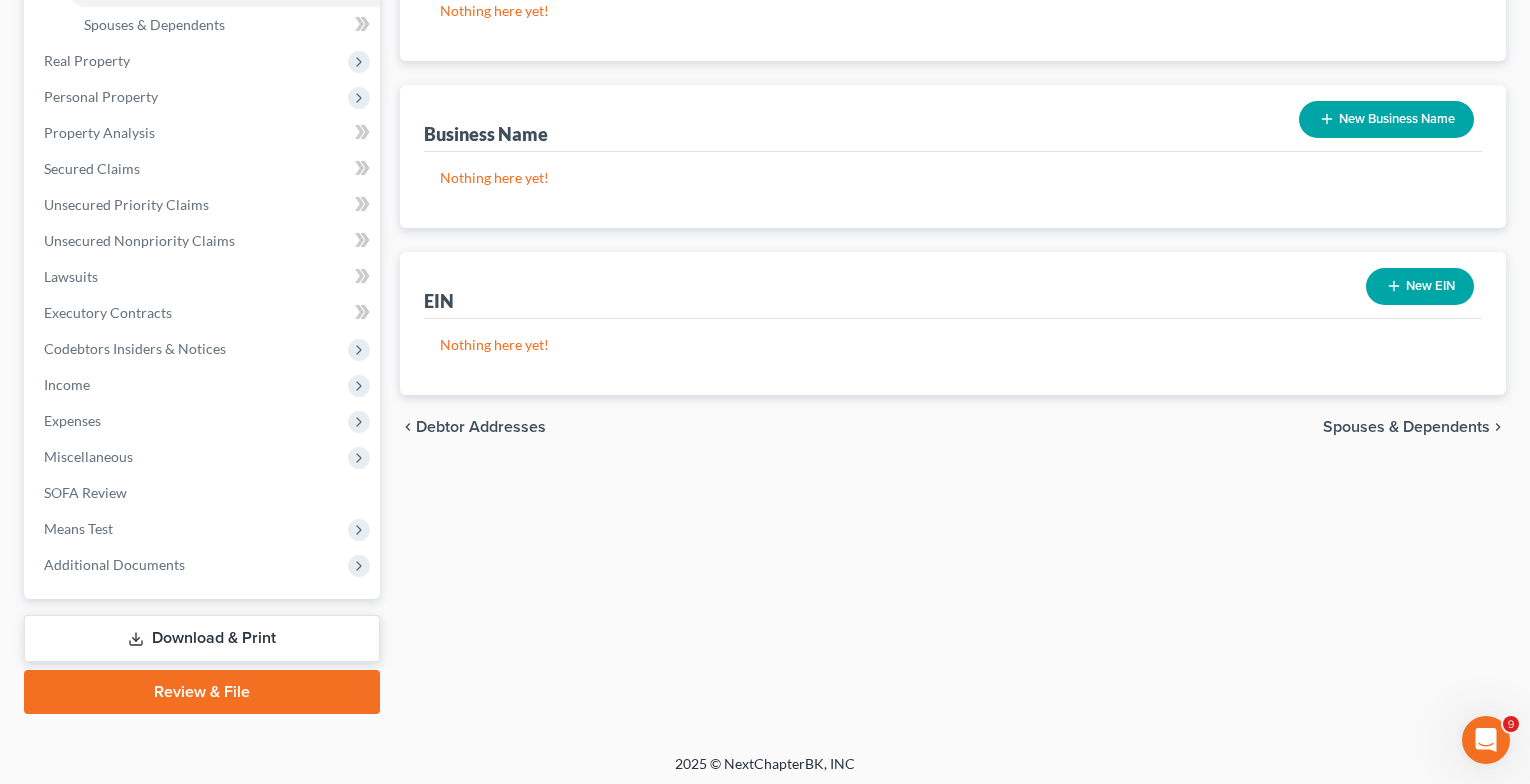 scroll, scrollTop: 495, scrollLeft: 0, axis: vertical 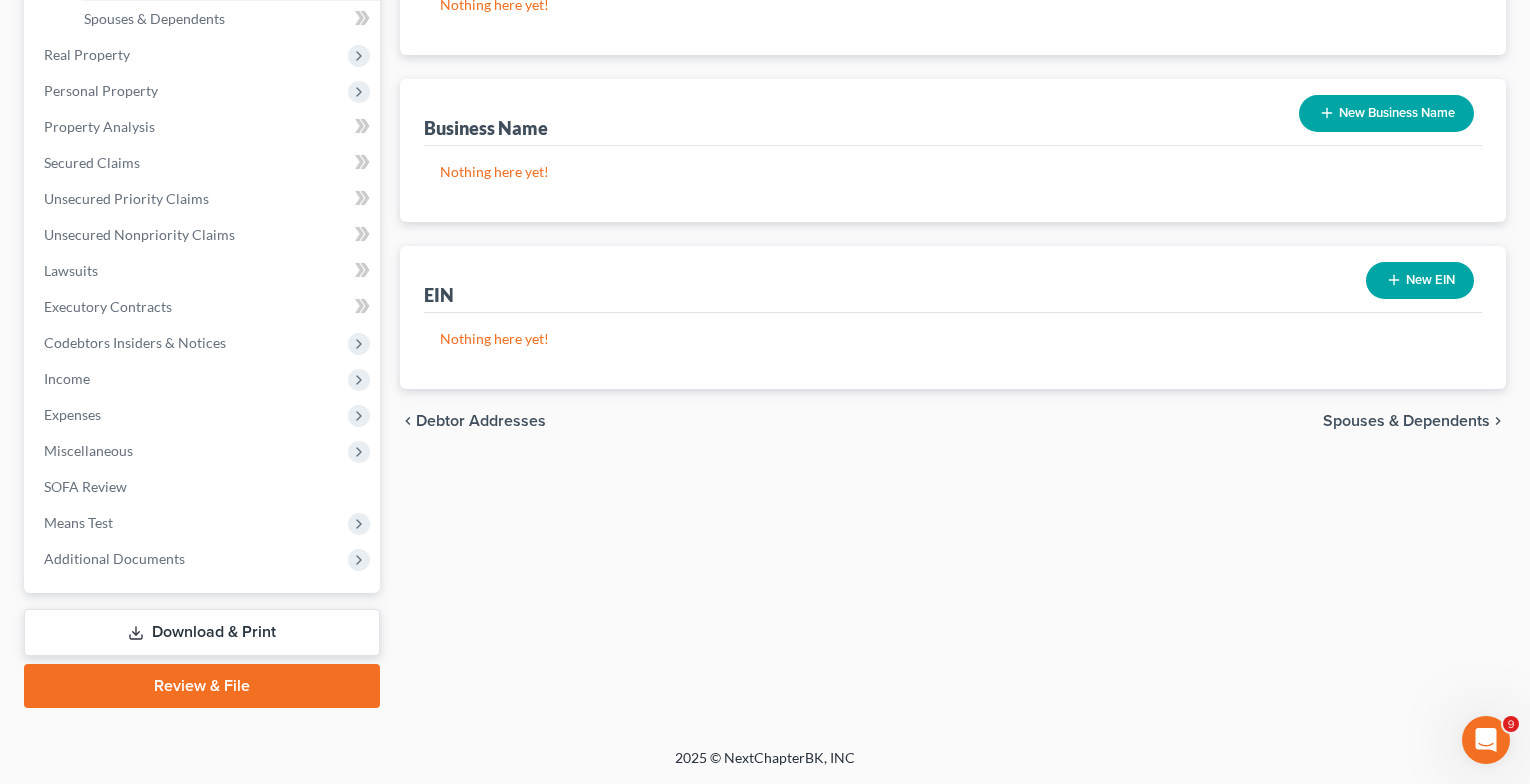 click on "Spouses & Dependents" at bounding box center [1406, 421] 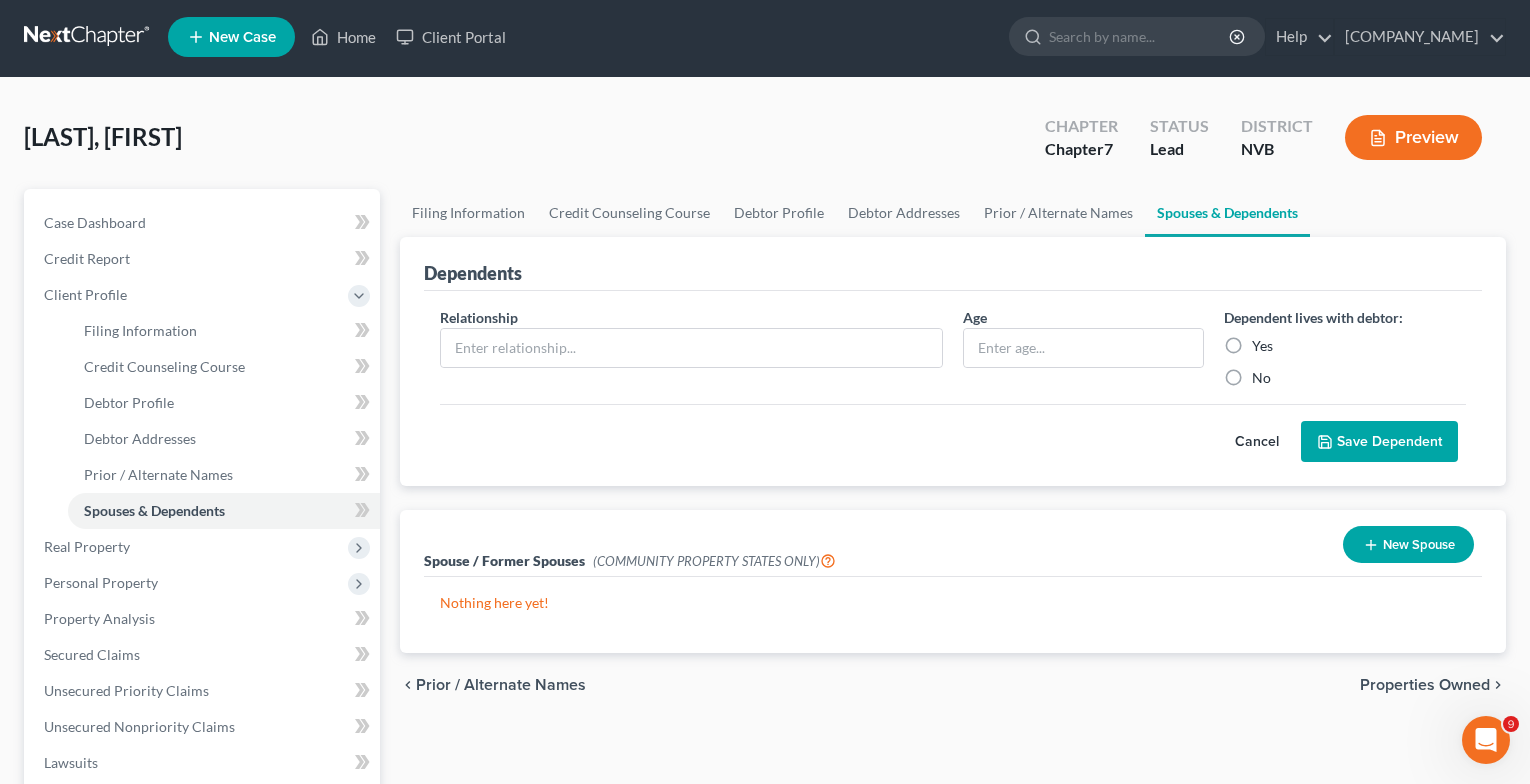 scroll, scrollTop: 0, scrollLeft: 0, axis: both 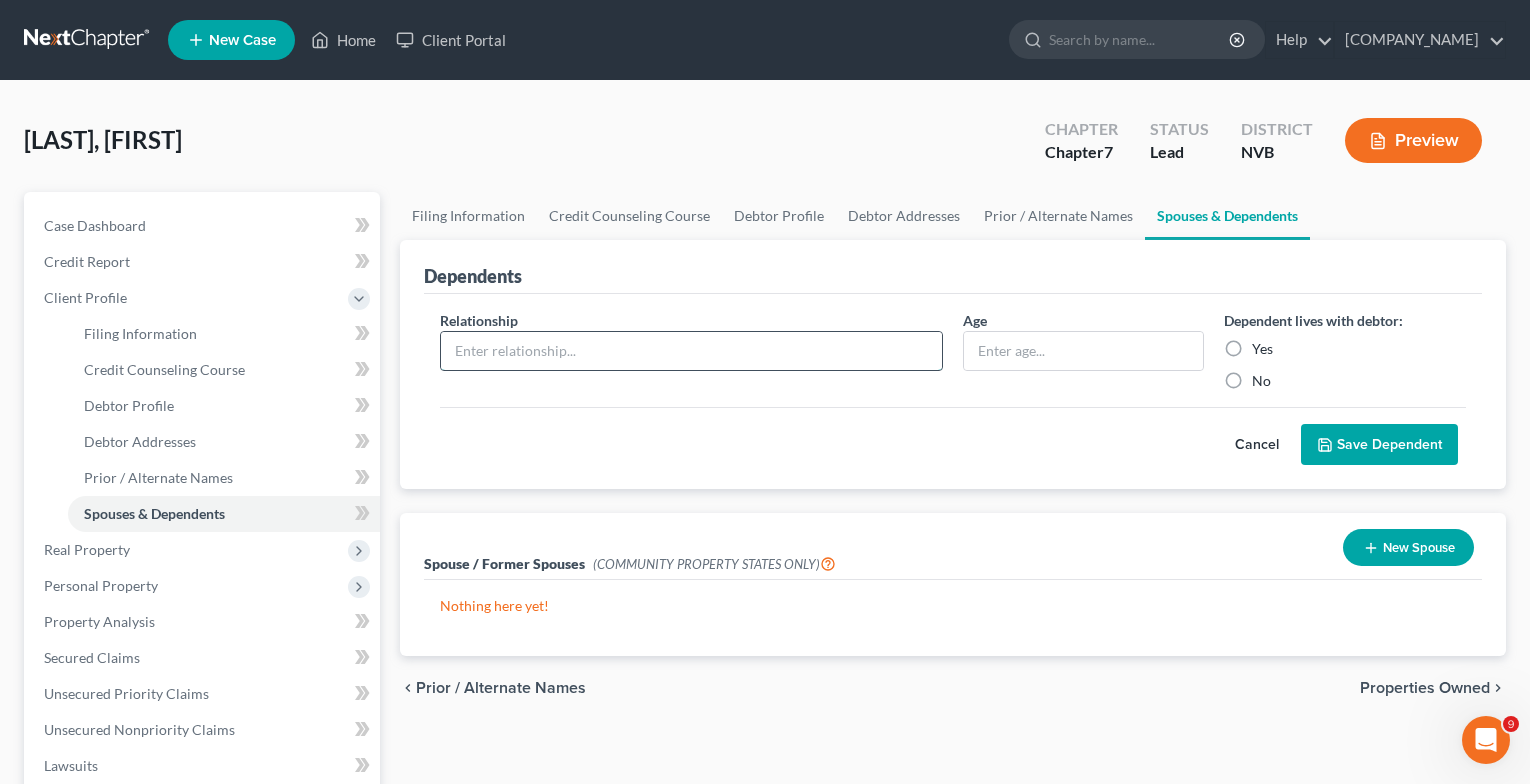 click at bounding box center [691, 351] 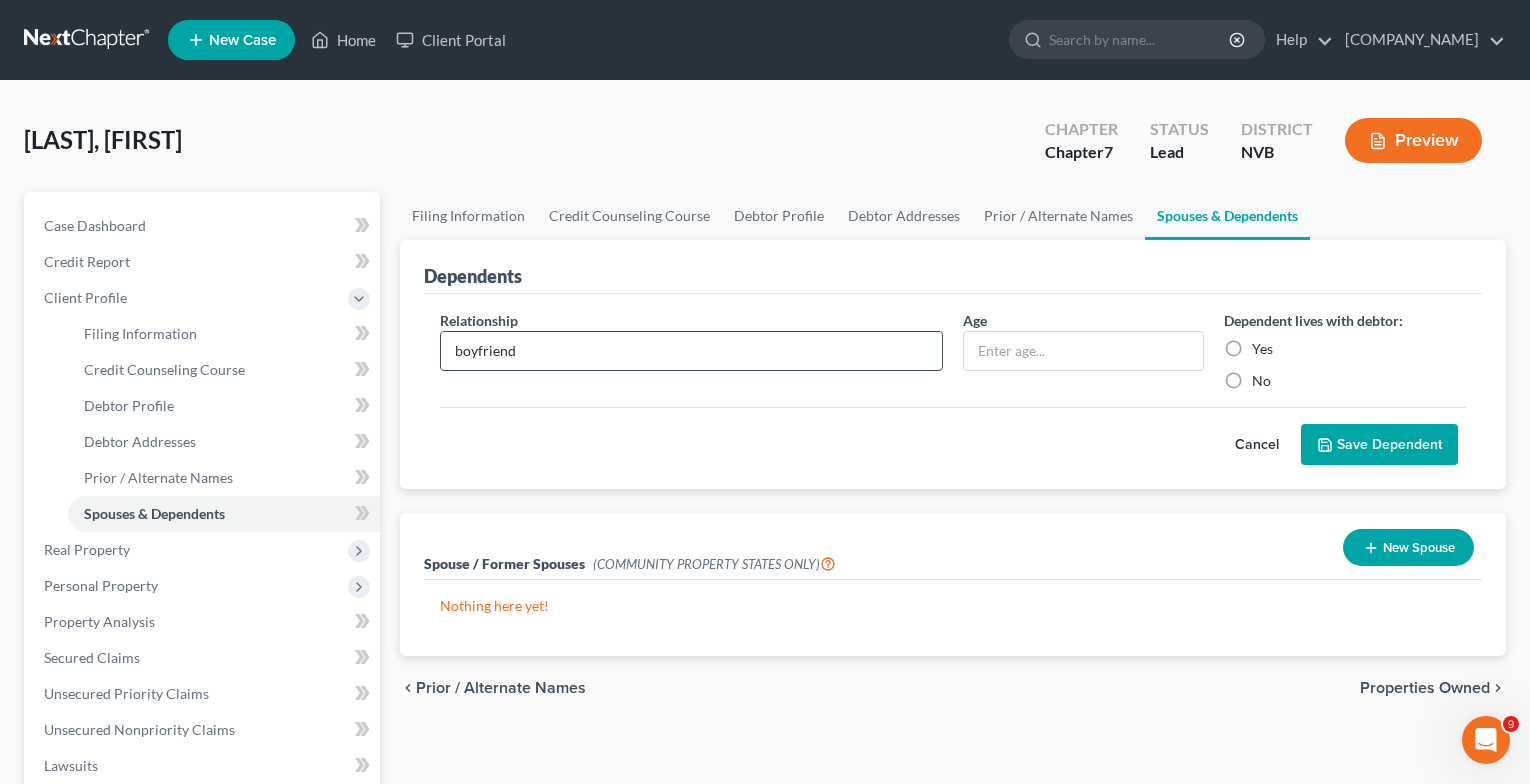 type on "boyfriend" 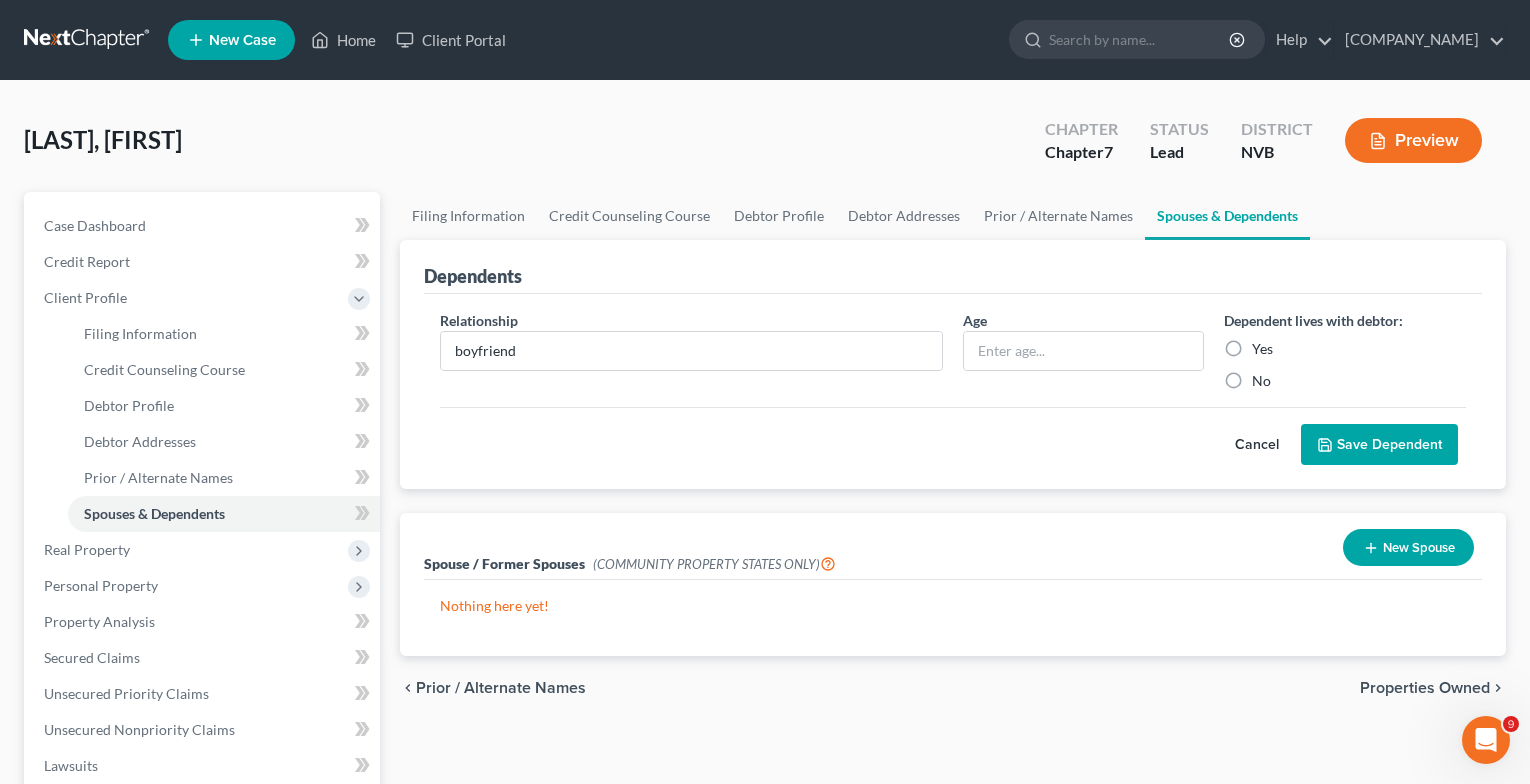 click on "Yes" at bounding box center [1262, 349] 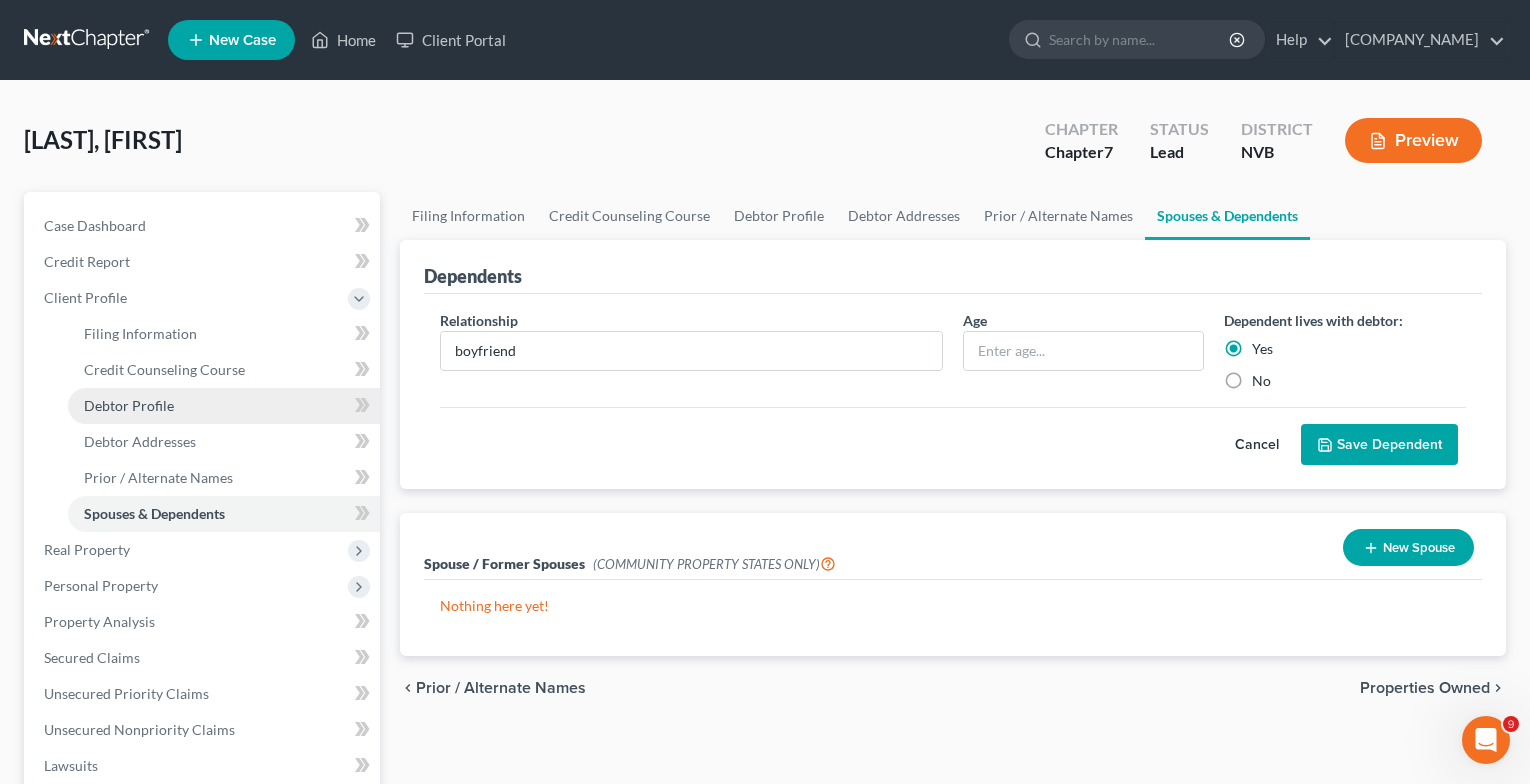 click on "Debtor Profile" at bounding box center (129, 405) 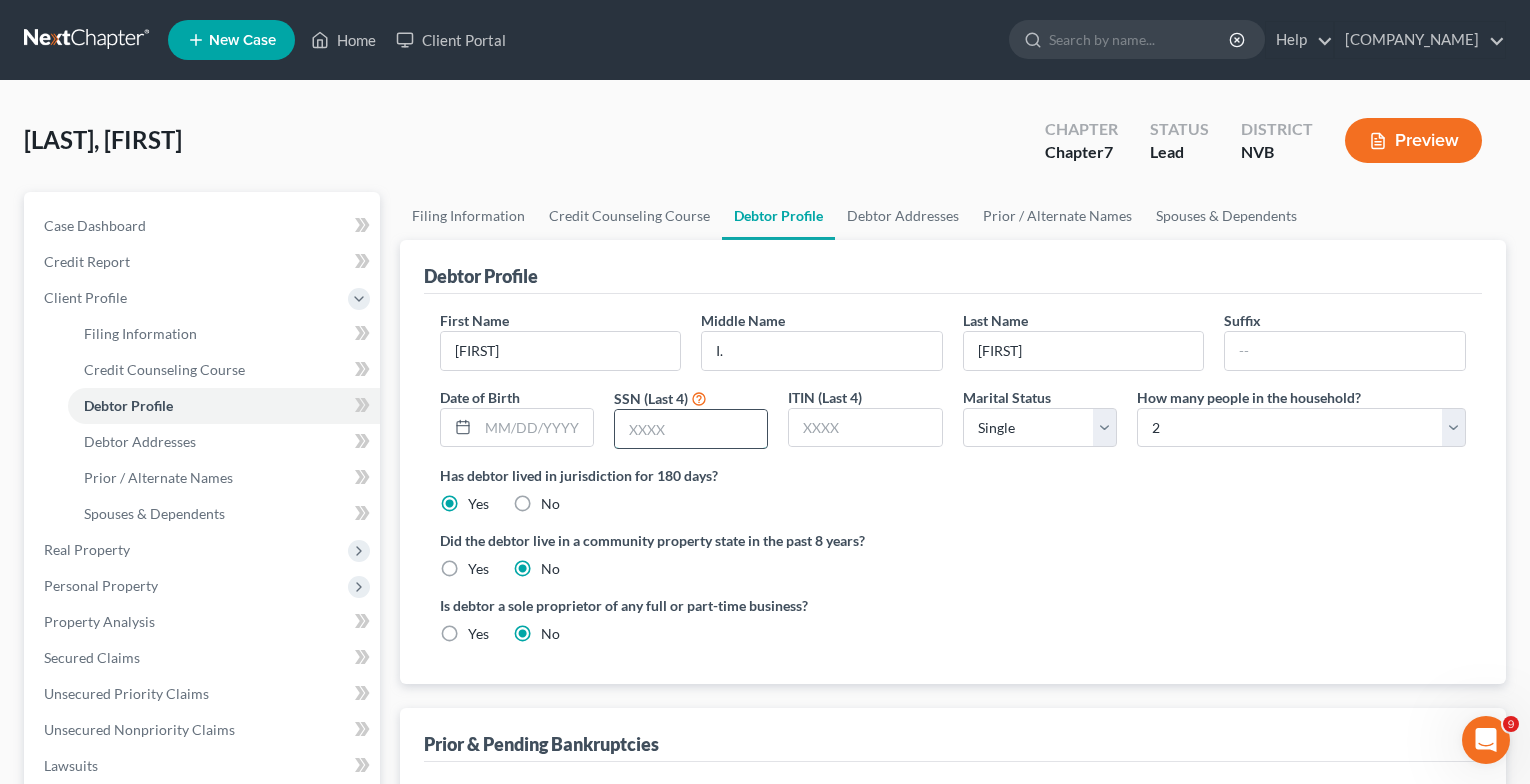 click at bounding box center [691, 429] 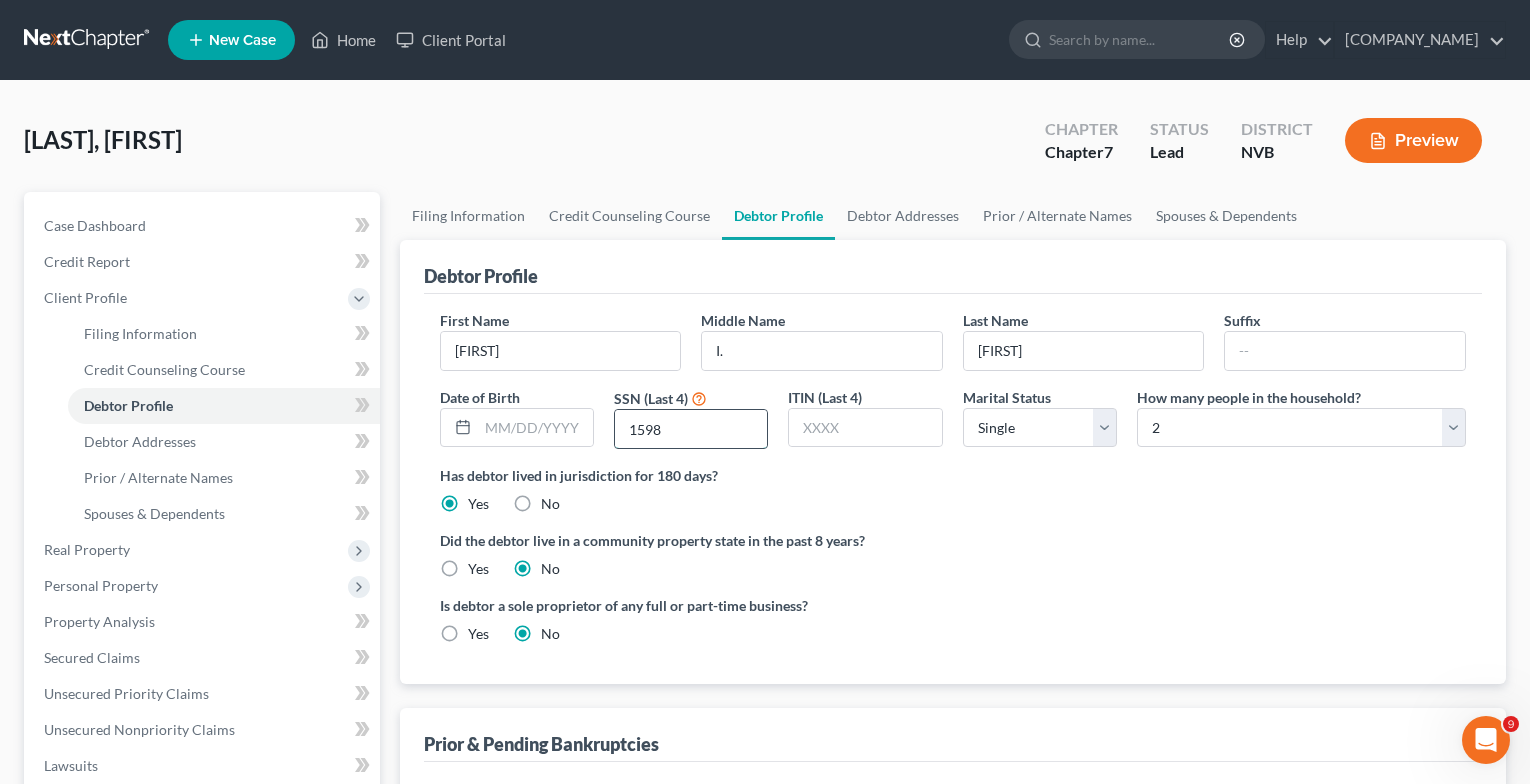 type on "1598" 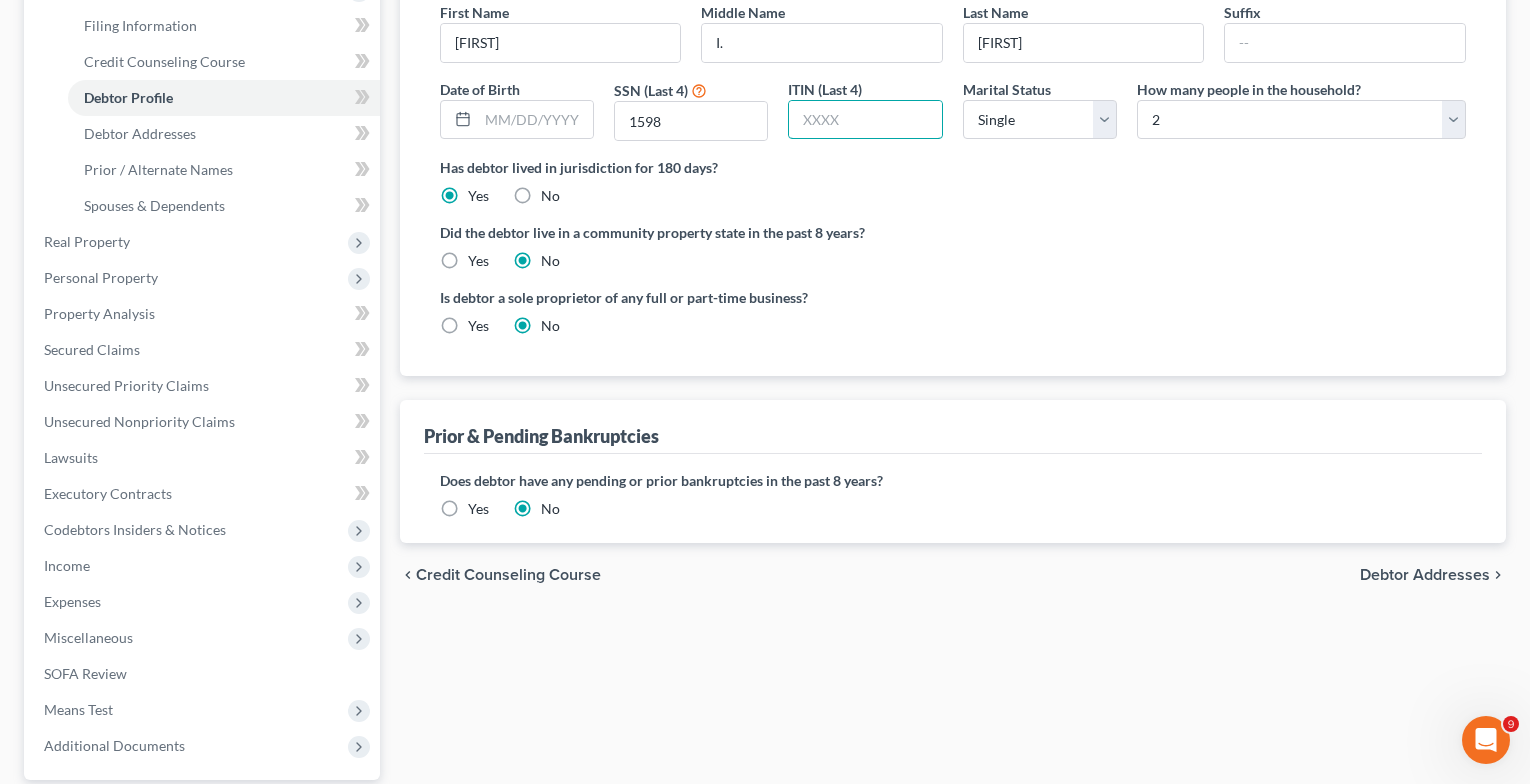 scroll, scrollTop: 343, scrollLeft: 0, axis: vertical 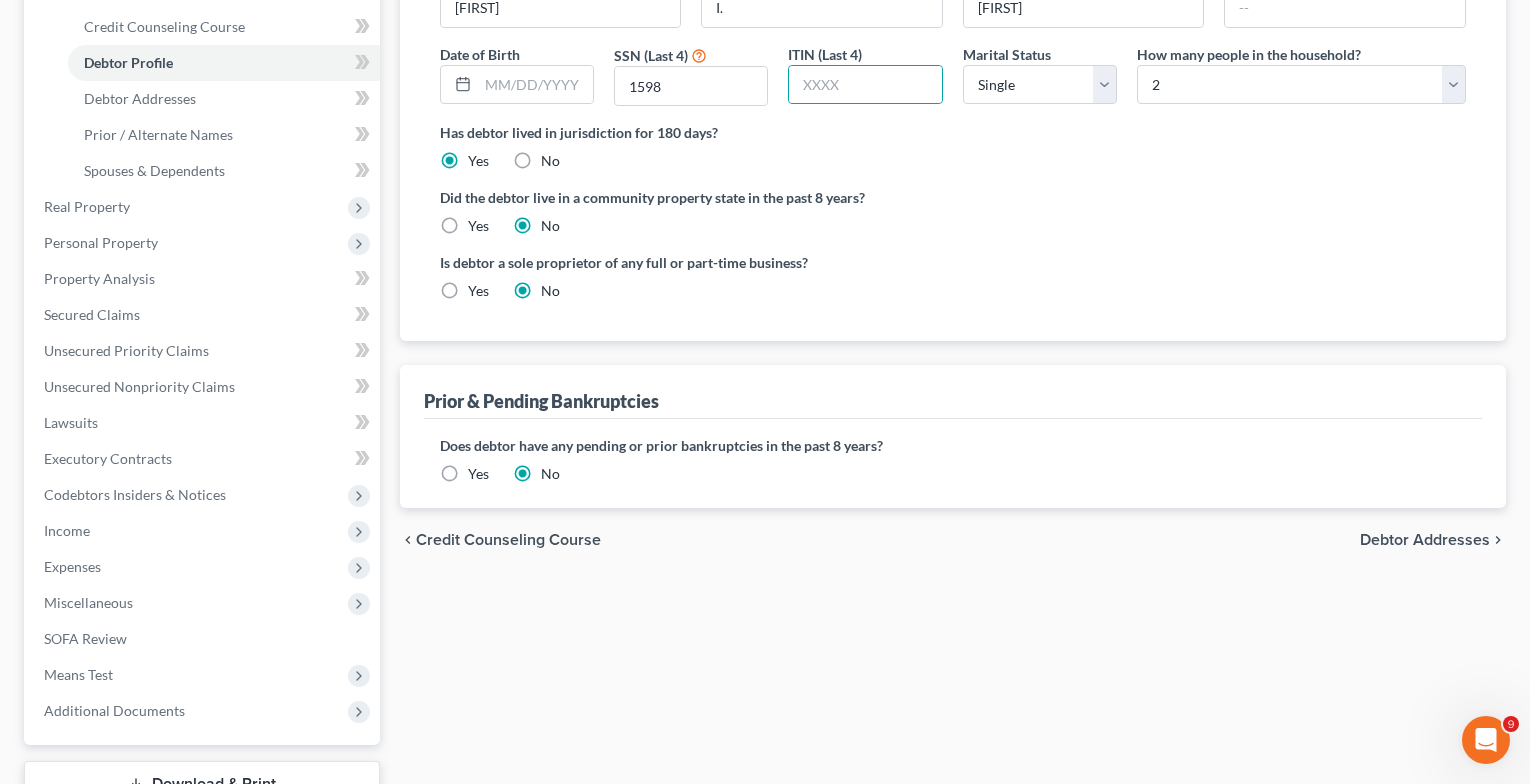 click on "Debtor Addresses" at bounding box center (1425, 540) 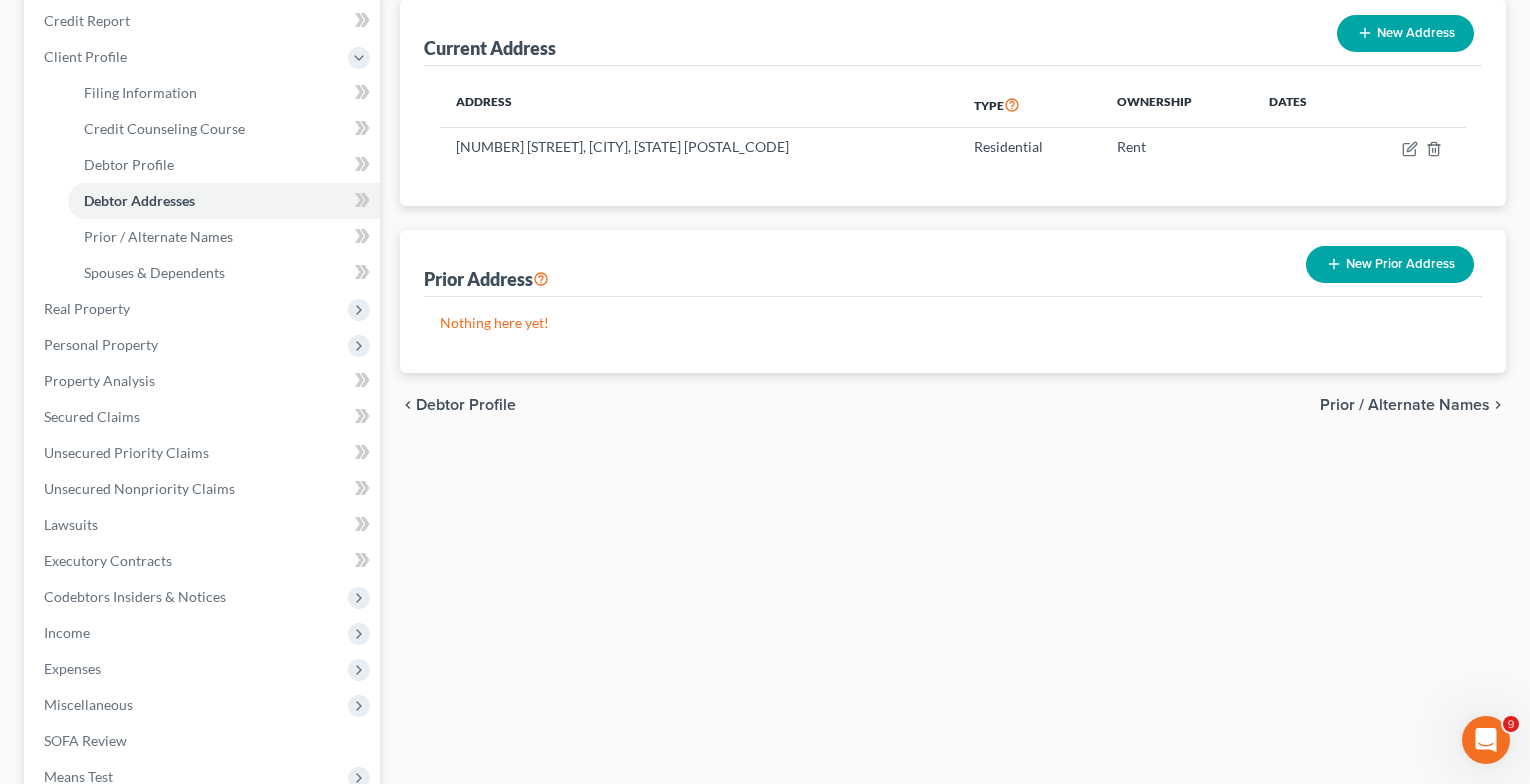scroll, scrollTop: 0, scrollLeft: 0, axis: both 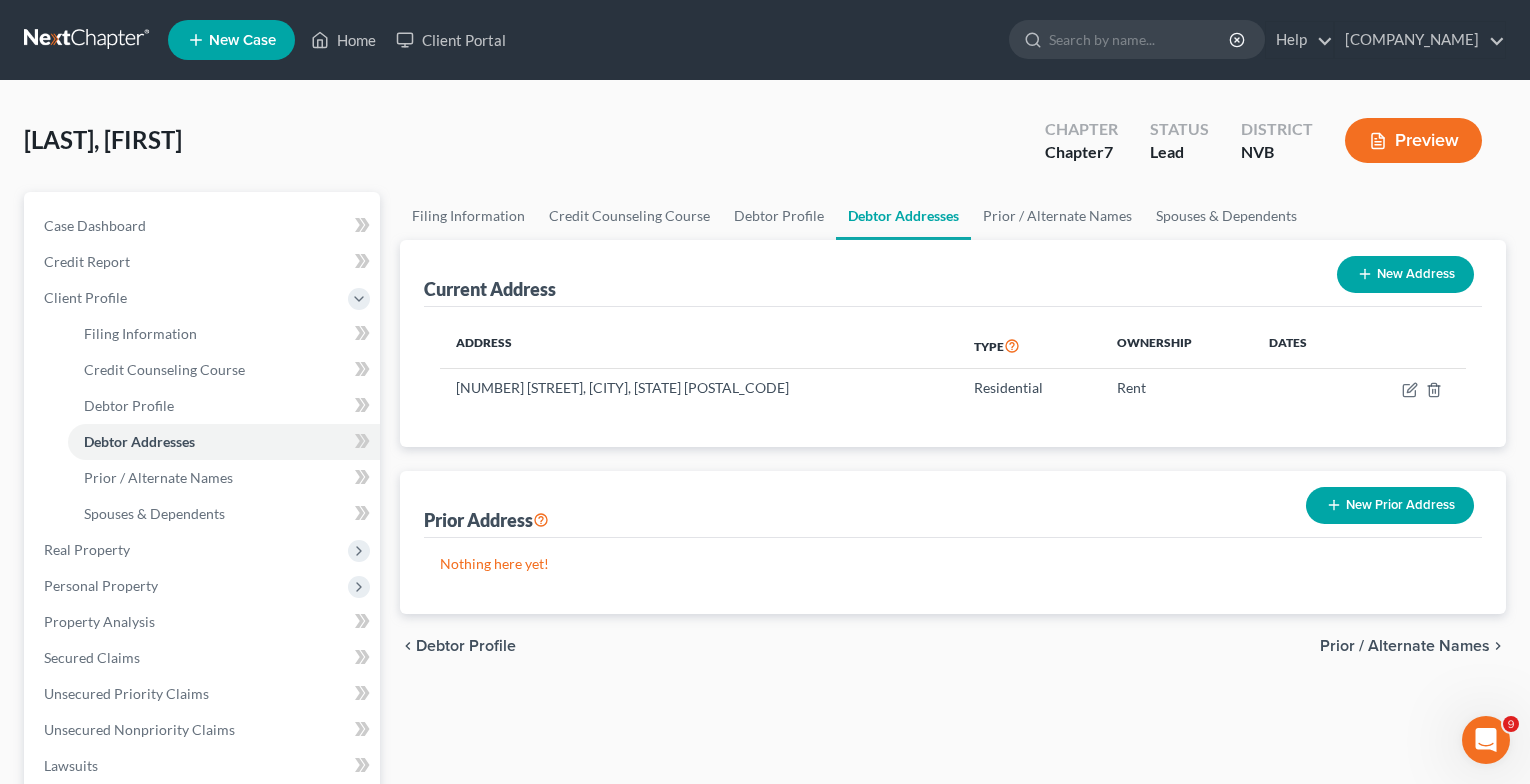 click on "Prior / Alternate Names" at bounding box center (1405, 646) 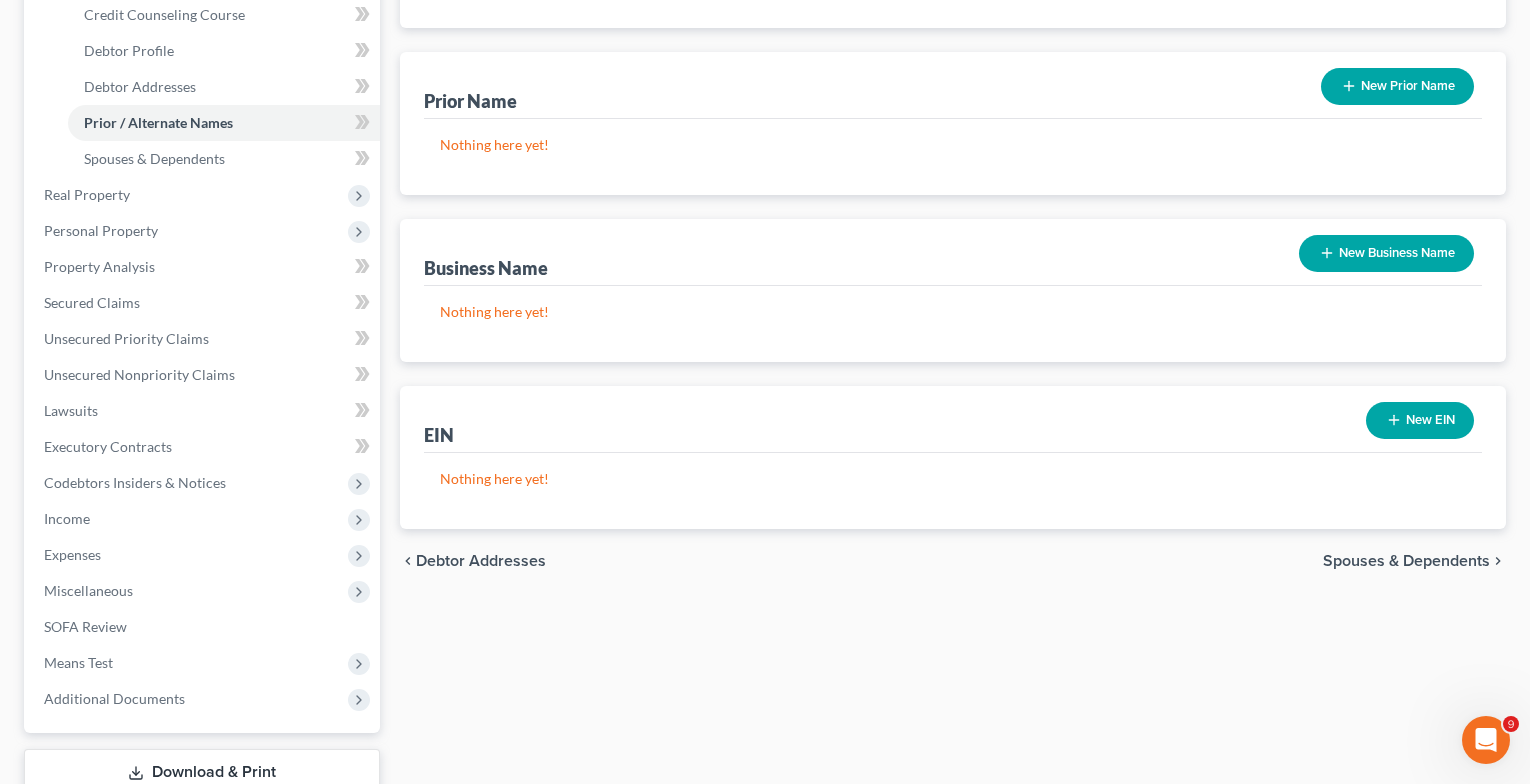 click on "Spouses & Dependents" at bounding box center [1406, 561] 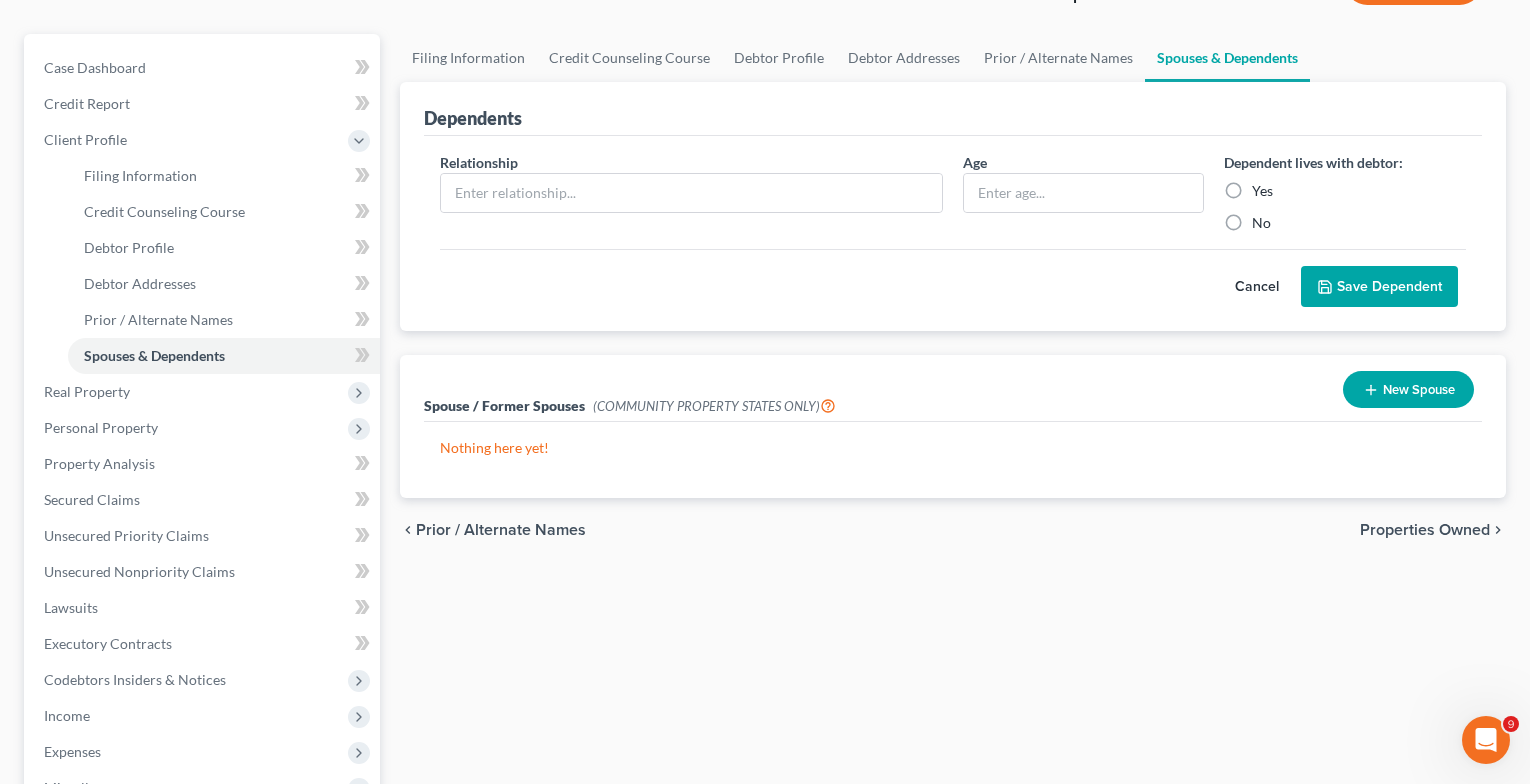 scroll, scrollTop: 0, scrollLeft: 0, axis: both 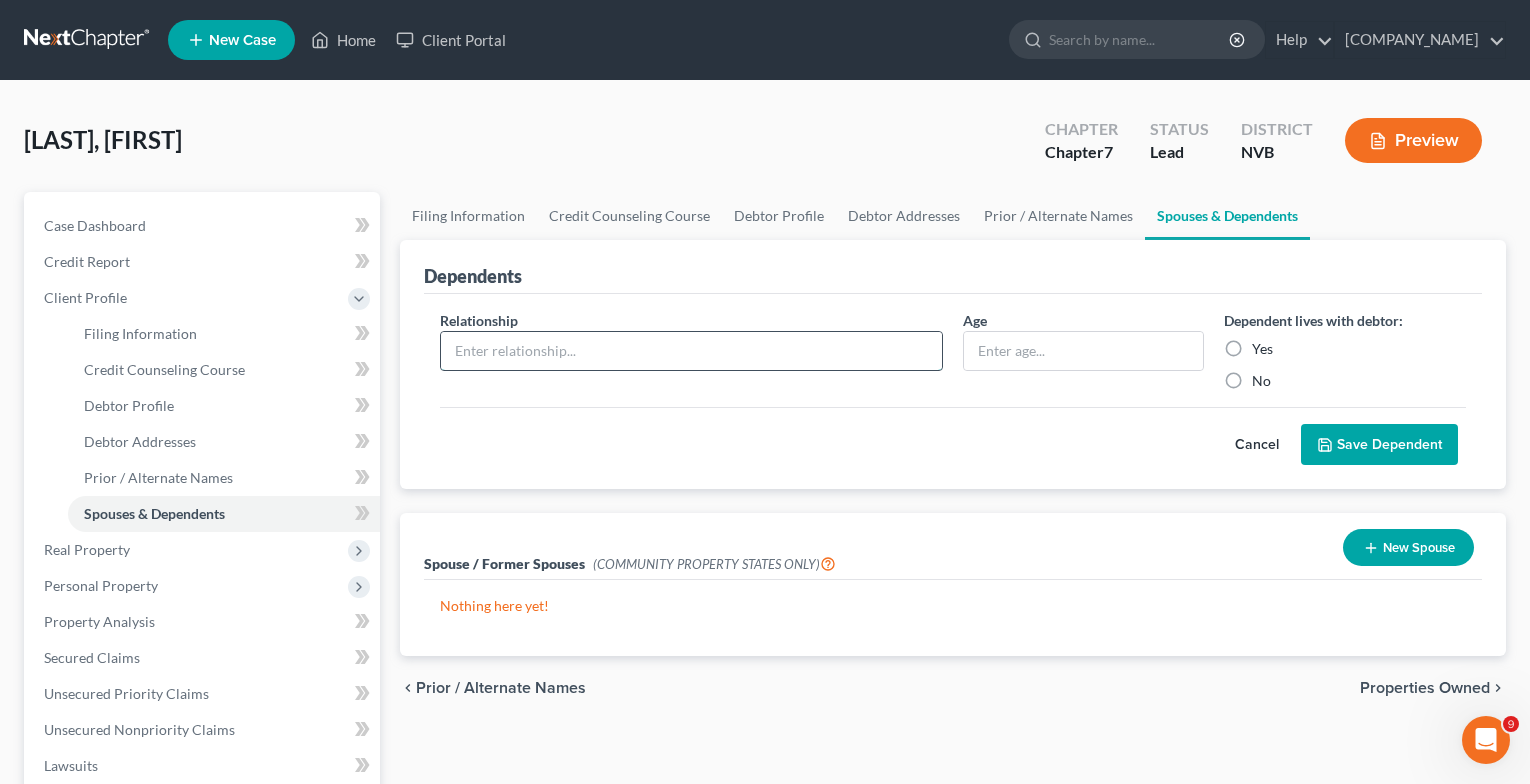 click at bounding box center (691, 351) 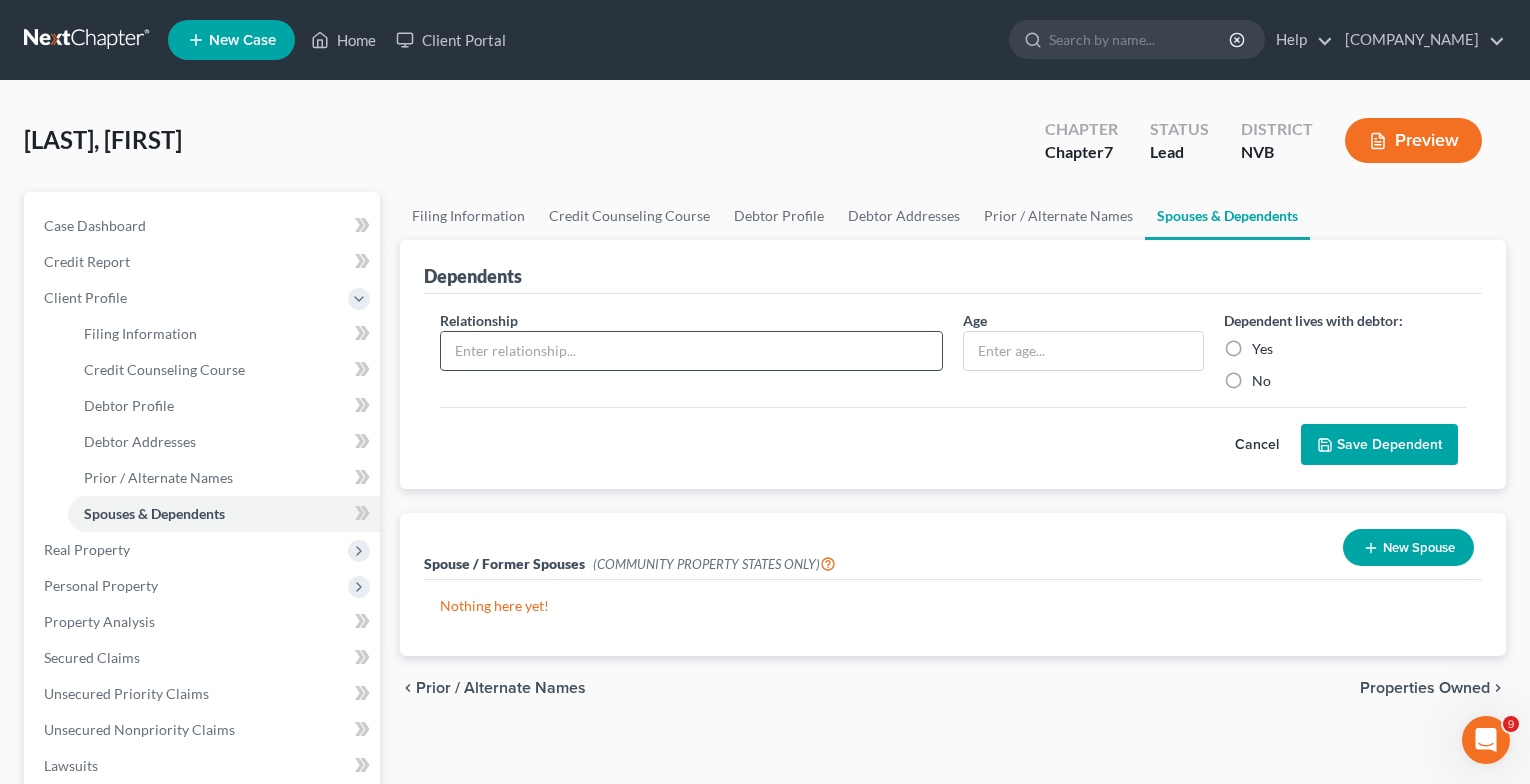 type on "boyfriend" 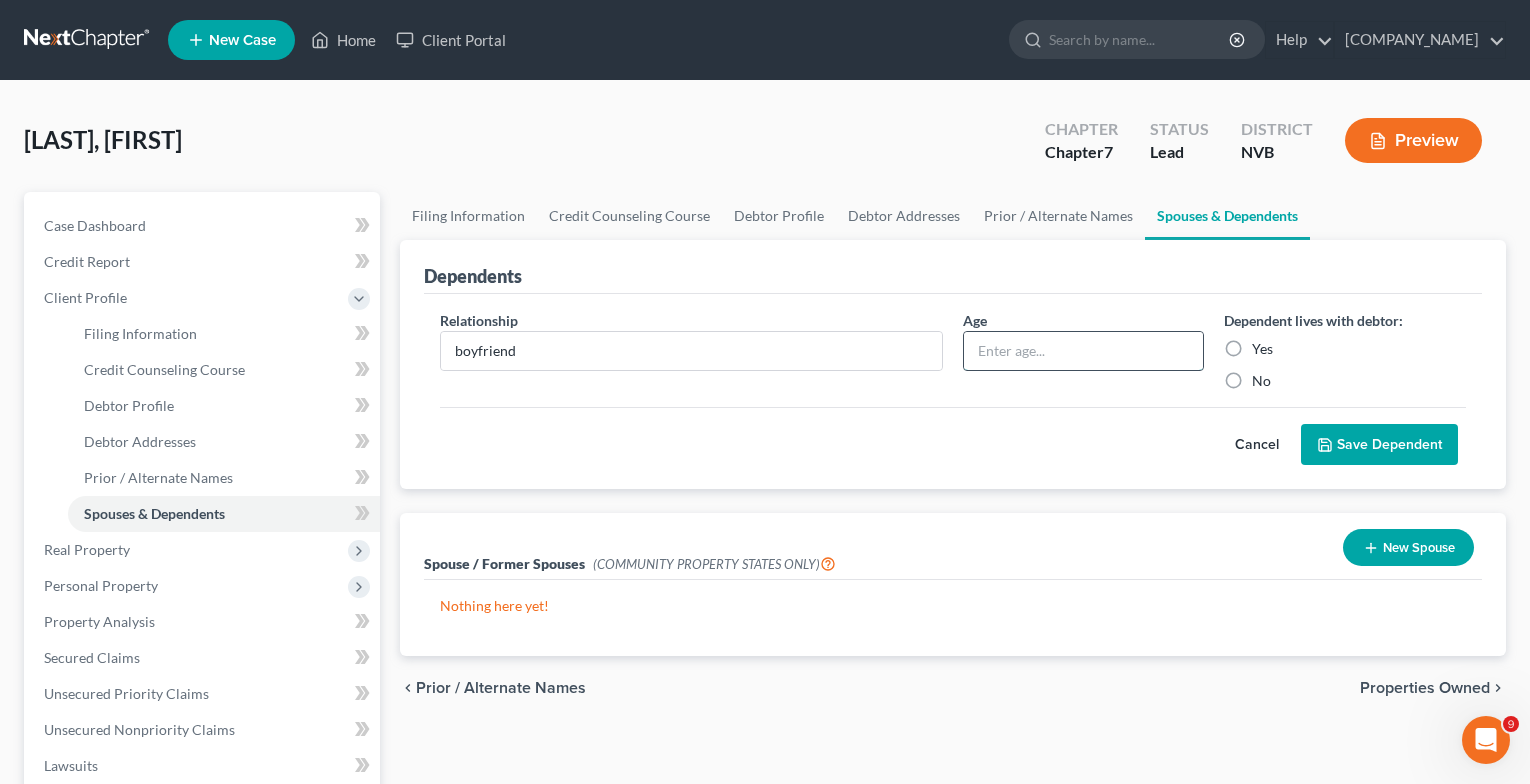 click at bounding box center [1084, 351] 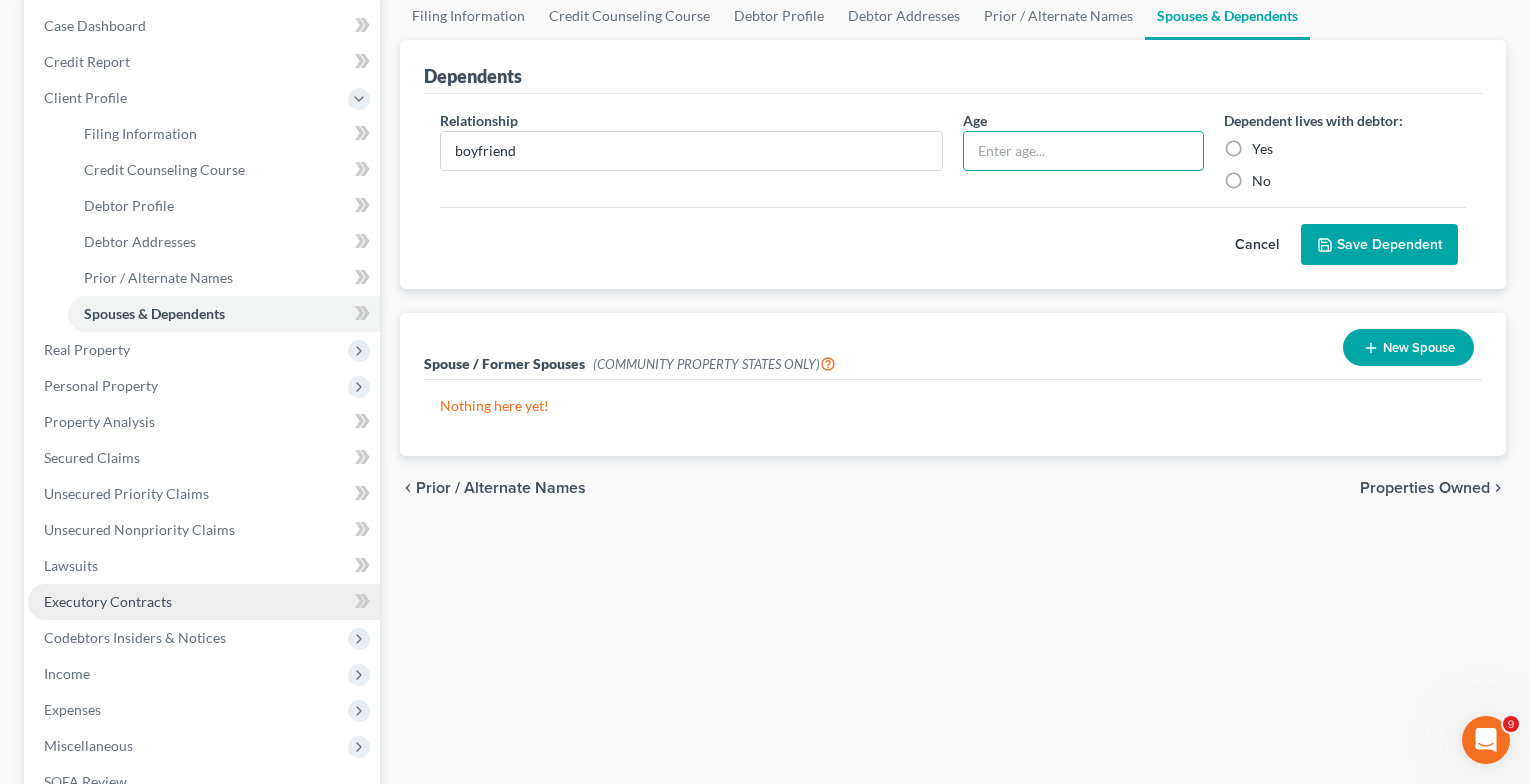 scroll, scrollTop: 300, scrollLeft: 0, axis: vertical 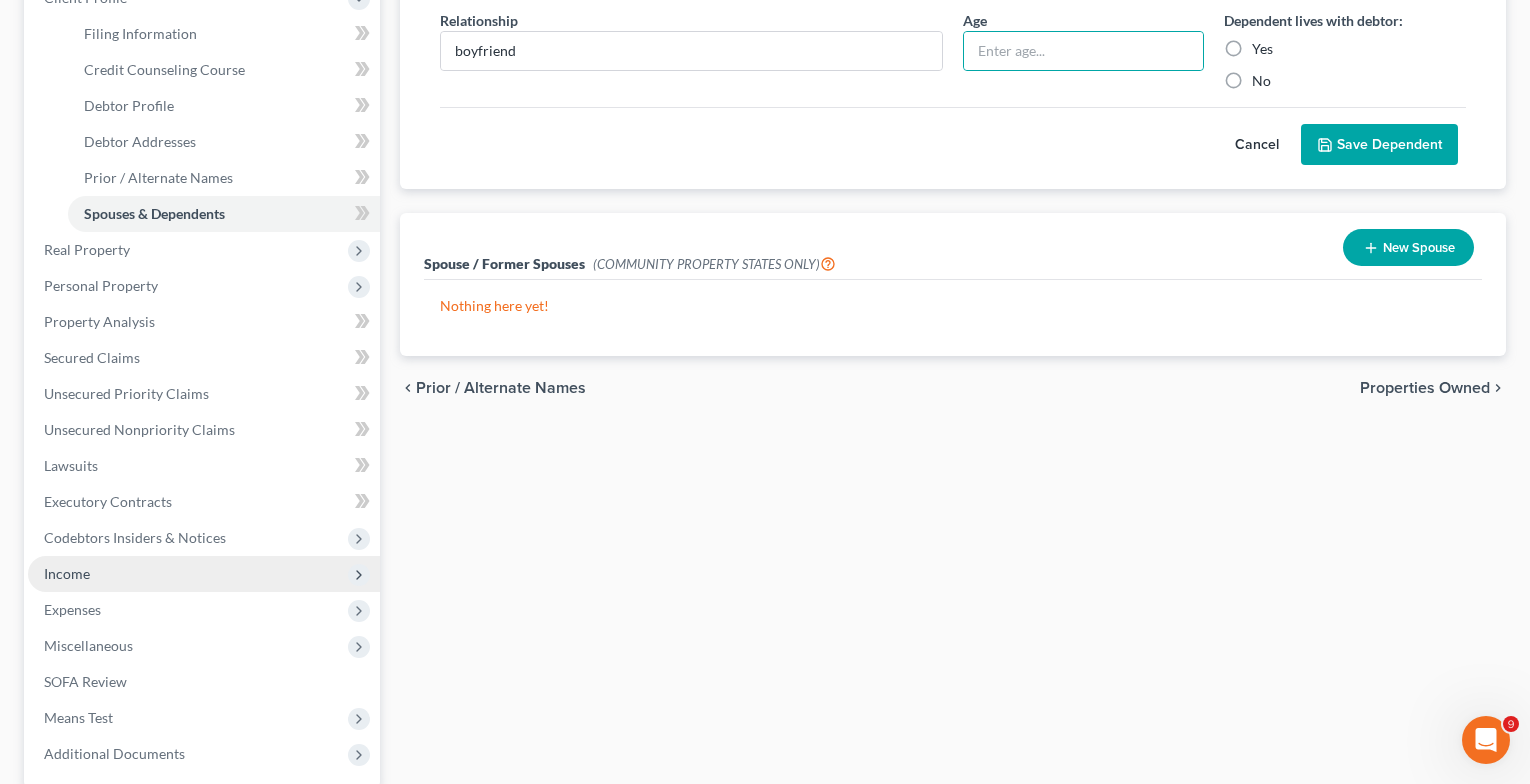 click on "Income" at bounding box center (204, 574) 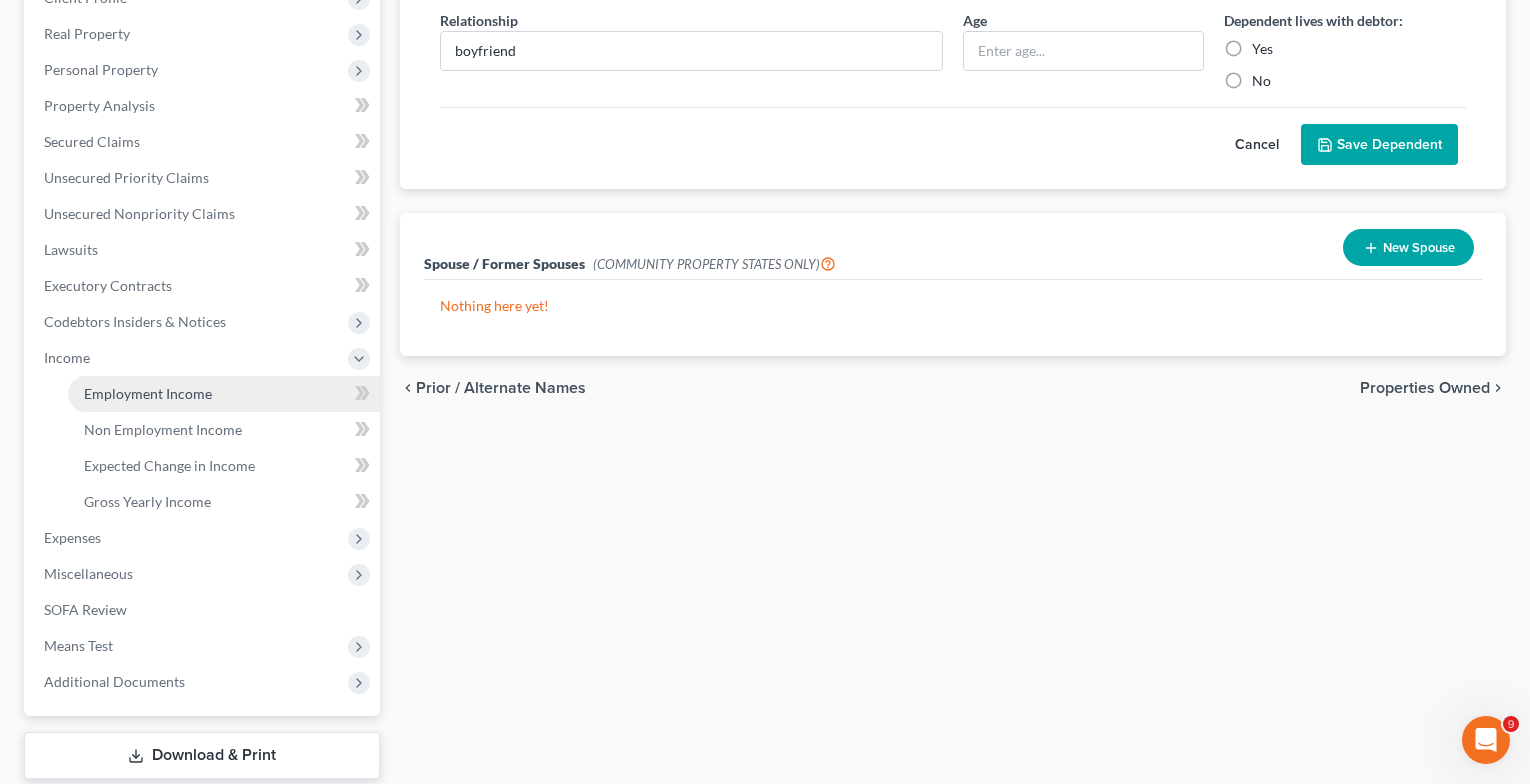 click on "Employment Income" at bounding box center [224, 394] 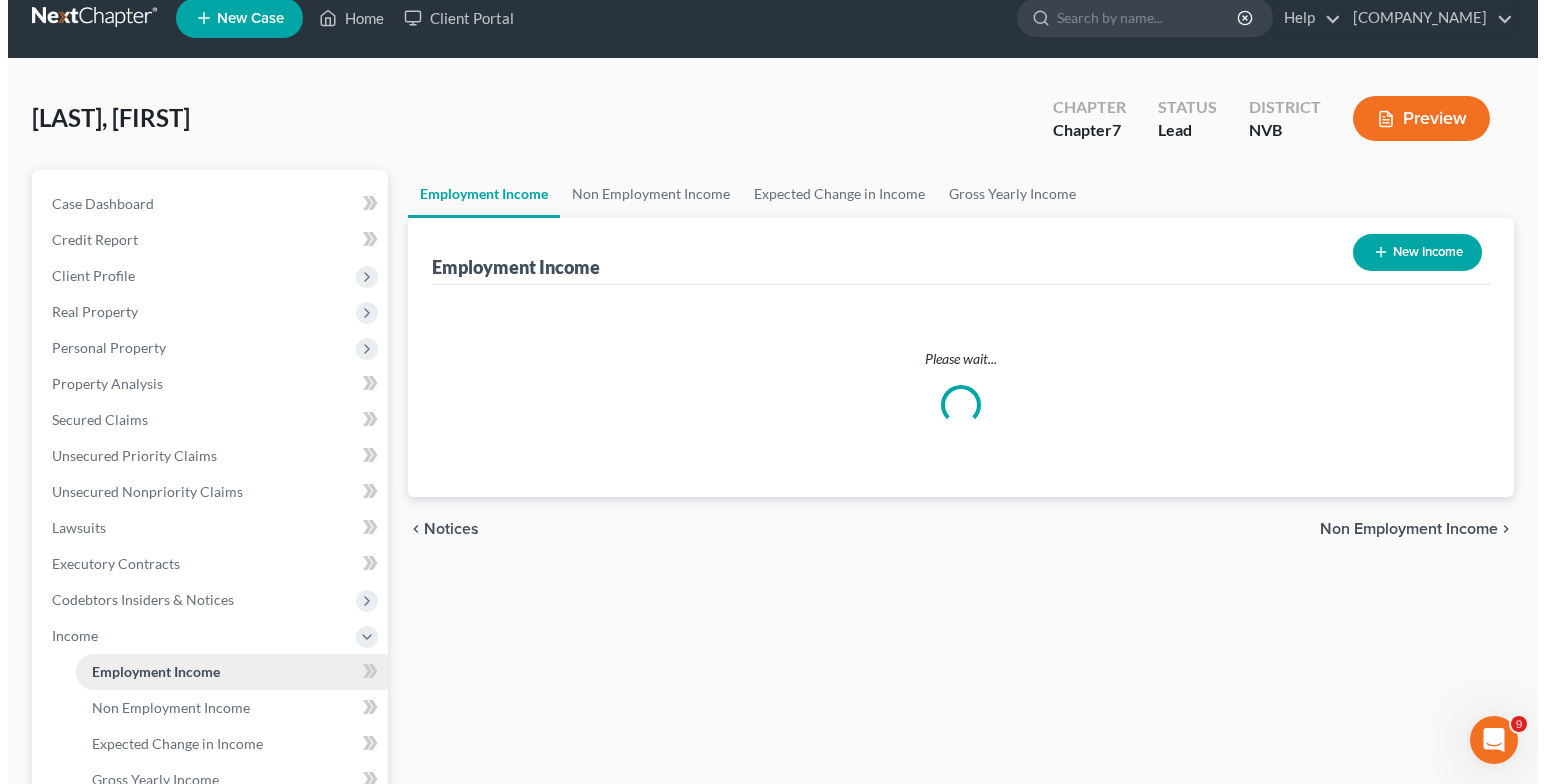 scroll, scrollTop: 0, scrollLeft: 0, axis: both 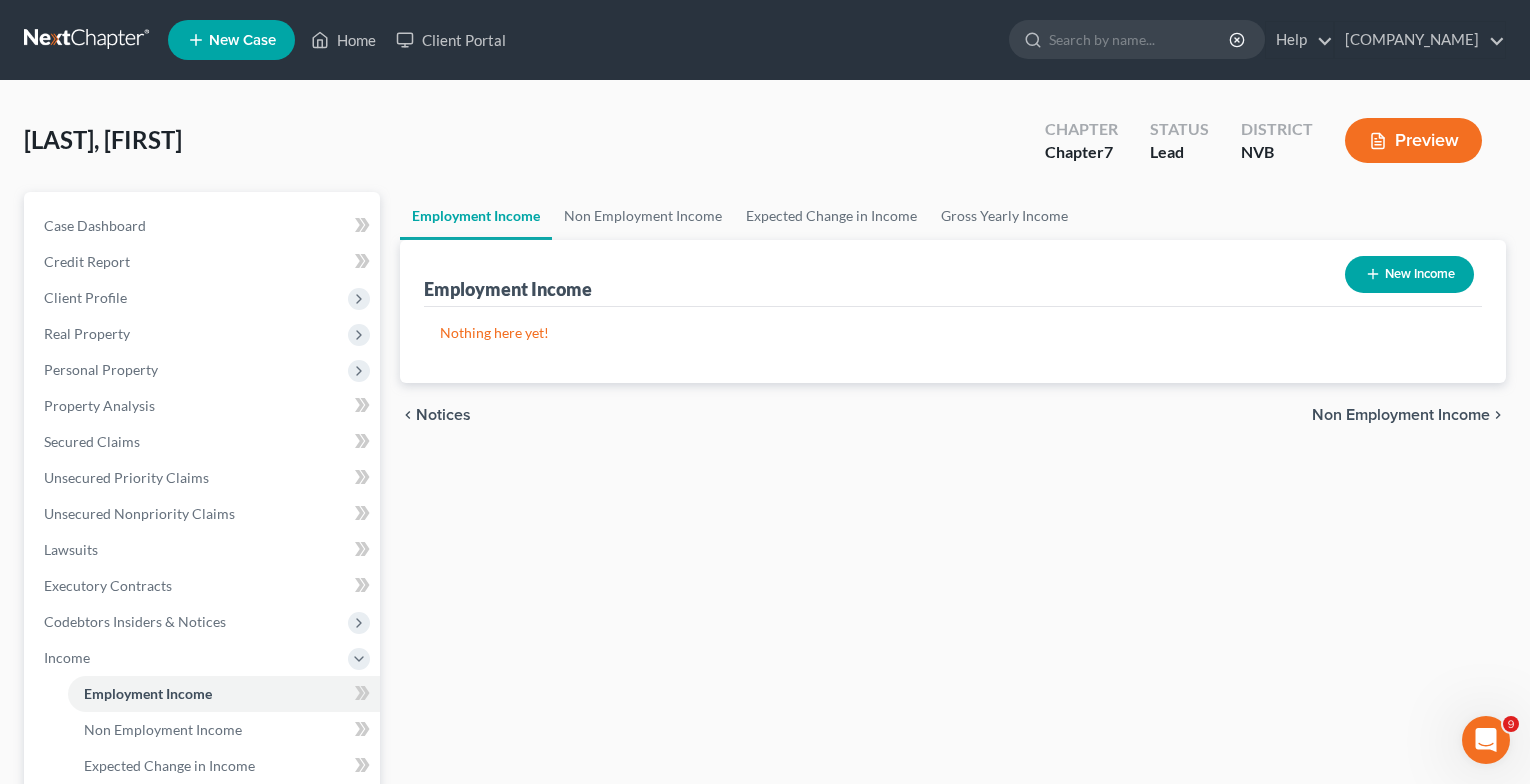 click on "New Income" at bounding box center (1409, 274) 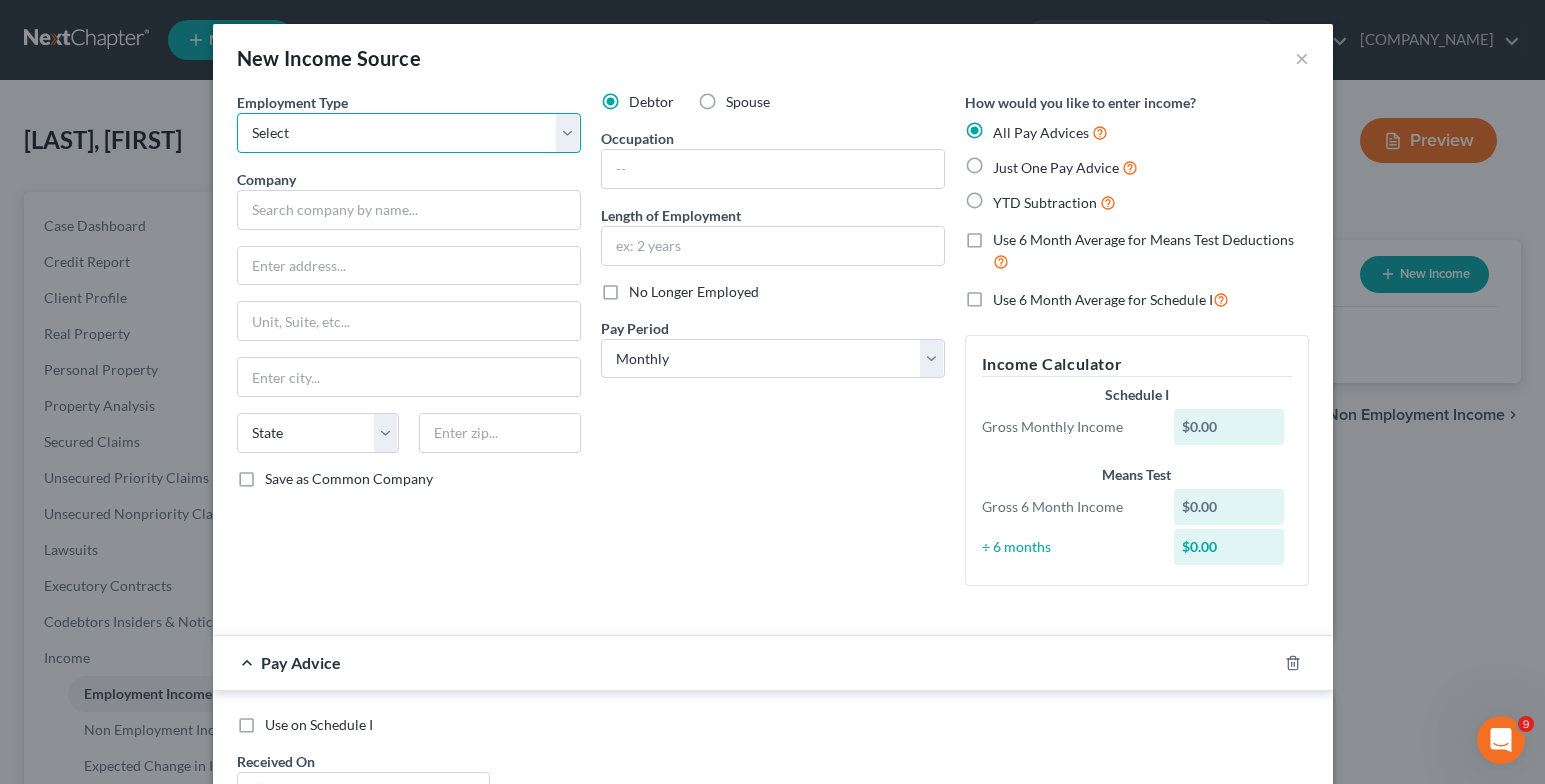click on "Select Full or Part Time Employment Self Employment" at bounding box center (409, 133) 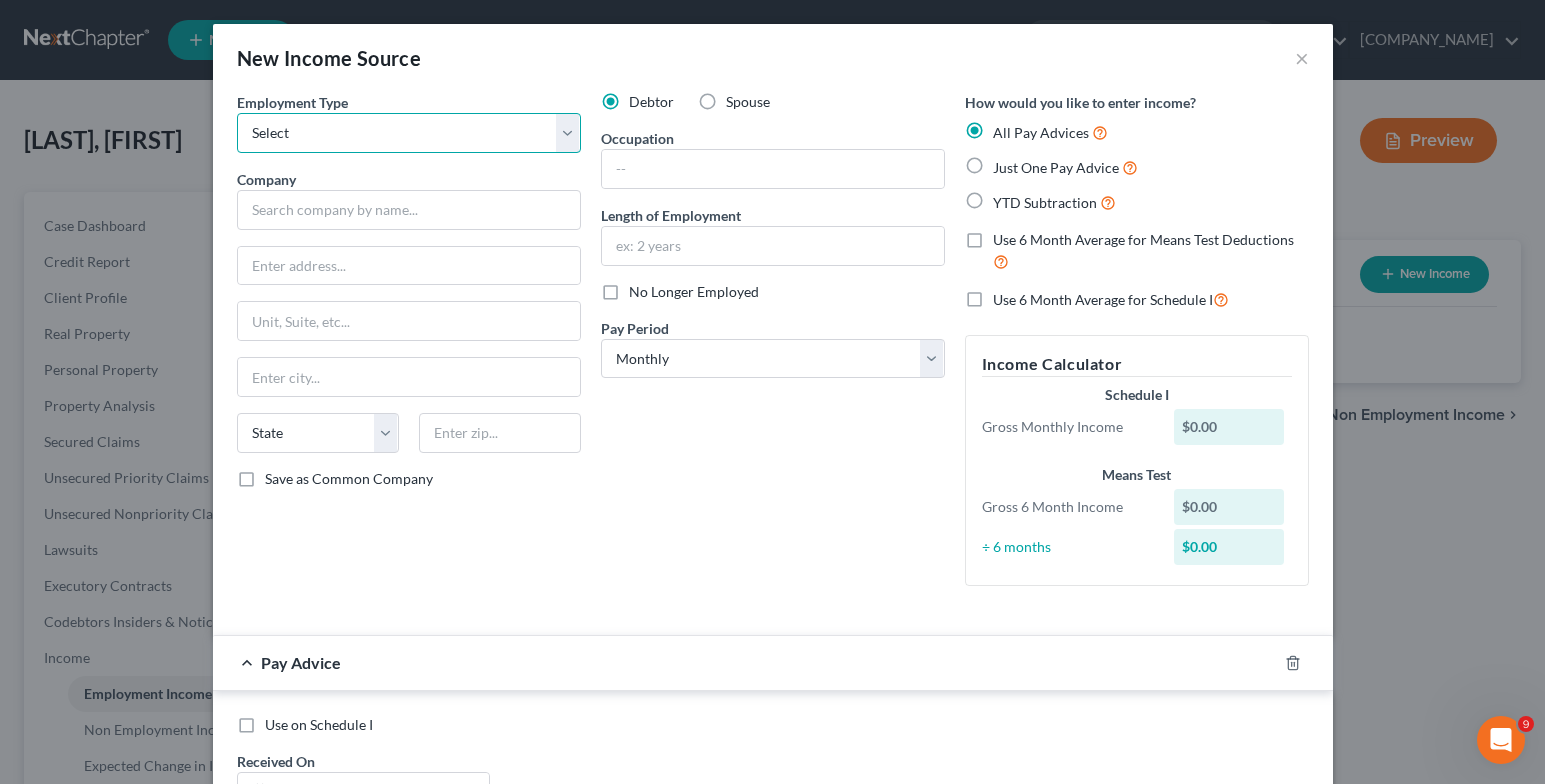 select on "0" 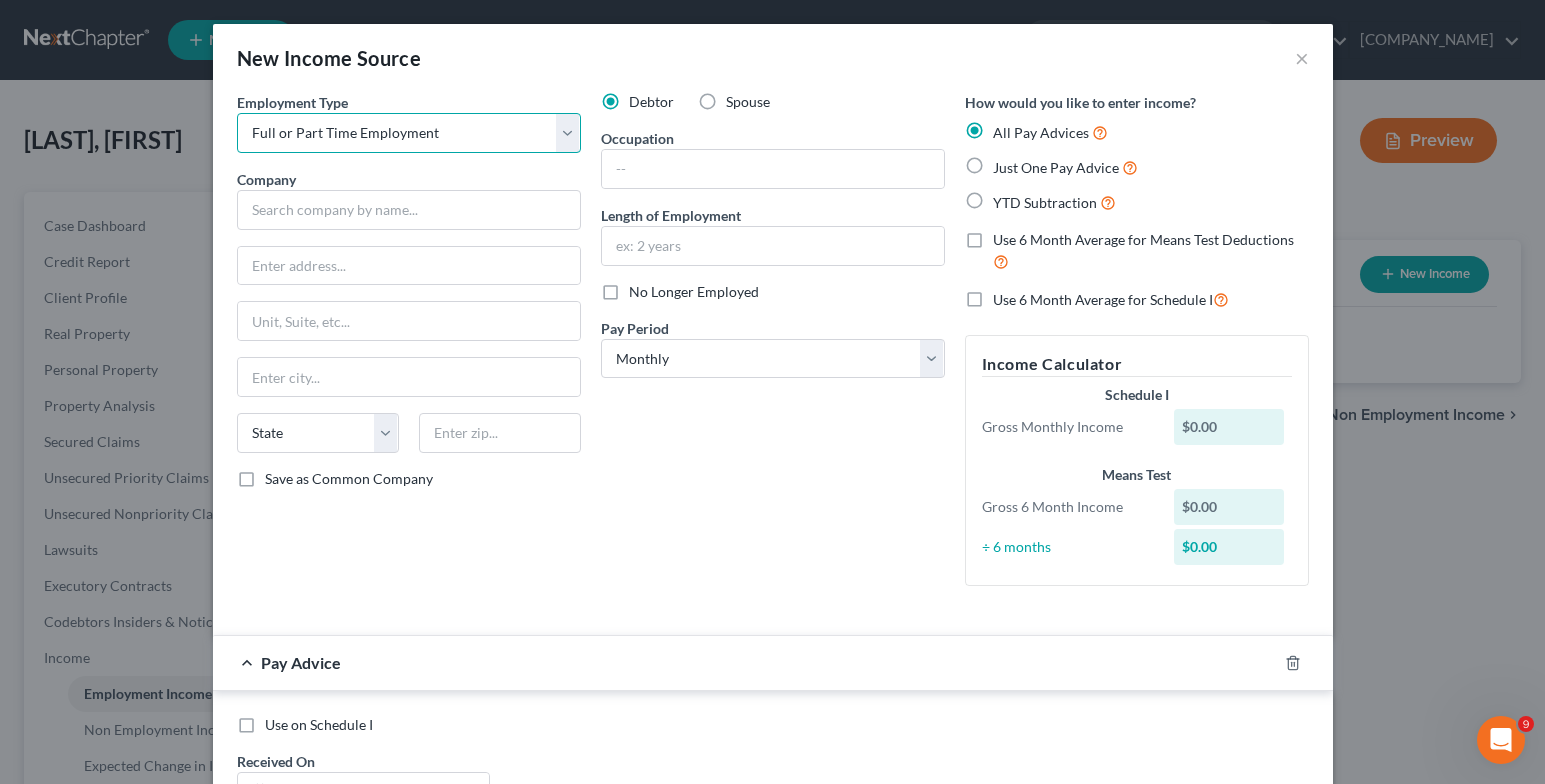 click on "Select Full or Part Time Employment Self Employment" at bounding box center [409, 133] 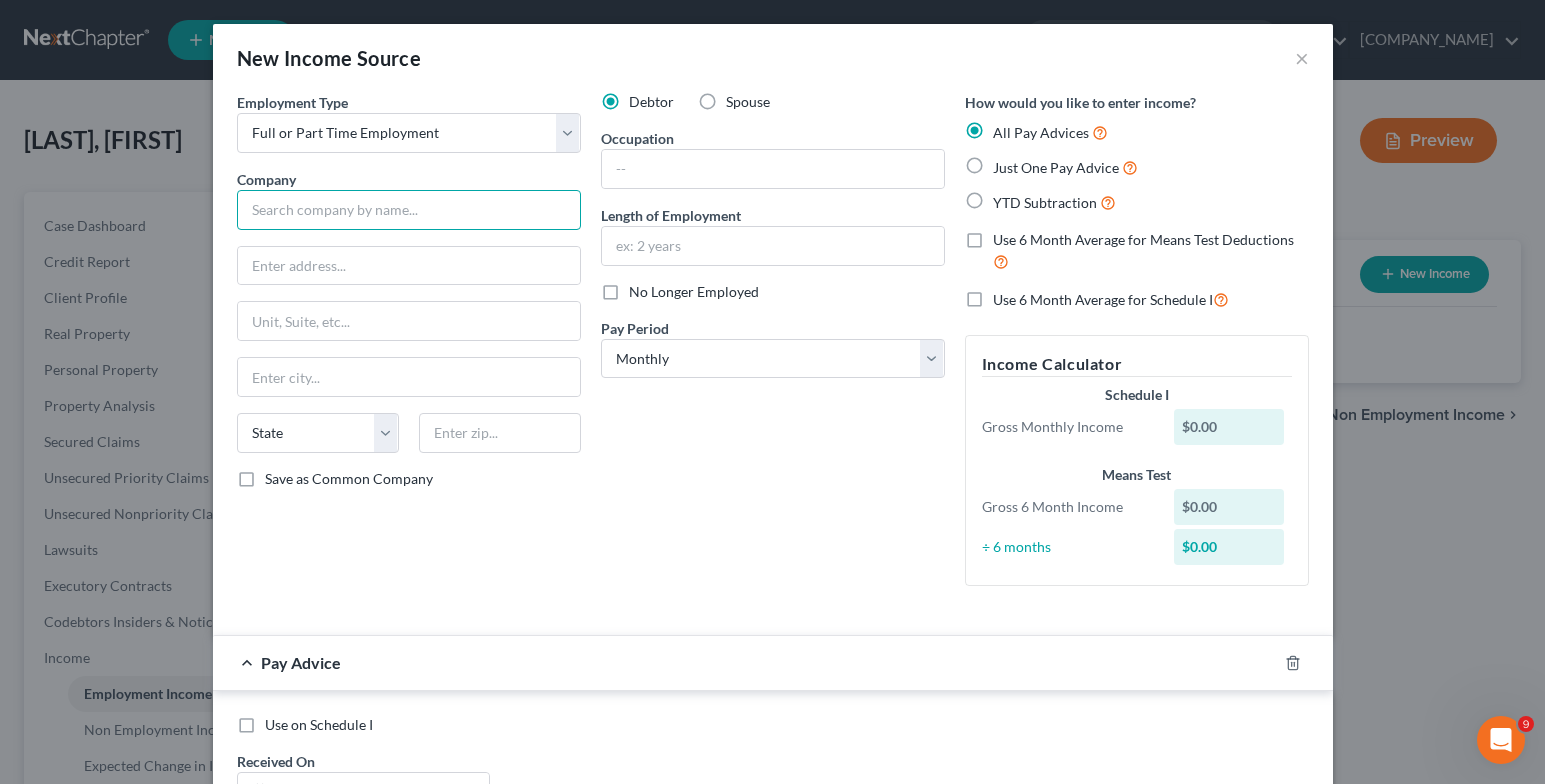 click at bounding box center [409, 210] 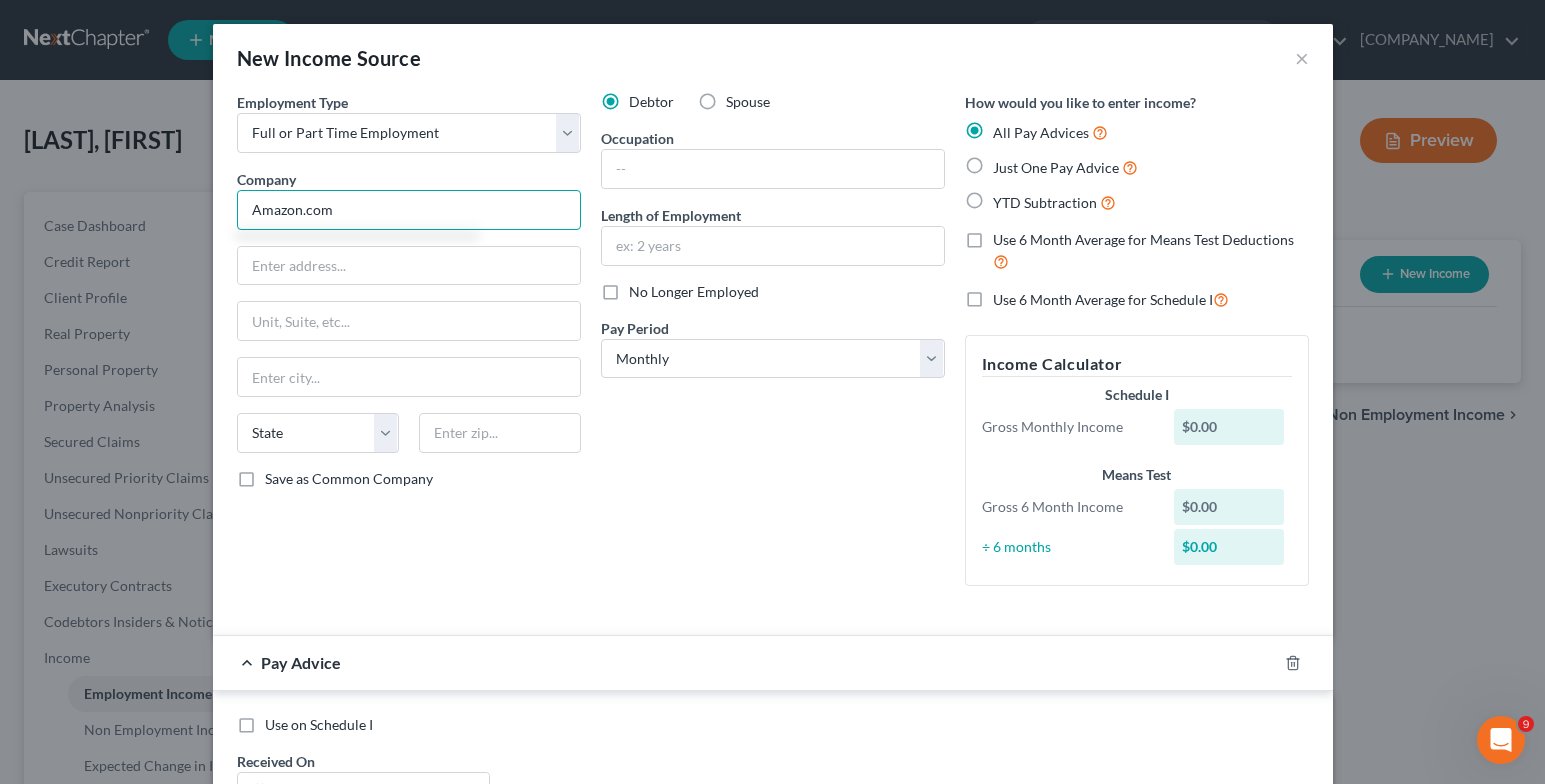 type on "Amazon.com" 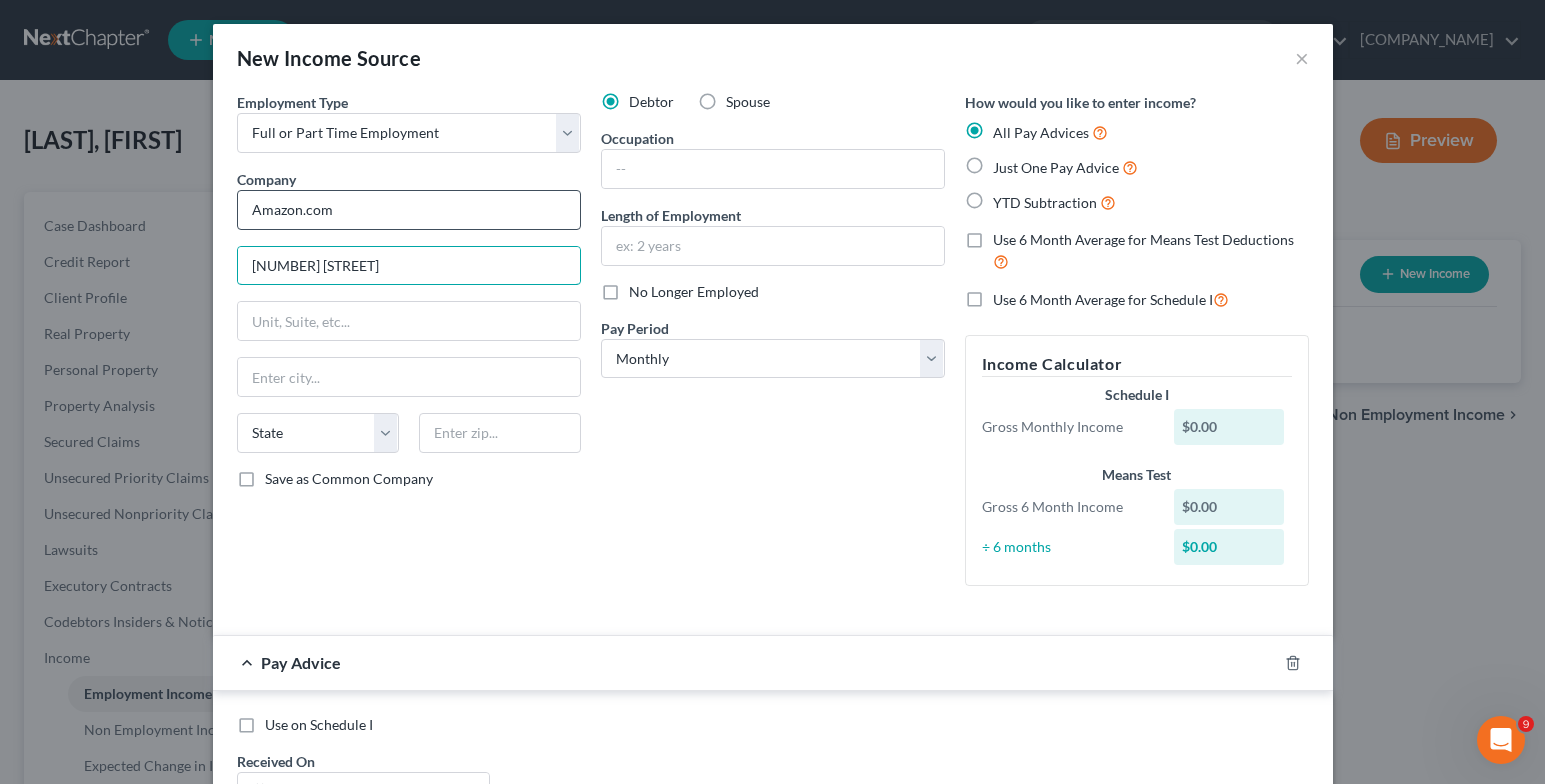 type on "[NUMBER] [STREET]" 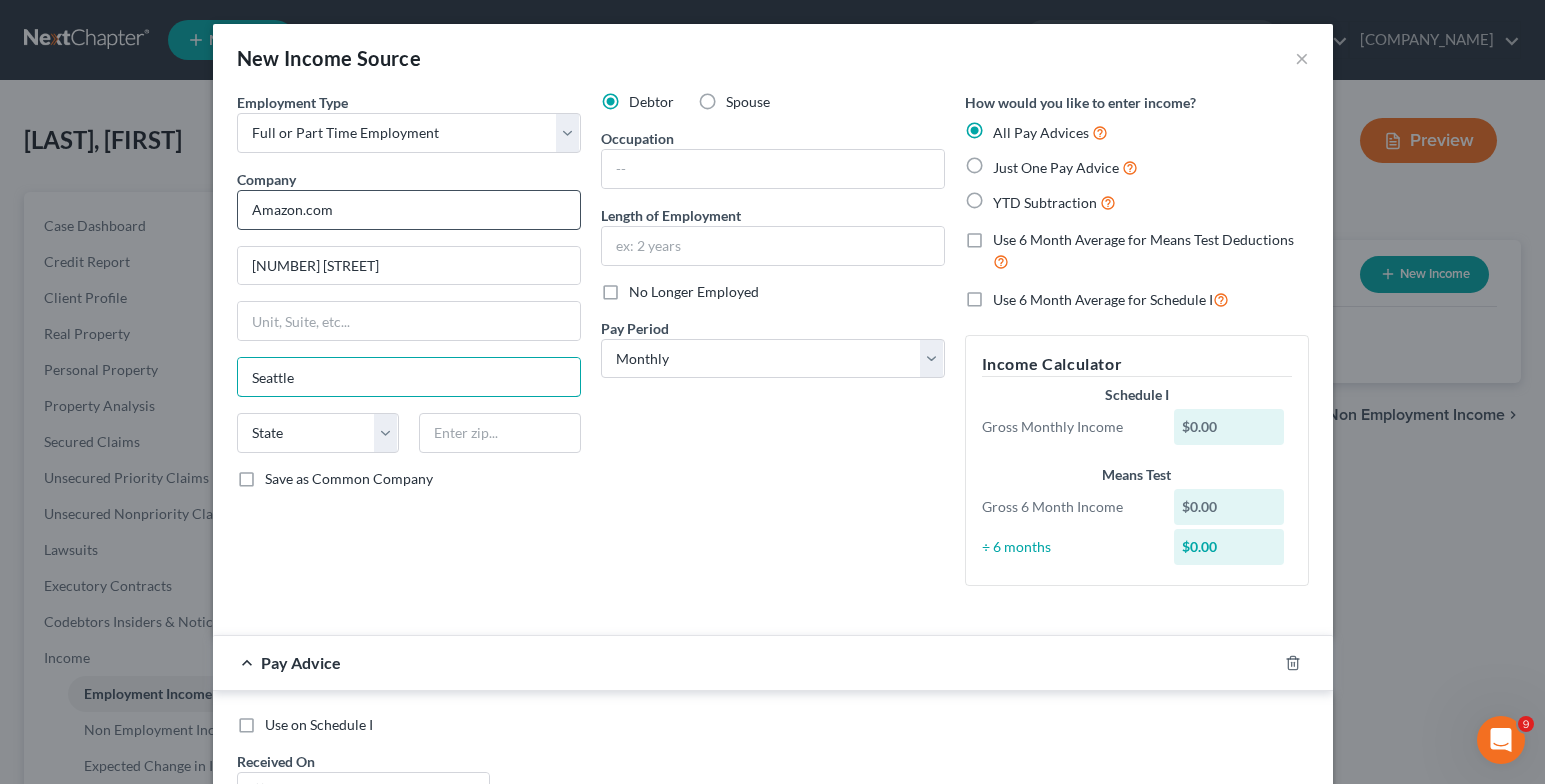 type on "Seattle" 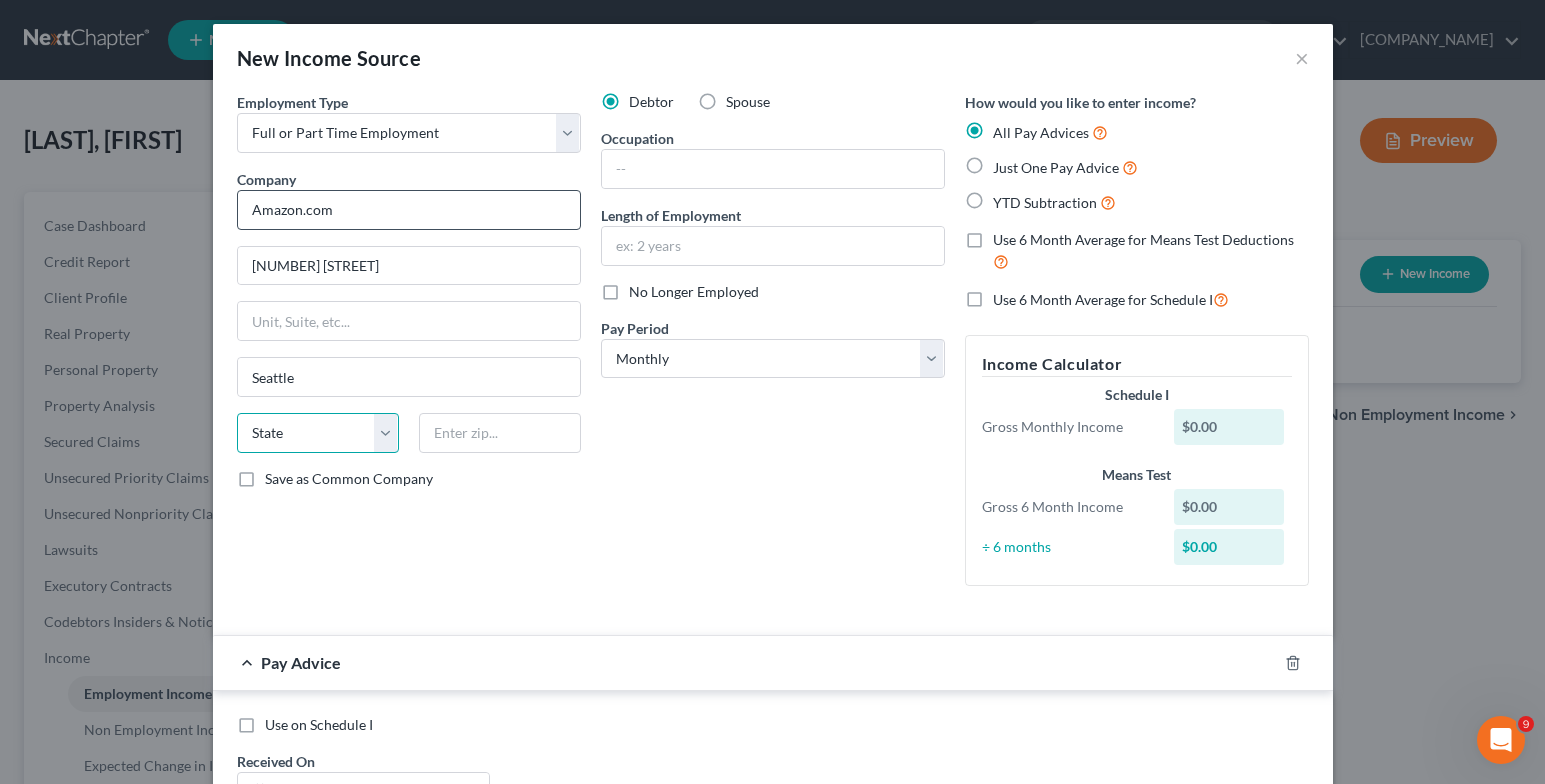 select on "50" 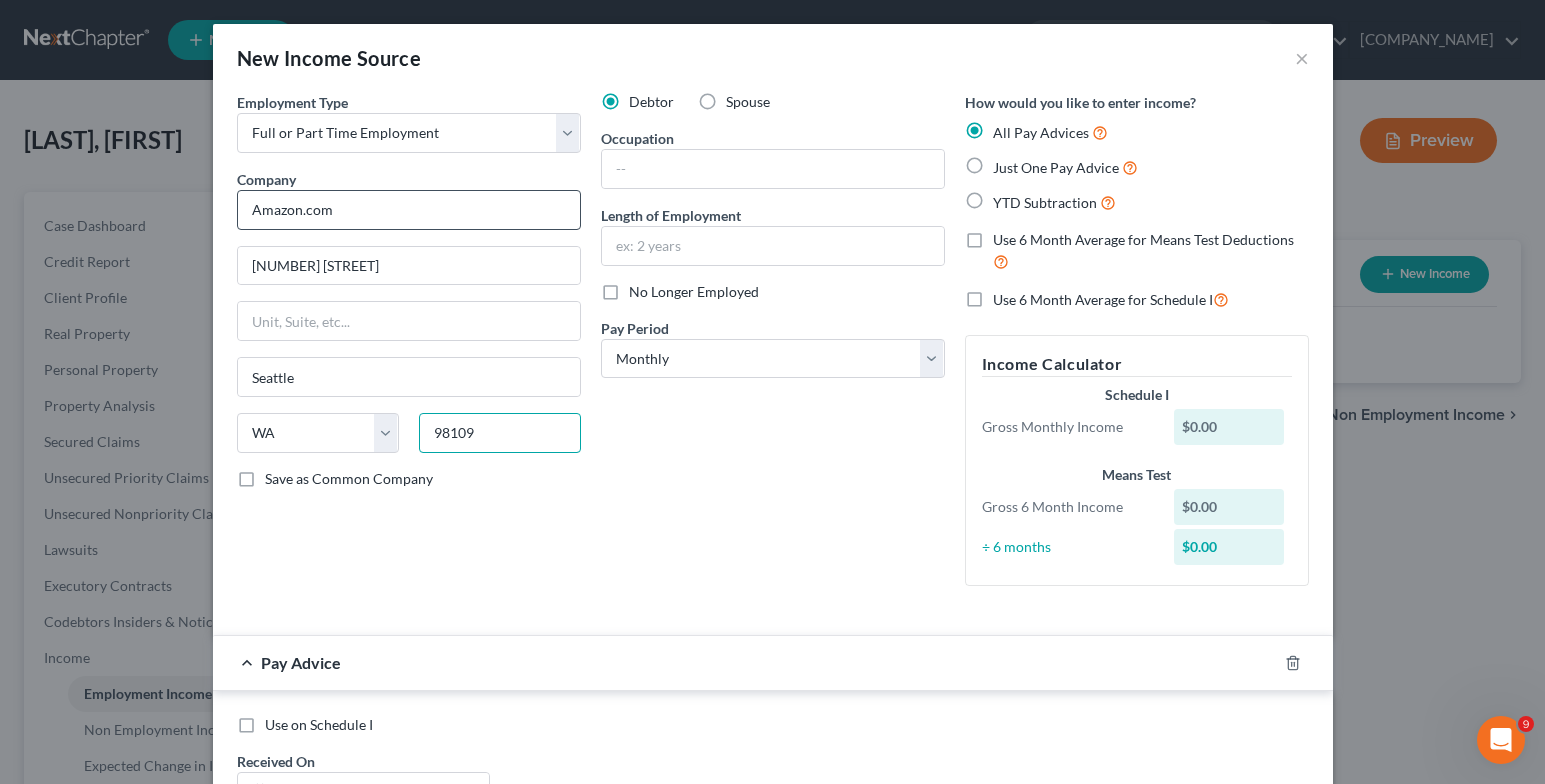 type on "98109" 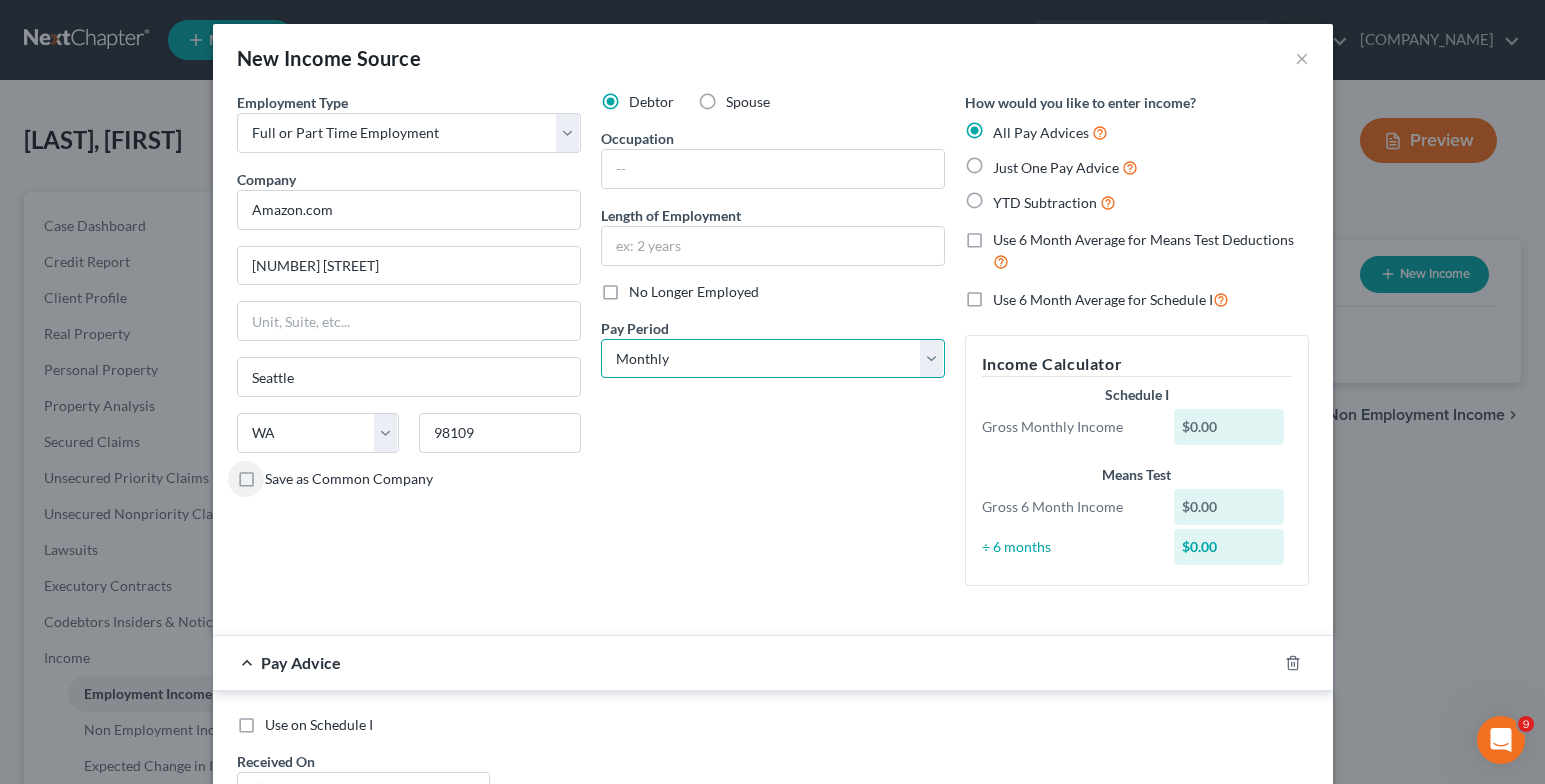 click on "Select Monthly Twice Monthly Every Other Week Weekly" at bounding box center (773, 359) 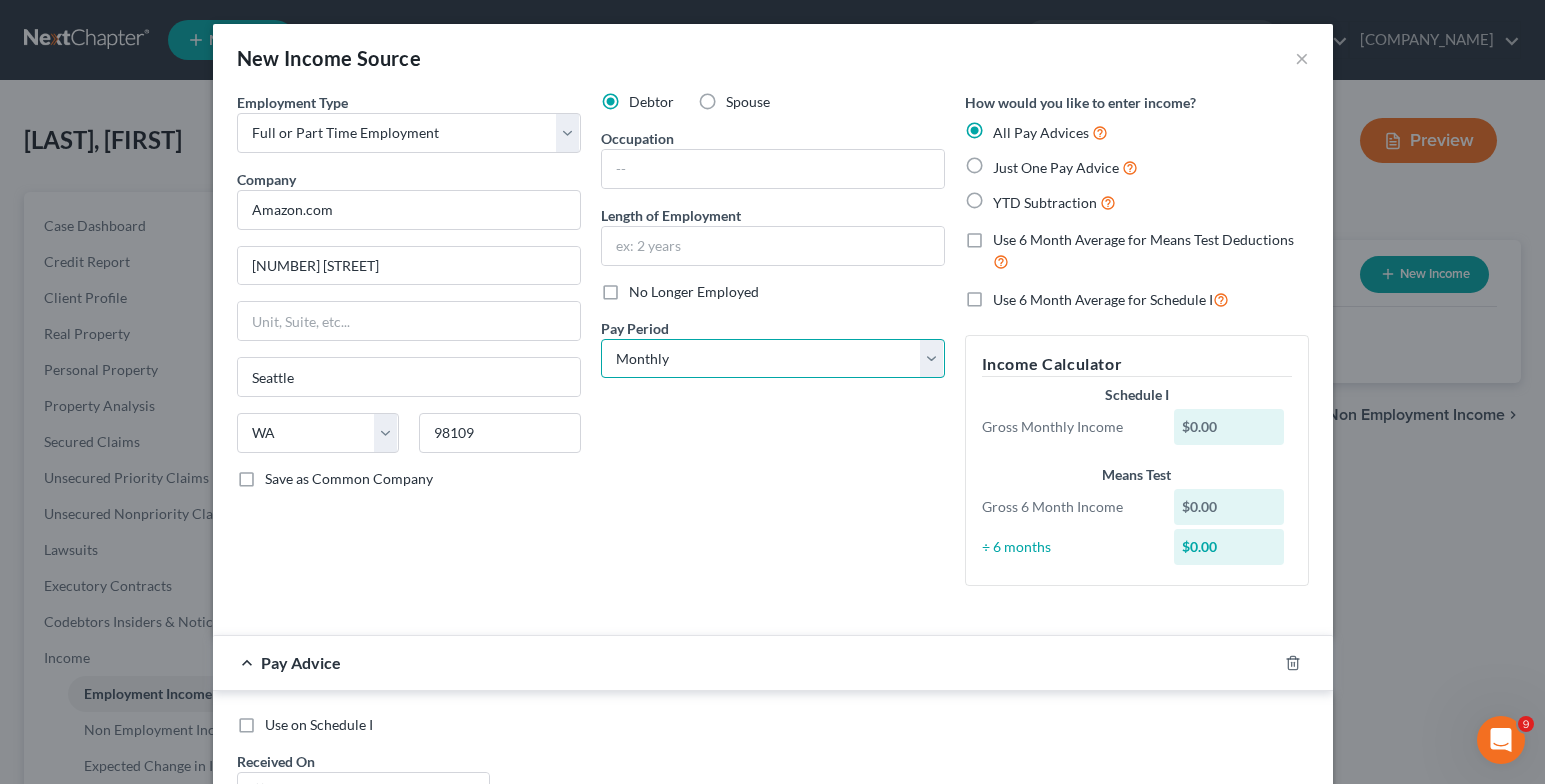 select on "3" 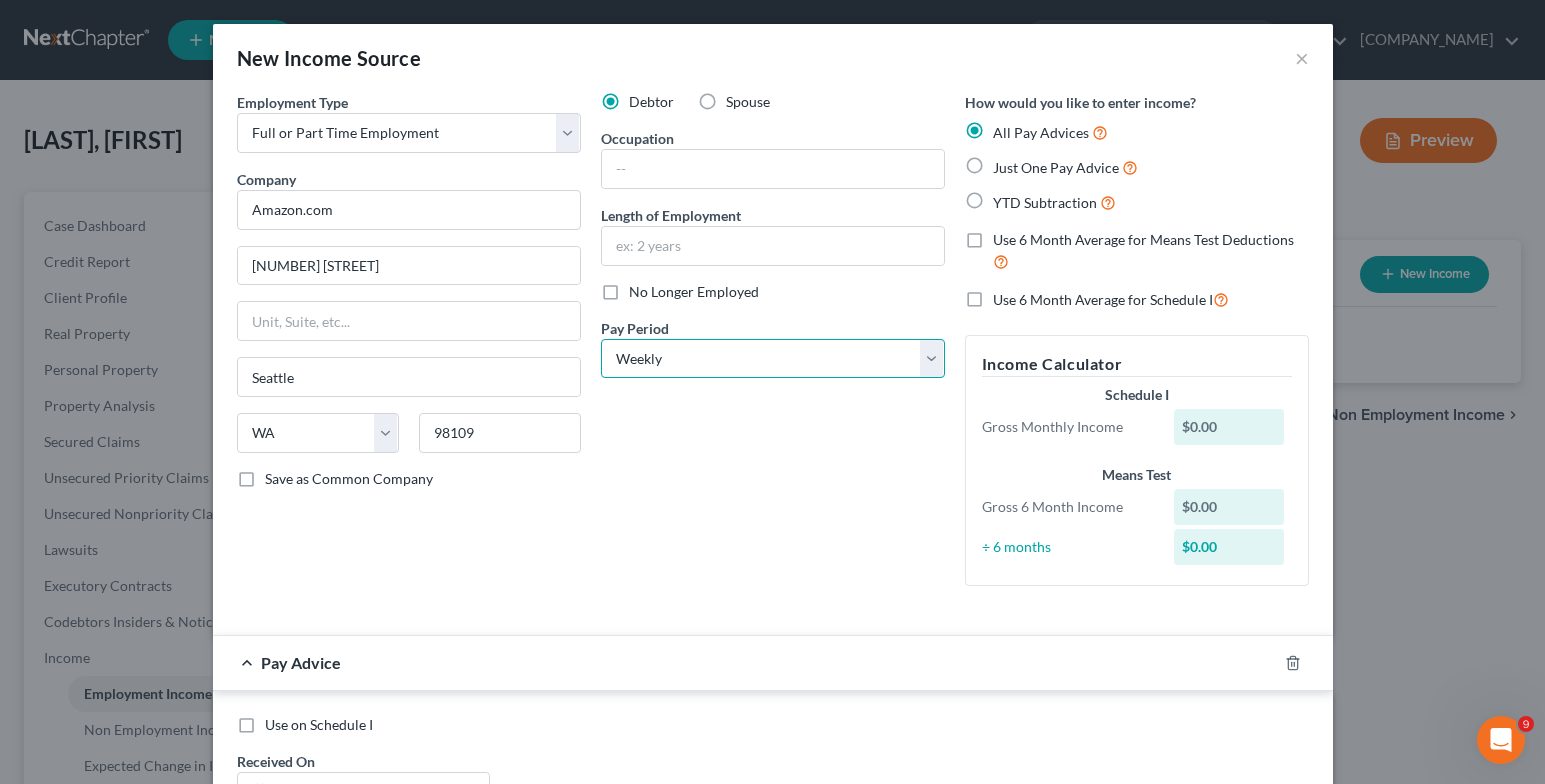 click on "Select Monthly Twice Monthly Every Other Week Weekly" at bounding box center [773, 359] 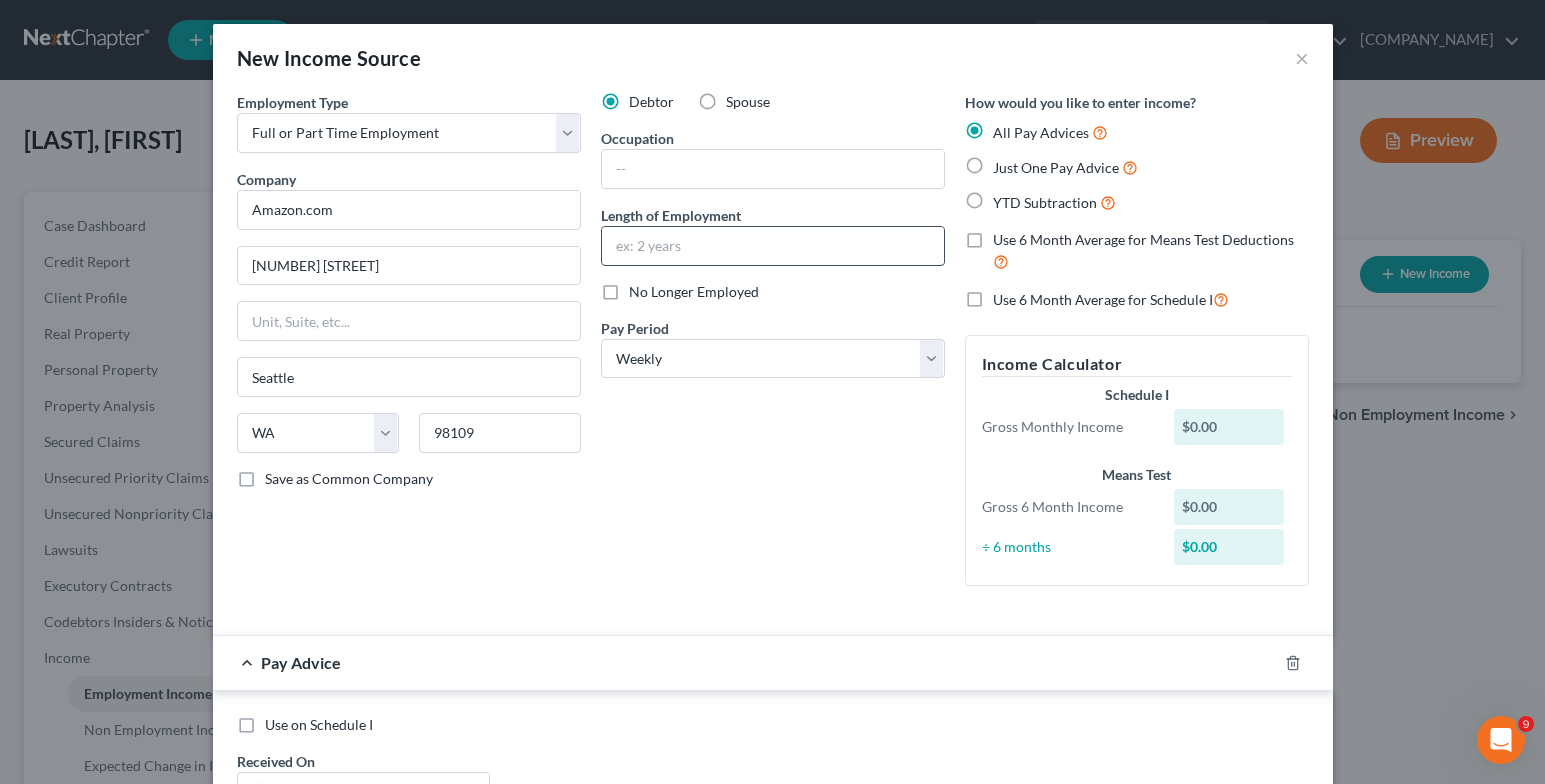 click at bounding box center [773, 246] 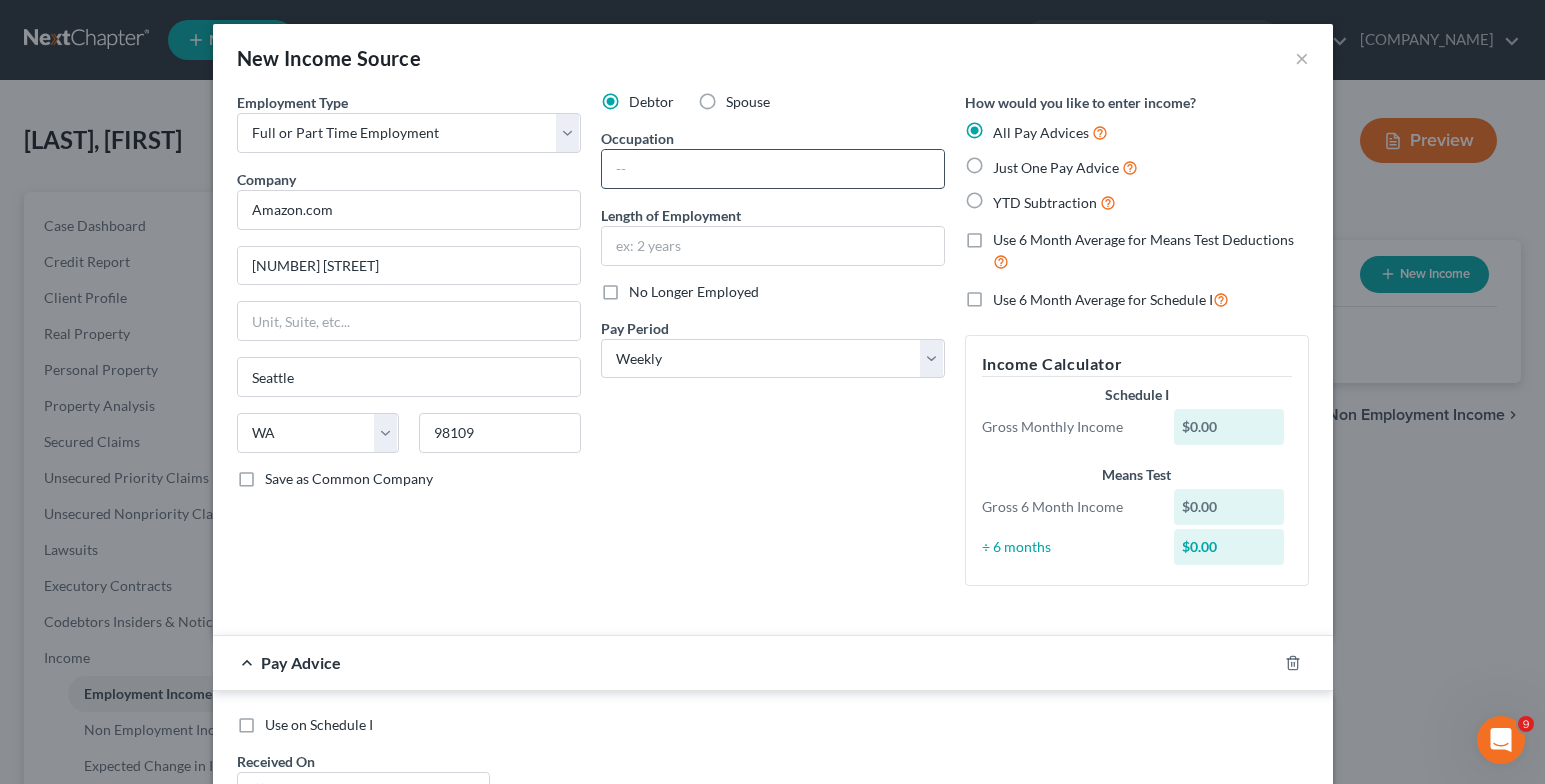 click at bounding box center (773, 169) 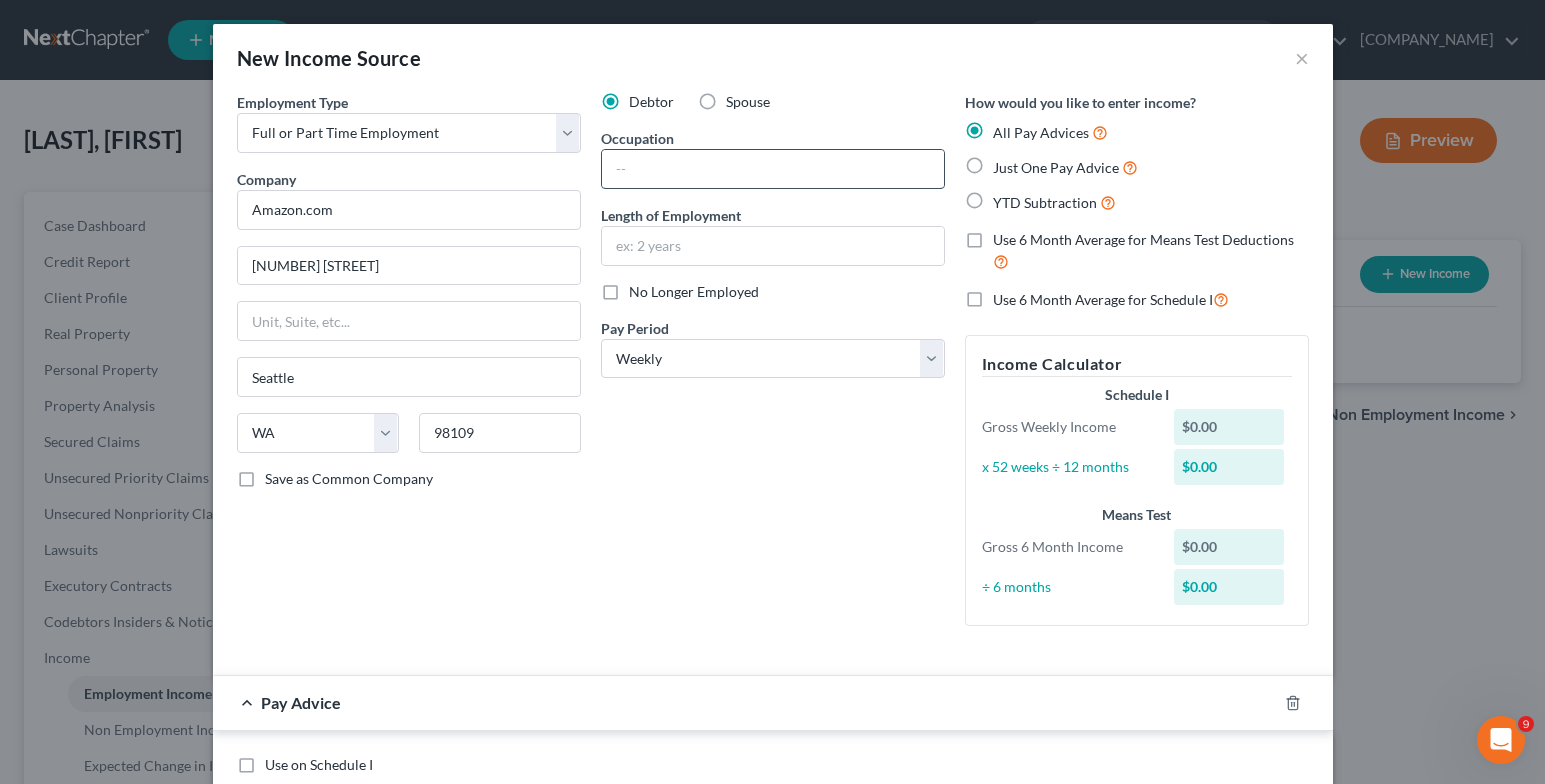 drag, startPoint x: 654, startPoint y: 179, endPoint x: 654, endPoint y: 167, distance: 12 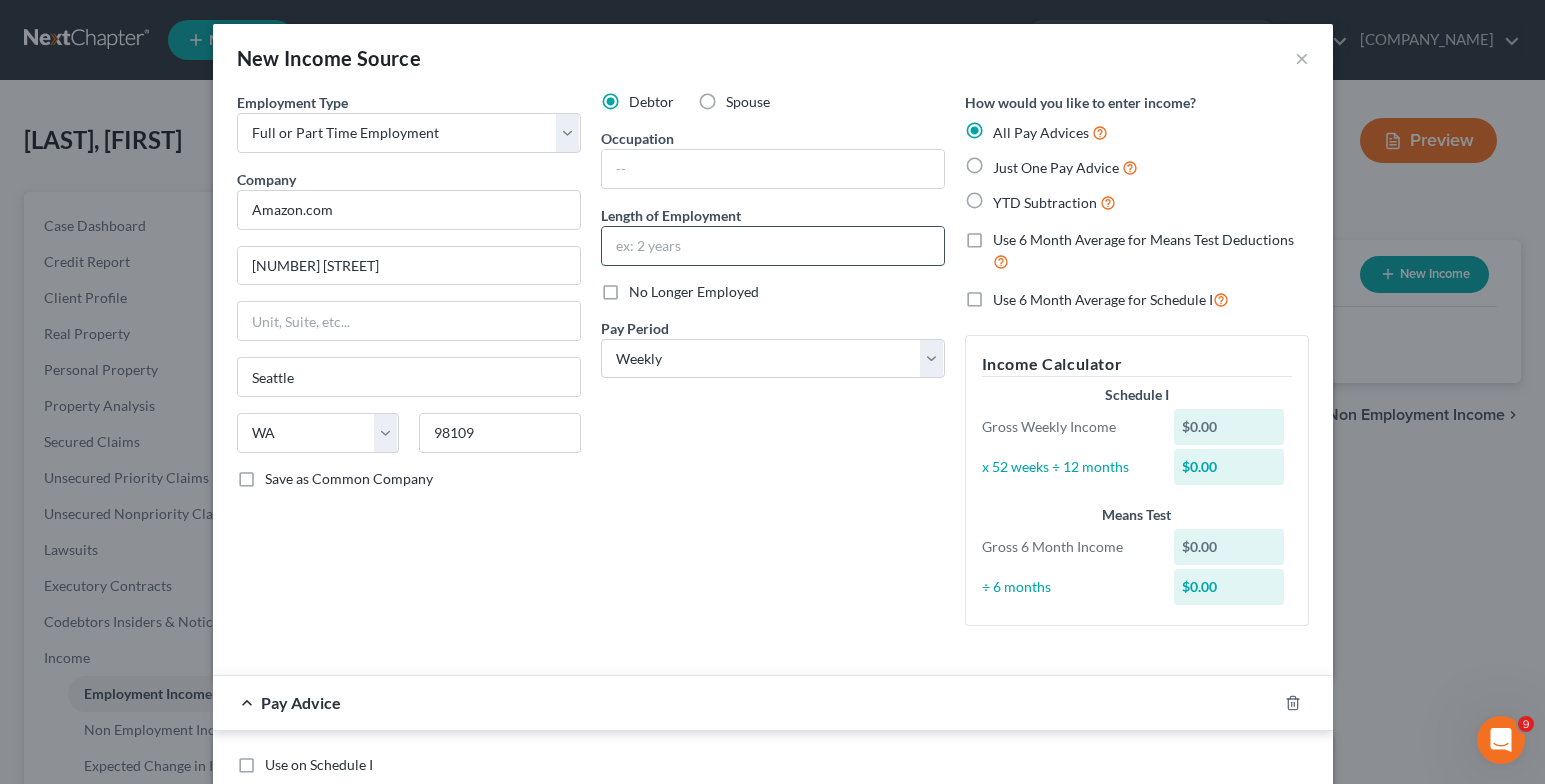 click at bounding box center [773, 246] 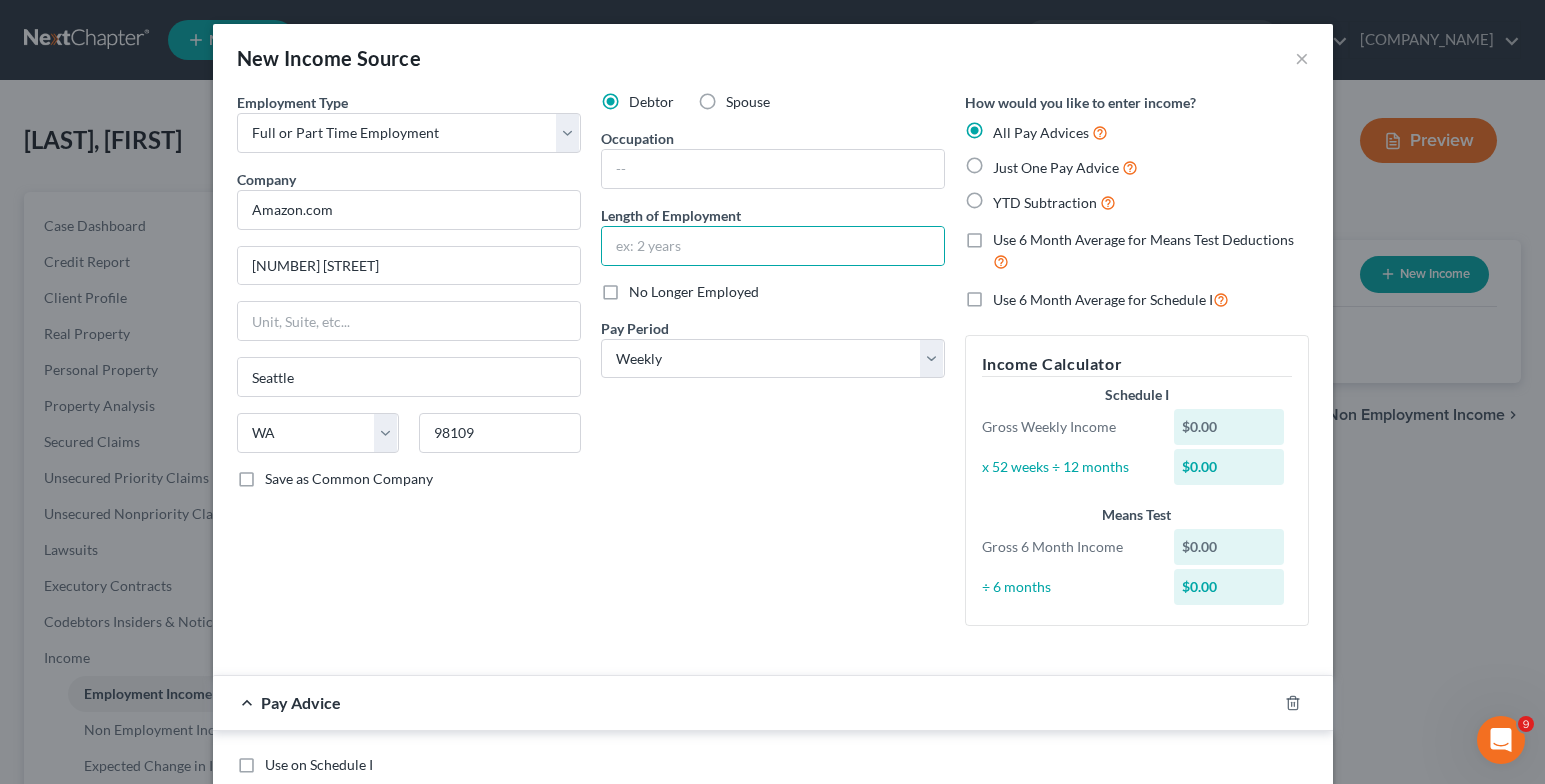 click on "Debtor Spouse Occupation Length of Employment No Longer Employed
Pay Period
*
Select Monthly Twice Monthly Every Other Week Weekly" at bounding box center (773, 367) 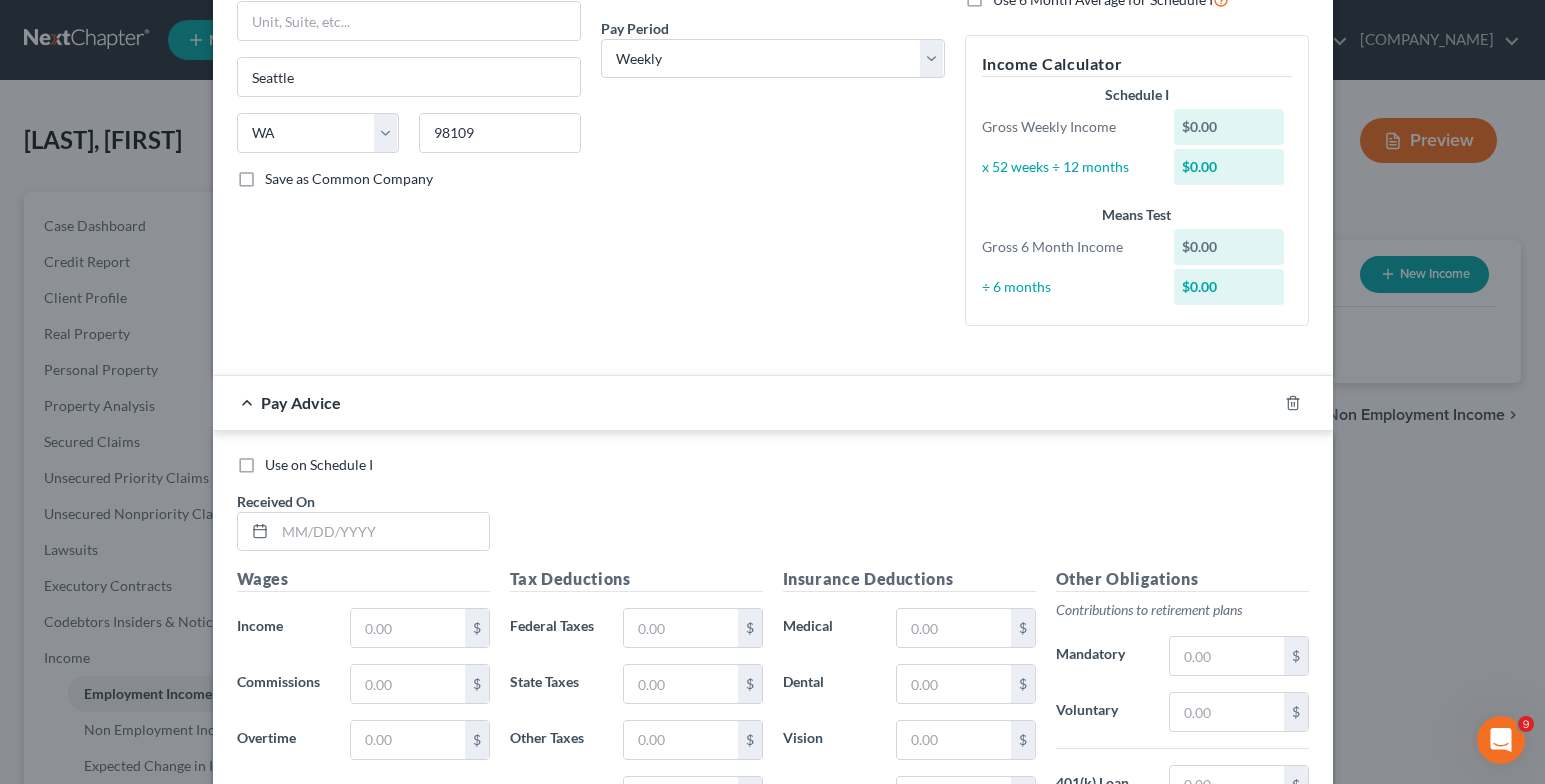 scroll, scrollTop: 400, scrollLeft: 0, axis: vertical 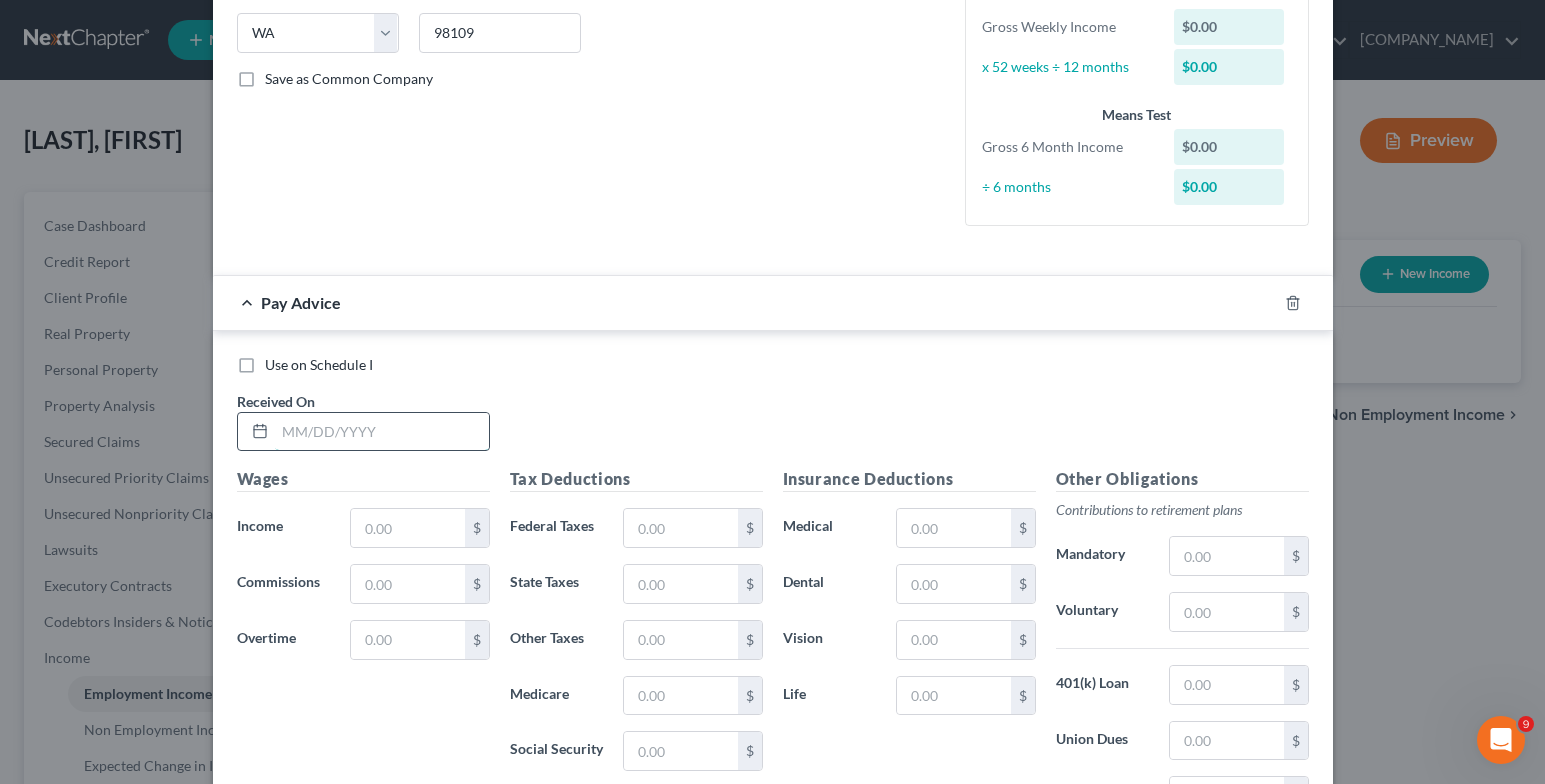 click at bounding box center (382, 432) 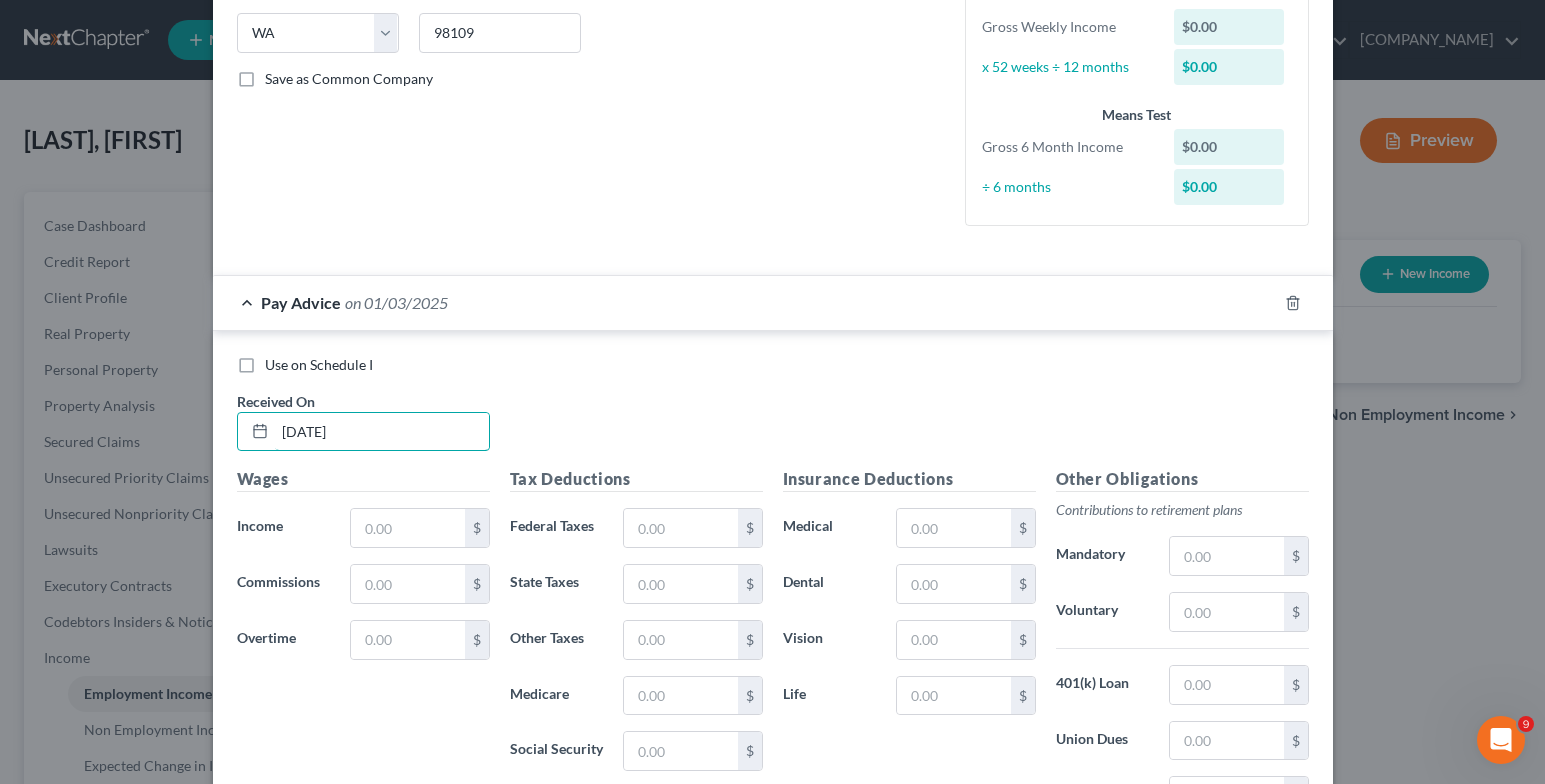 type on "[DATE]" 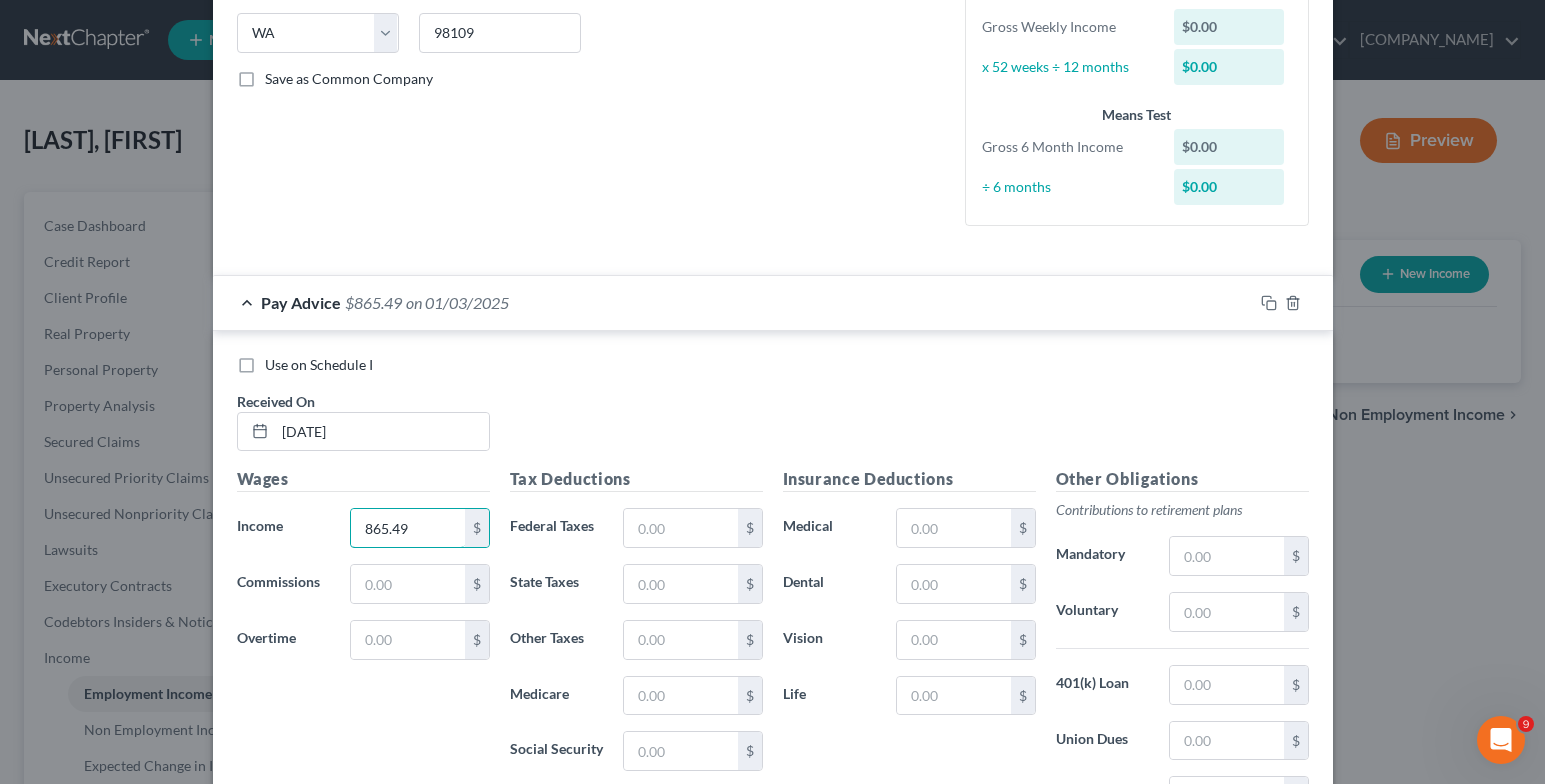 type on "865.49" 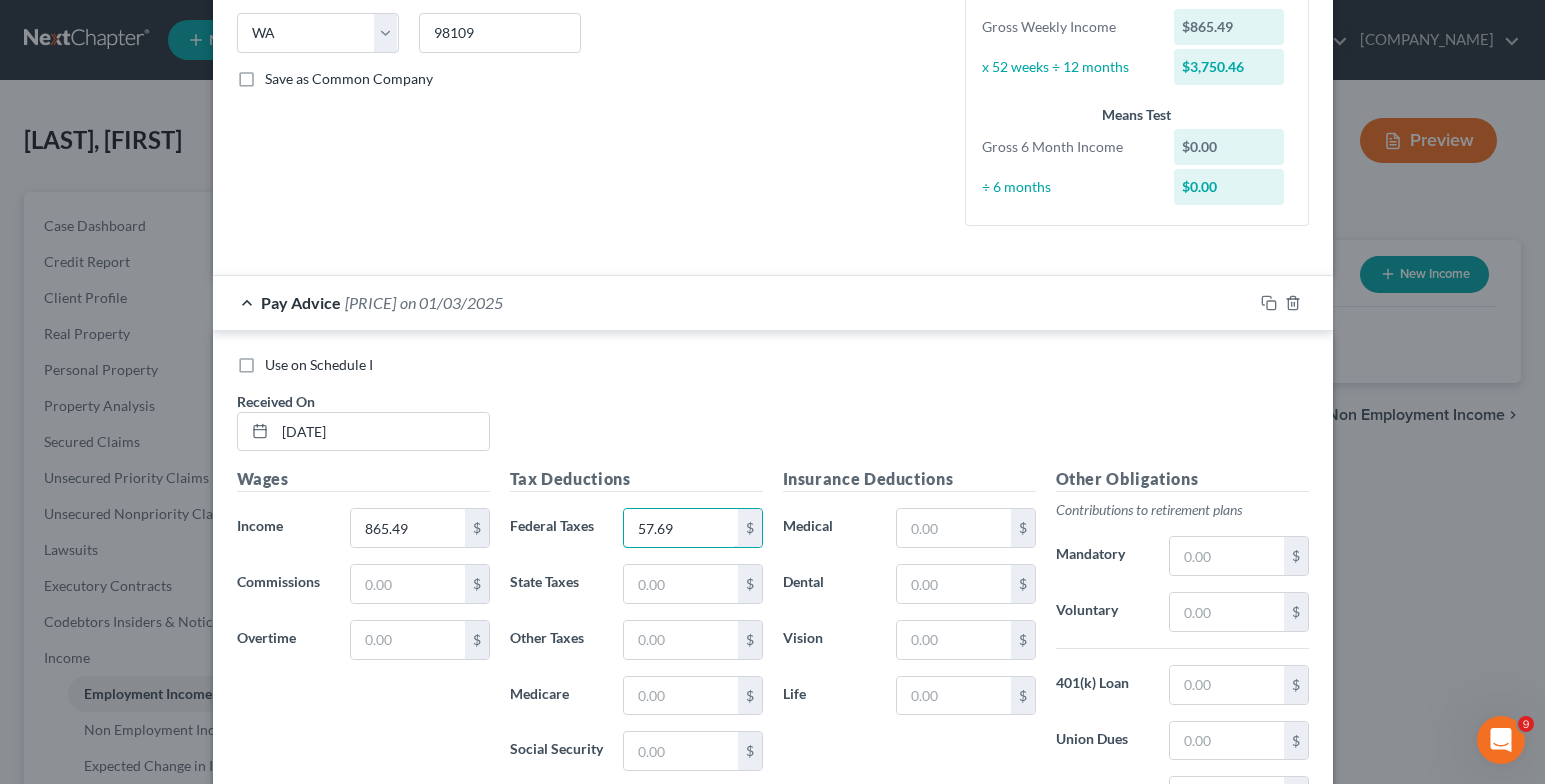 type on "57.69" 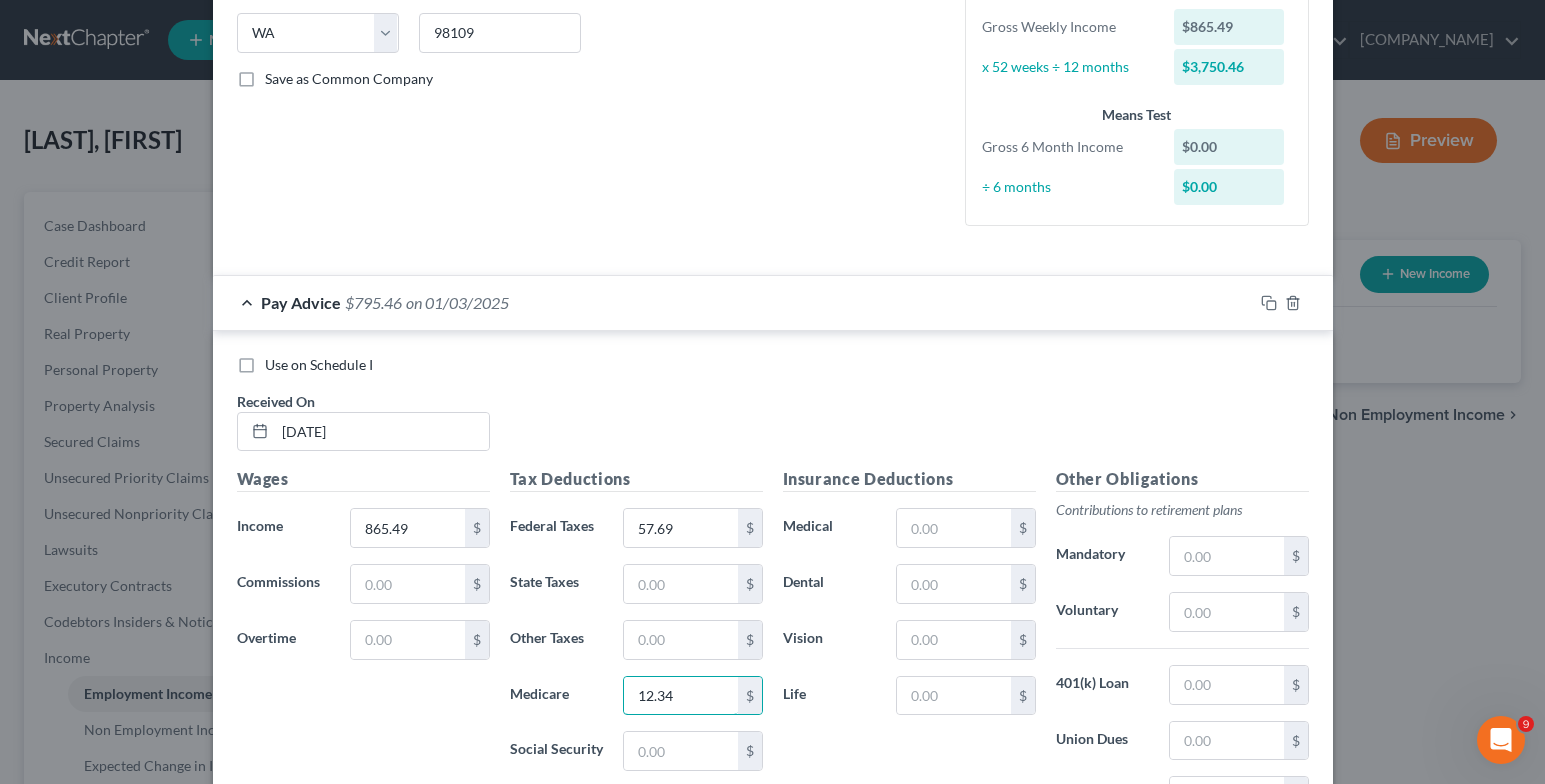 type on "12.34" 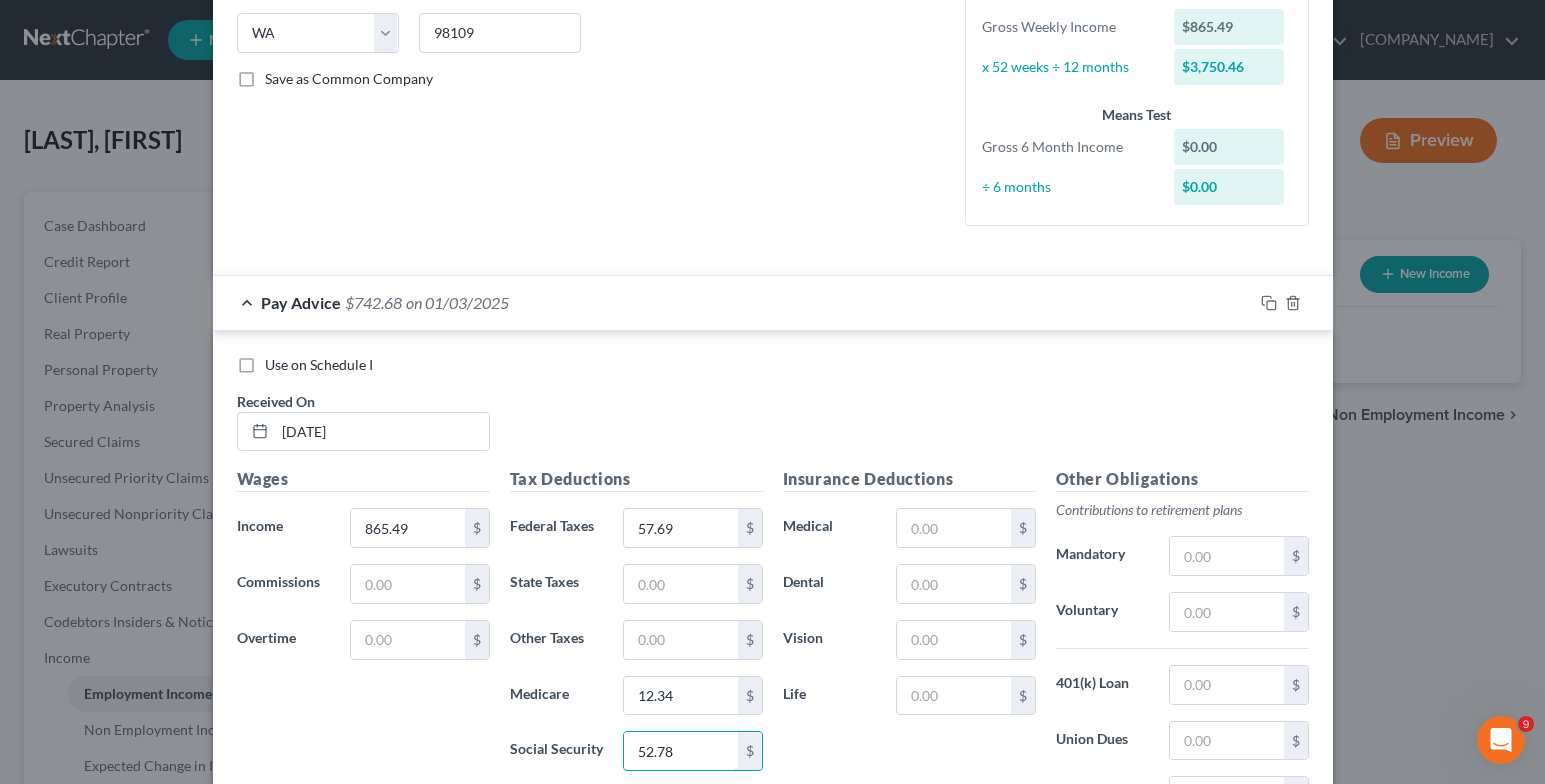 type on "52.78" 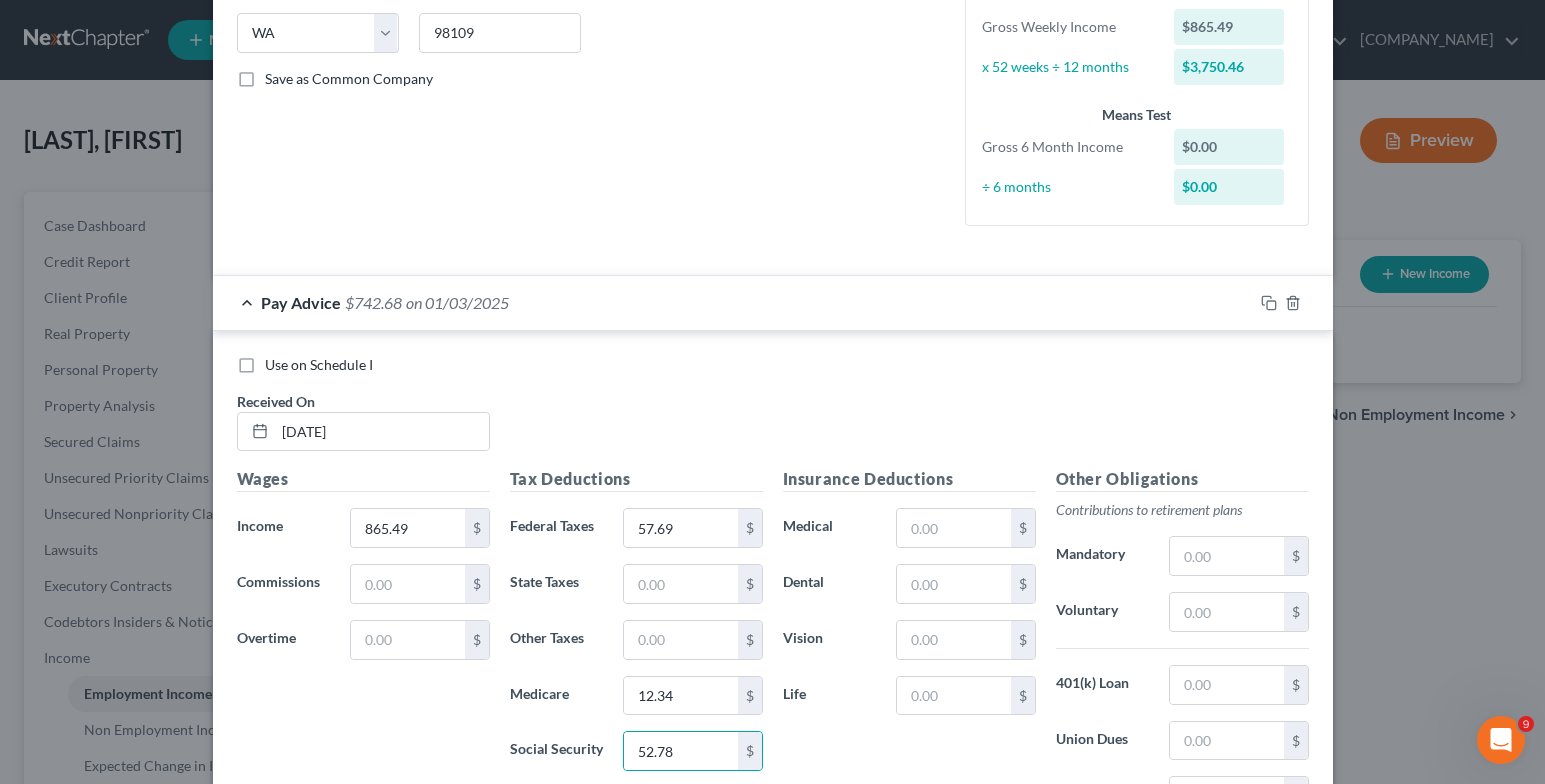scroll, scrollTop: 658, scrollLeft: 0, axis: vertical 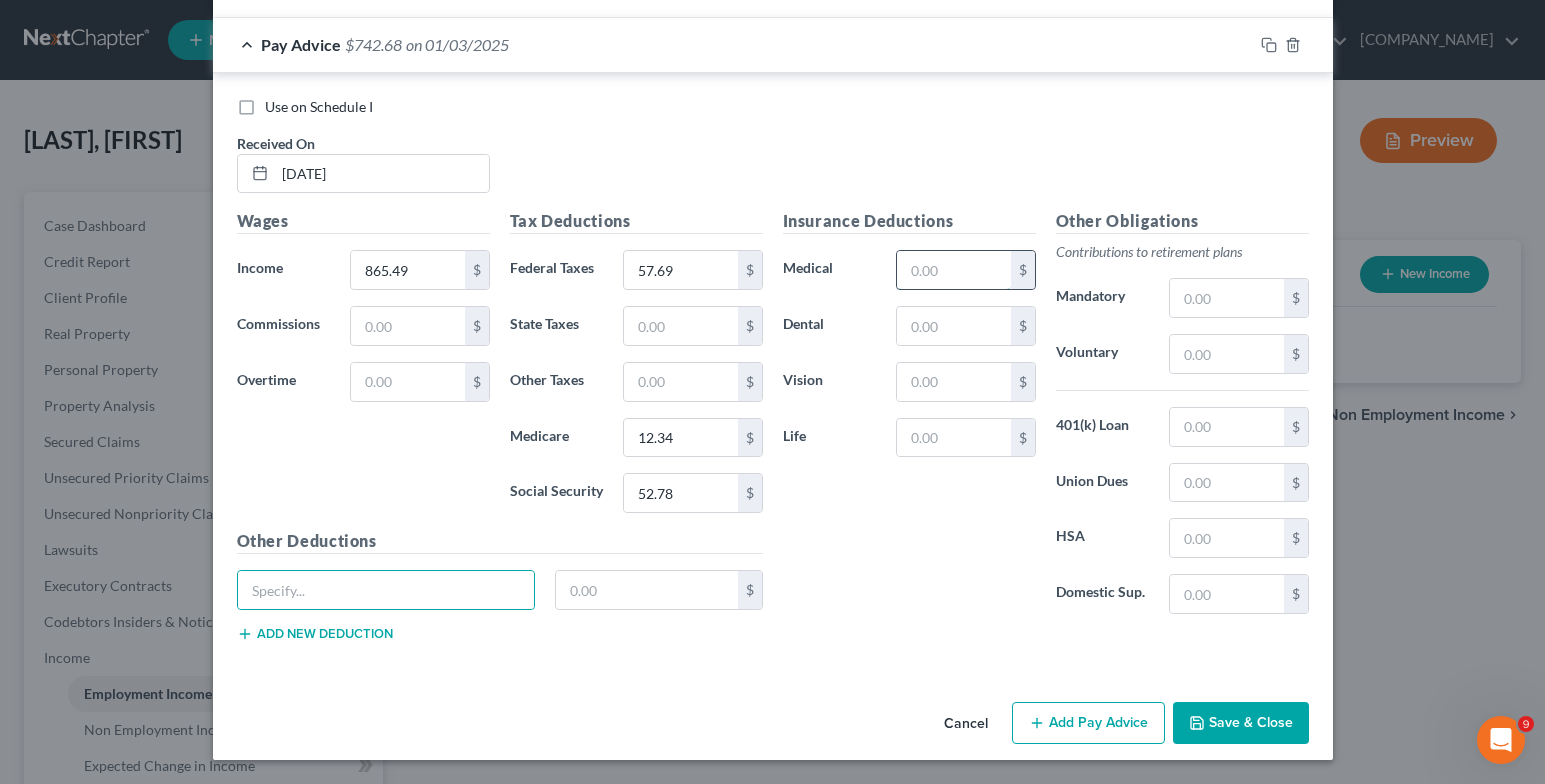 click at bounding box center (953, 270) 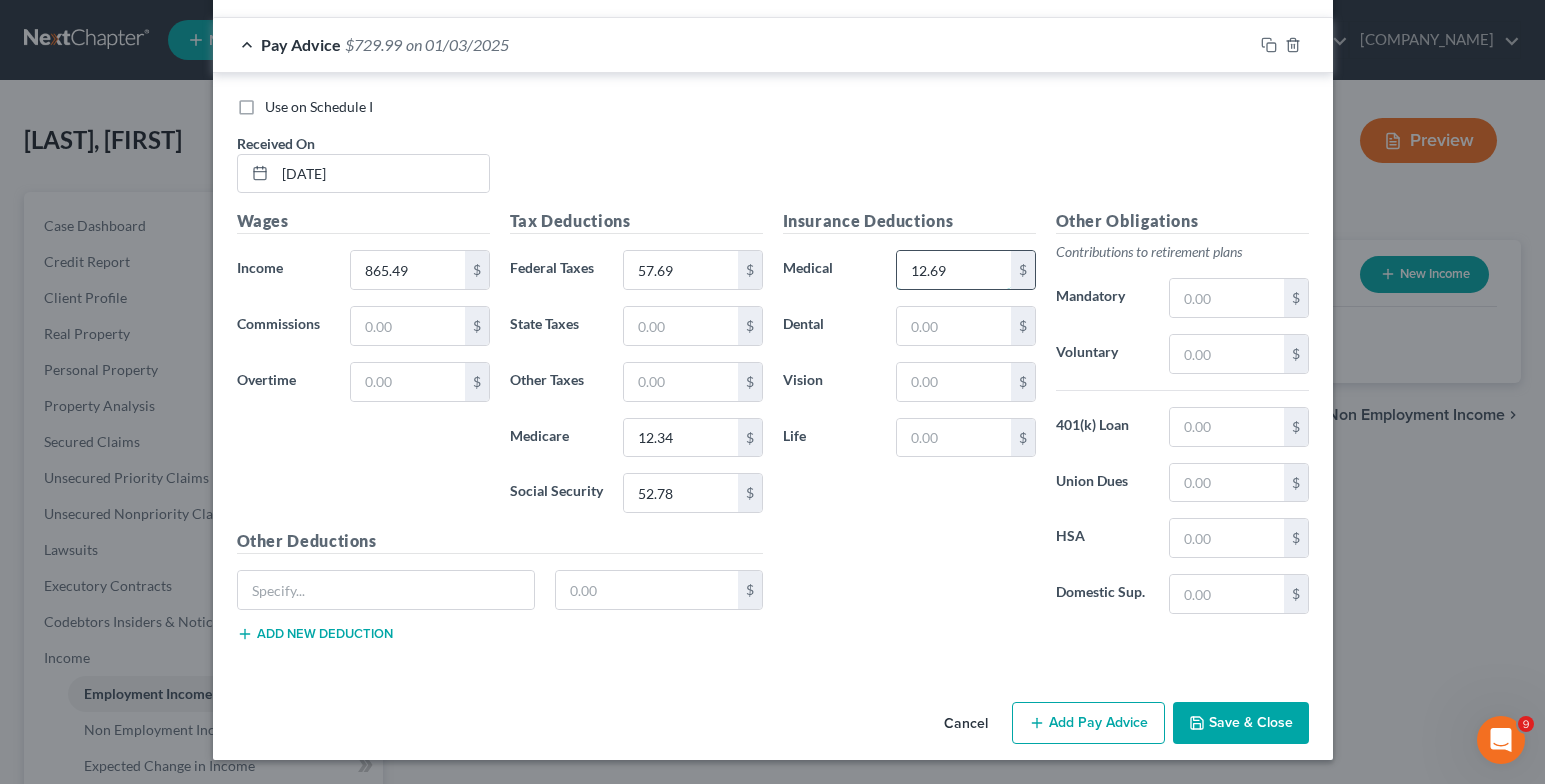 type on "12.69" 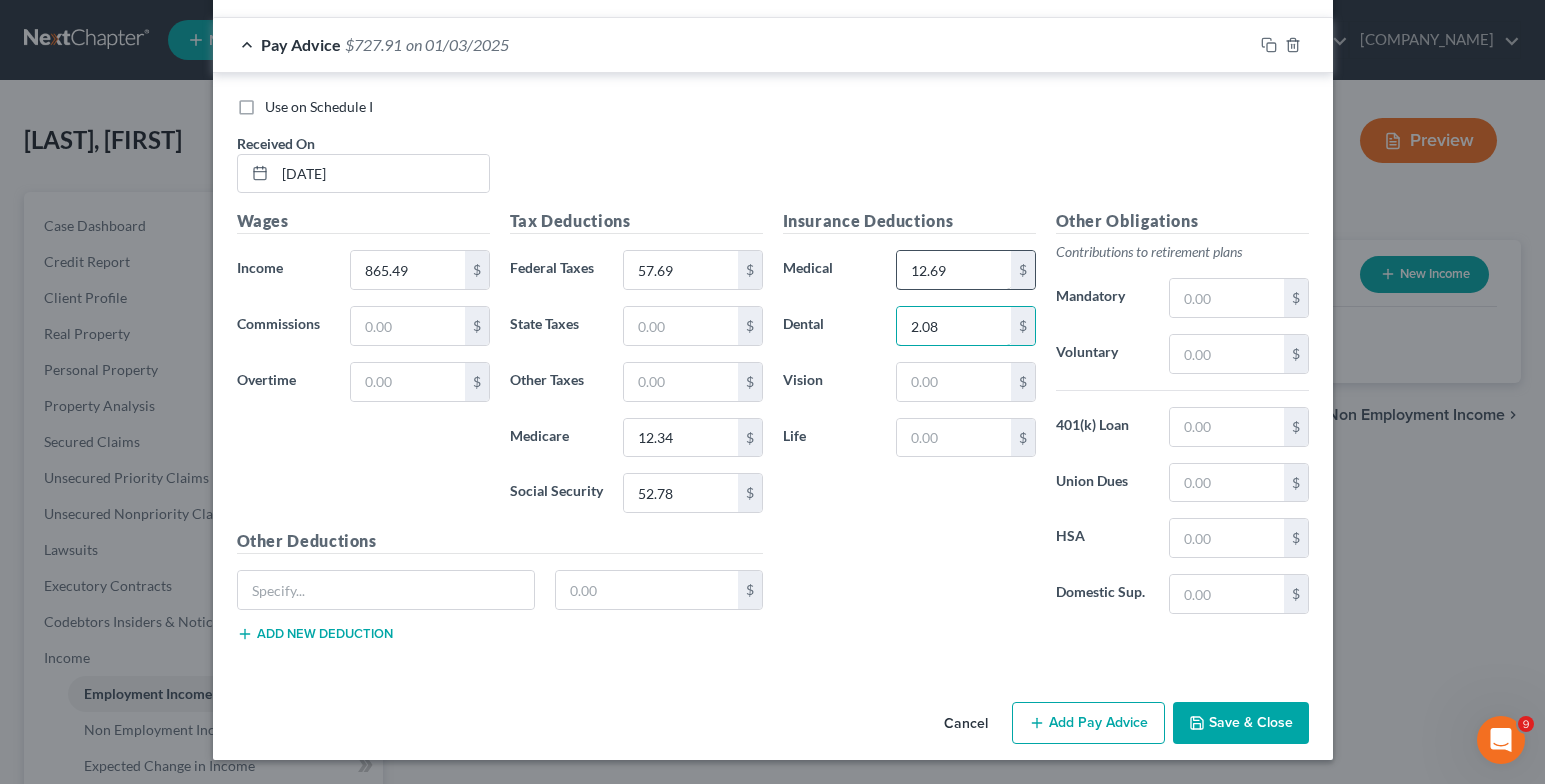 type on "2.08" 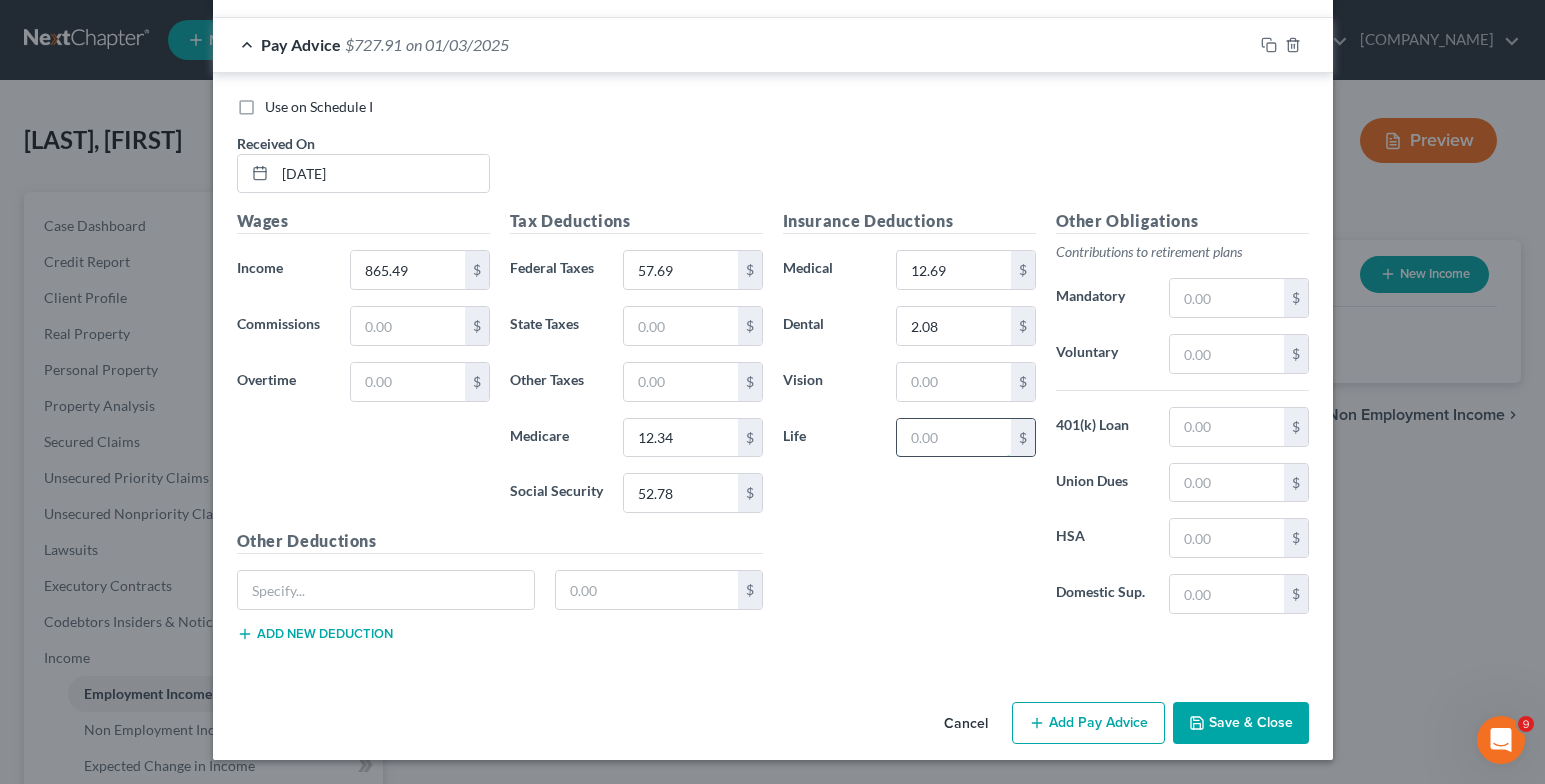 click at bounding box center (953, 438) 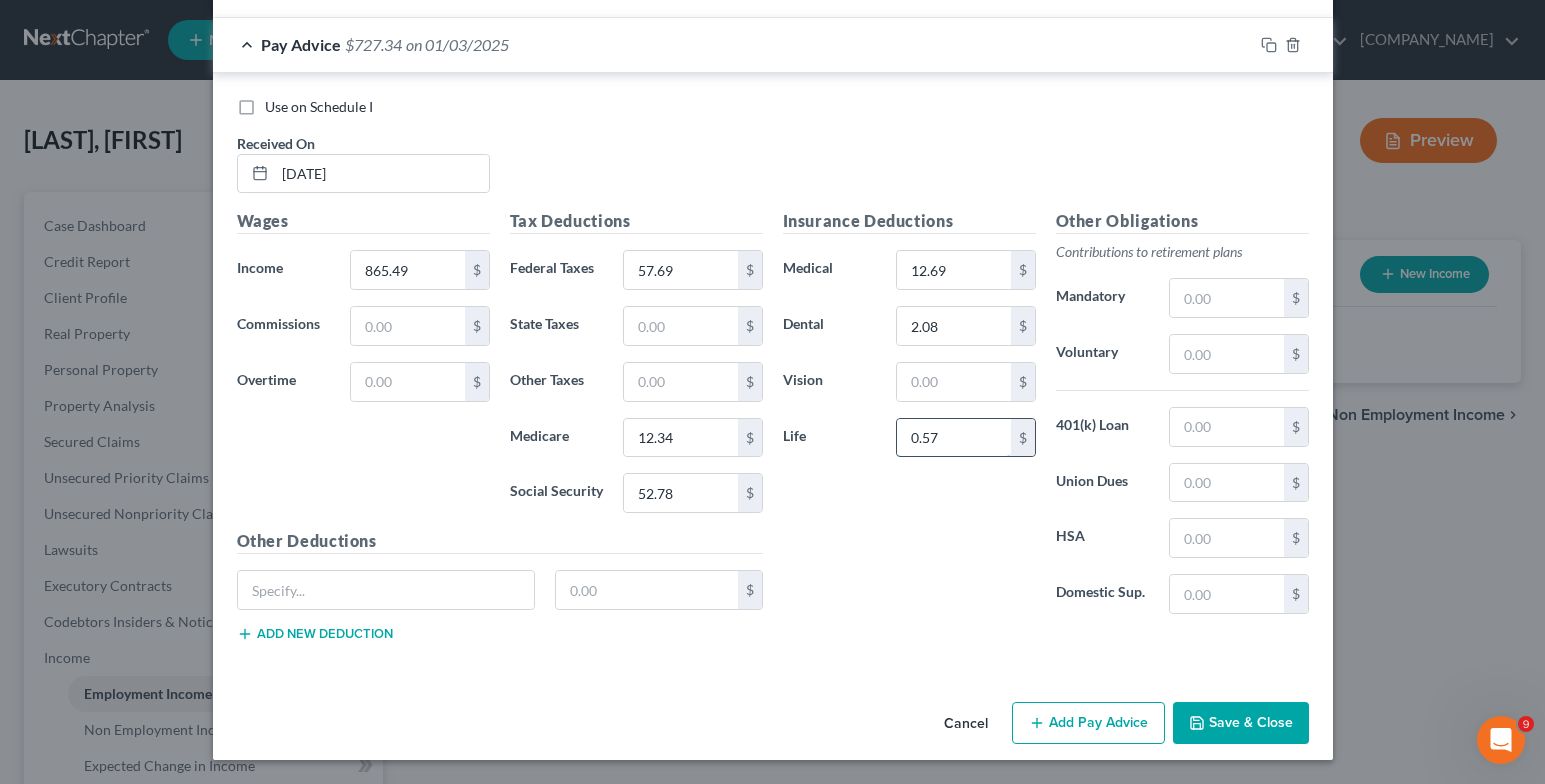 type on "0.57" 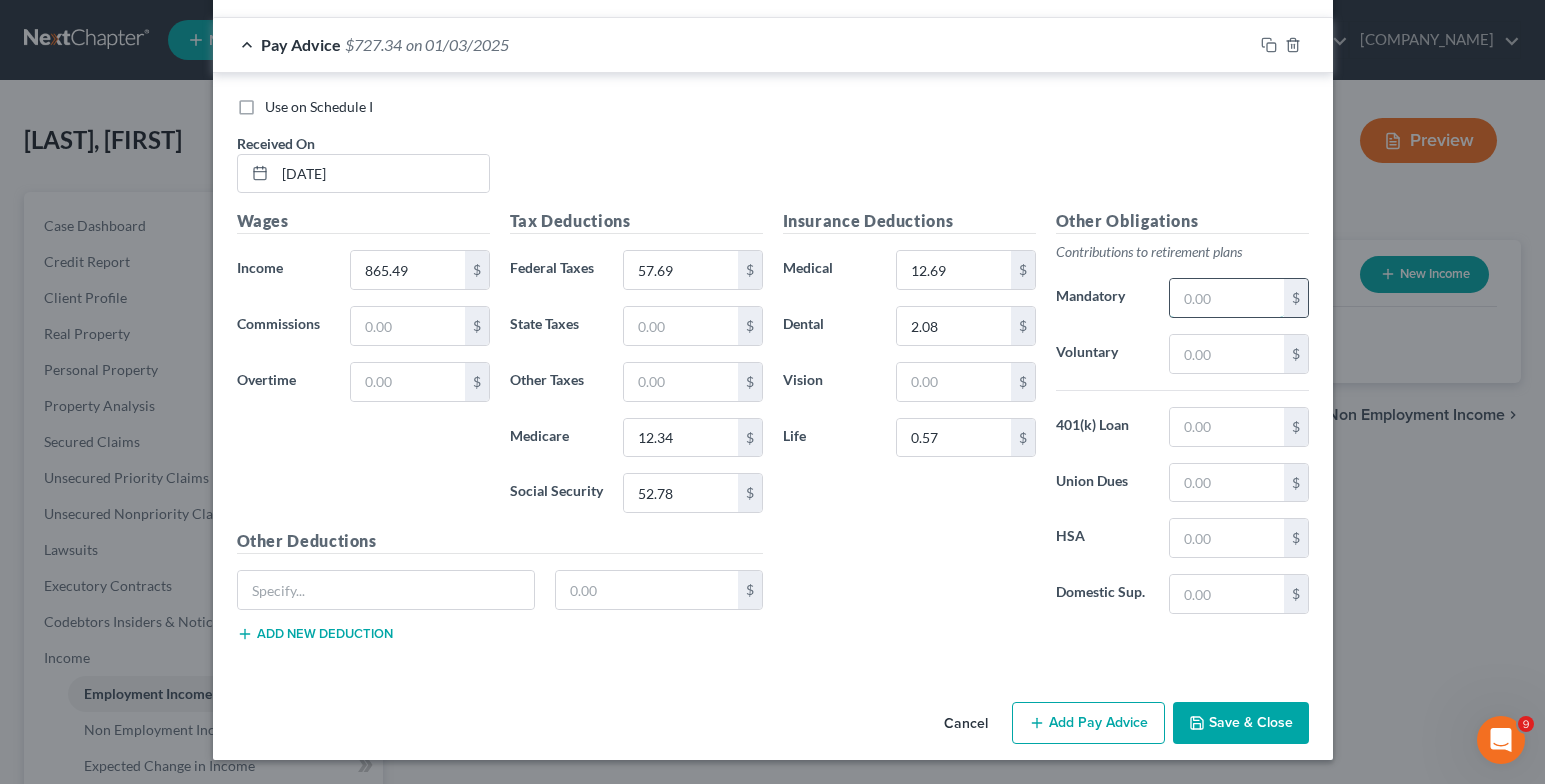 click at bounding box center (1226, 298) 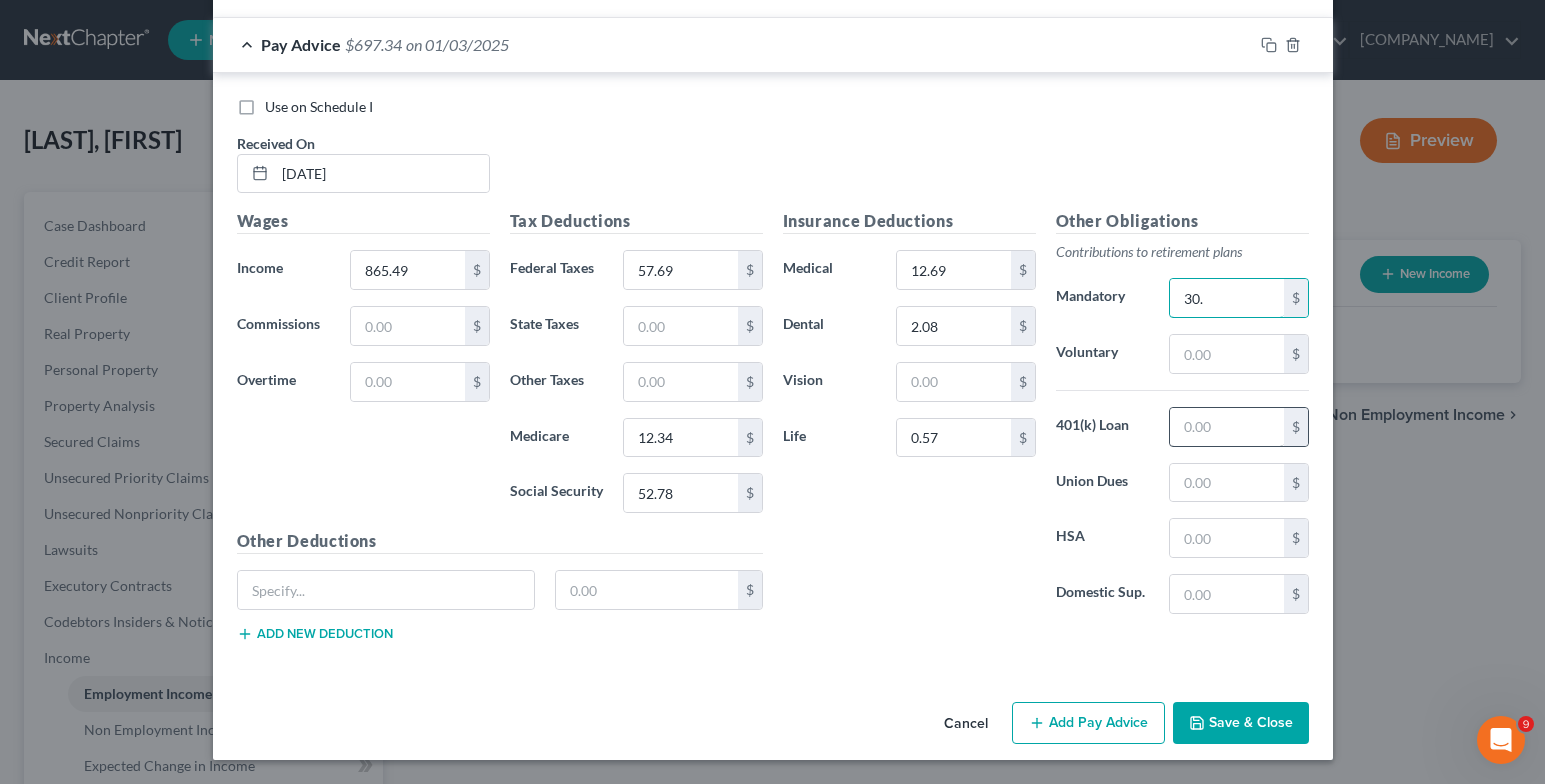 type on "30." 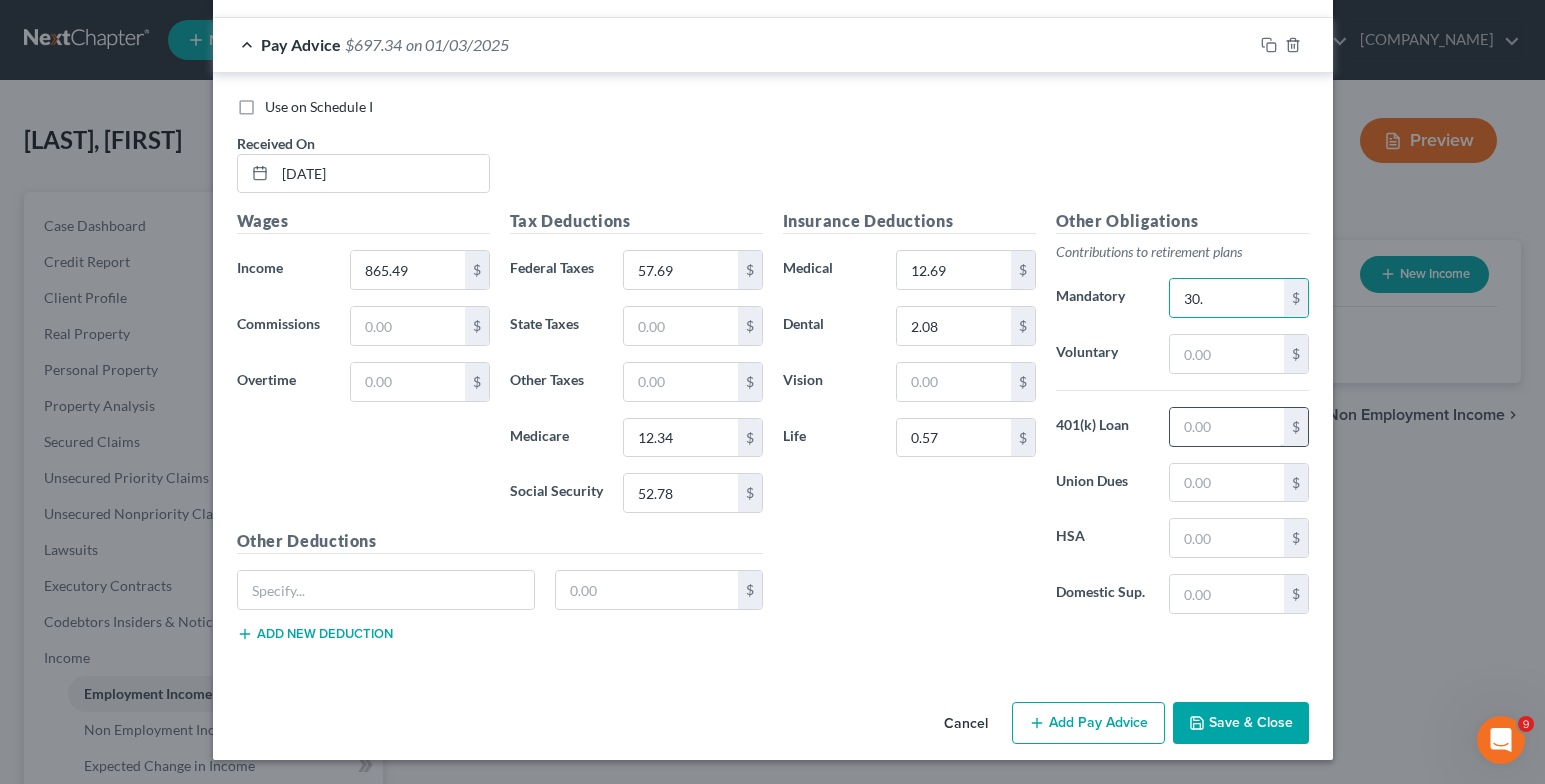click at bounding box center (1226, 427) 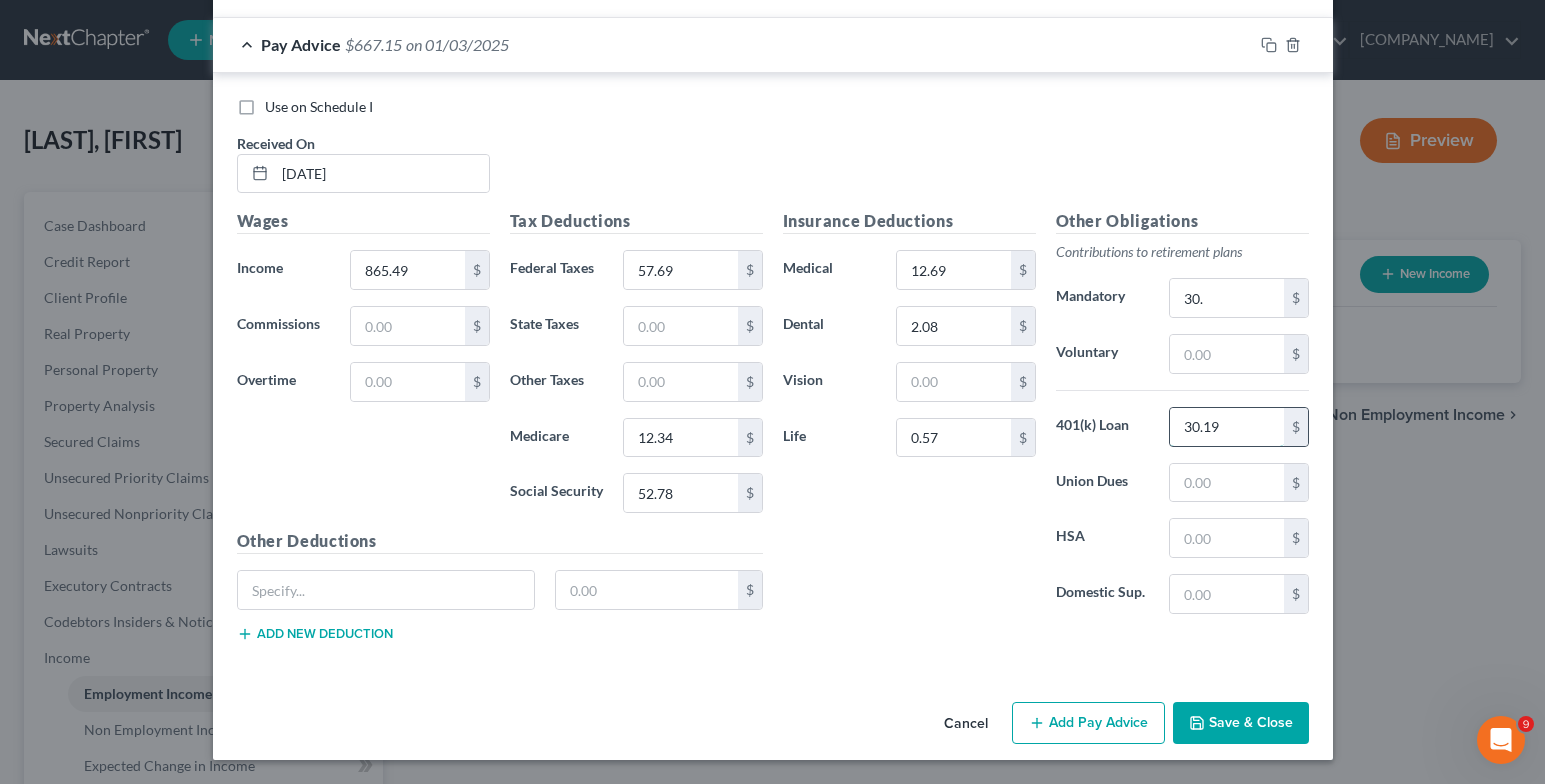 type on "30.19" 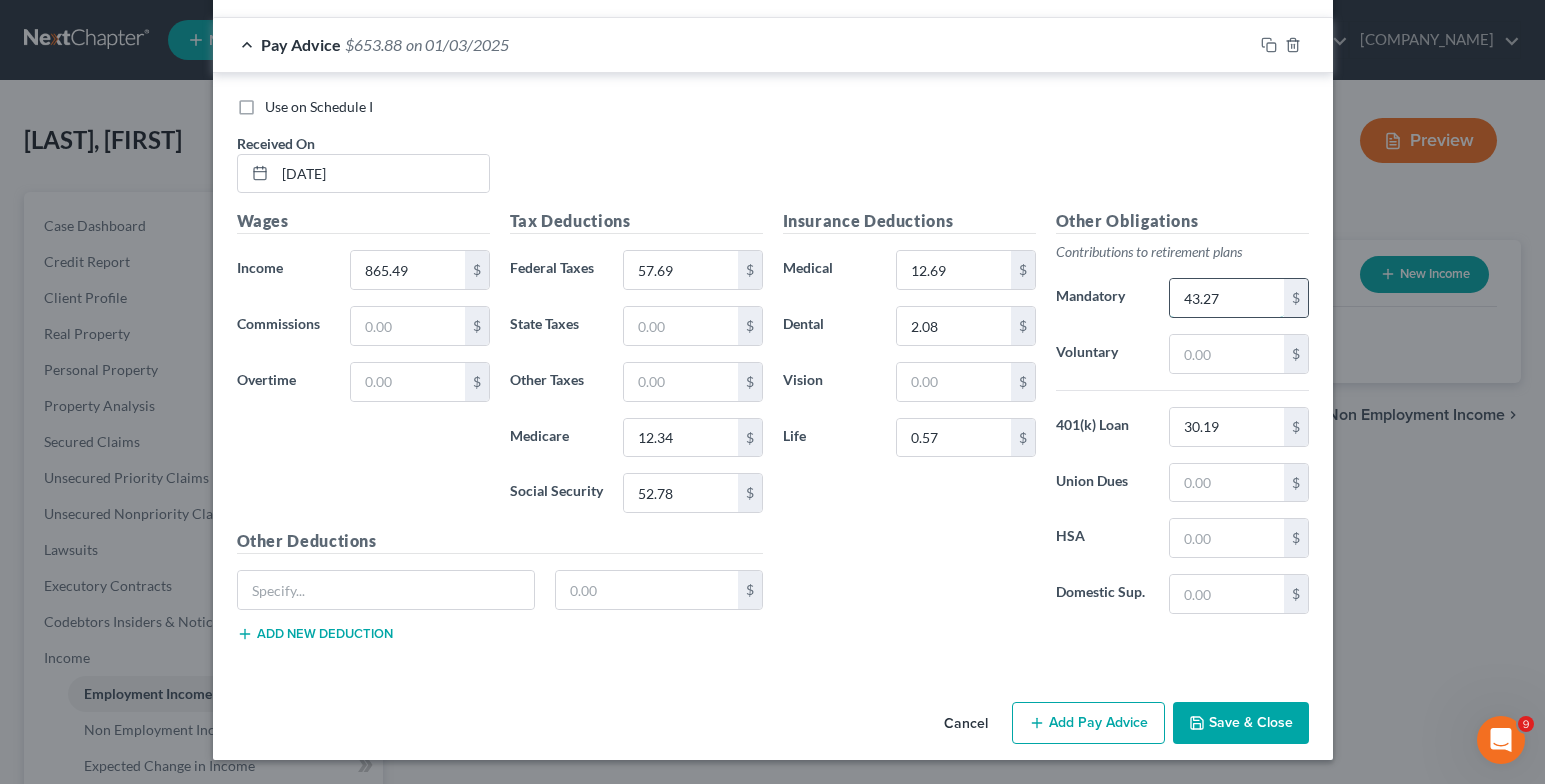 type on "43.27" 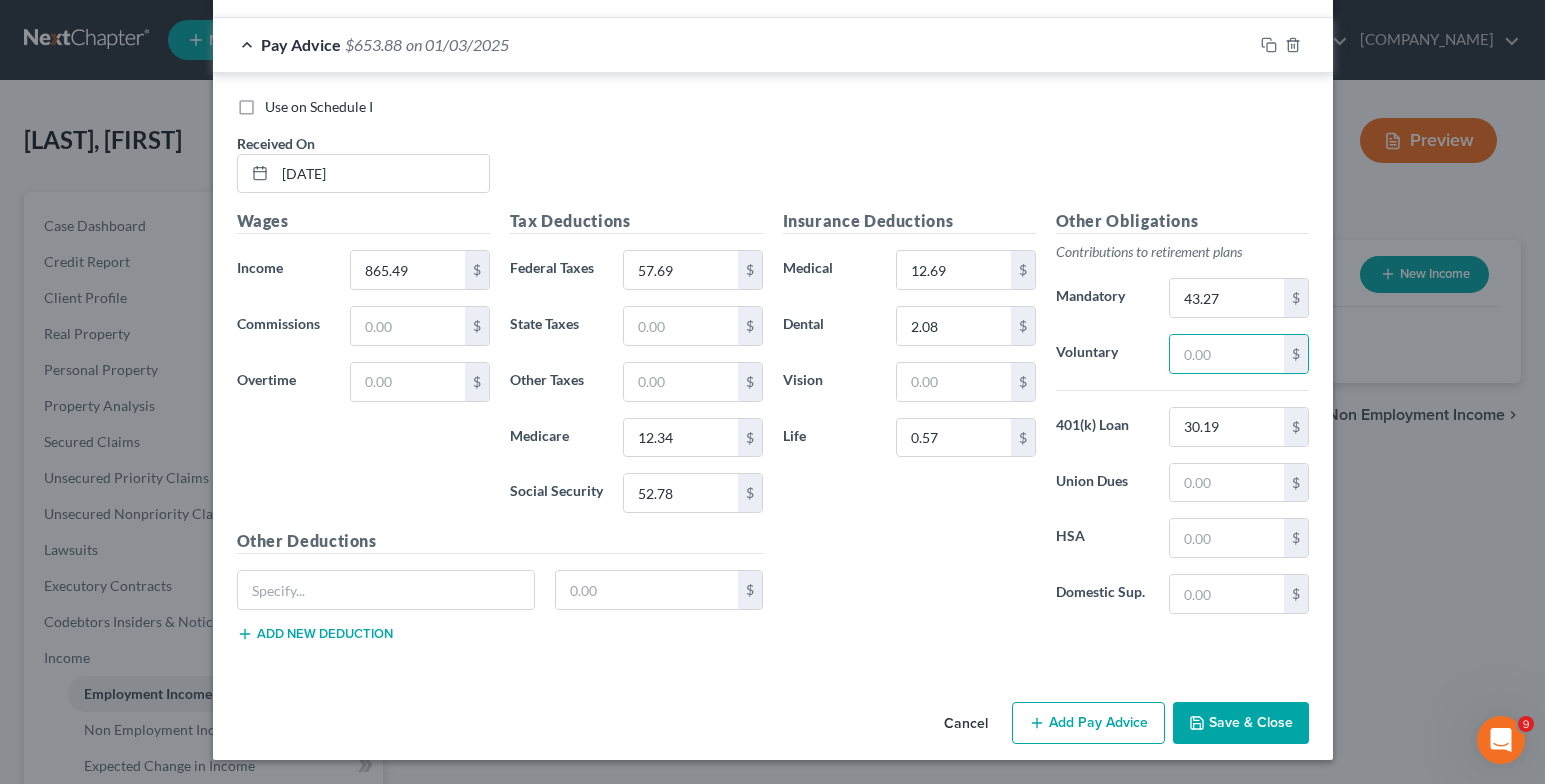 click on "Add Pay Advice" at bounding box center [1088, 723] 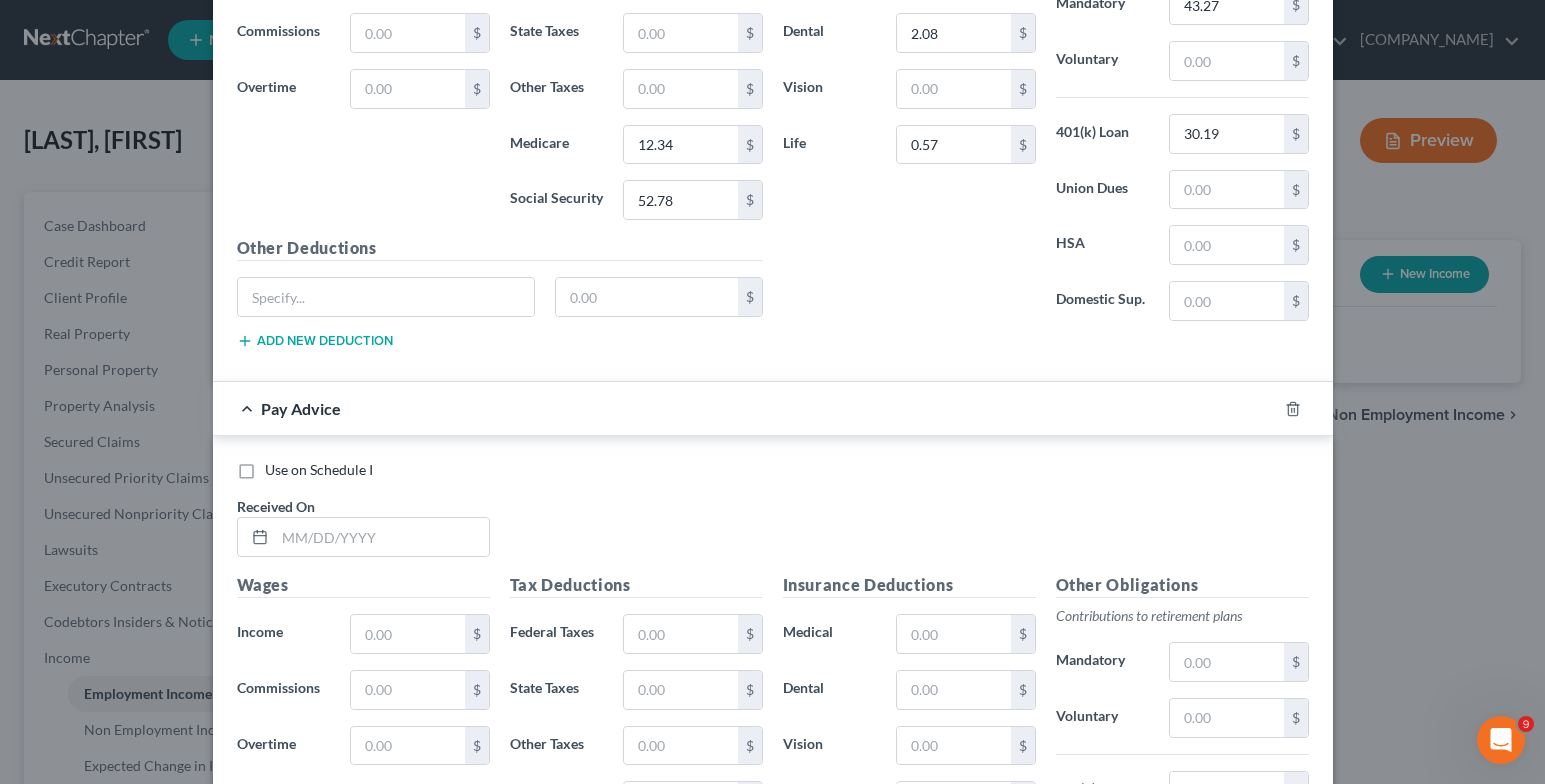 scroll, scrollTop: 958, scrollLeft: 0, axis: vertical 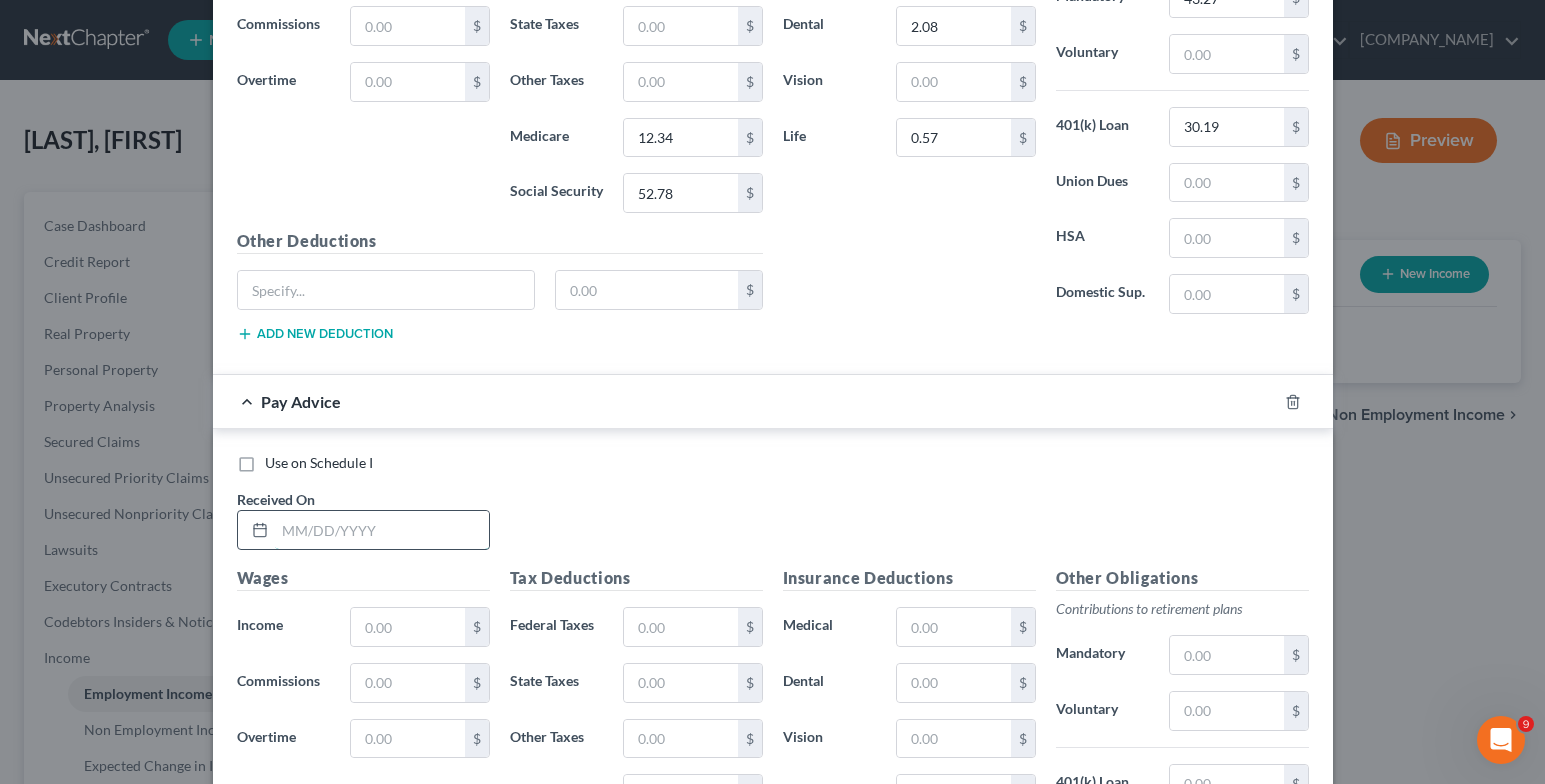 click at bounding box center [382, 530] 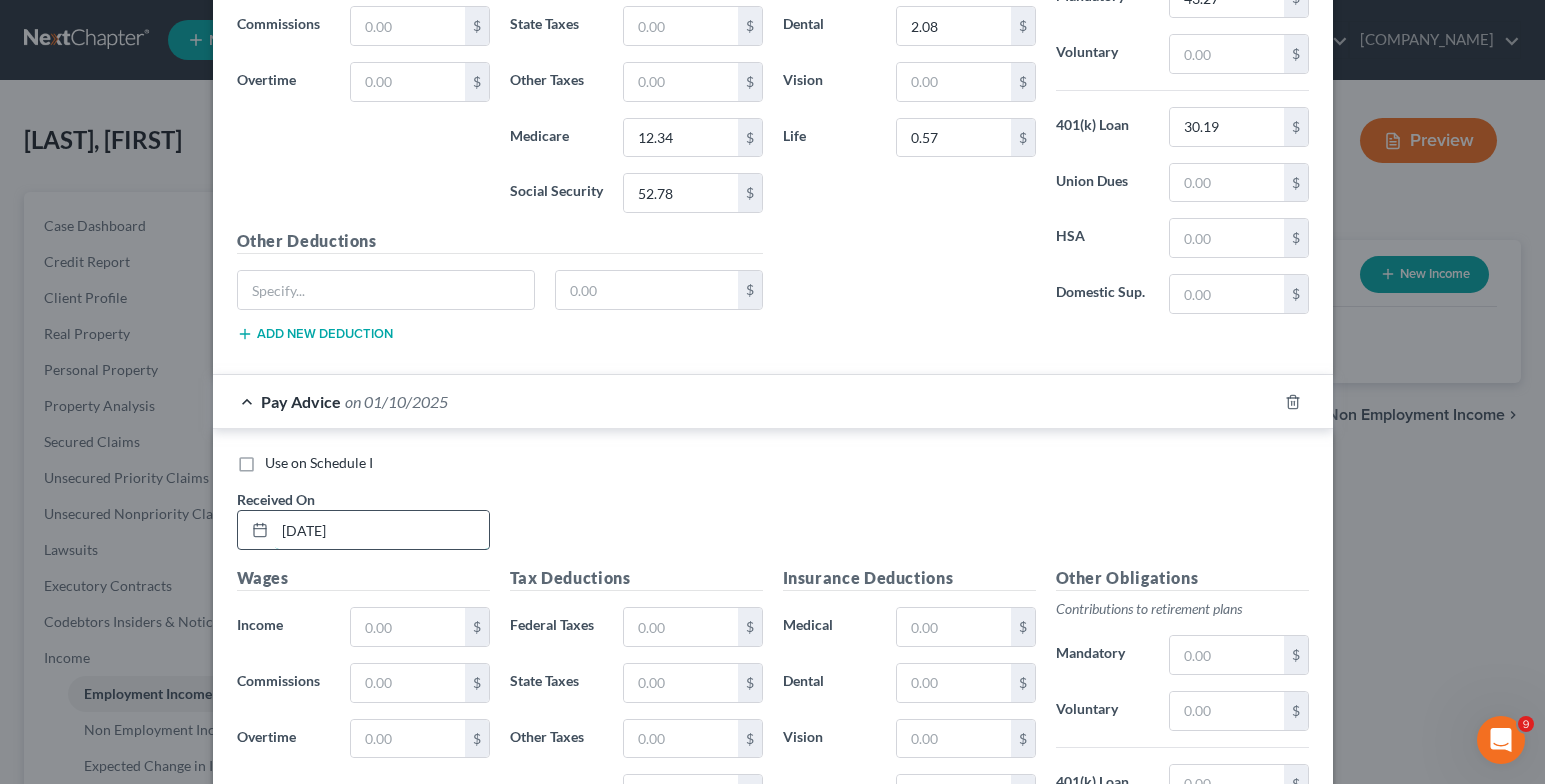 type on "[DATE]" 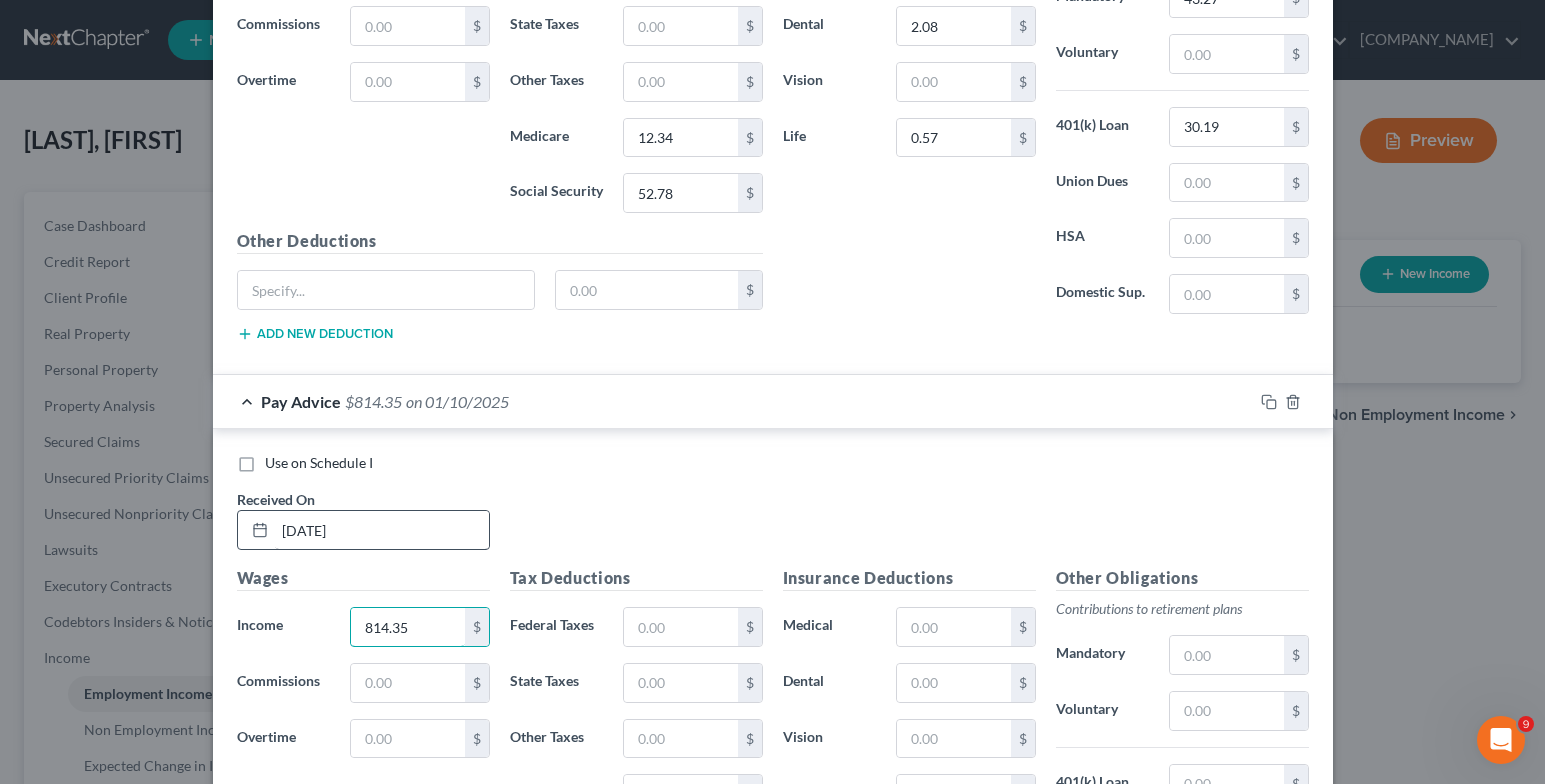 type on "814.35" 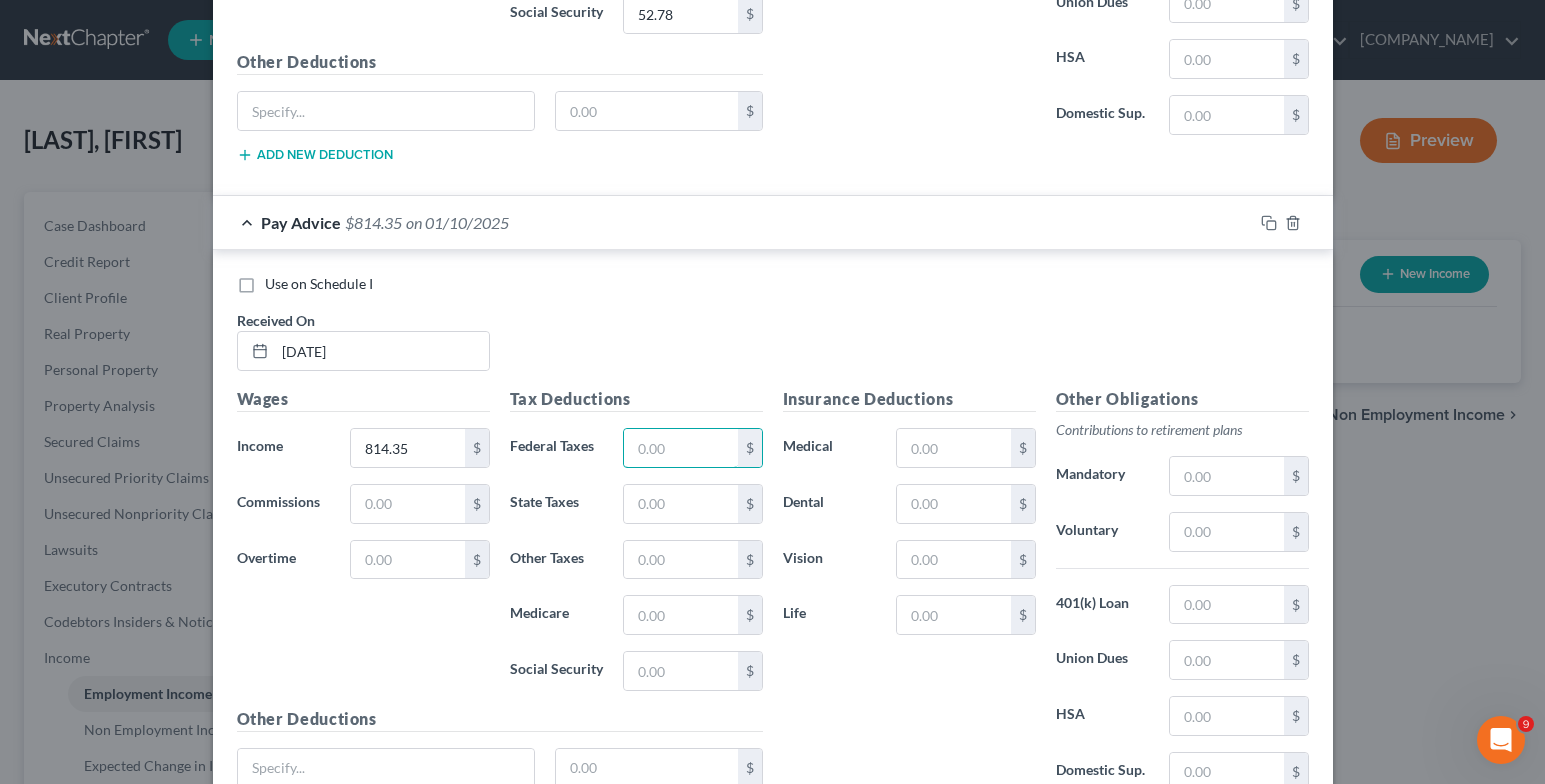 scroll, scrollTop: 1158, scrollLeft: 0, axis: vertical 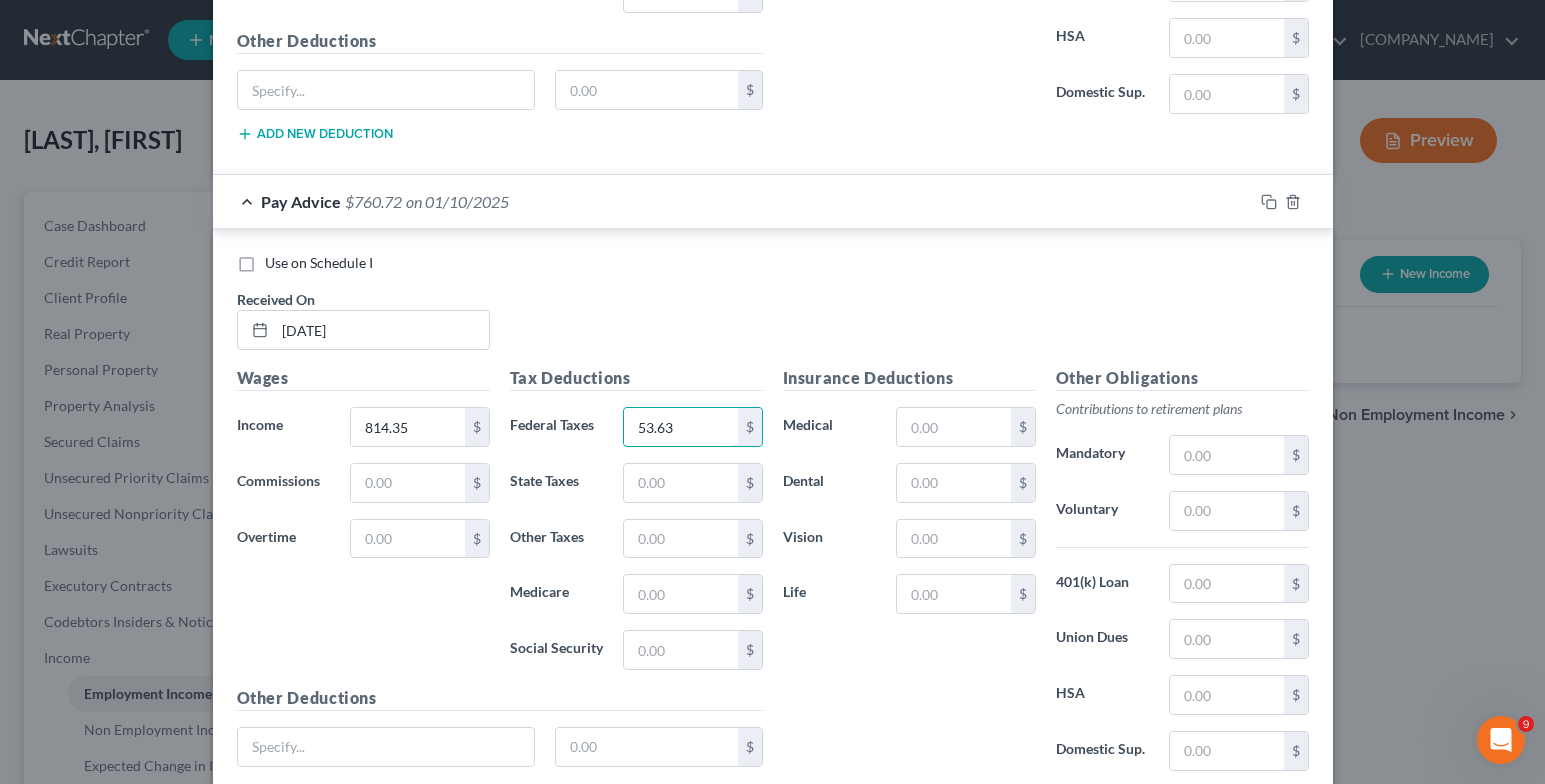 type on "53.63" 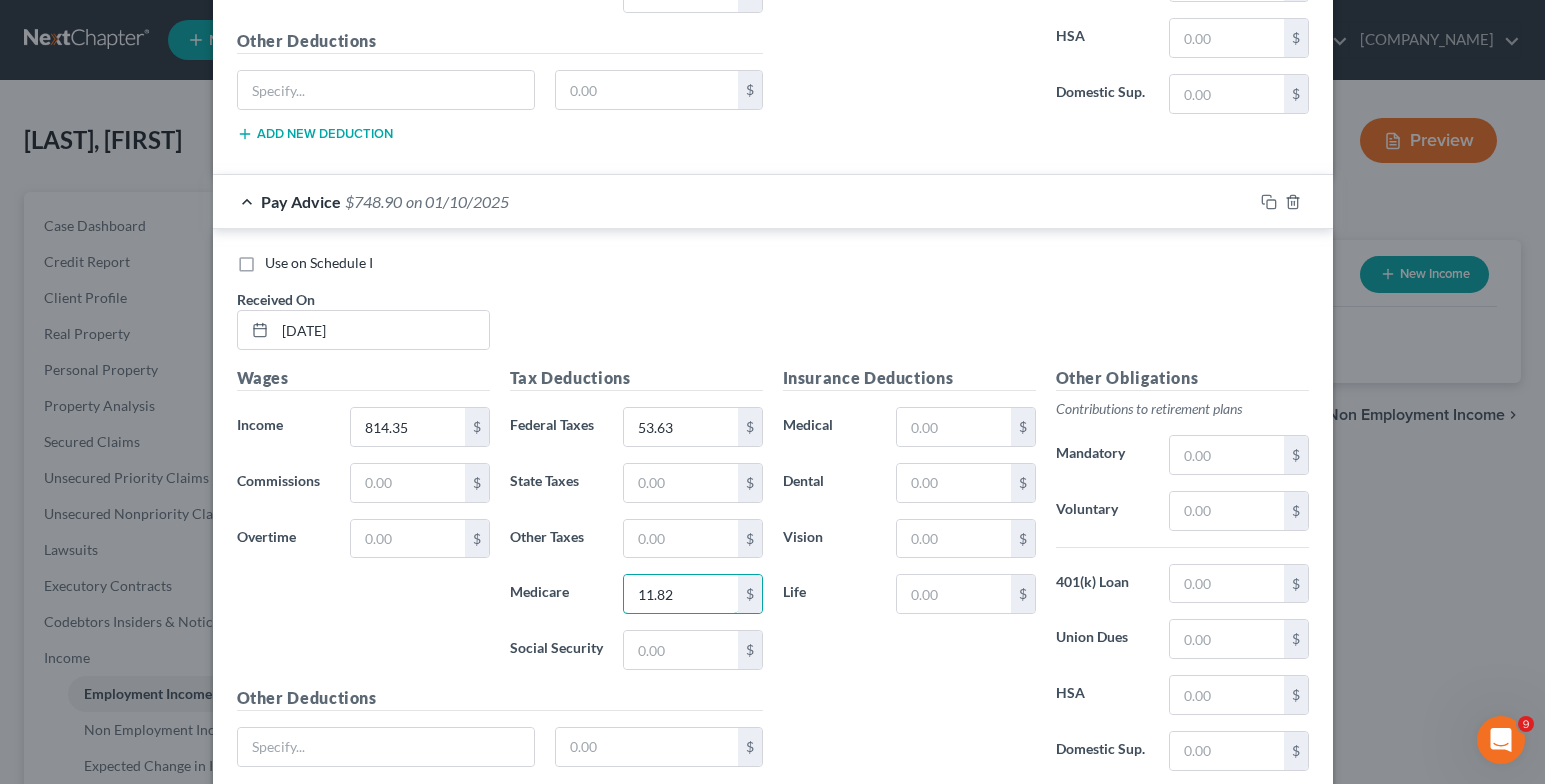 type on "11.82" 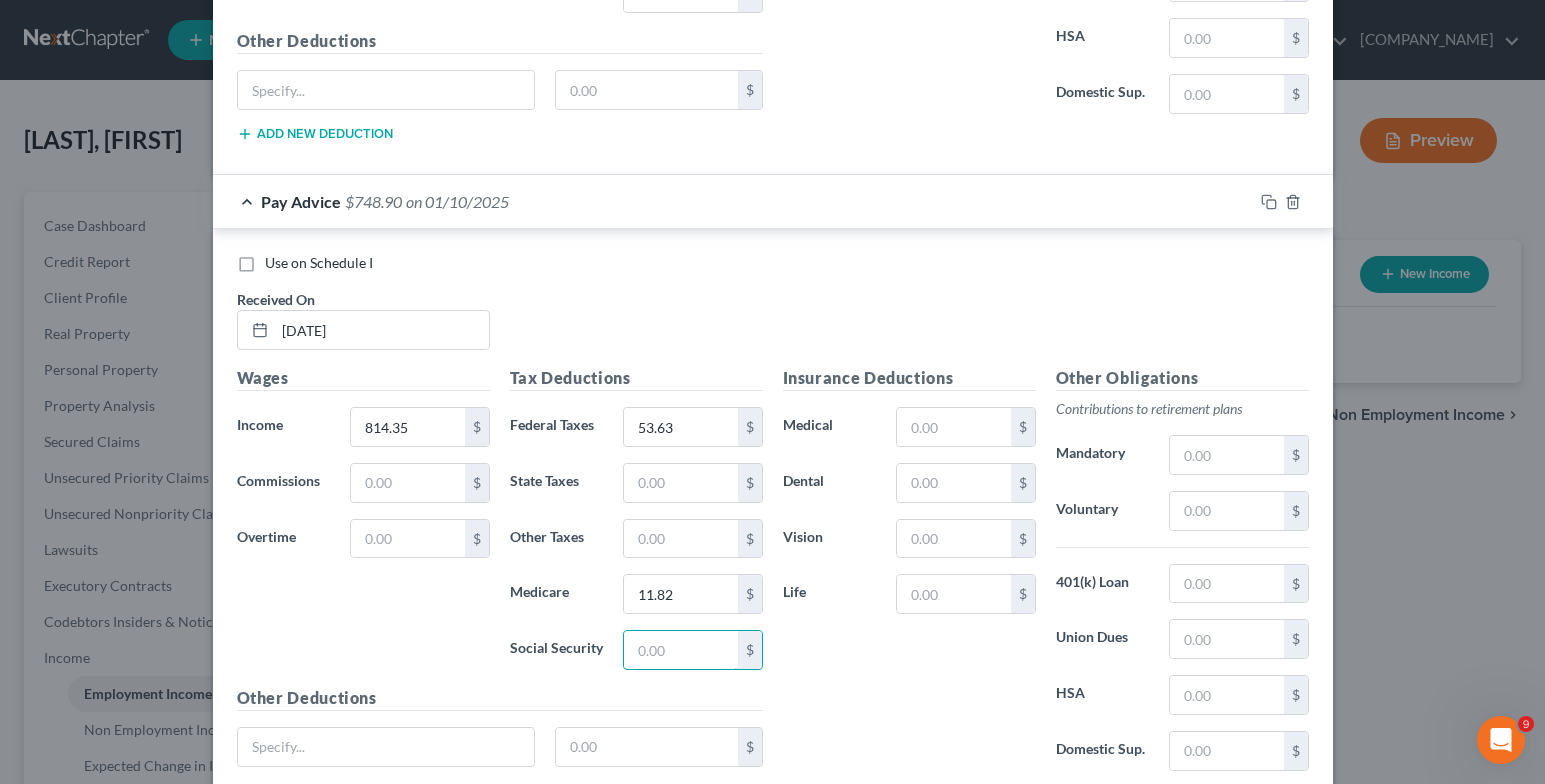 type on "2" 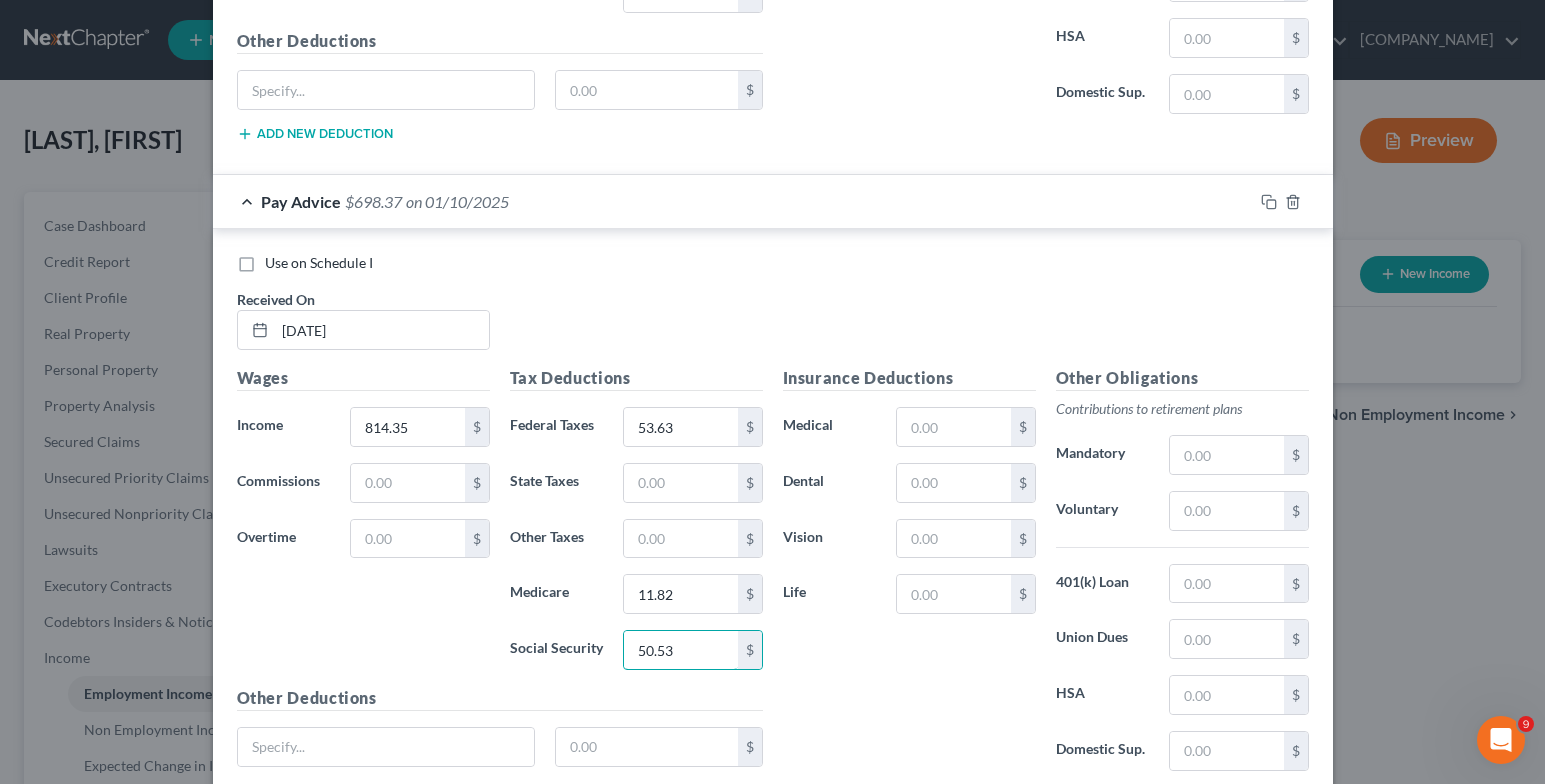 type on "50.53" 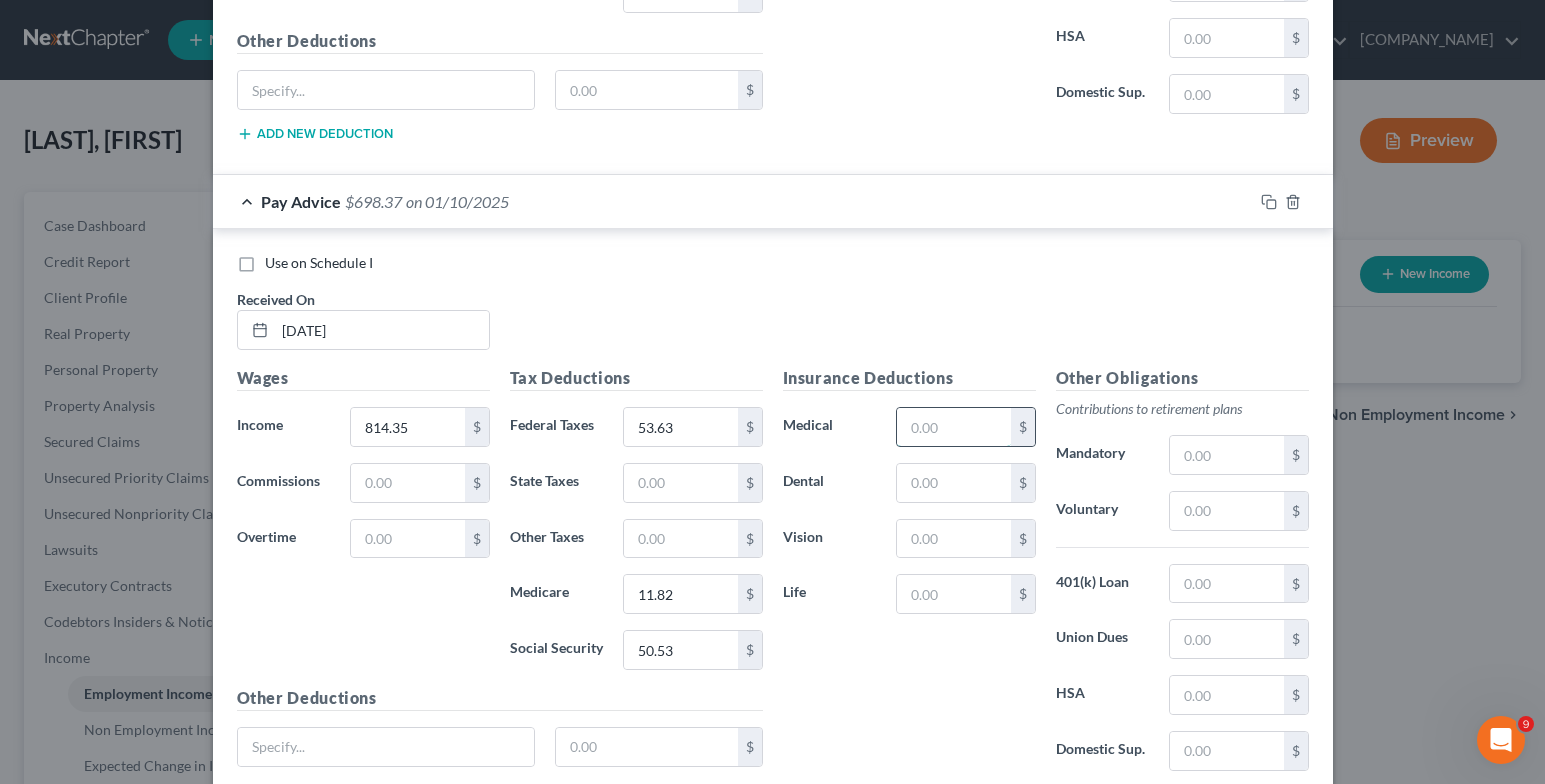 click at bounding box center [953, 427] 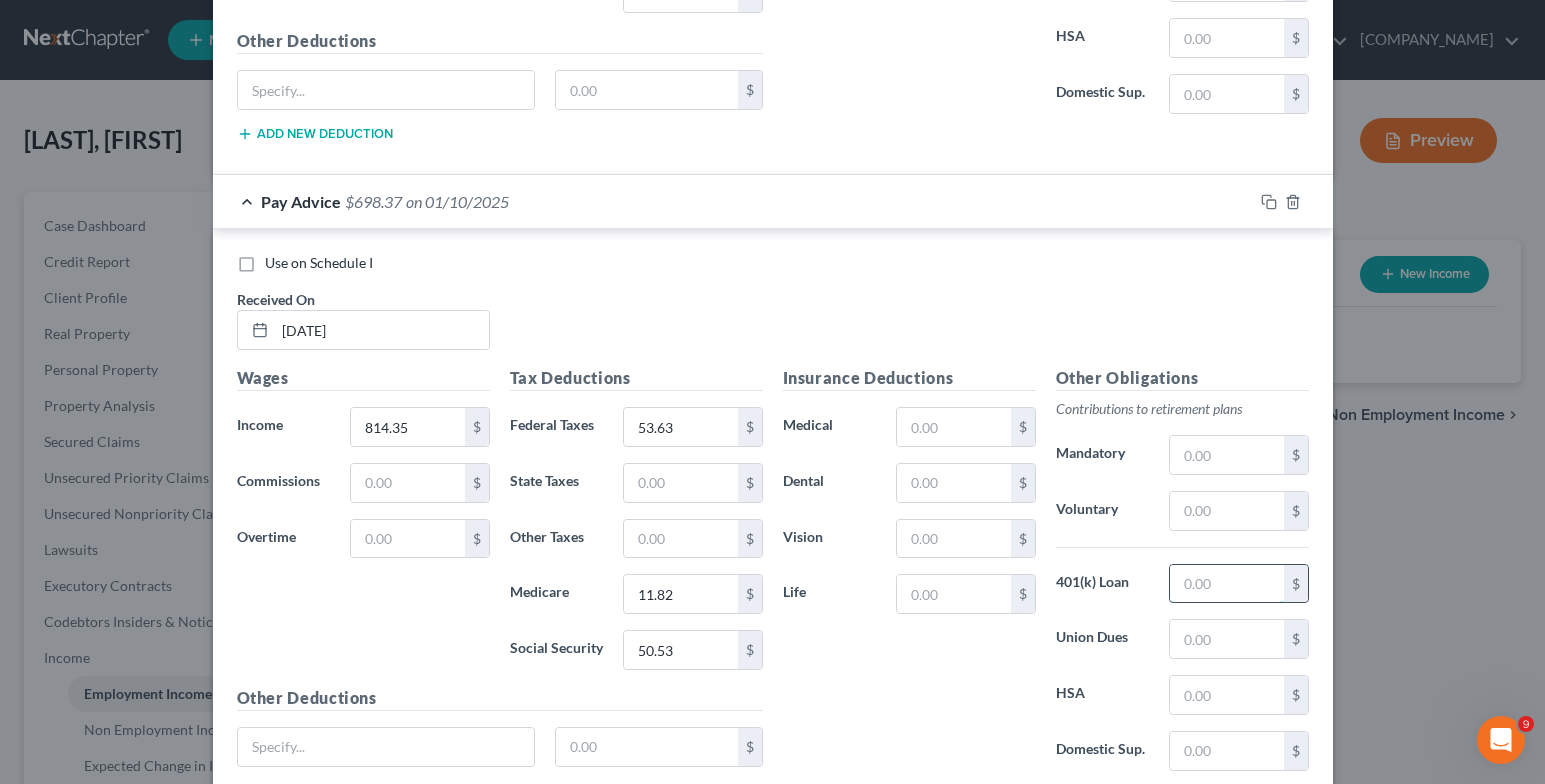 click at bounding box center [1226, 584] 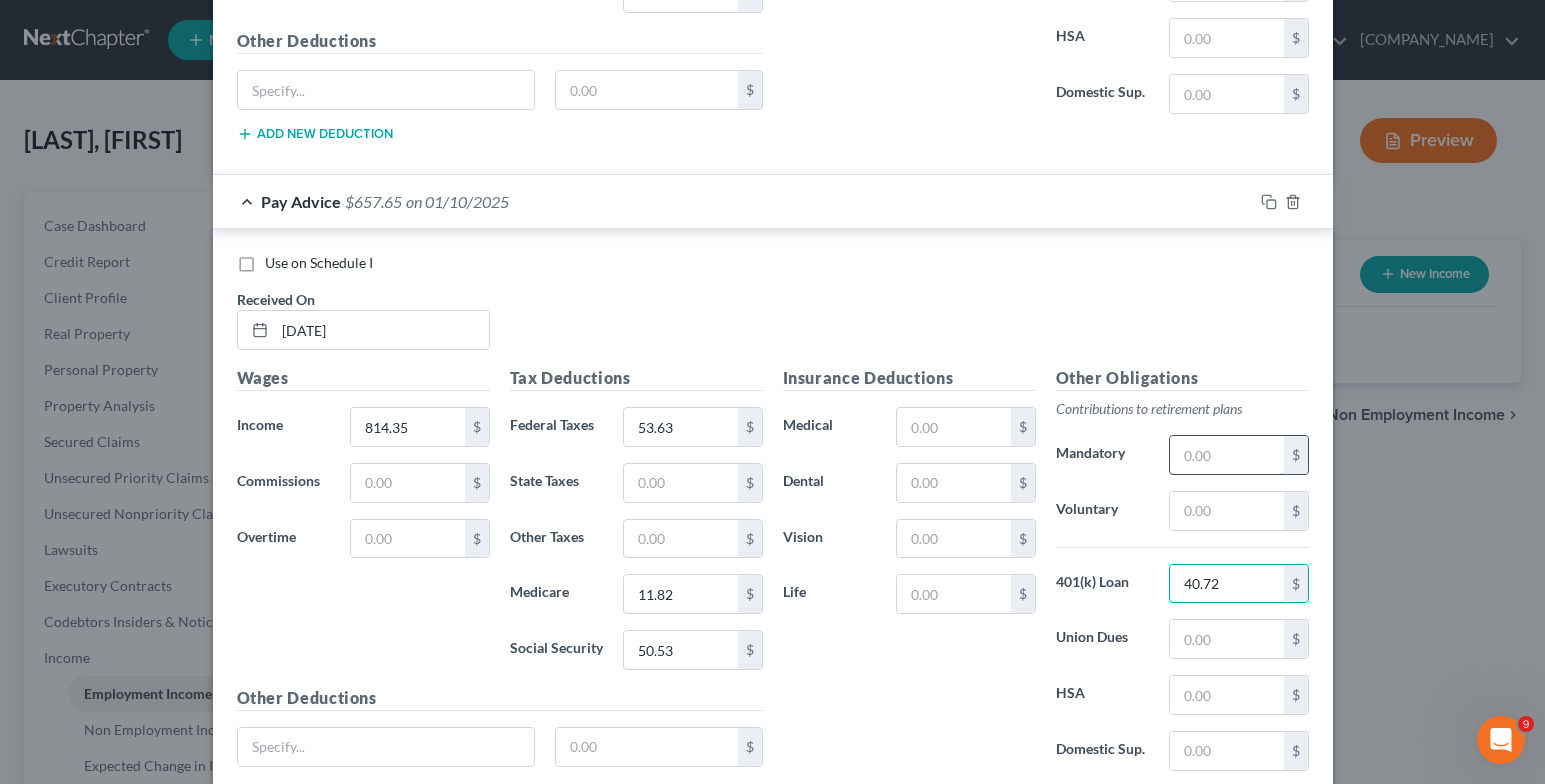 type on "40.72" 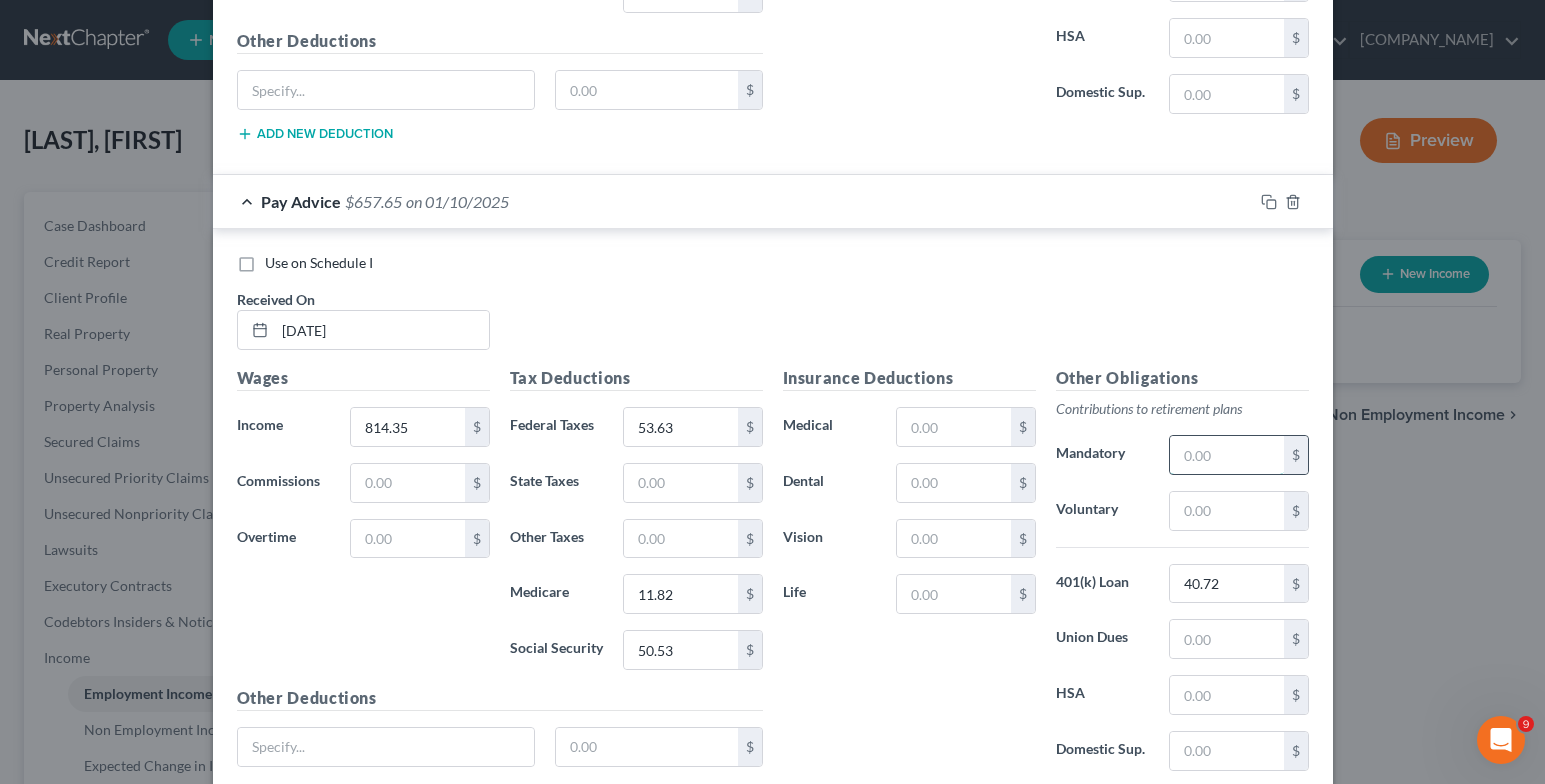 click at bounding box center (1226, 455) 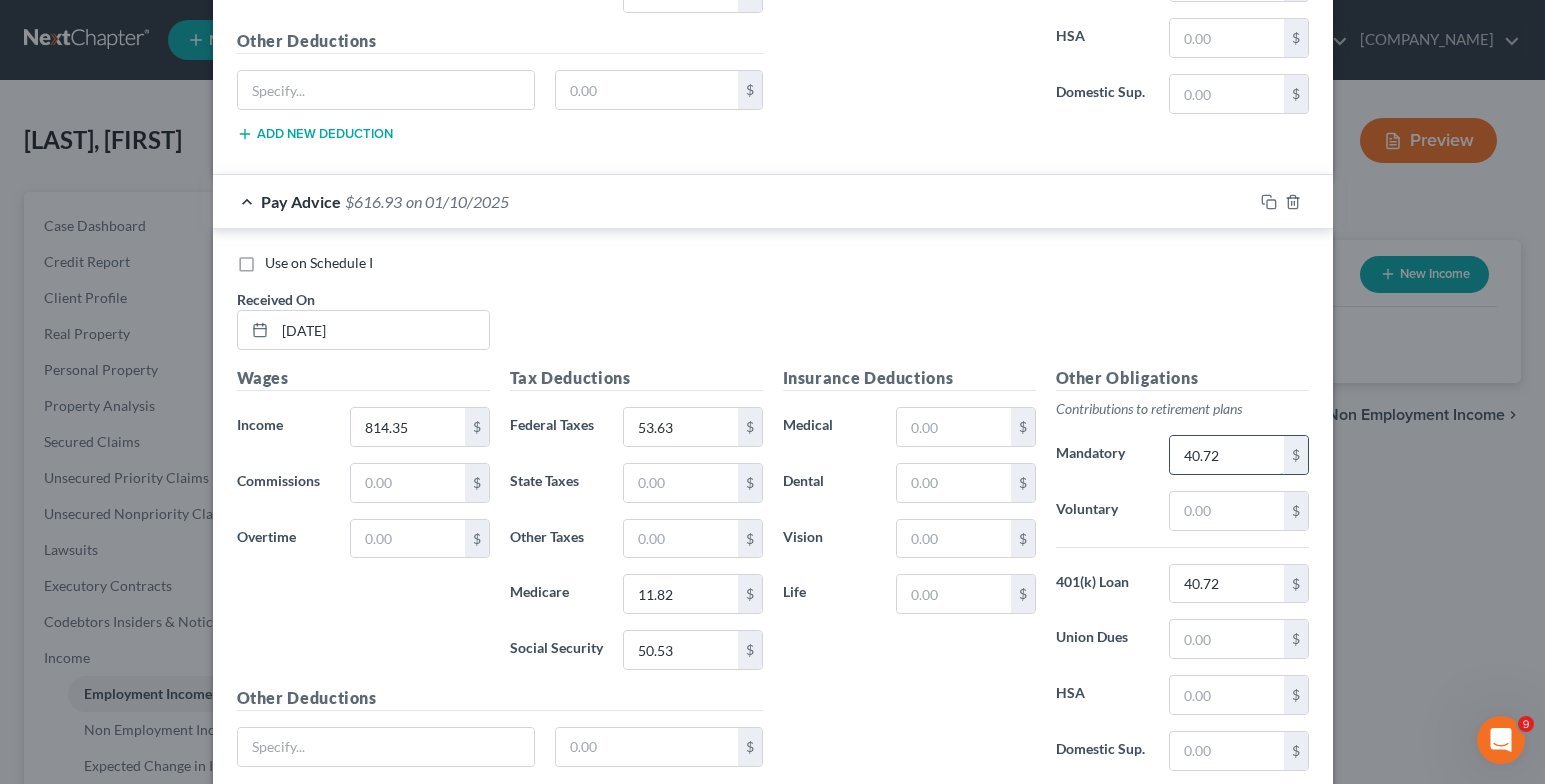 type on "40.72" 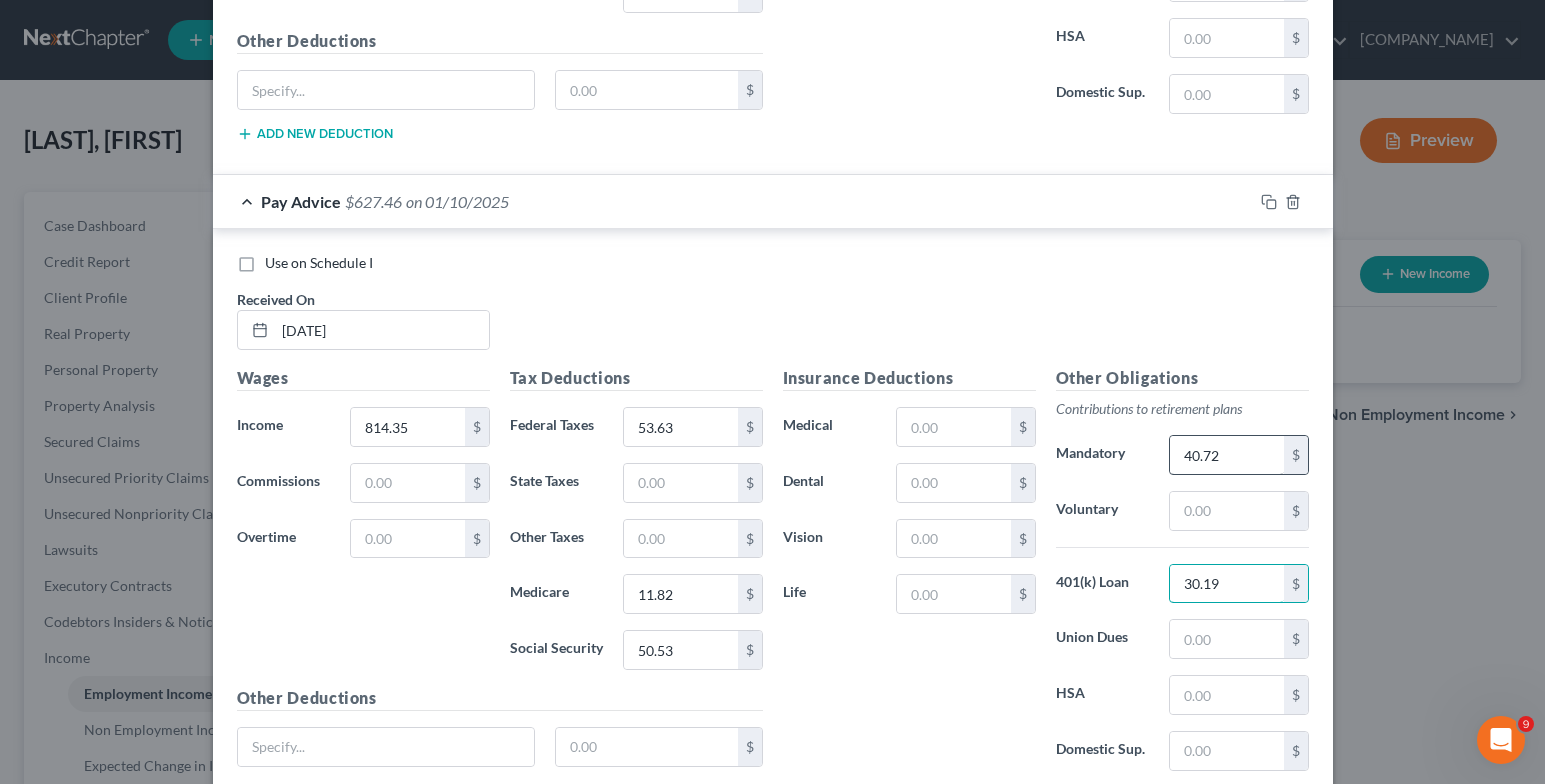 type on "30.19" 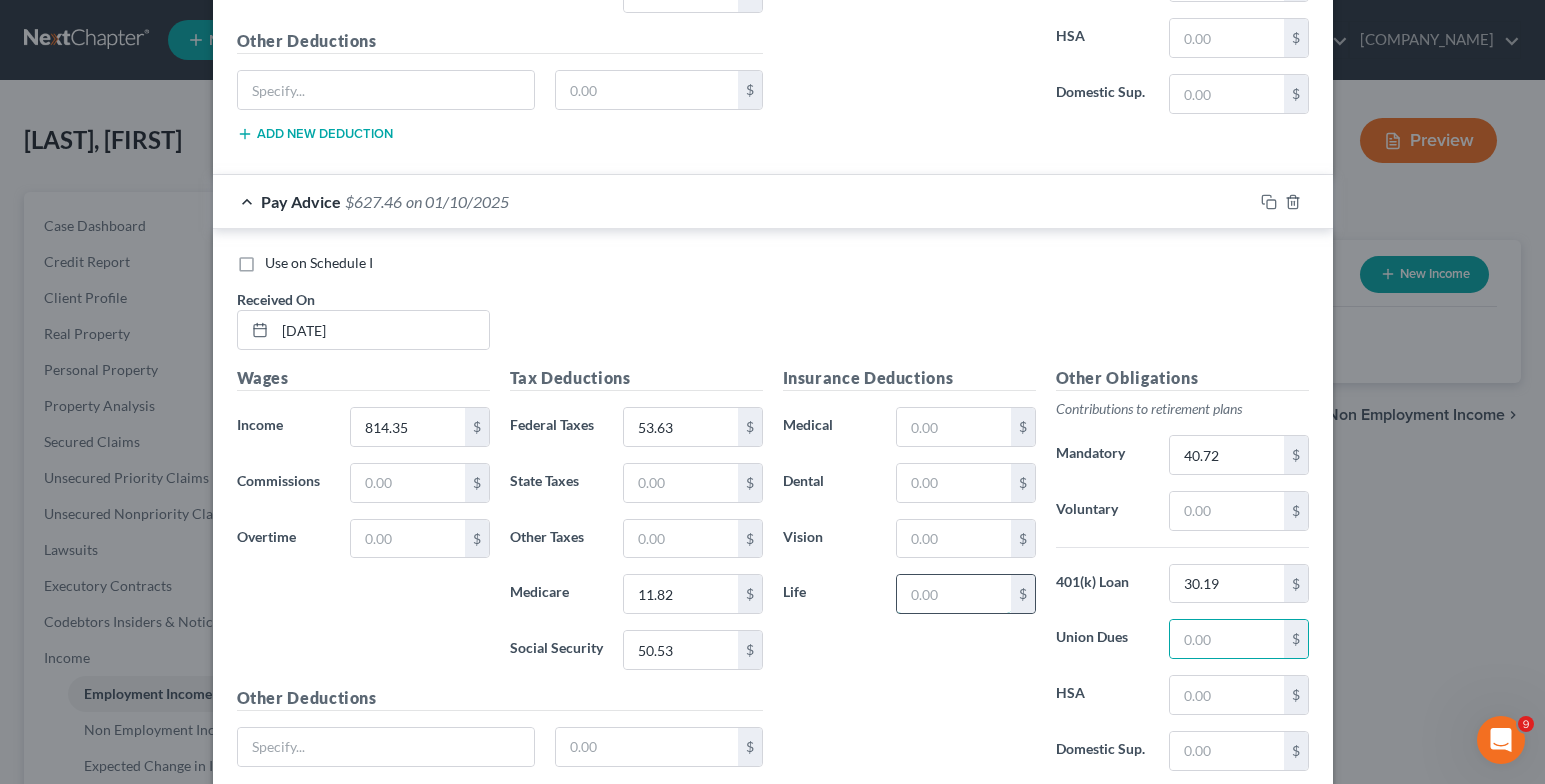 click at bounding box center [953, 594] 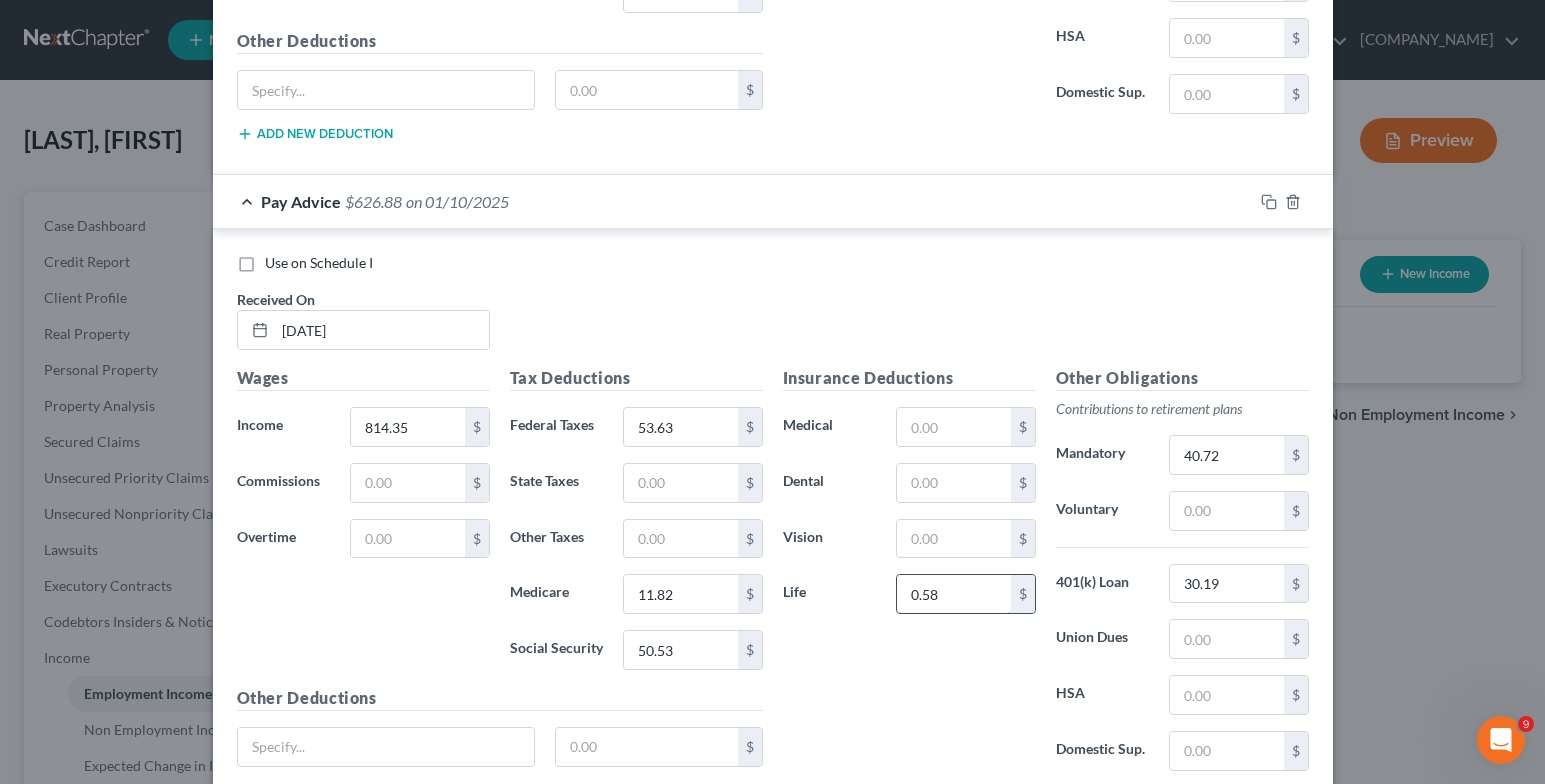 type on "0.58" 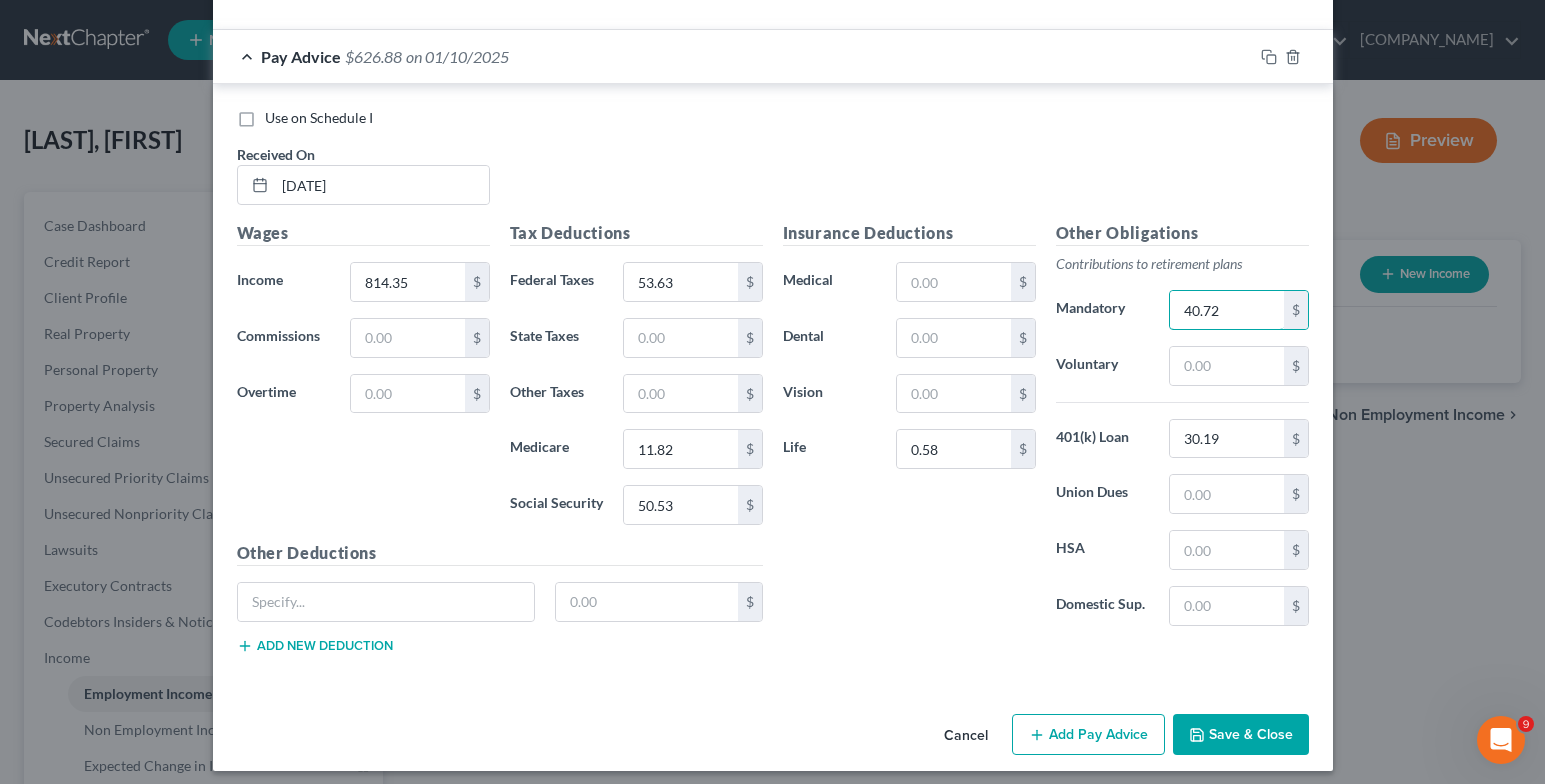 scroll, scrollTop: 1314, scrollLeft: 0, axis: vertical 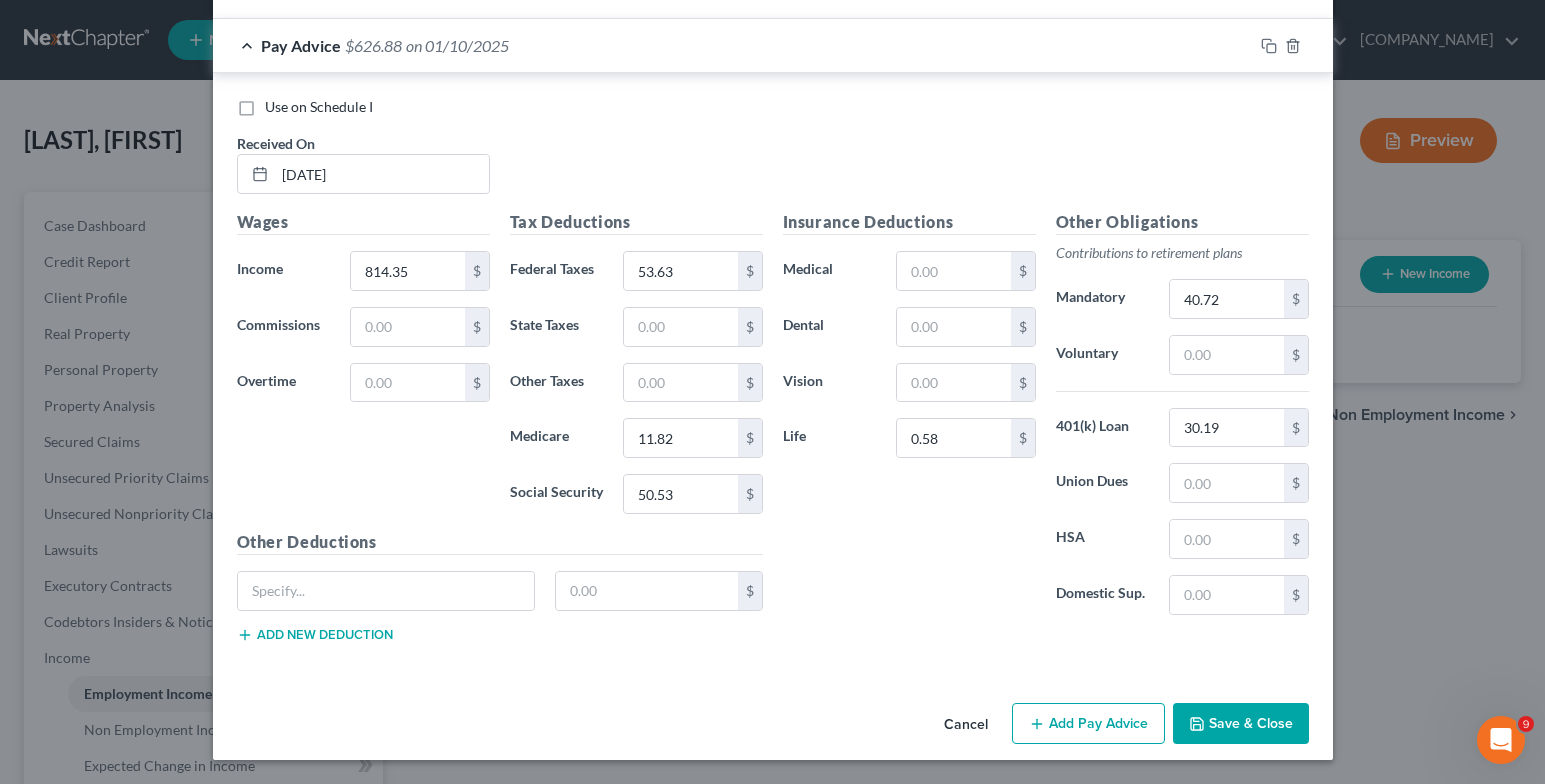 click on "Add Pay Advice" at bounding box center [1088, 724] 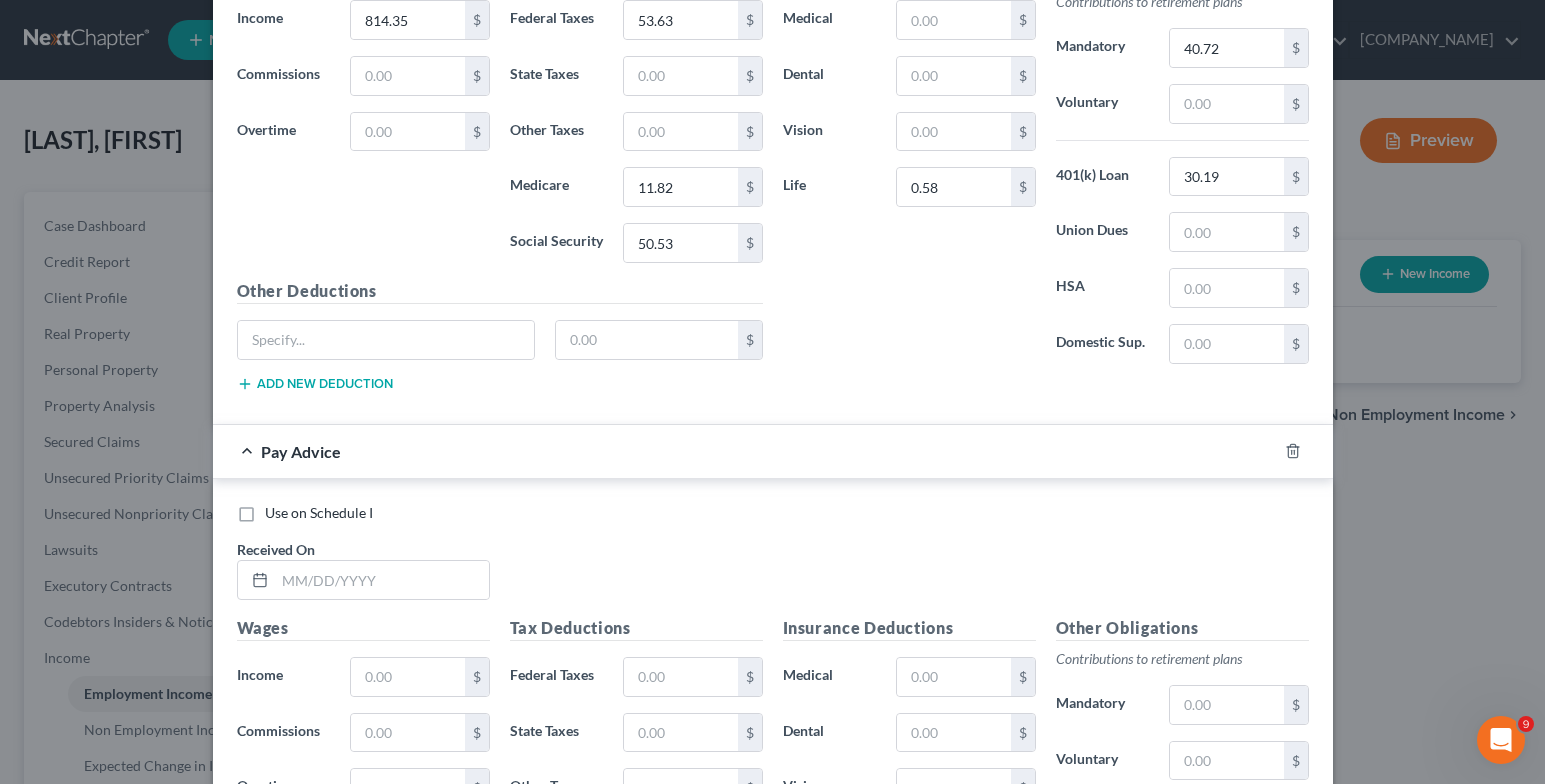 scroll, scrollTop: 1614, scrollLeft: 0, axis: vertical 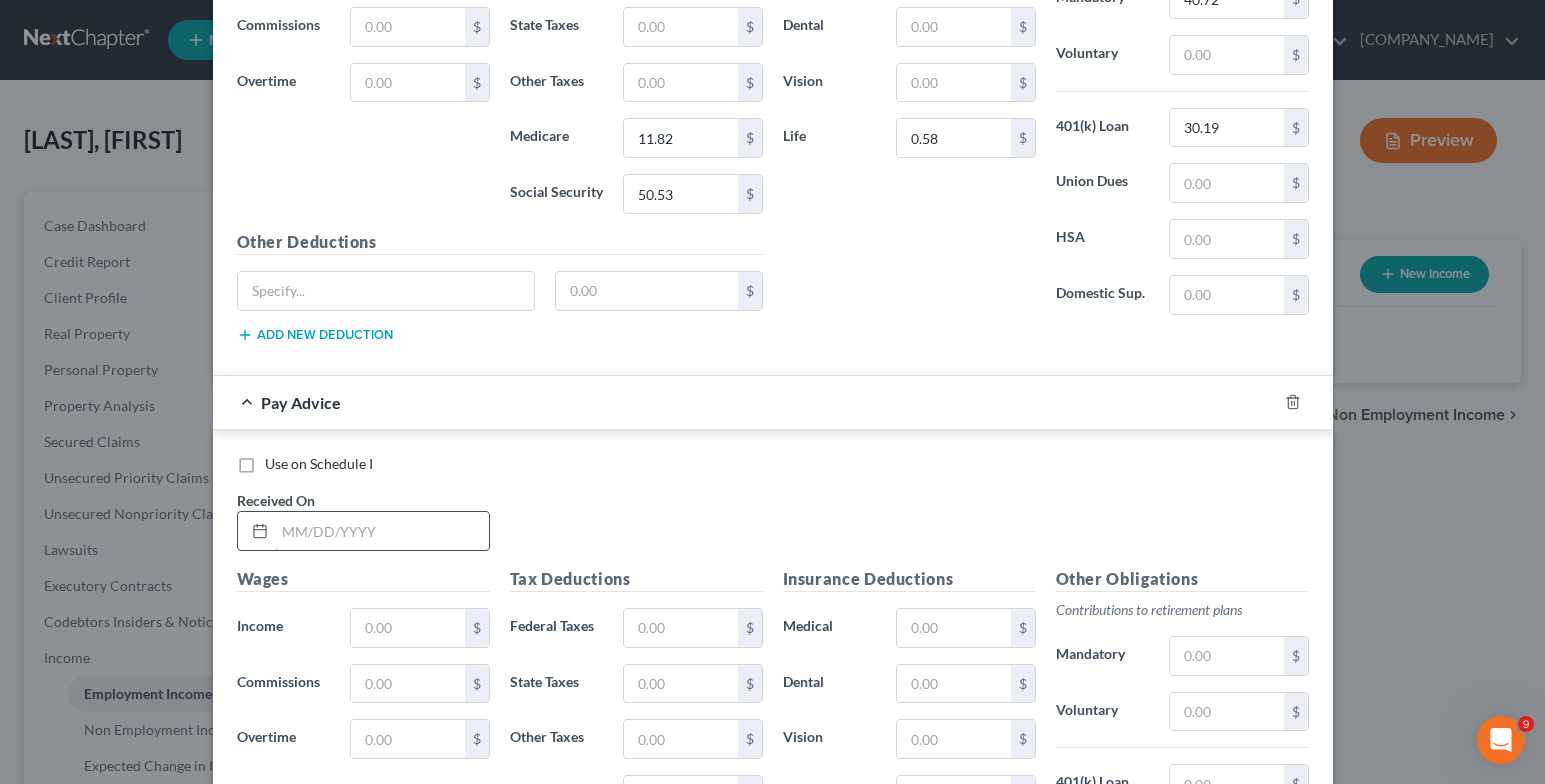 click at bounding box center [382, 531] 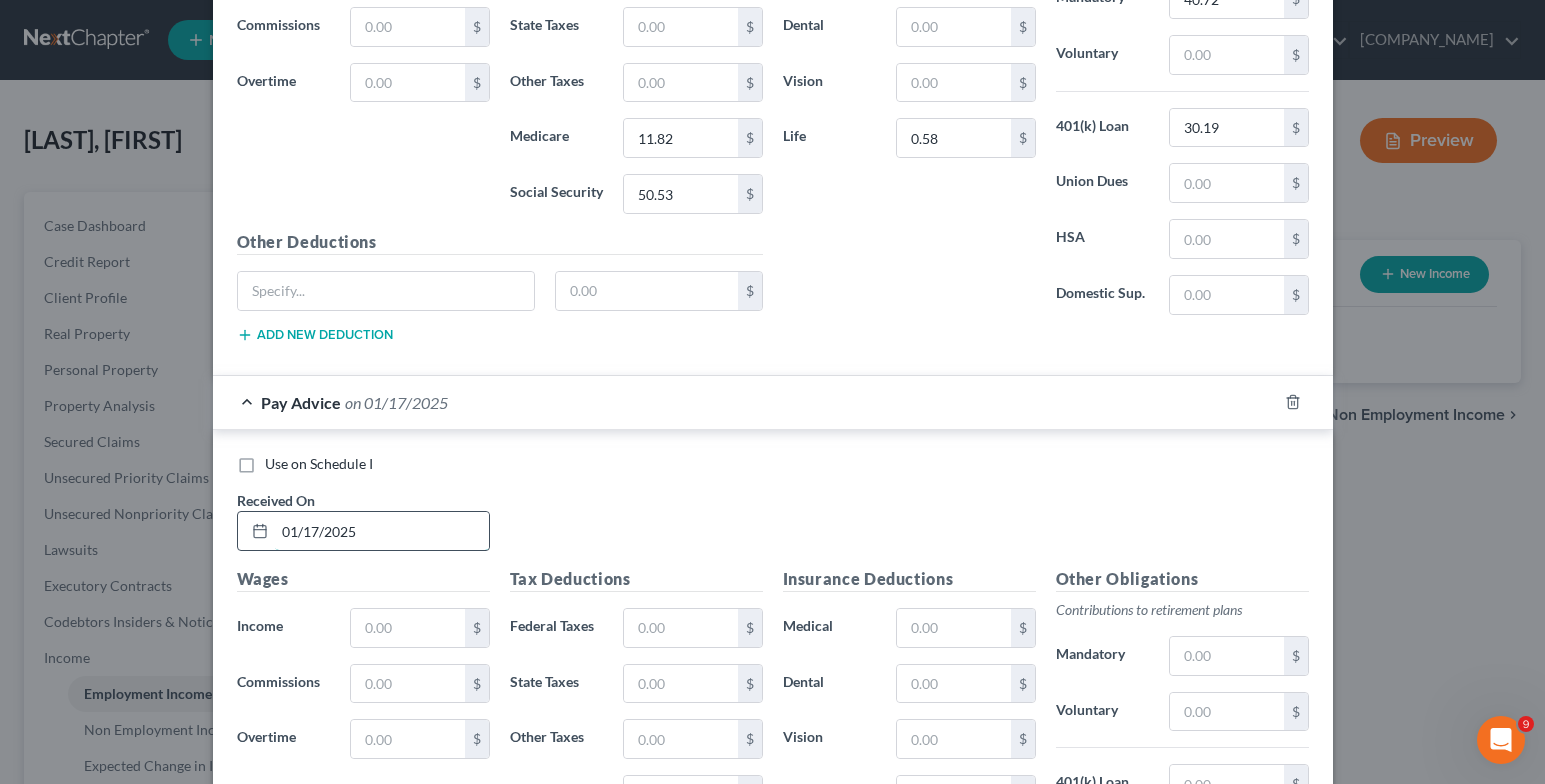 type on "01/17/2025" 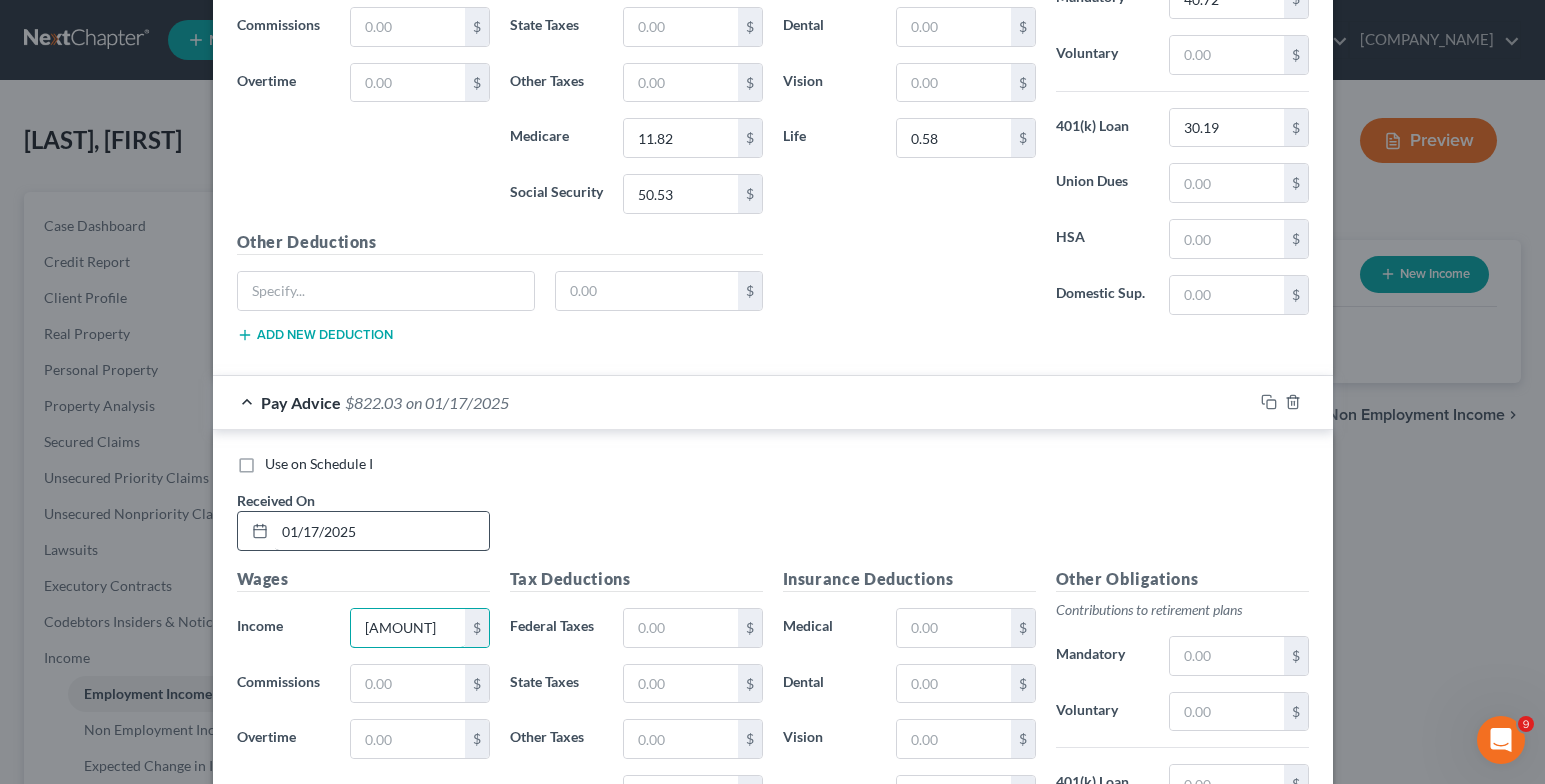 type on "[AMOUNT]" 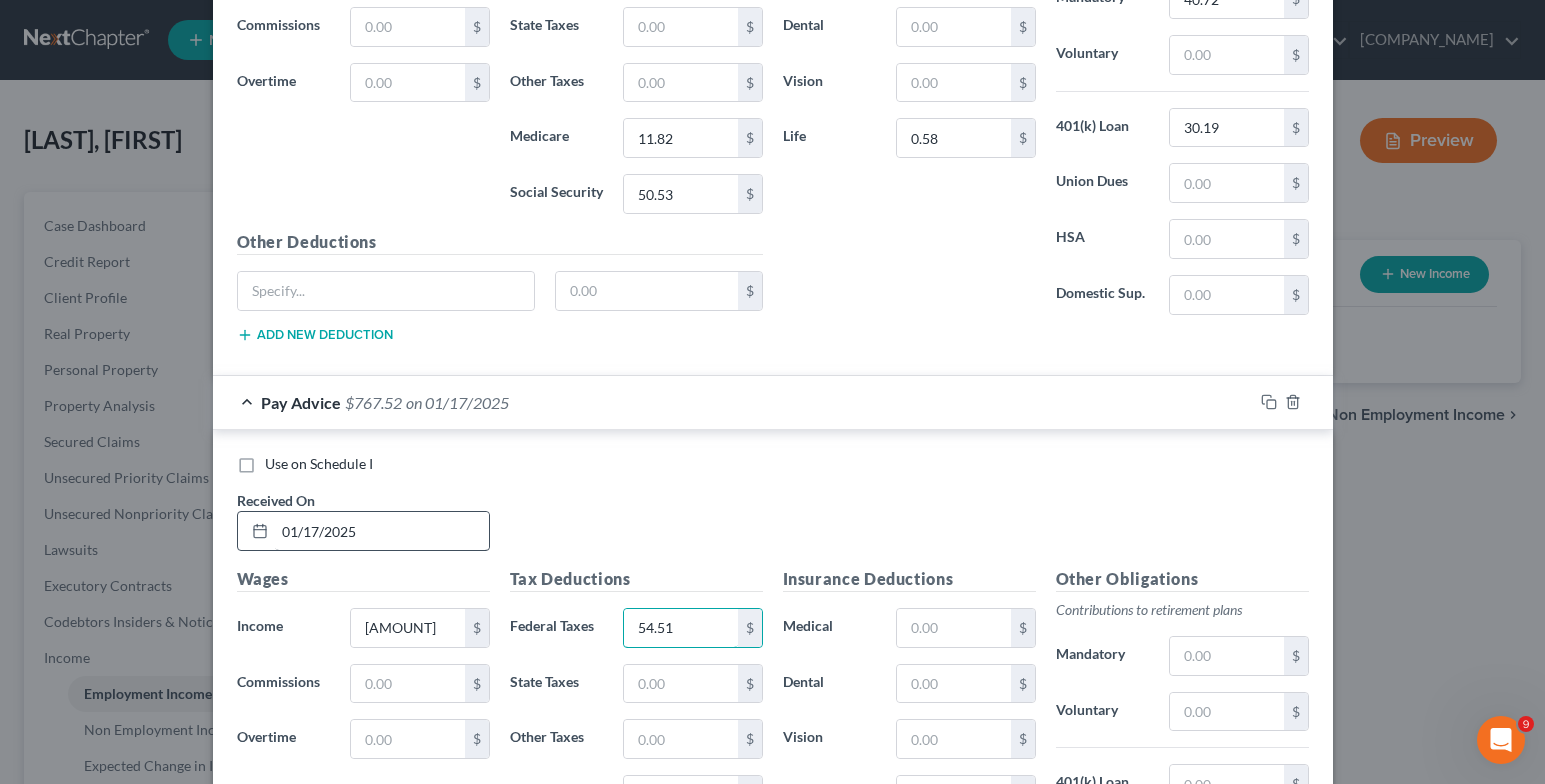 type on "54.51" 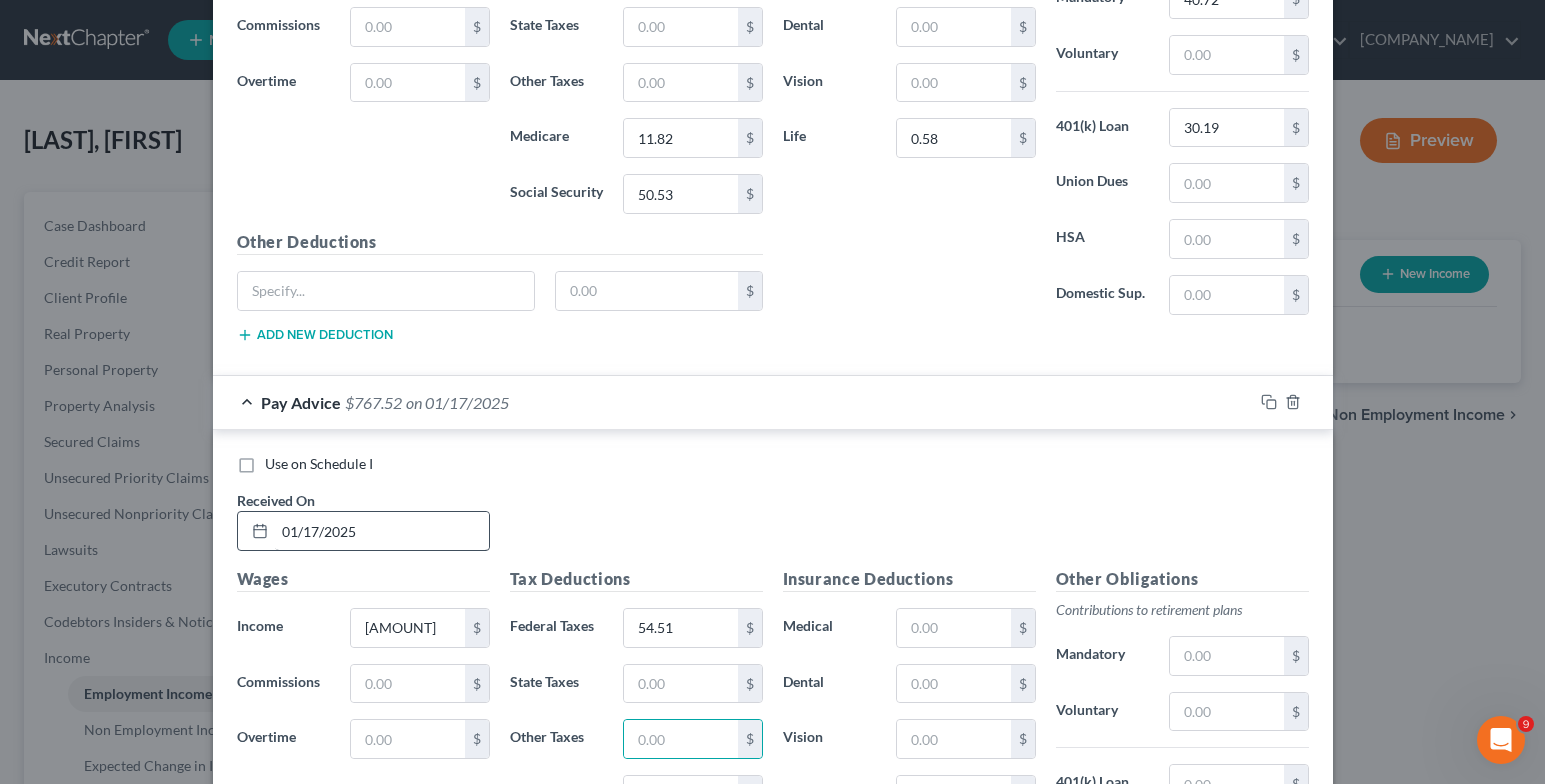 scroll, scrollTop: 1644, scrollLeft: 0, axis: vertical 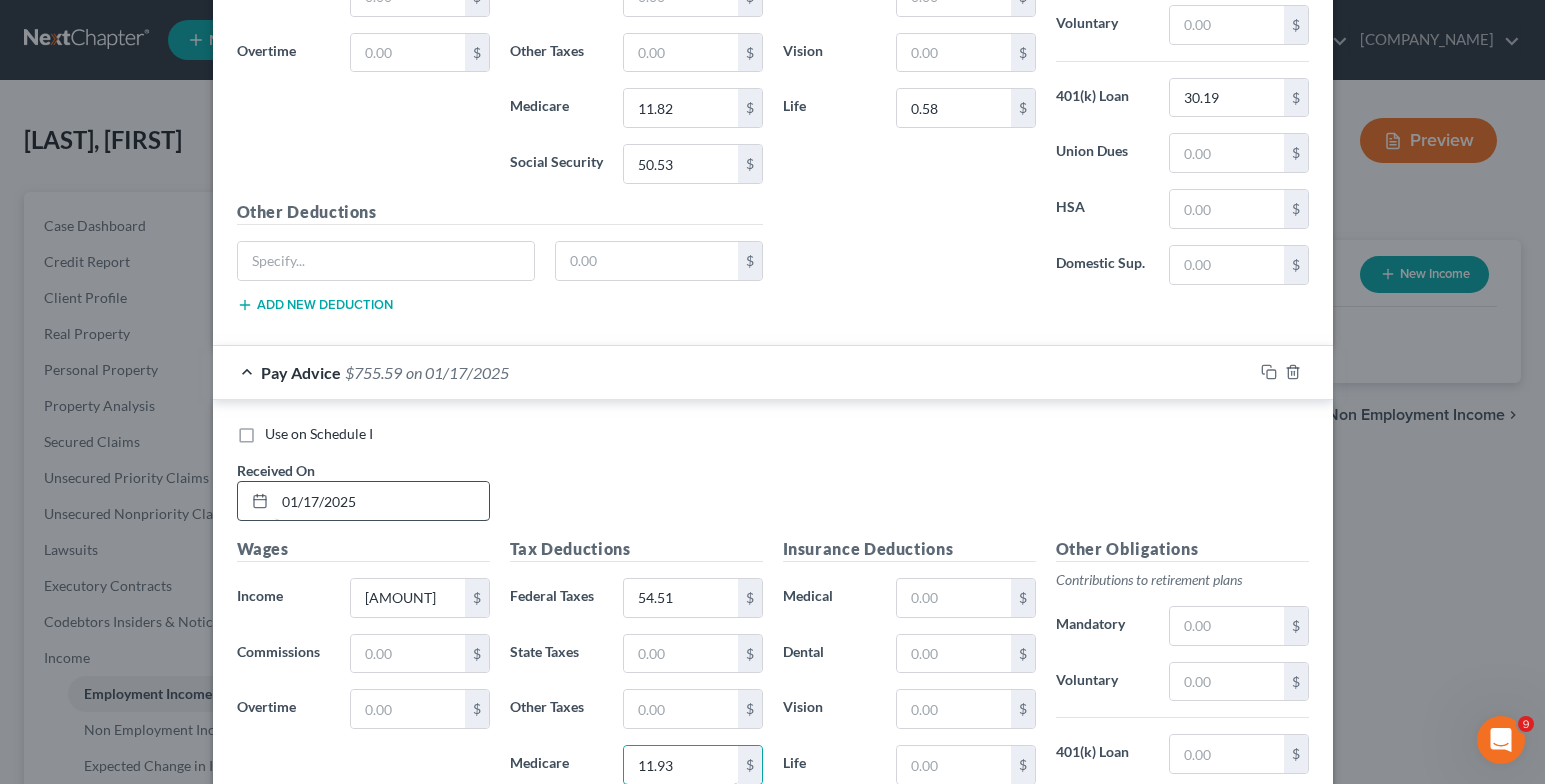 type on "11.93" 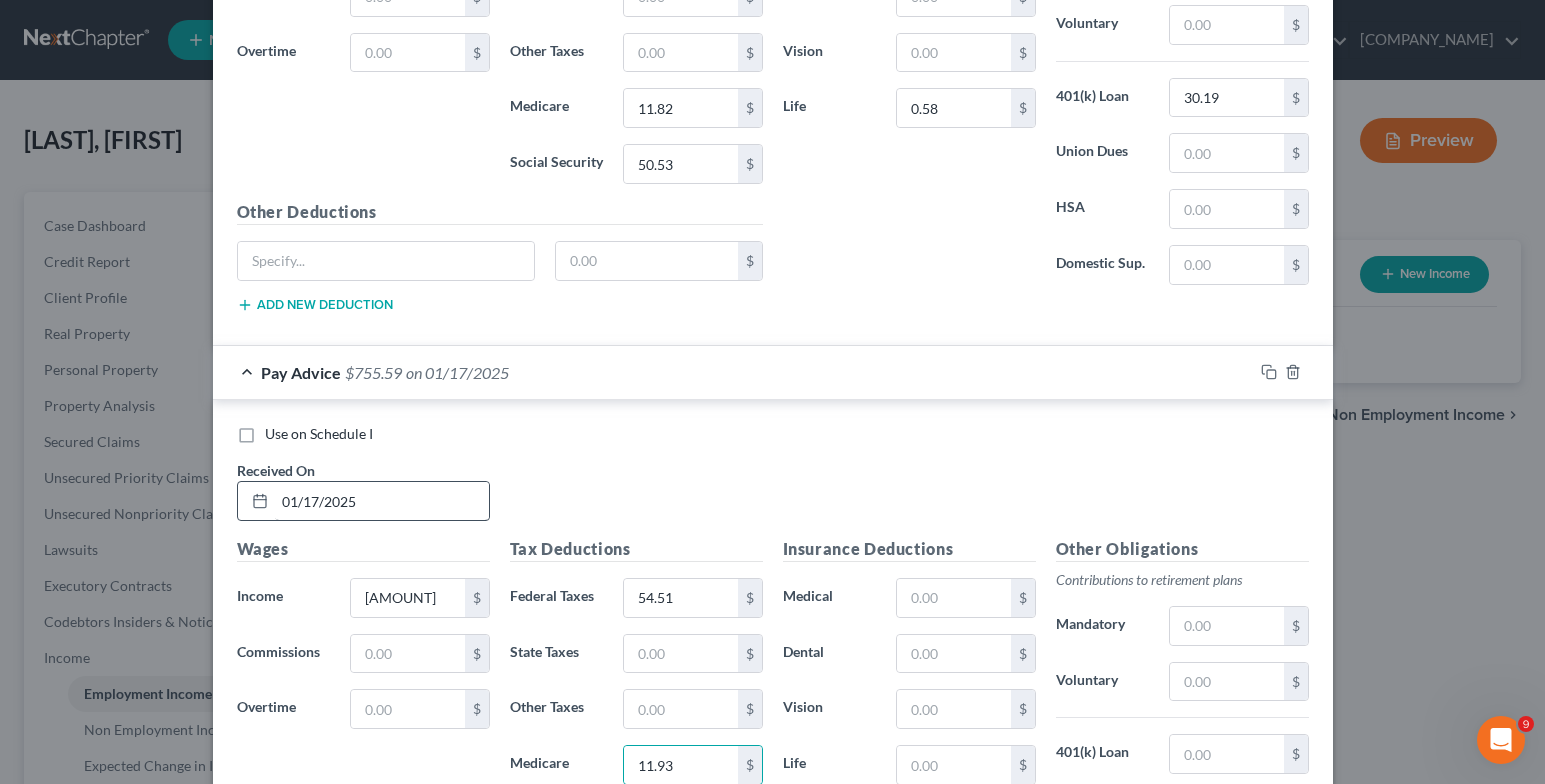 scroll, scrollTop: 1971, scrollLeft: 0, axis: vertical 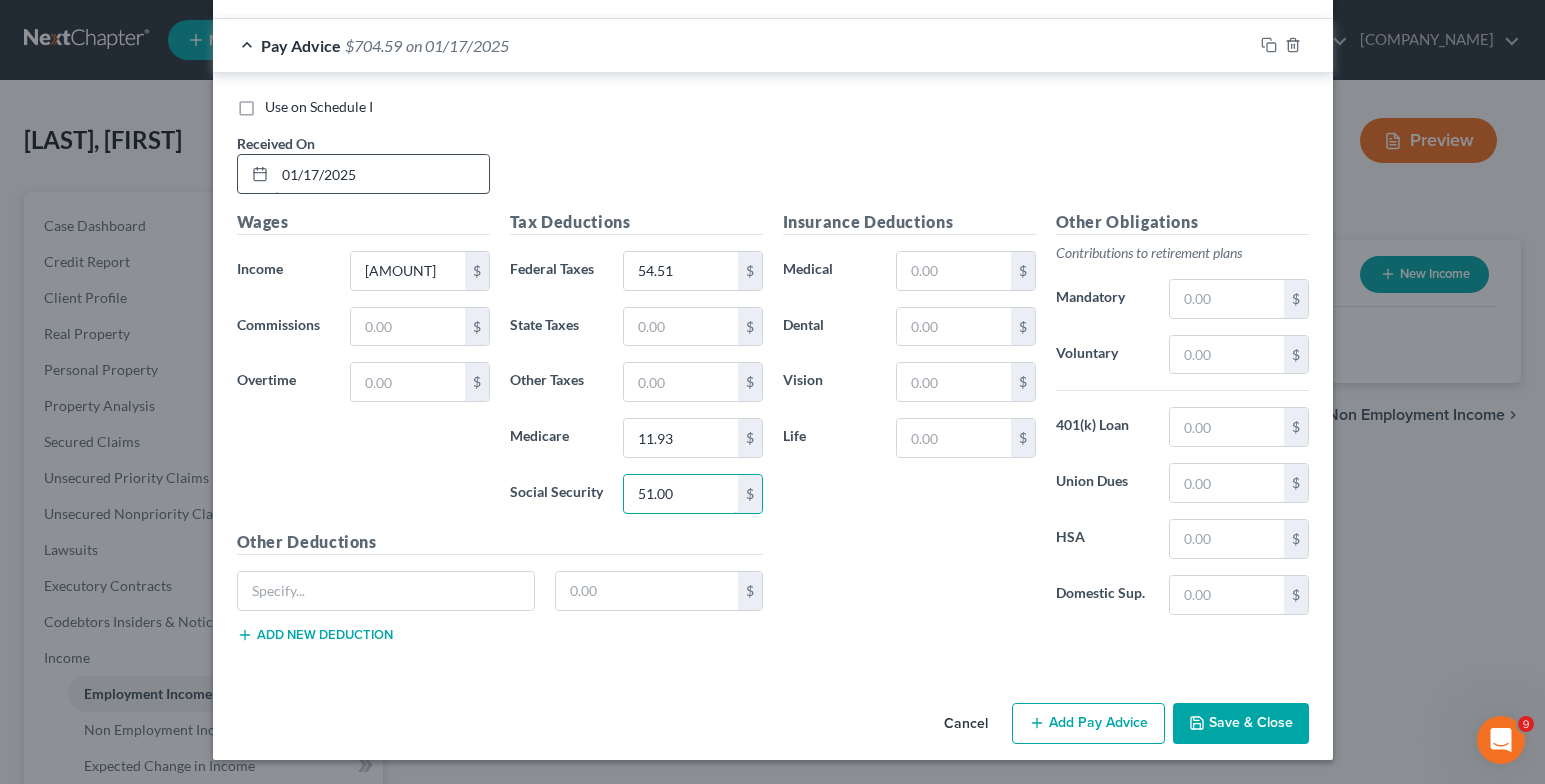 type on "51.00" 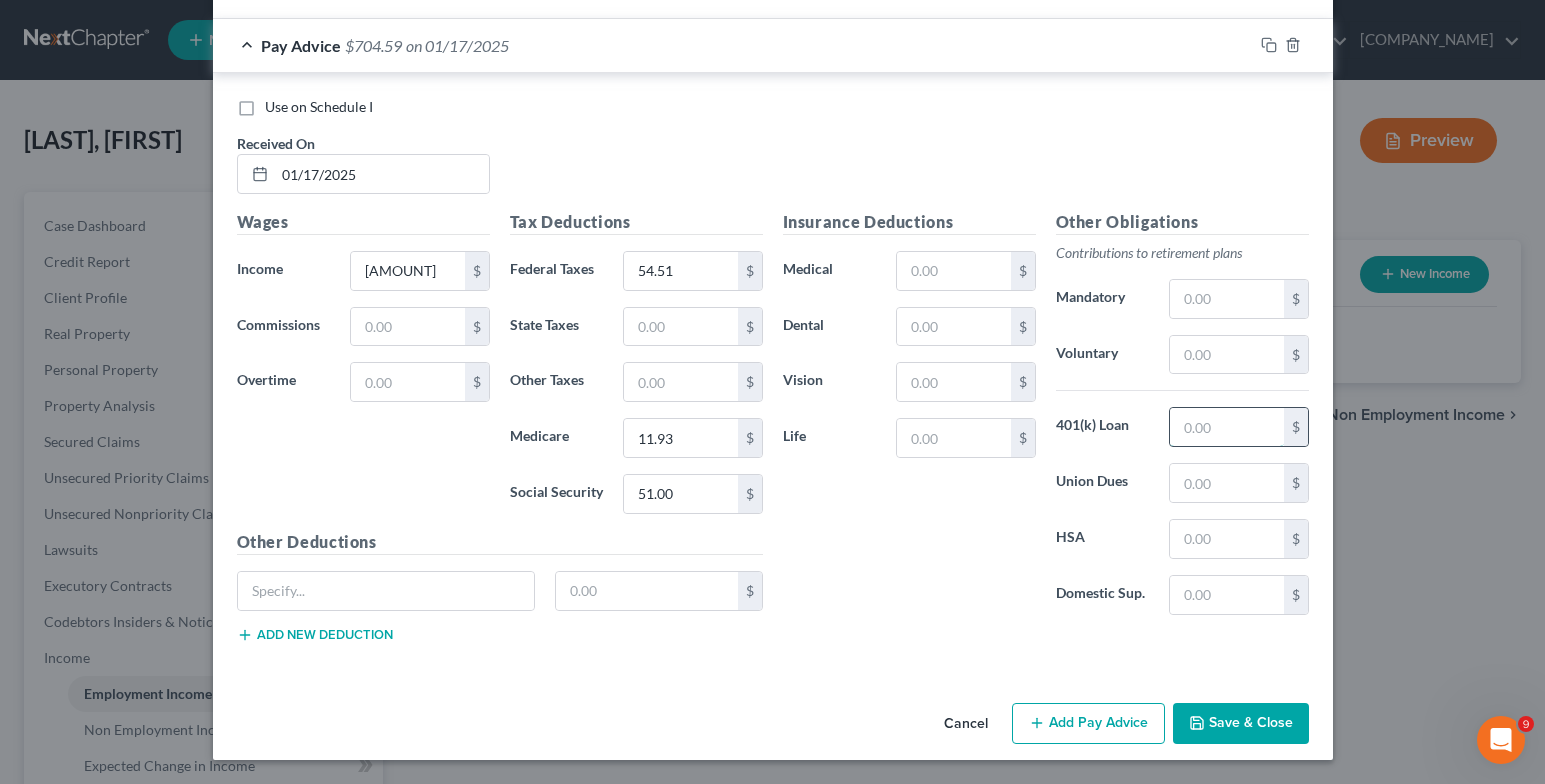 click at bounding box center (1226, 427) 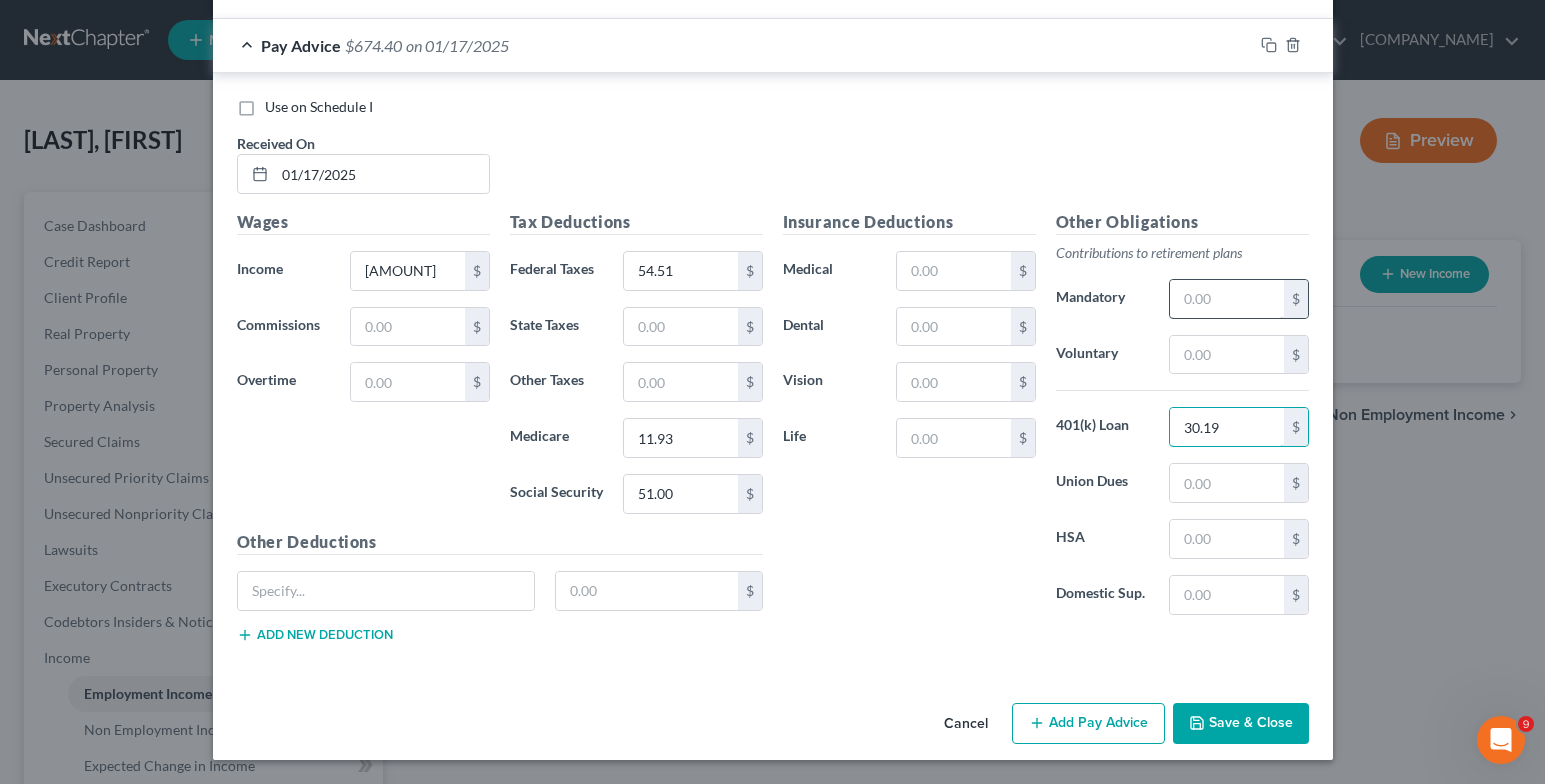 type on "30.19" 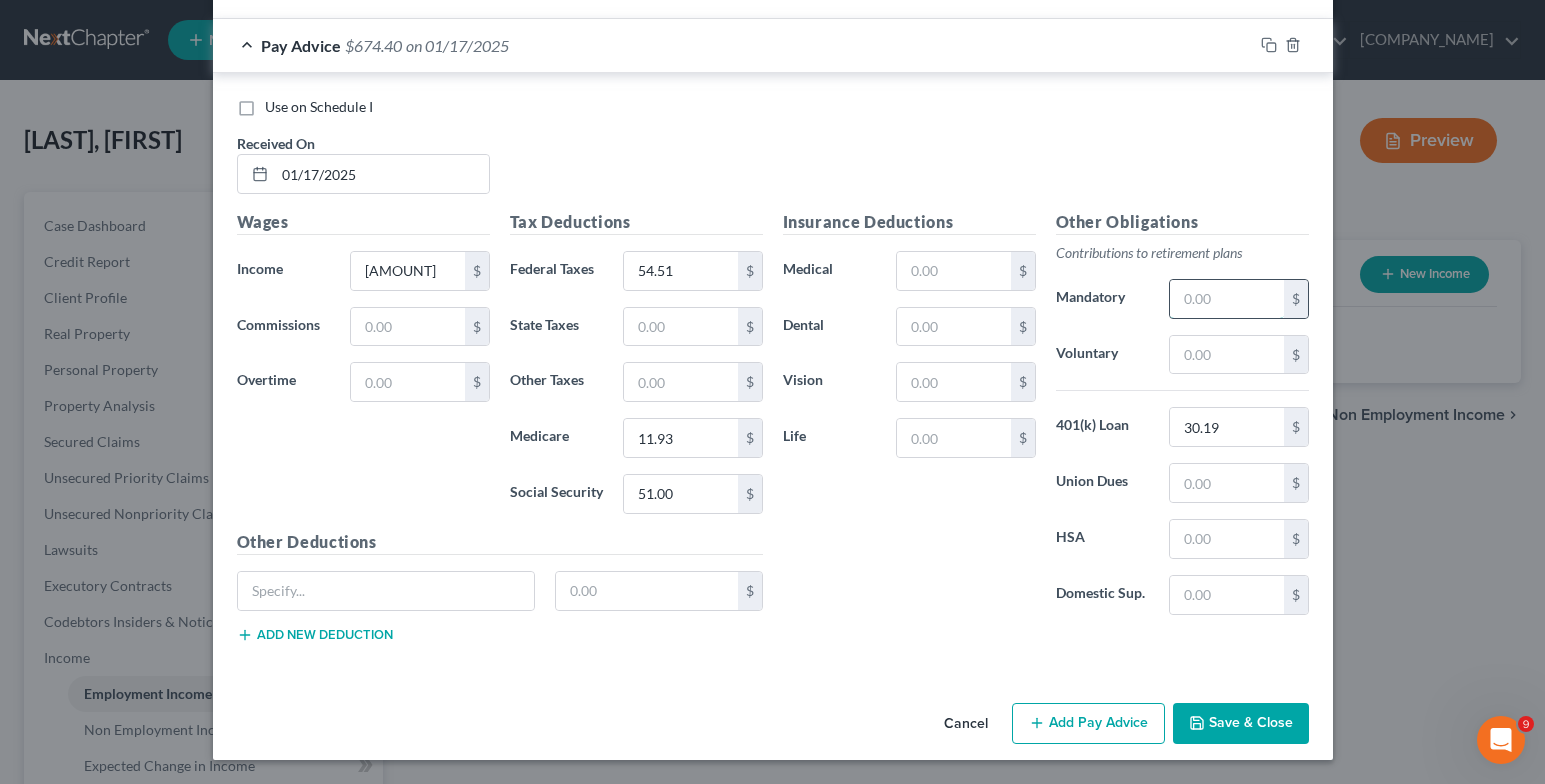 click at bounding box center (1226, 299) 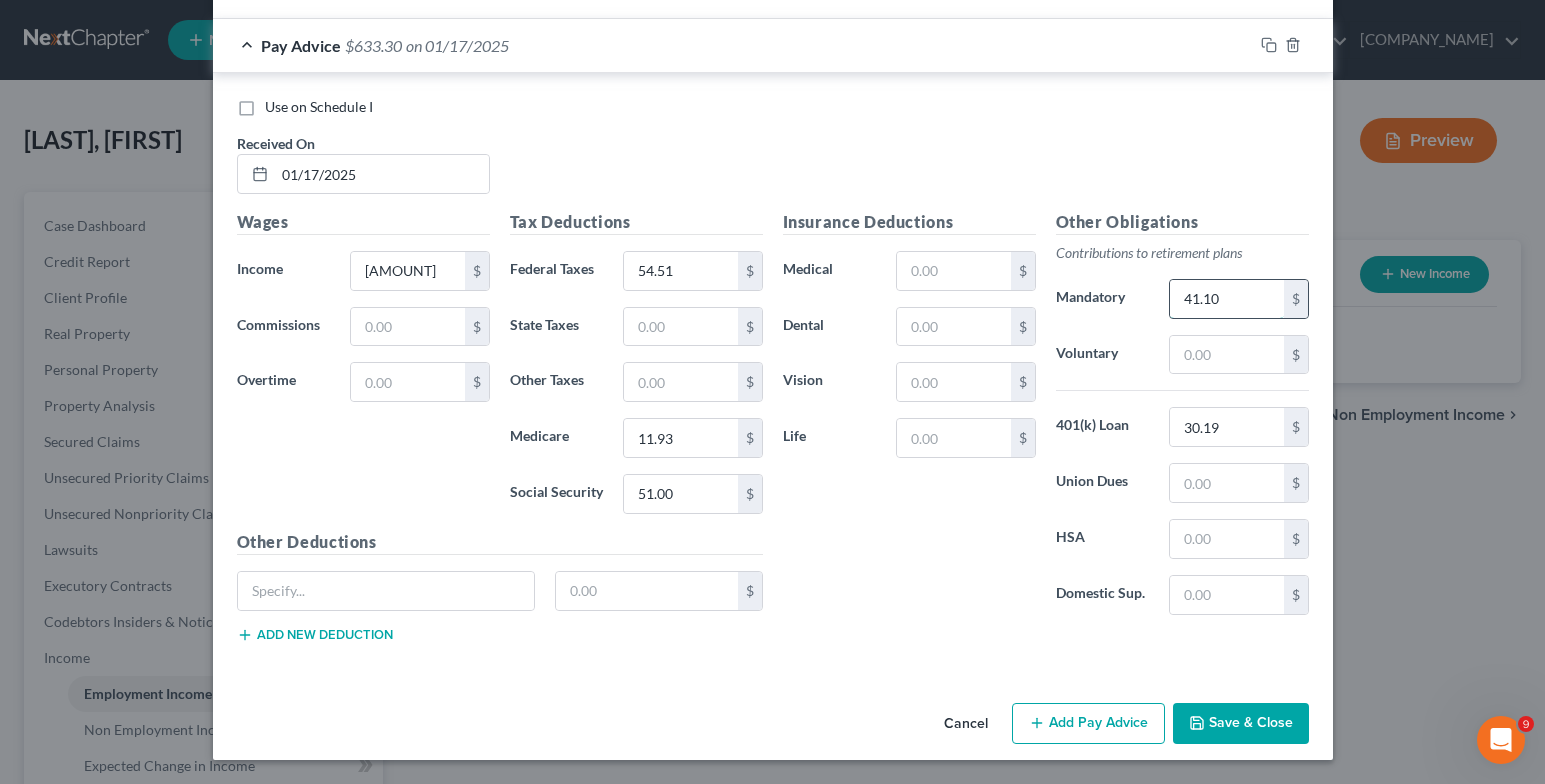 type on "41.10" 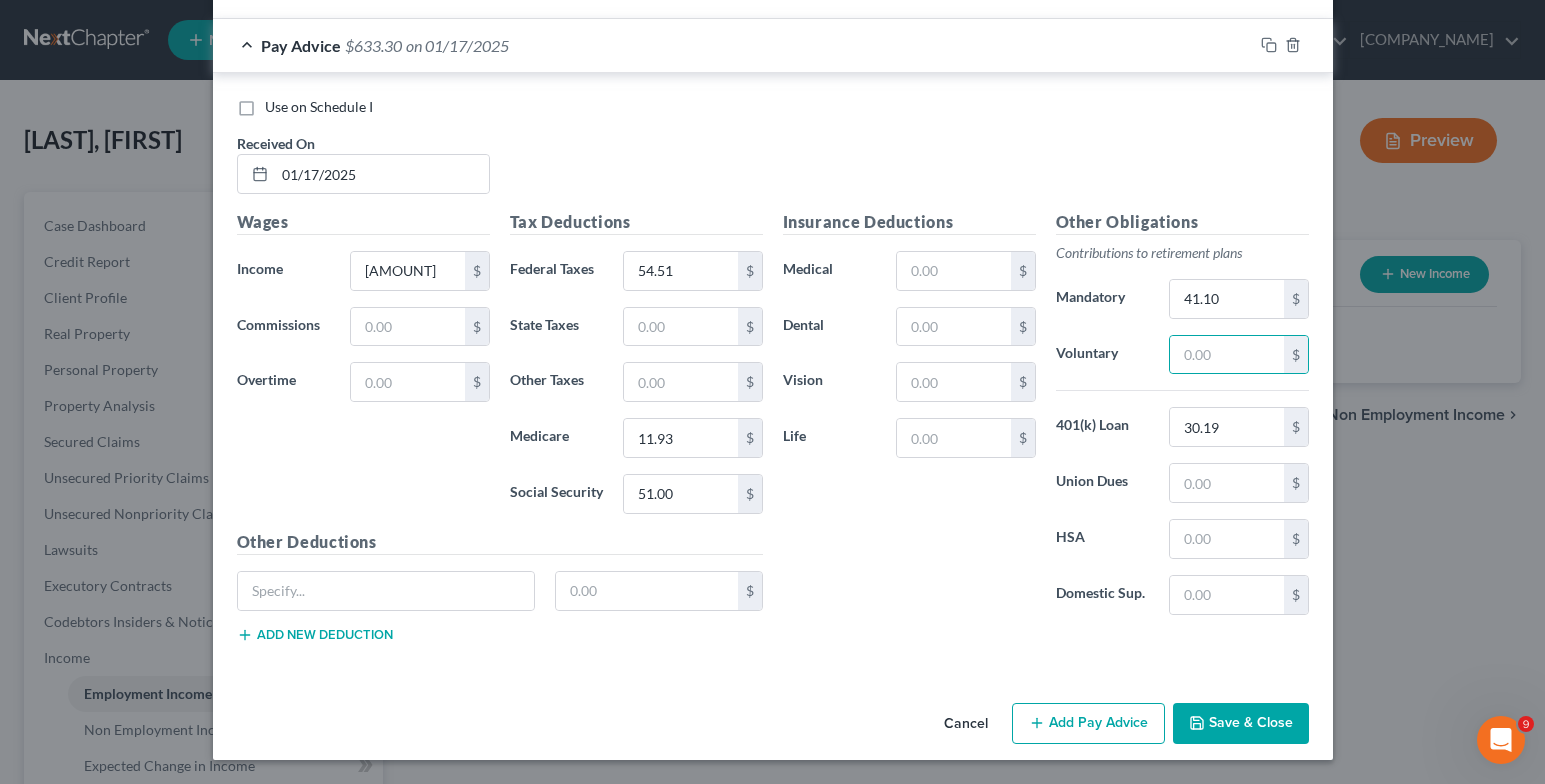 click on "Add Pay Advice" at bounding box center (1088, 724) 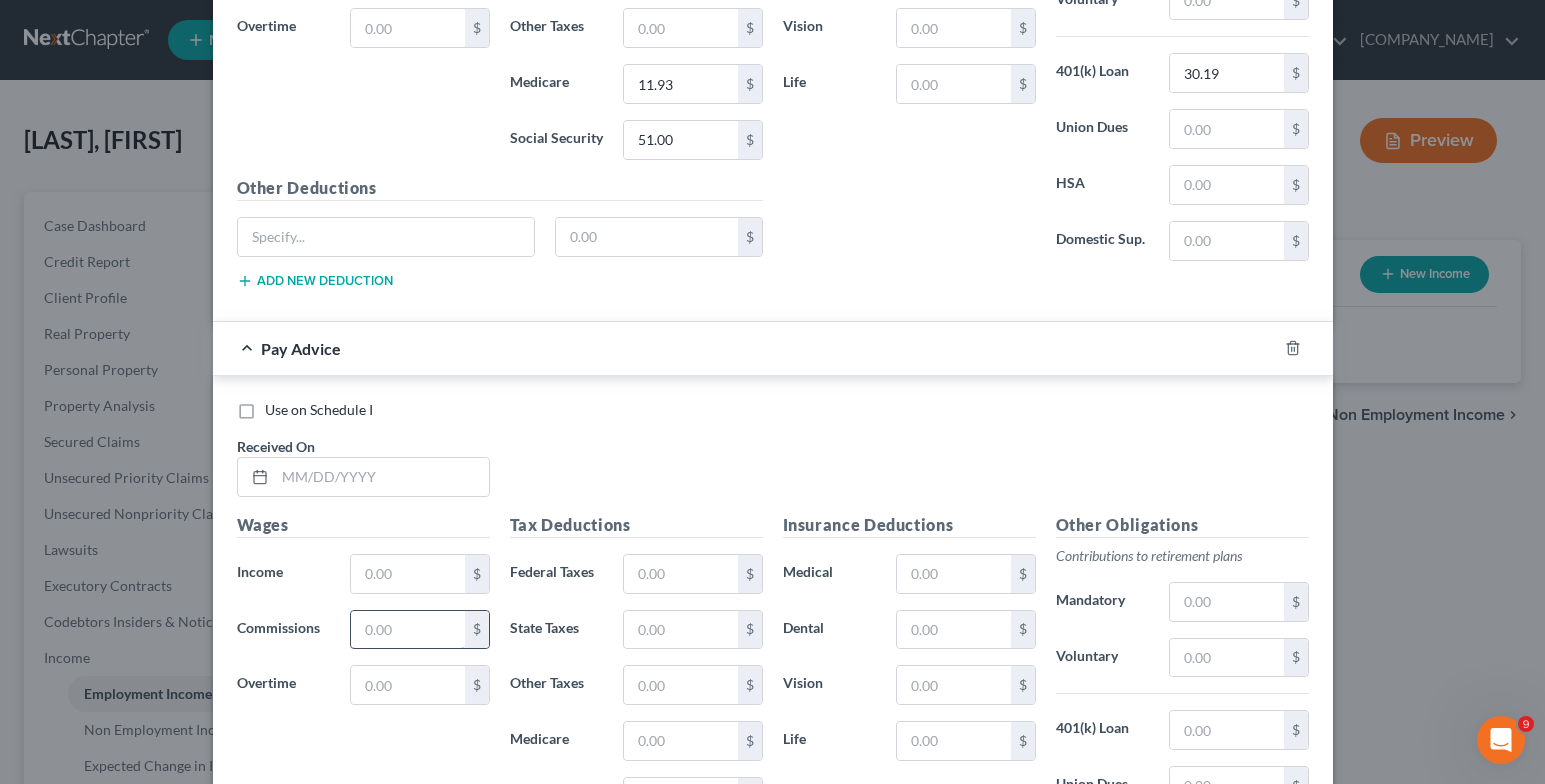 scroll, scrollTop: 2371, scrollLeft: 0, axis: vertical 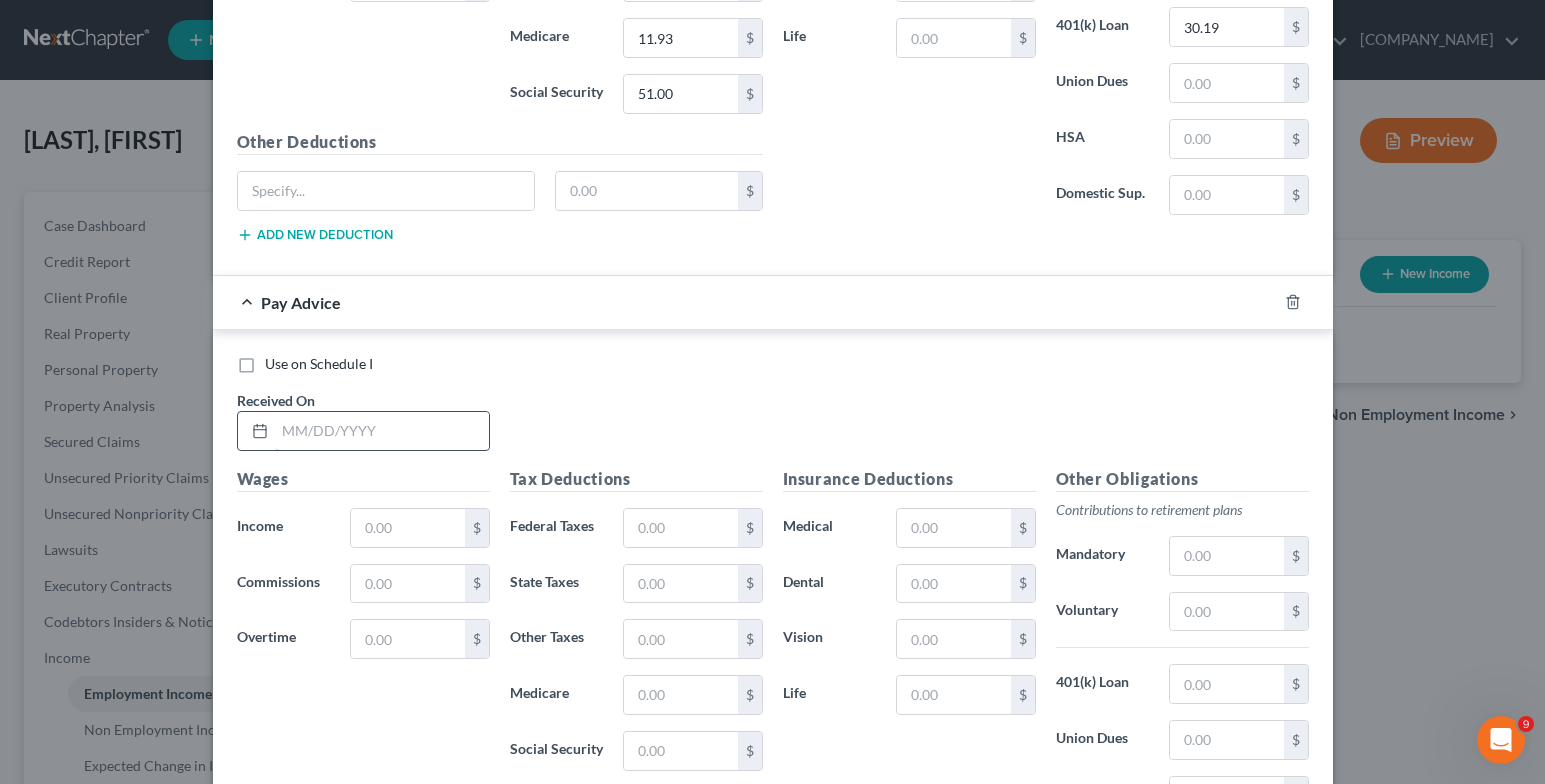 click at bounding box center [382, 431] 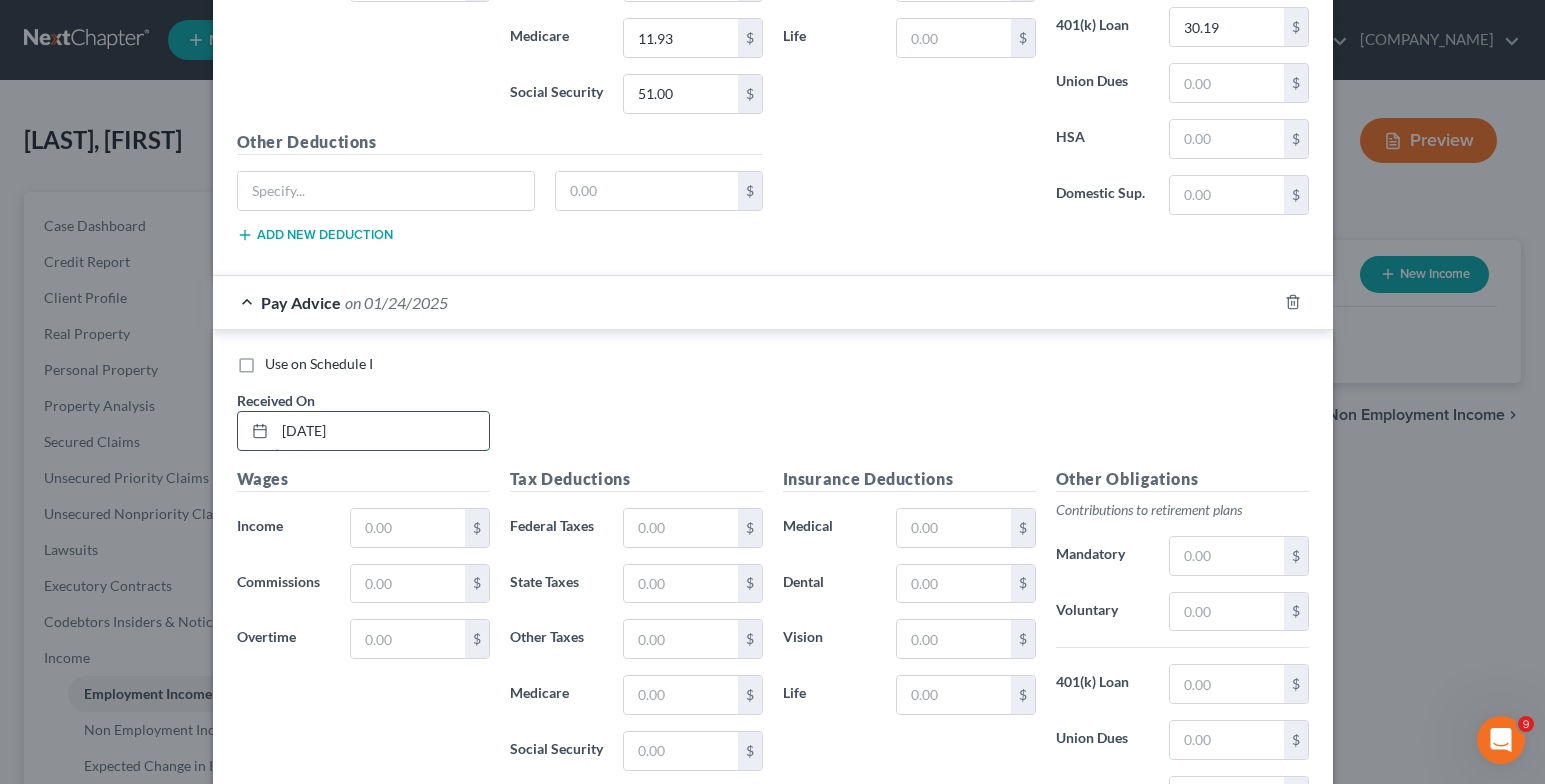 type on "[DATE]" 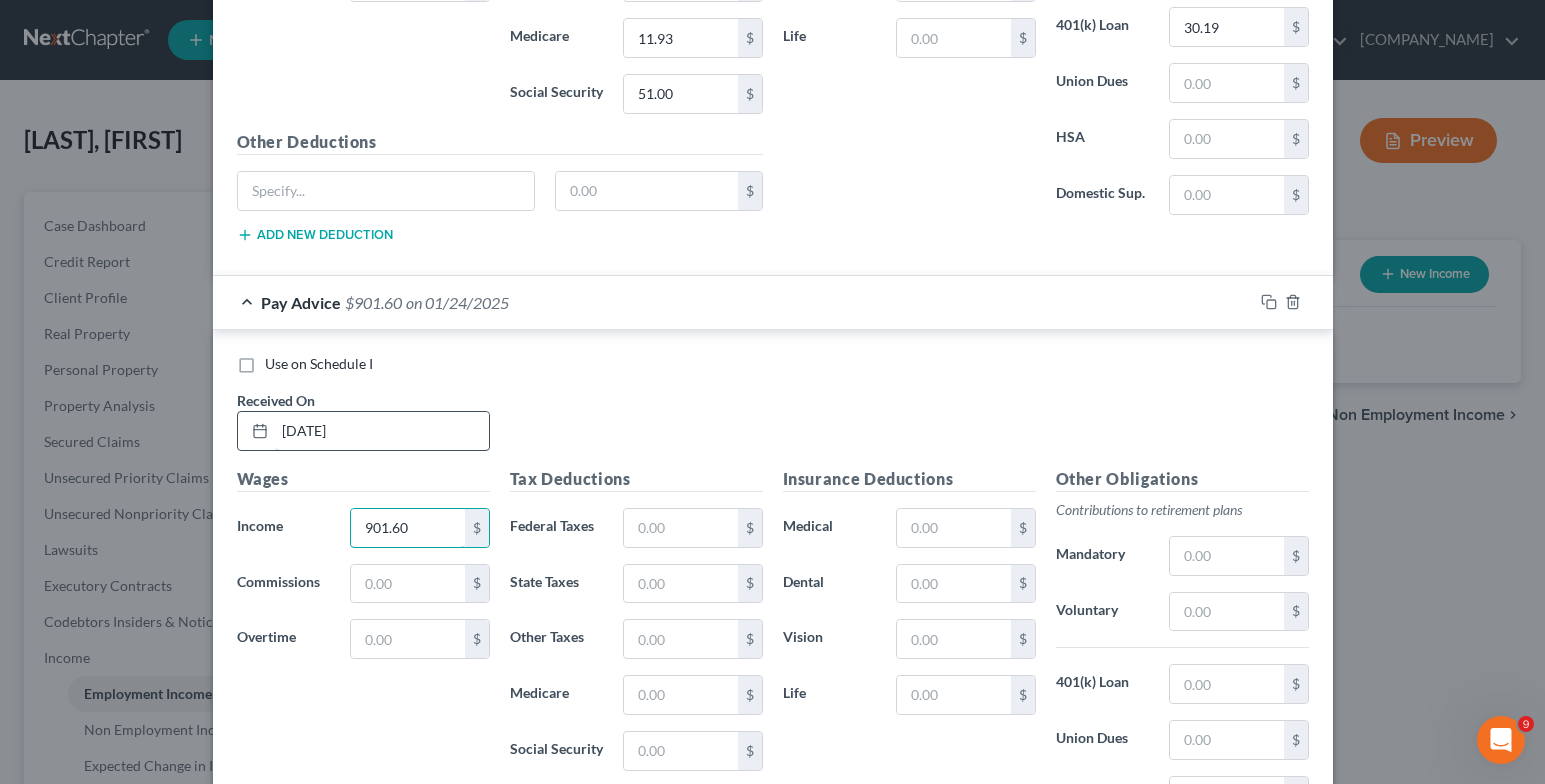 type on "901.60" 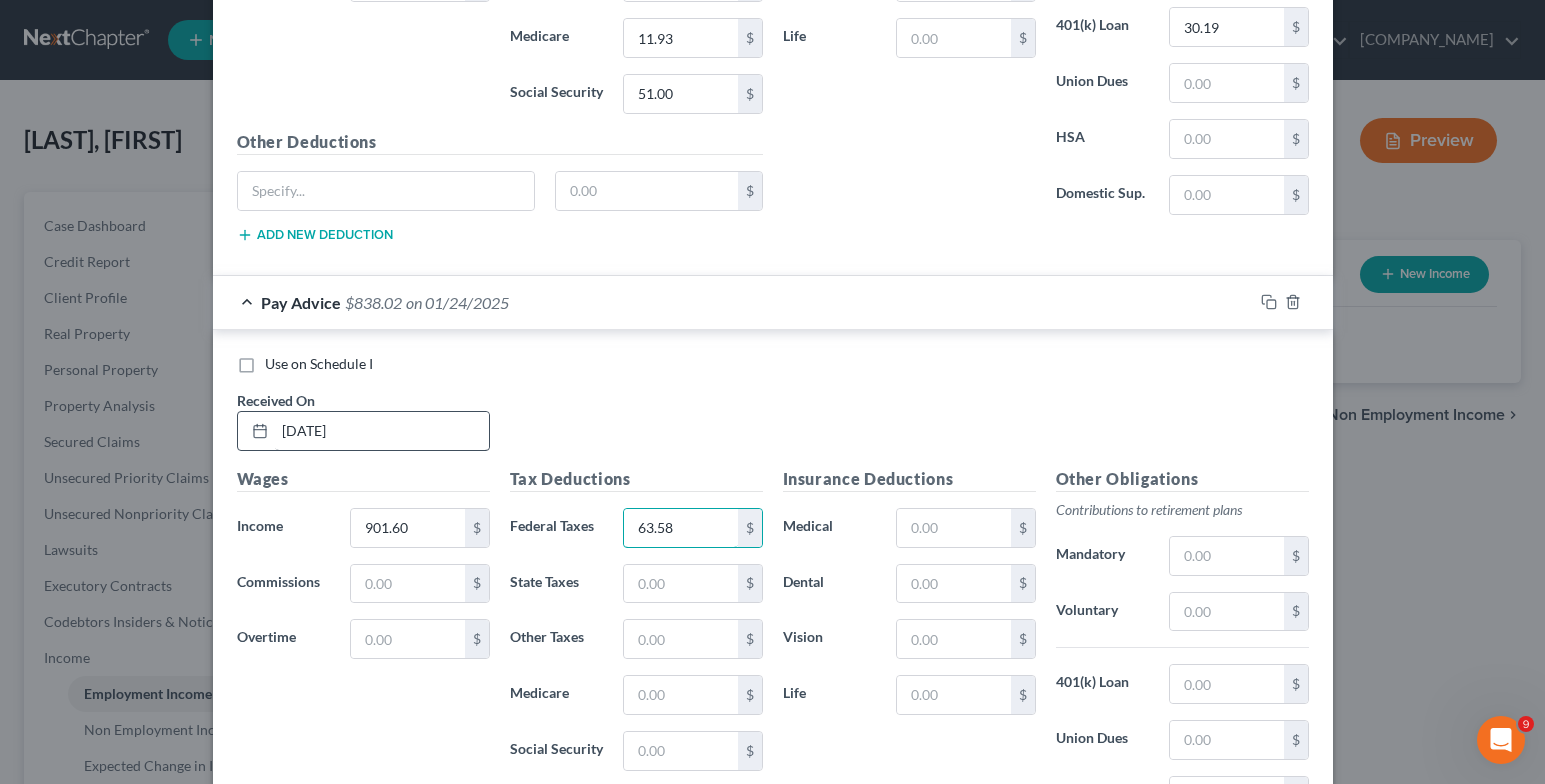 type on "63.58" 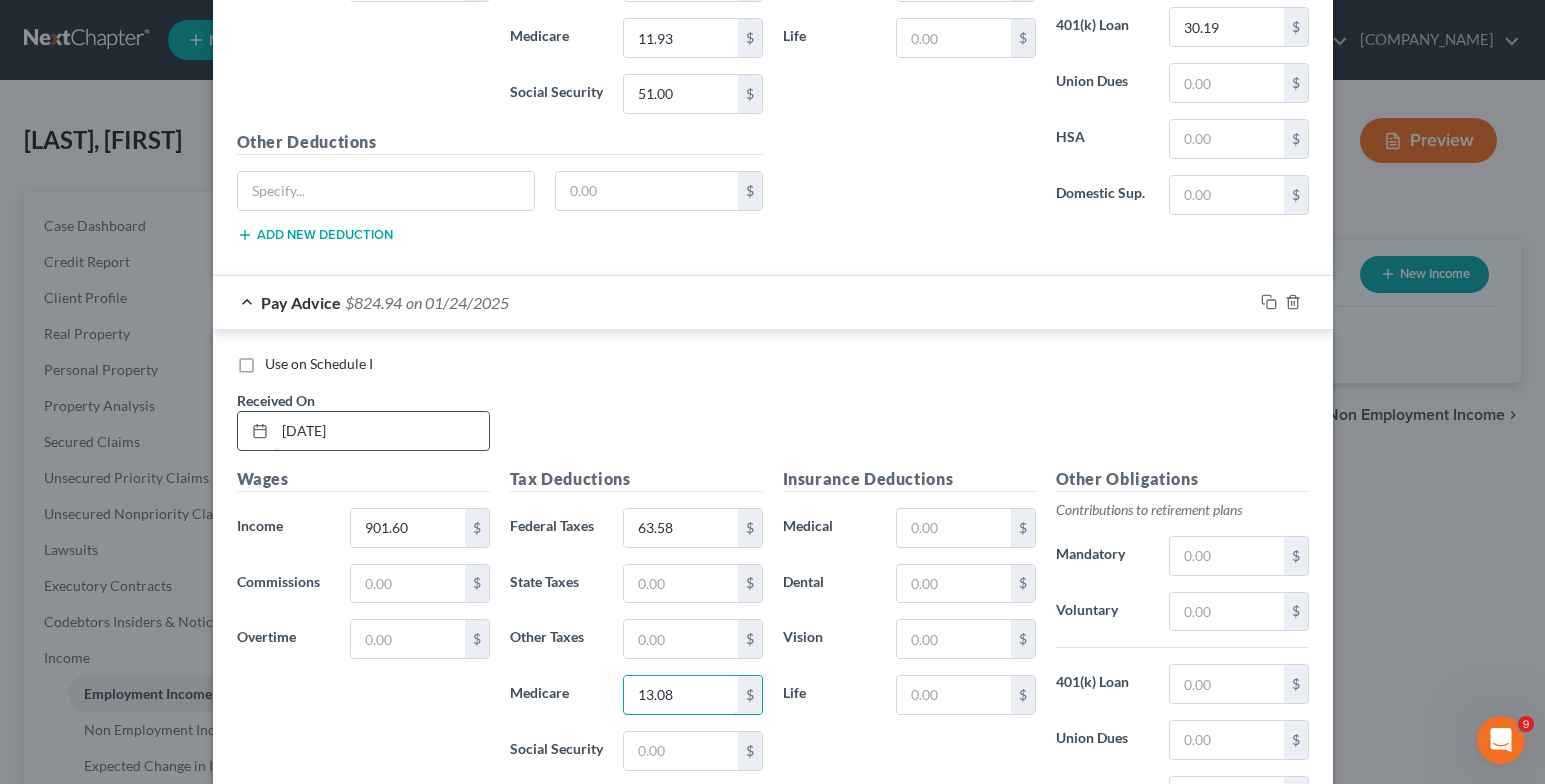 type on "13.08" 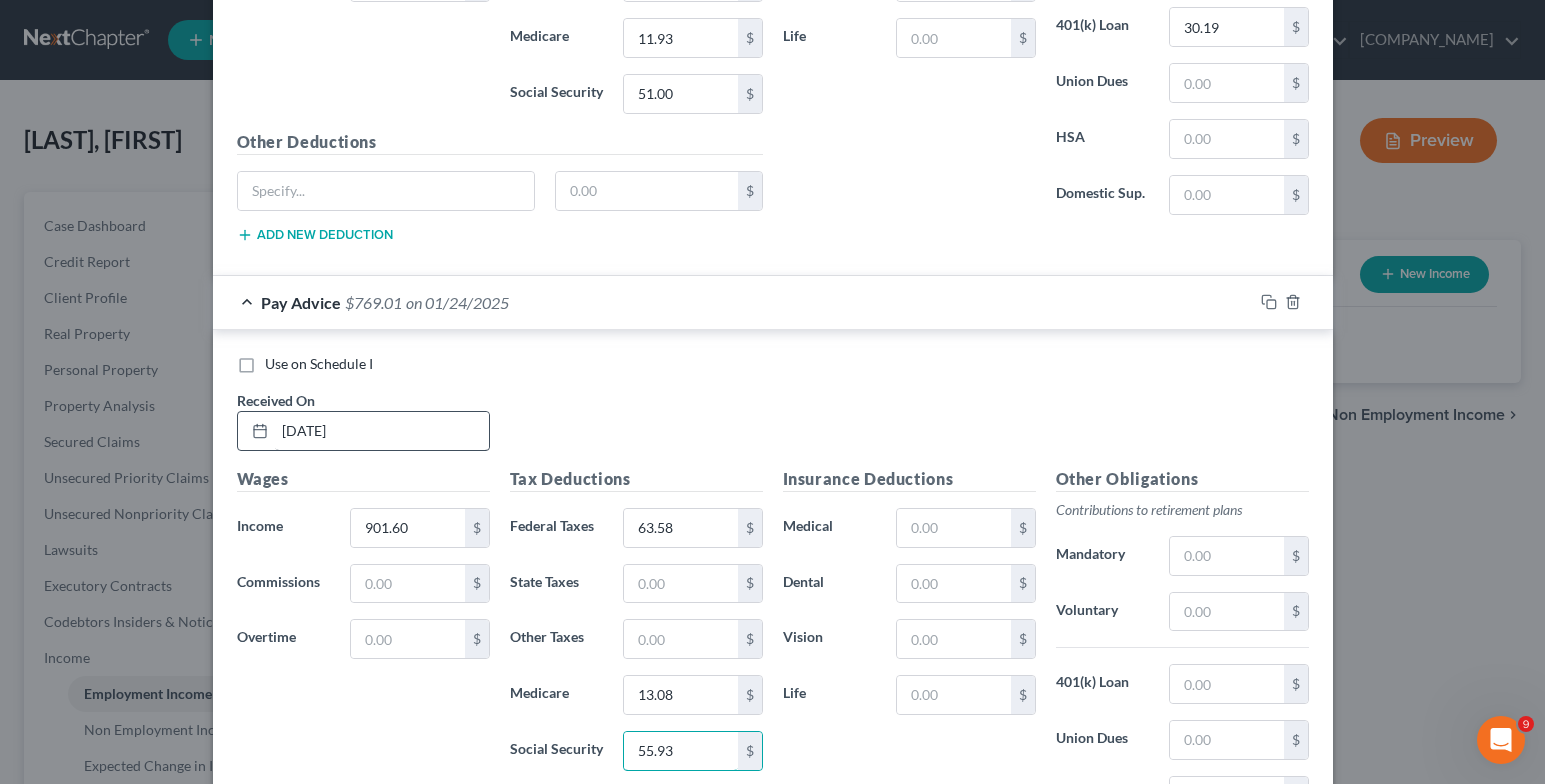type on "55.93" 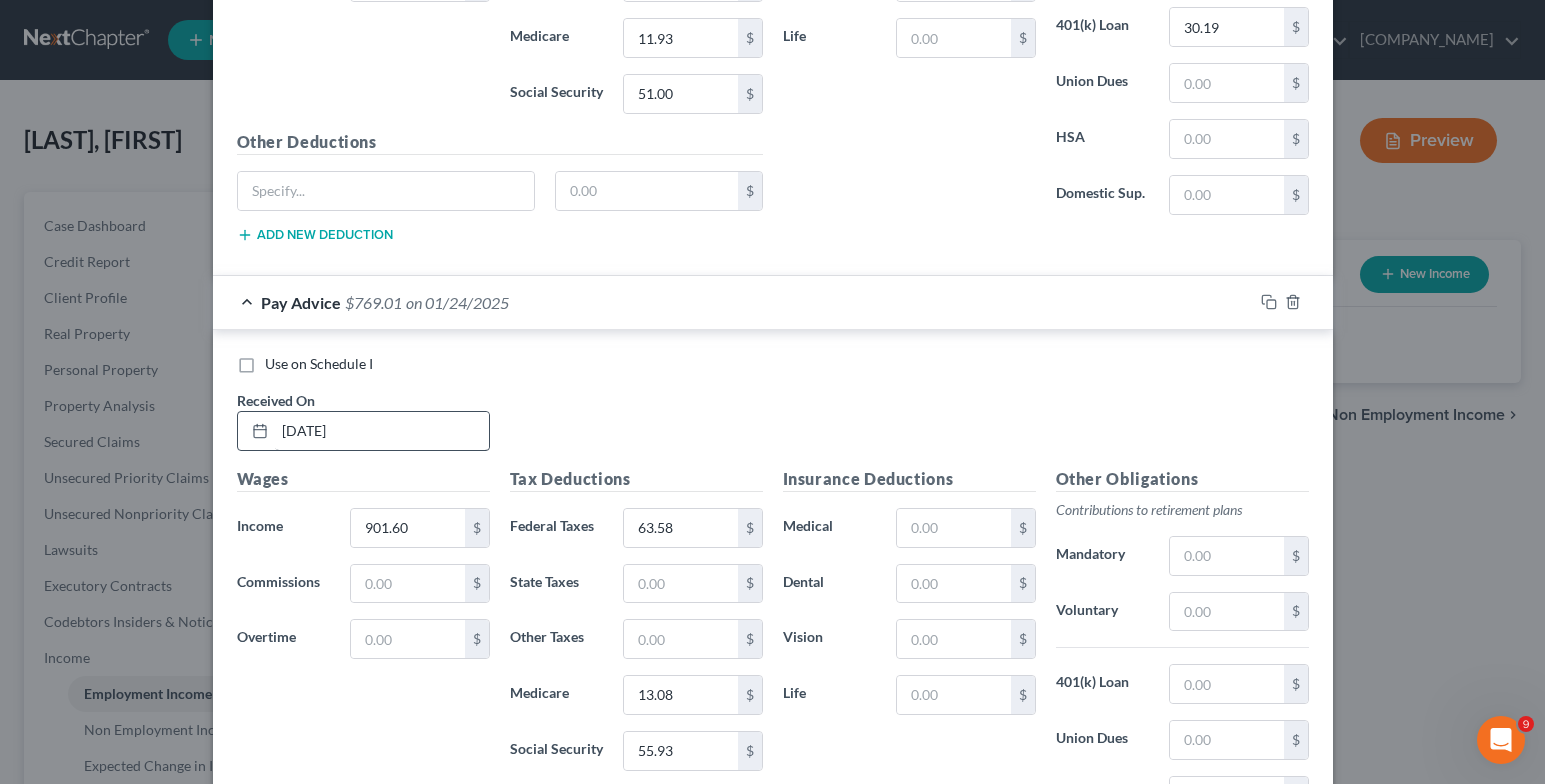 scroll, scrollTop: 2628, scrollLeft: 0, axis: vertical 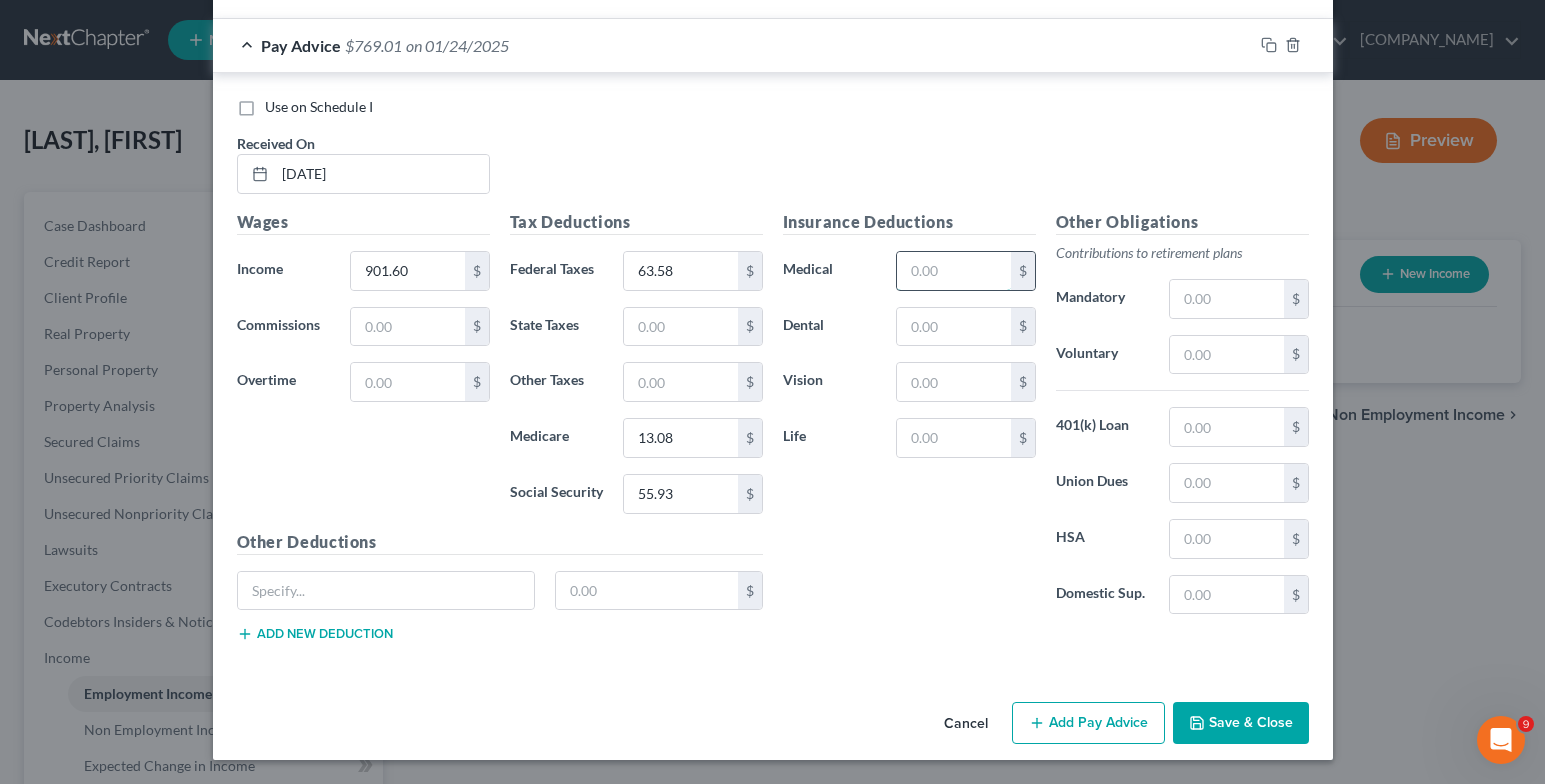 click at bounding box center [953, 271] 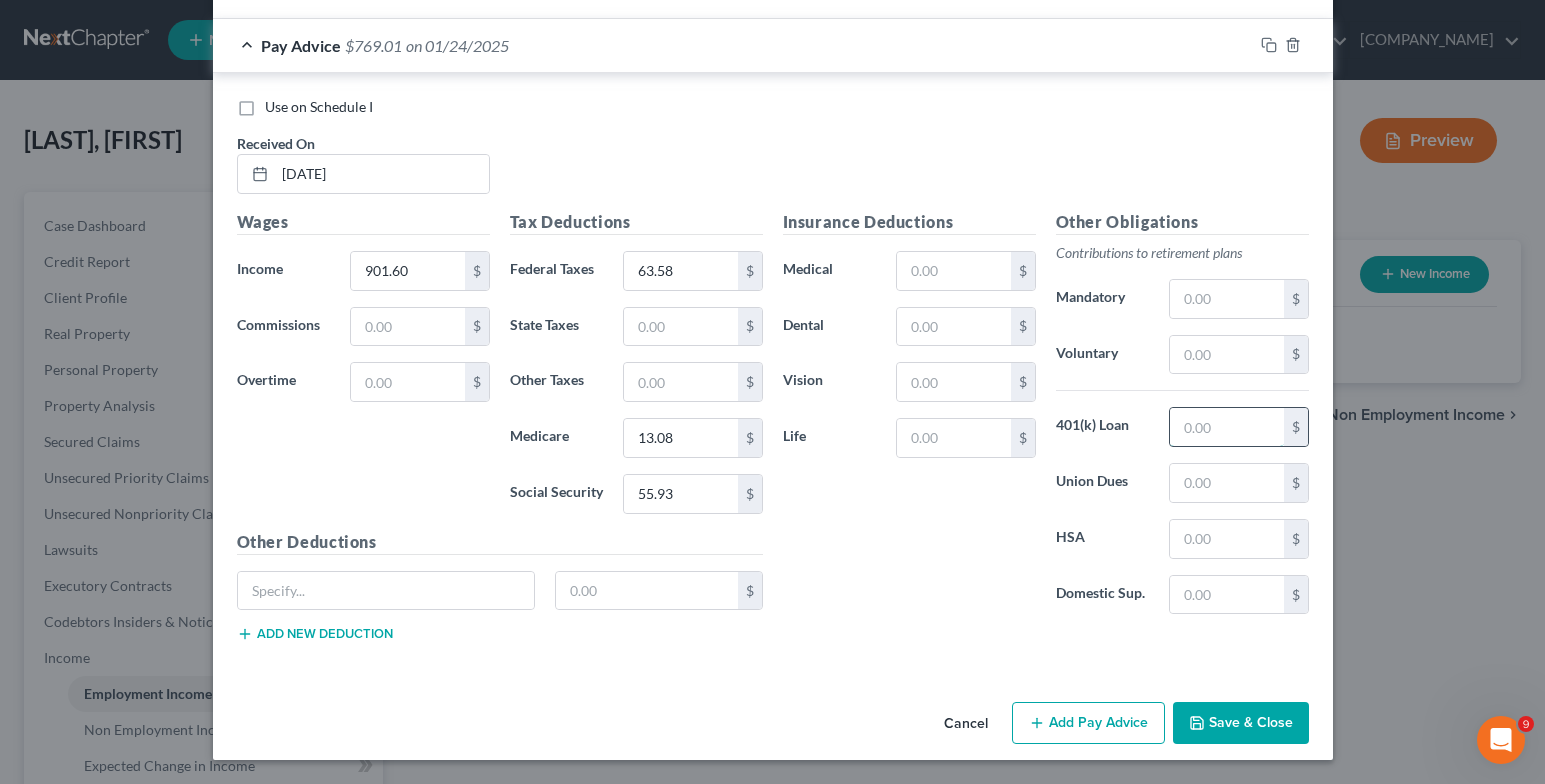 click at bounding box center [1226, 427] 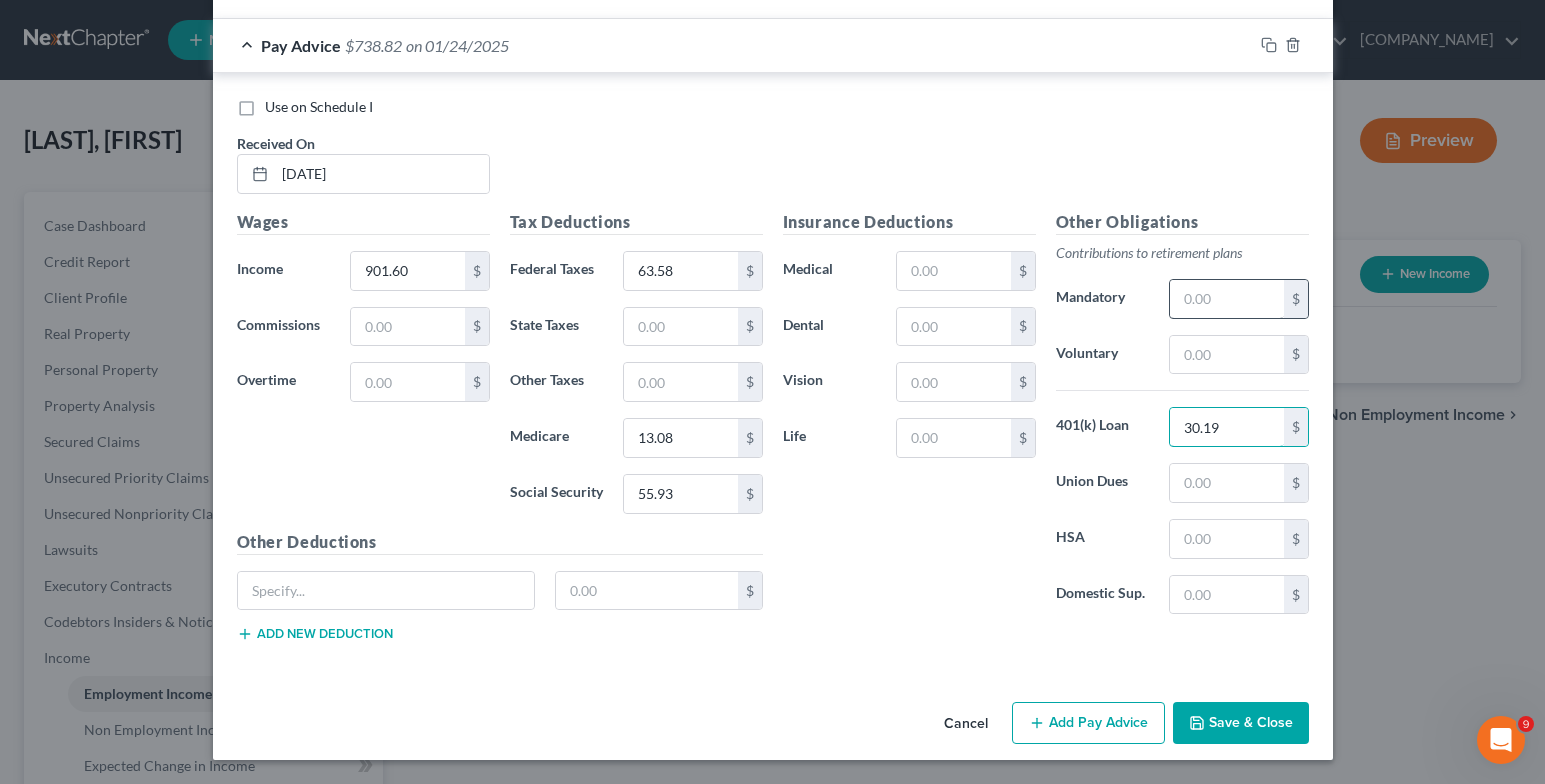type on "30.19" 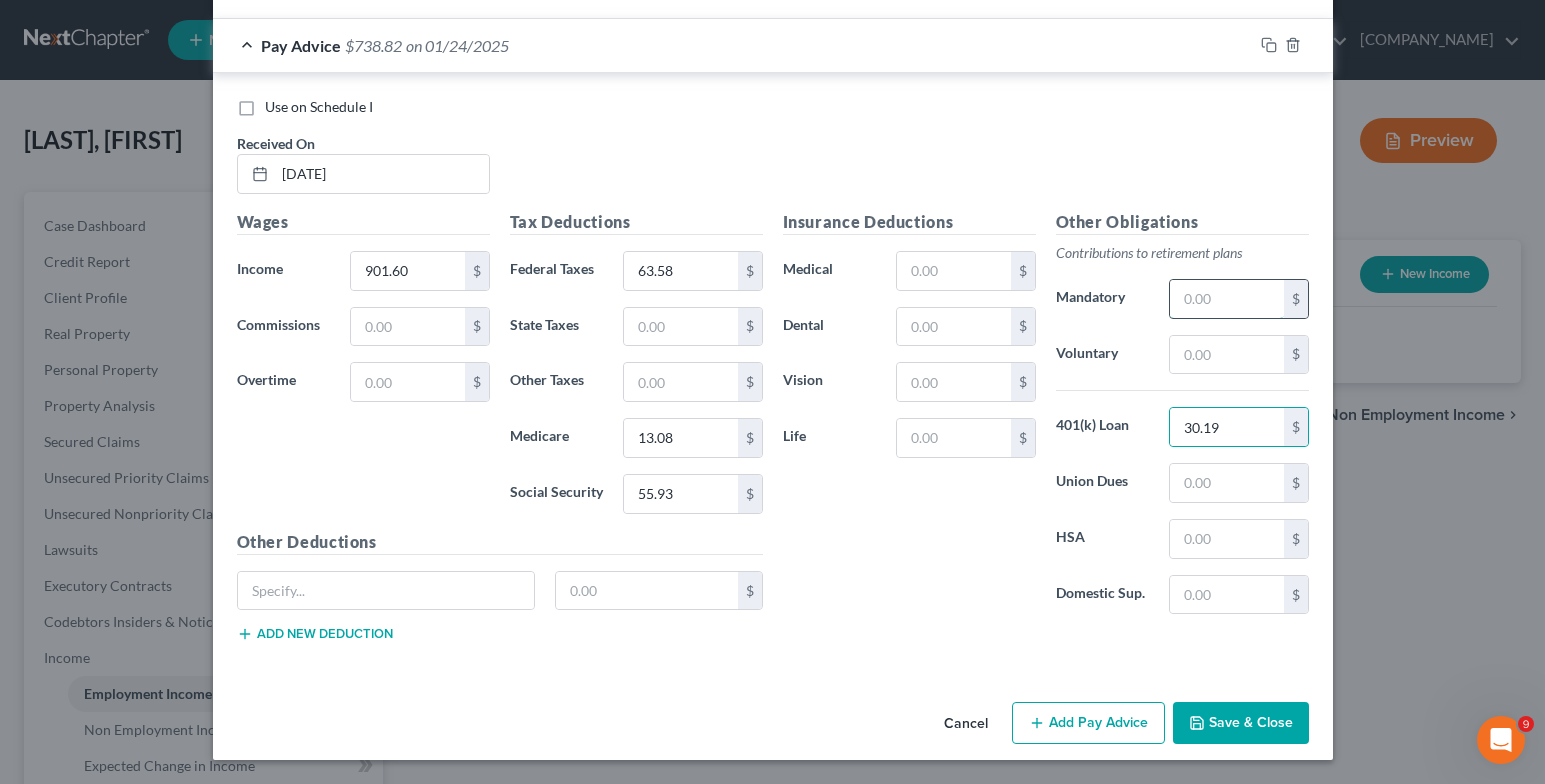 click at bounding box center [1226, 299] 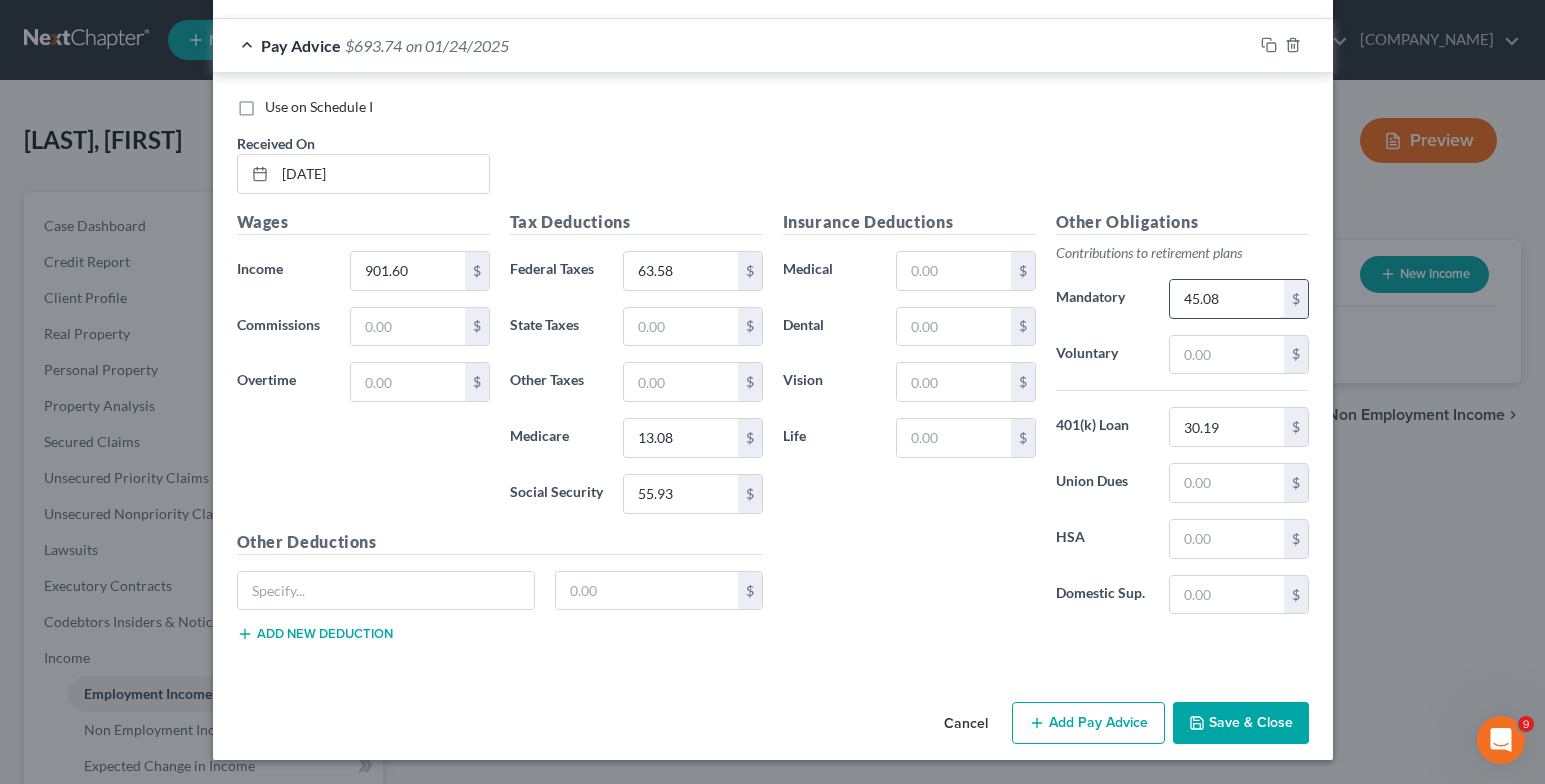 type on "45.08" 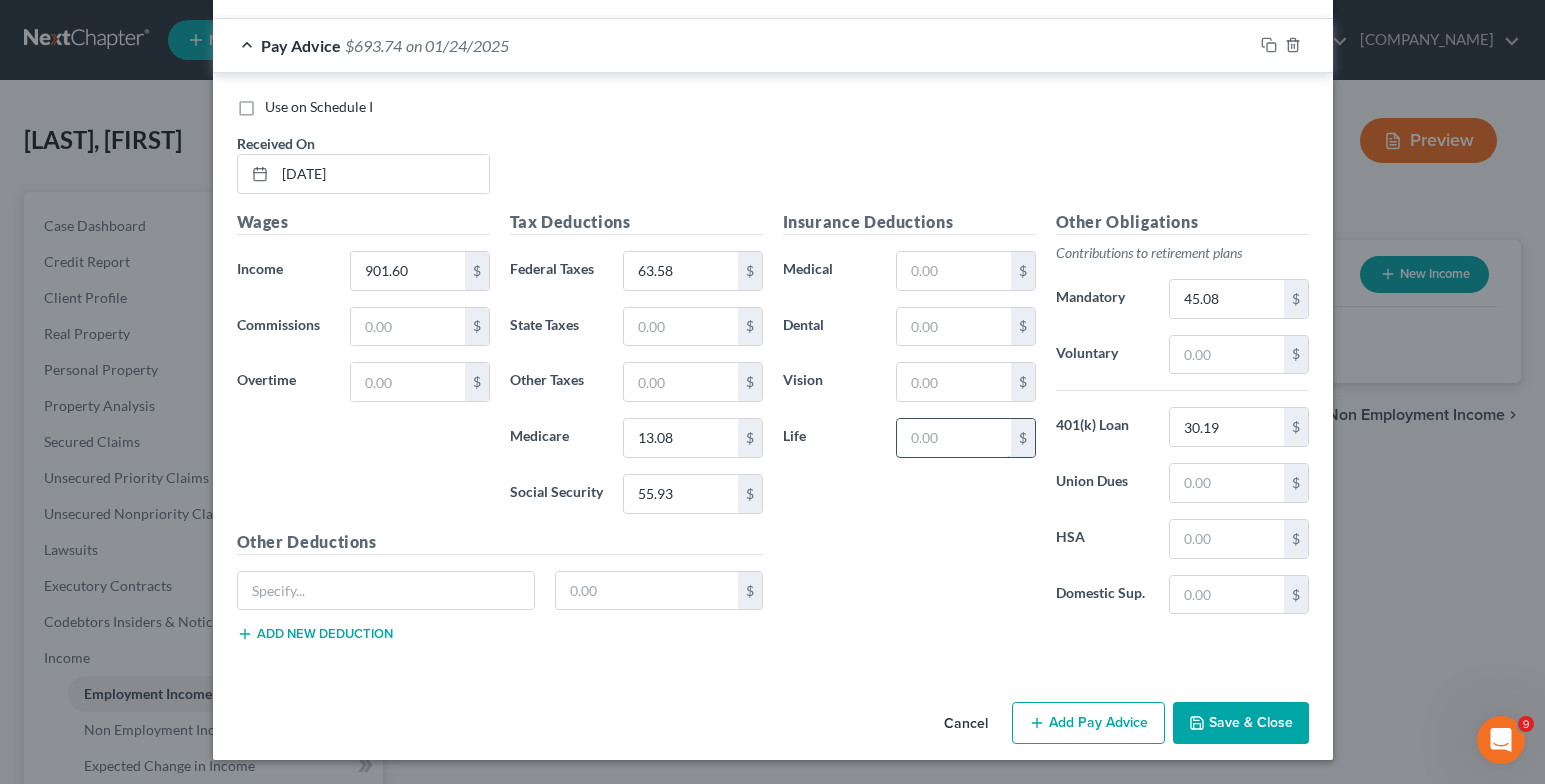 click at bounding box center [953, 438] 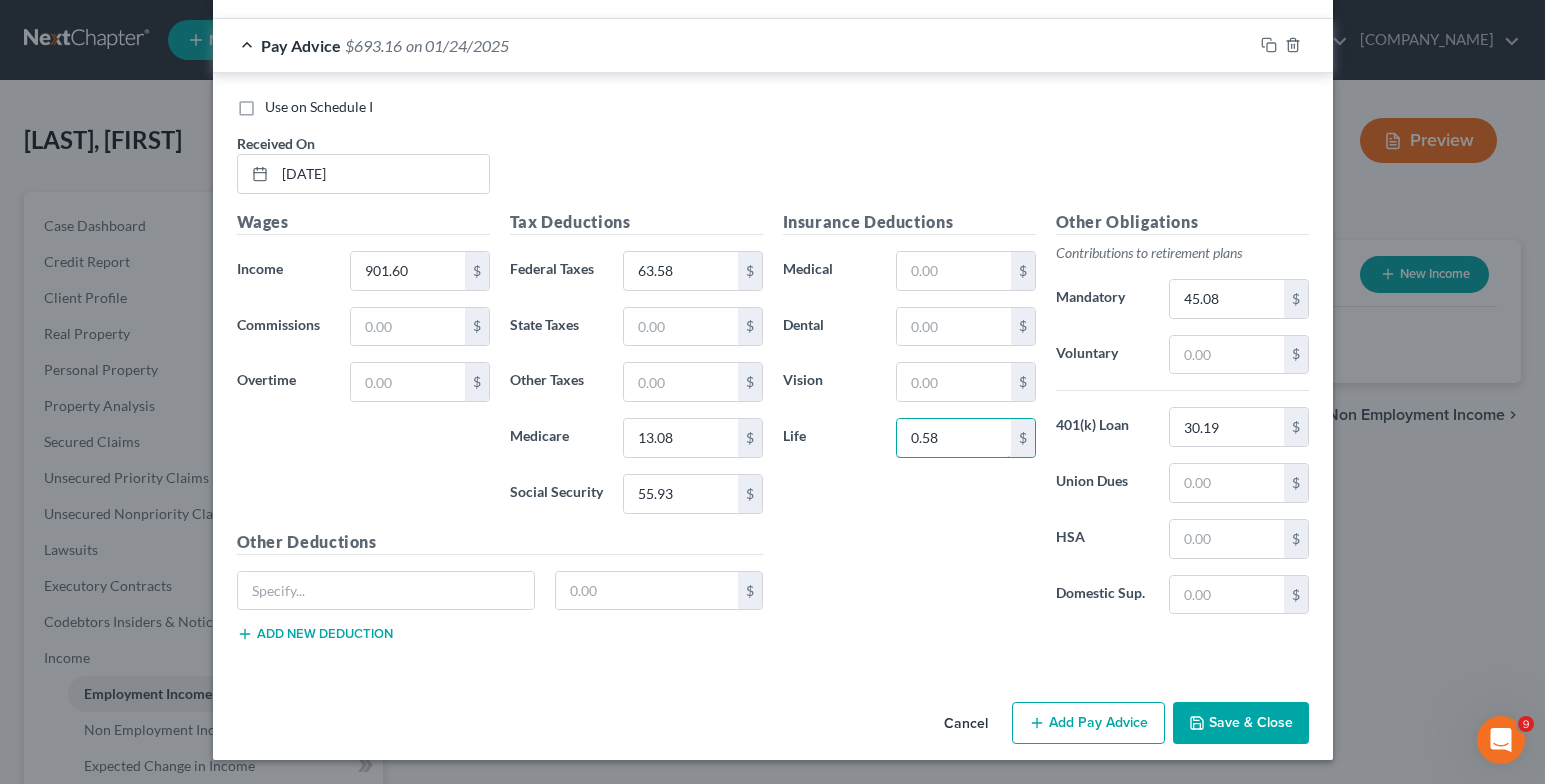 type on "0.58" 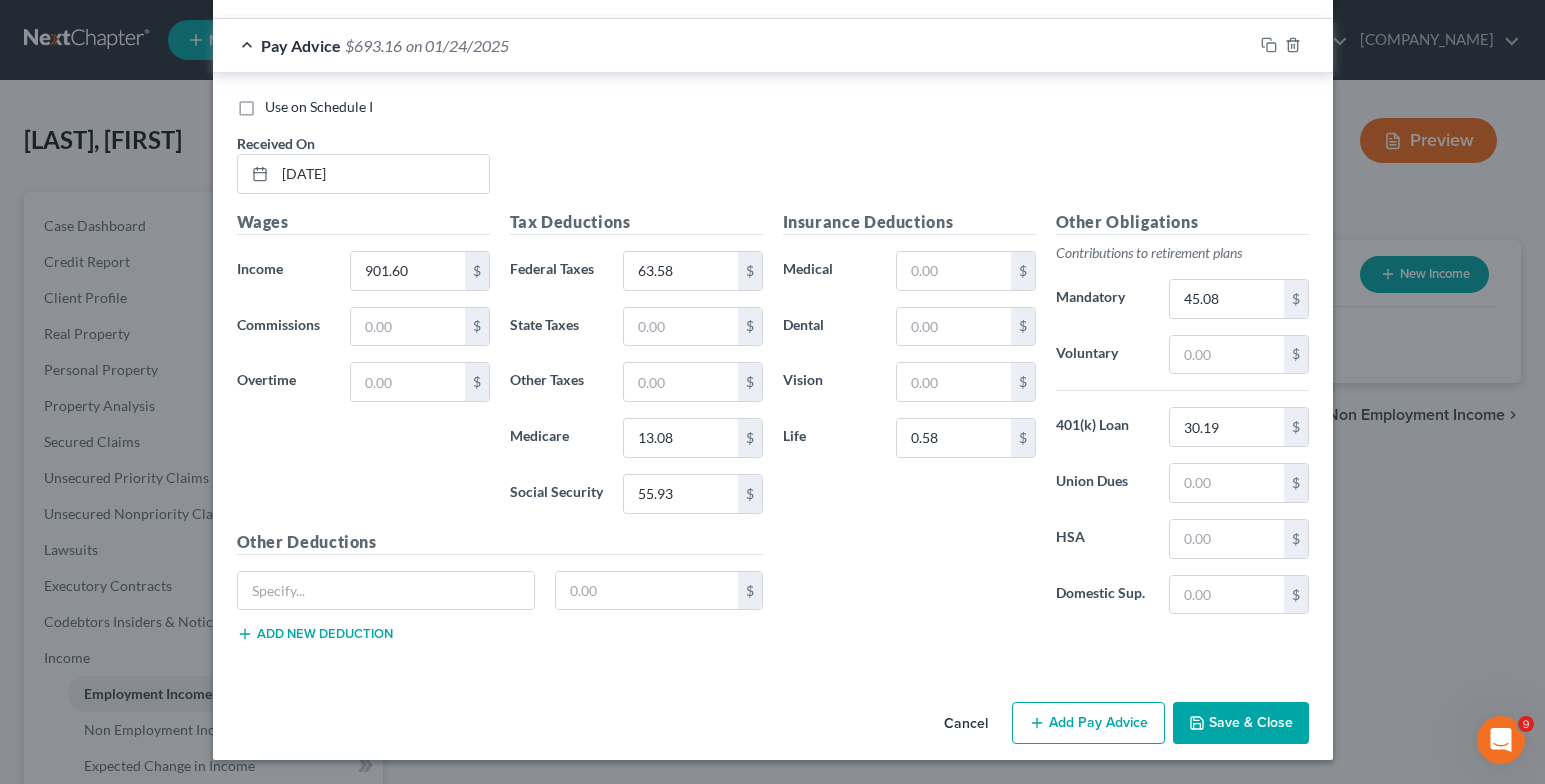 click 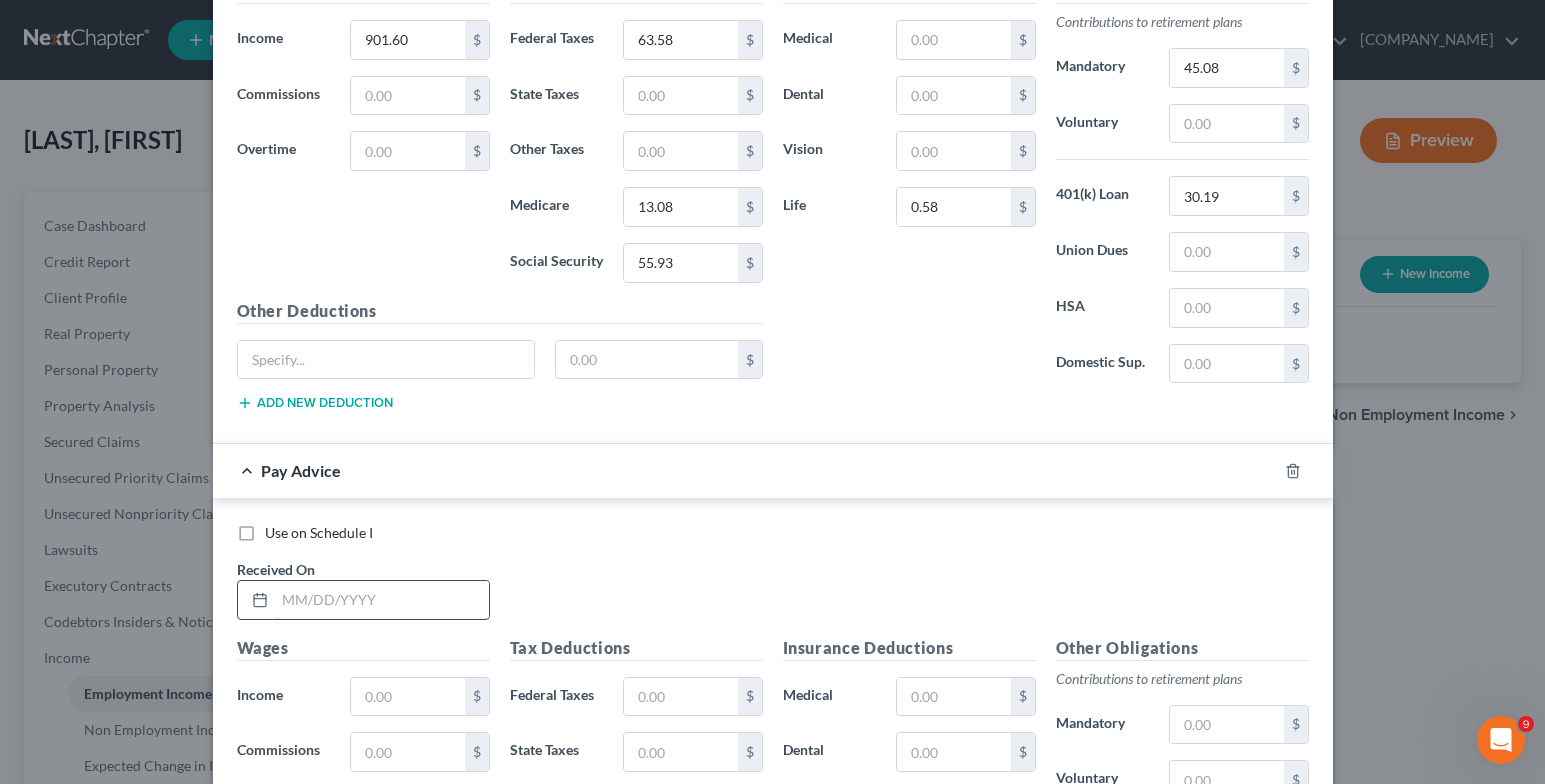 scroll, scrollTop: 3028, scrollLeft: 0, axis: vertical 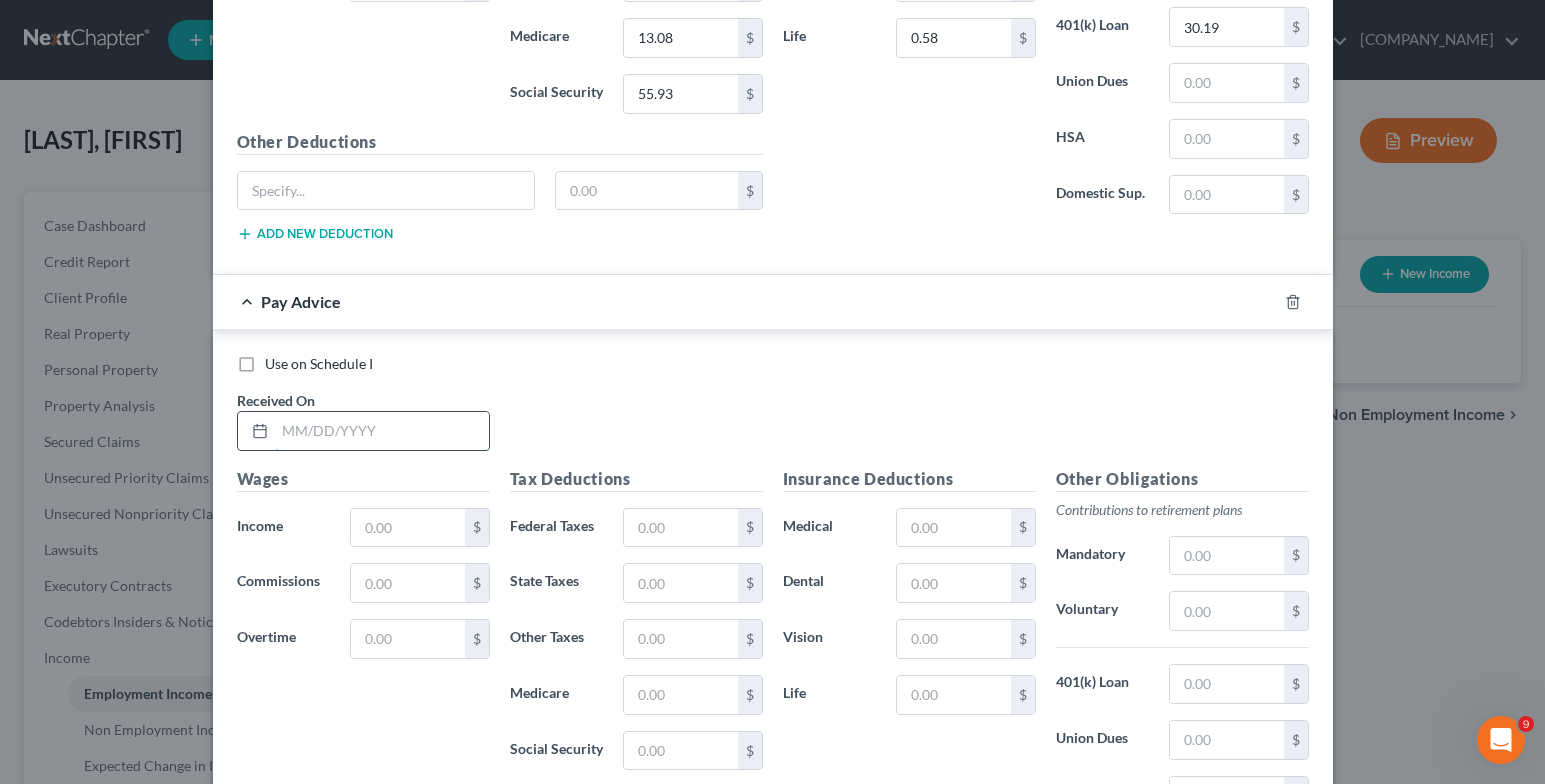 click at bounding box center [382, 431] 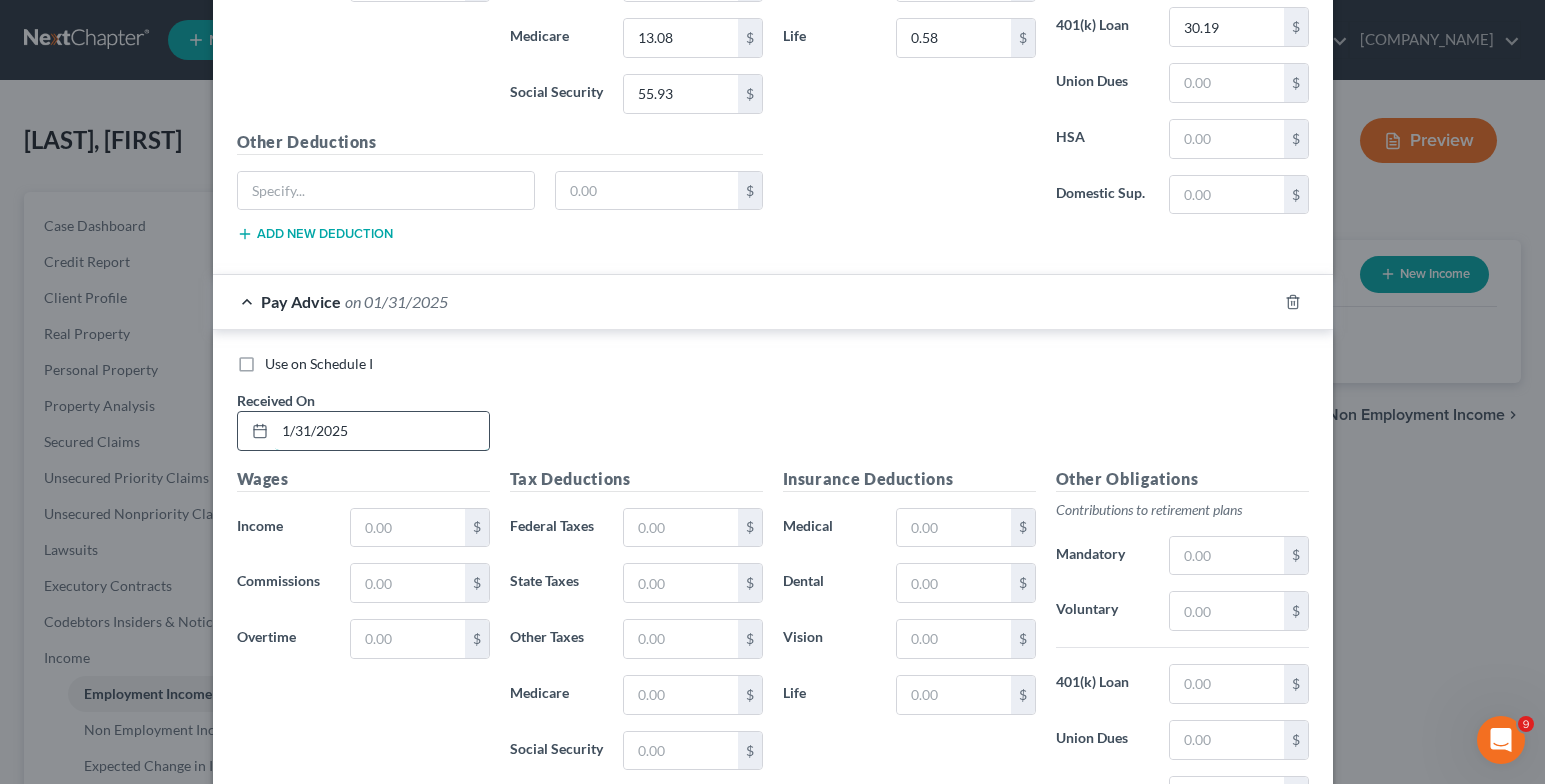 type on "1/31/2025" 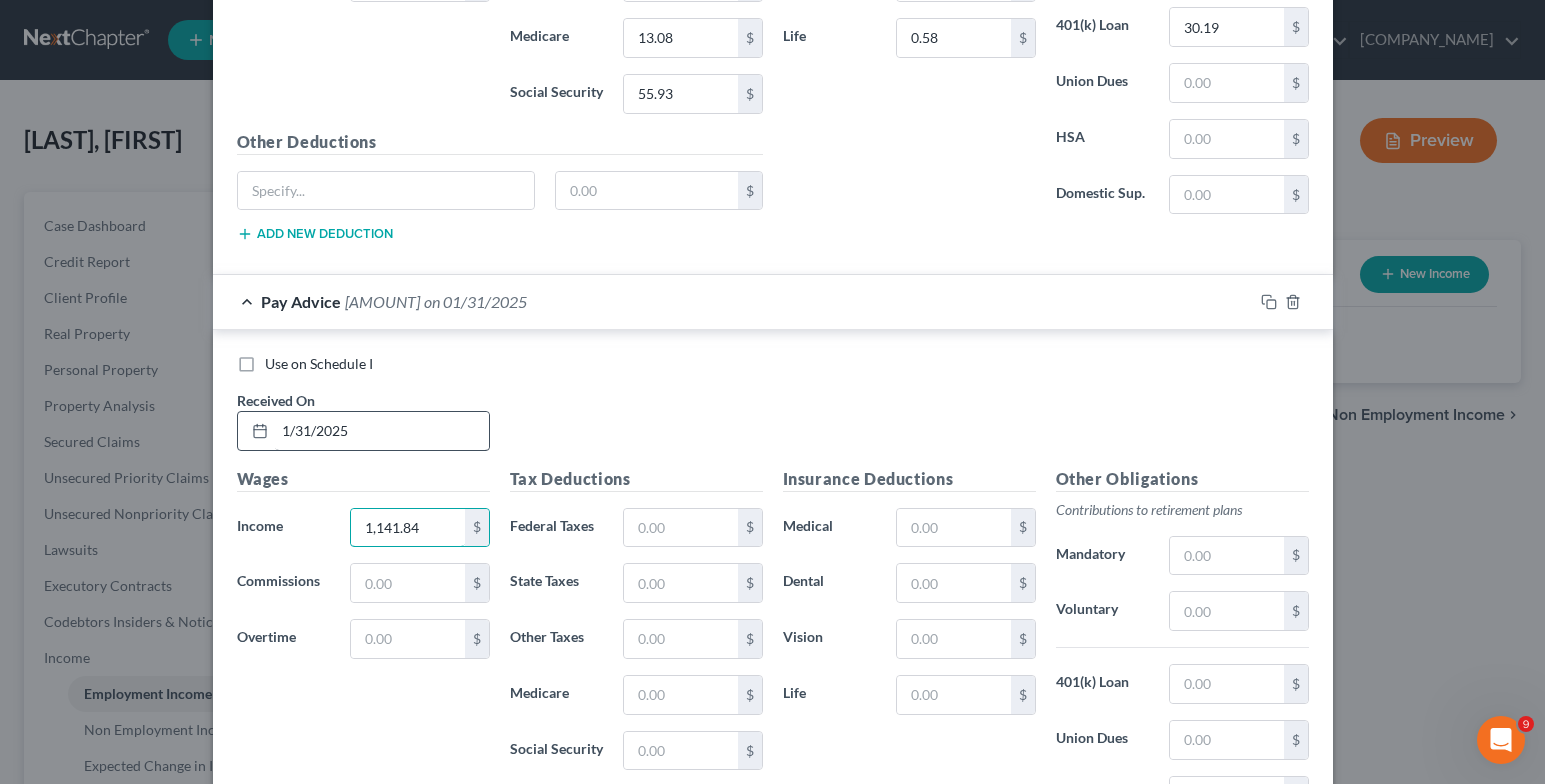 type on "1,141.84" 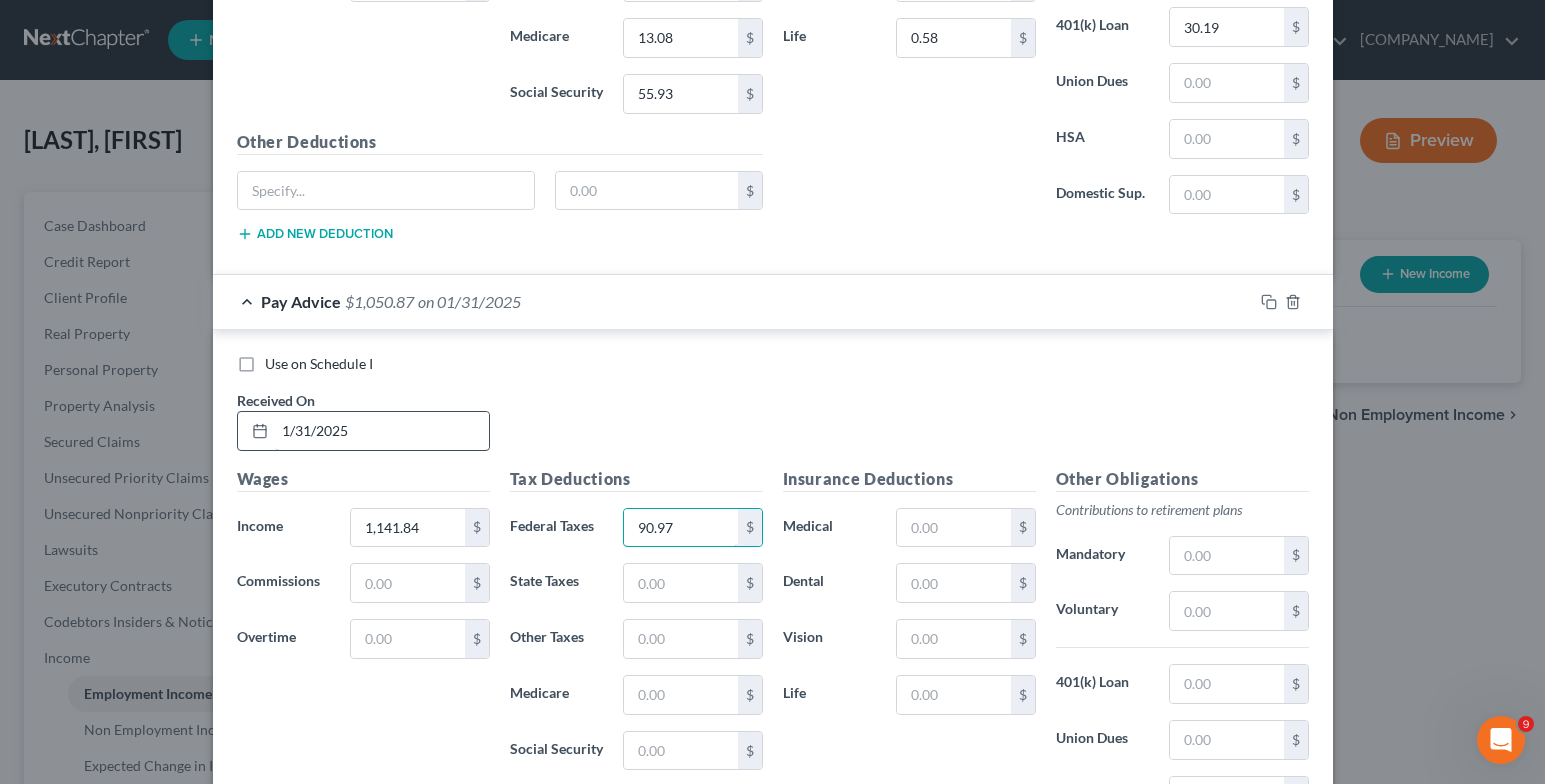 type on "90.97" 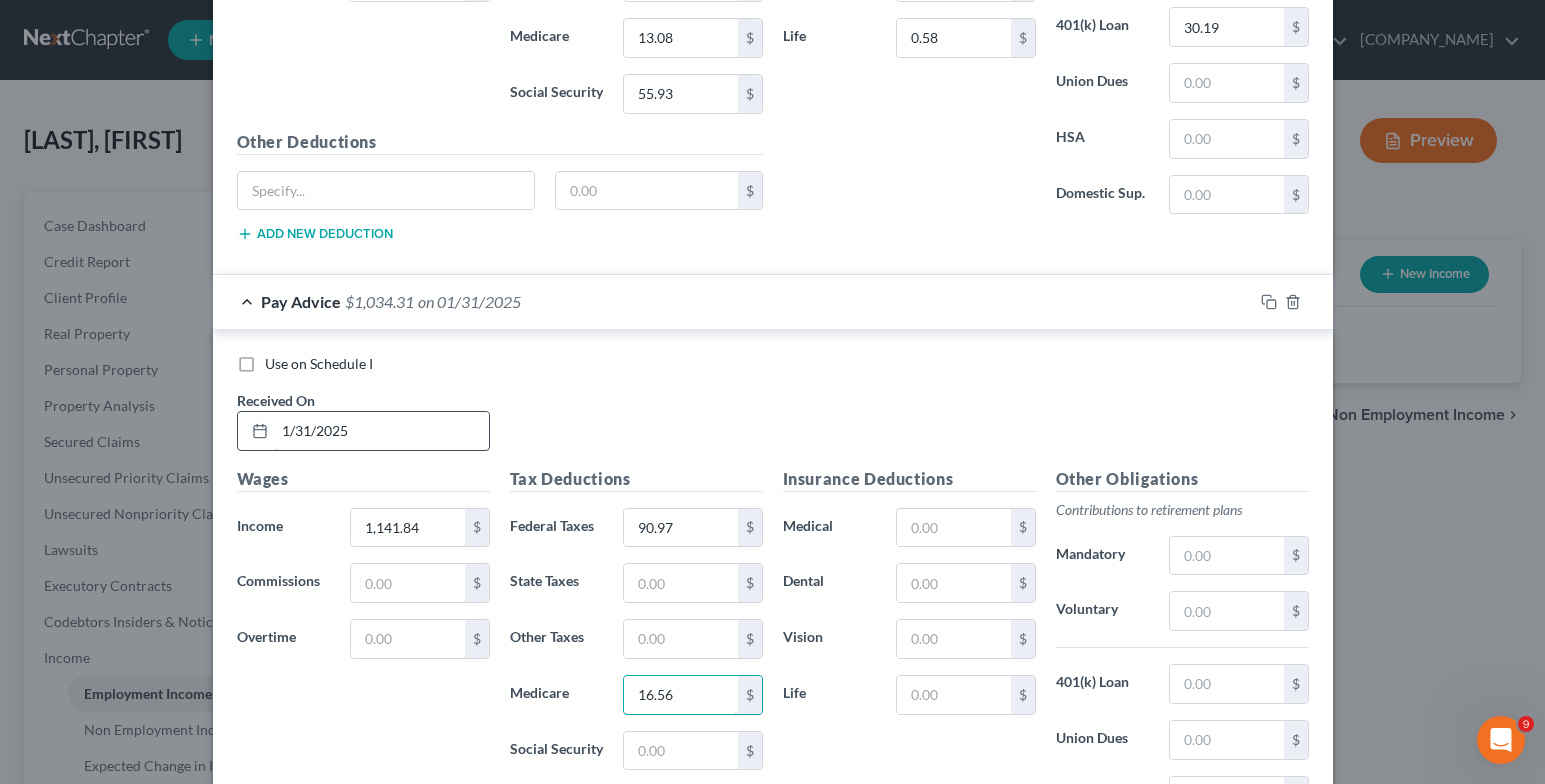 type on "16.56" 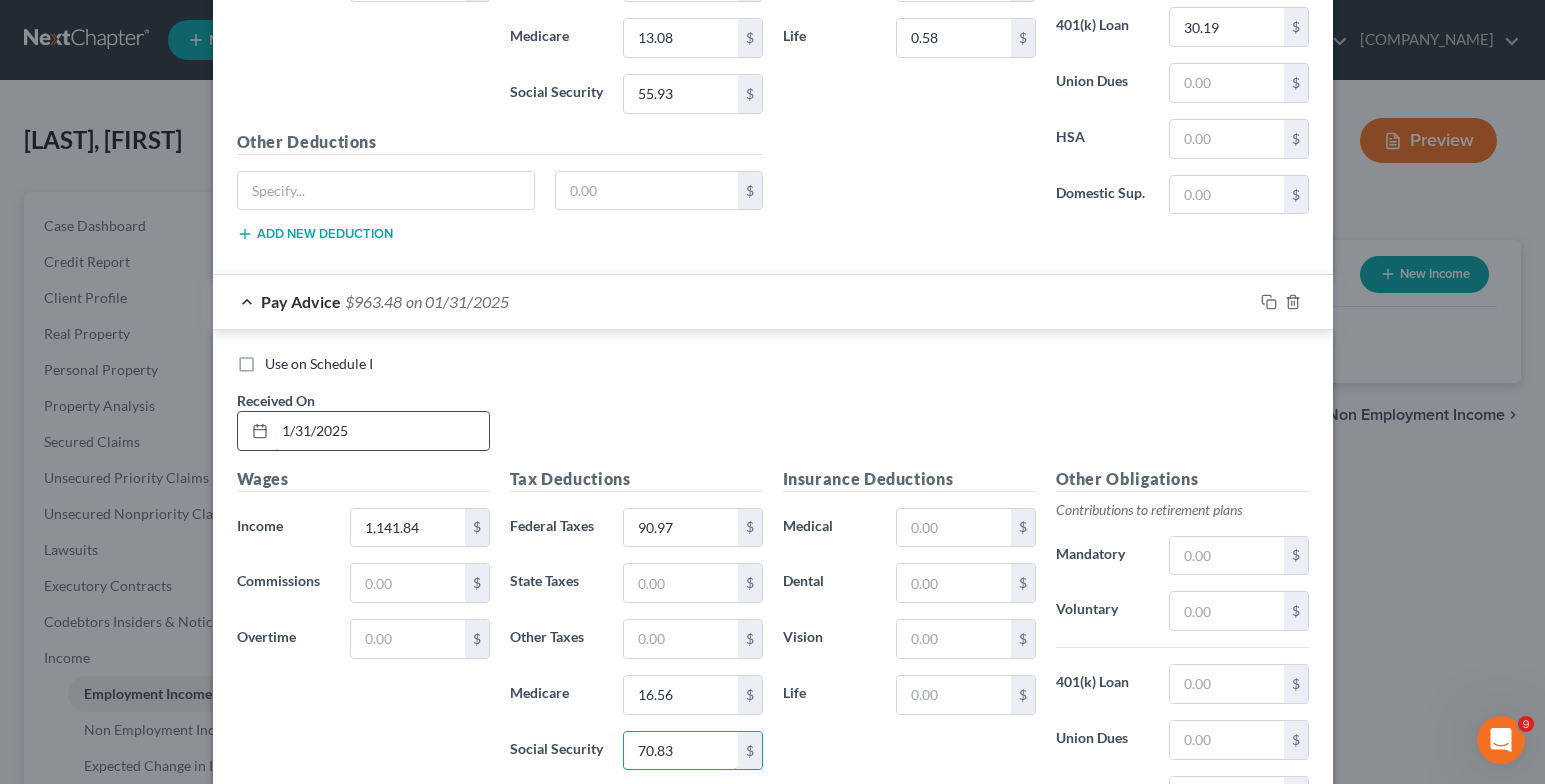 type on "70.83" 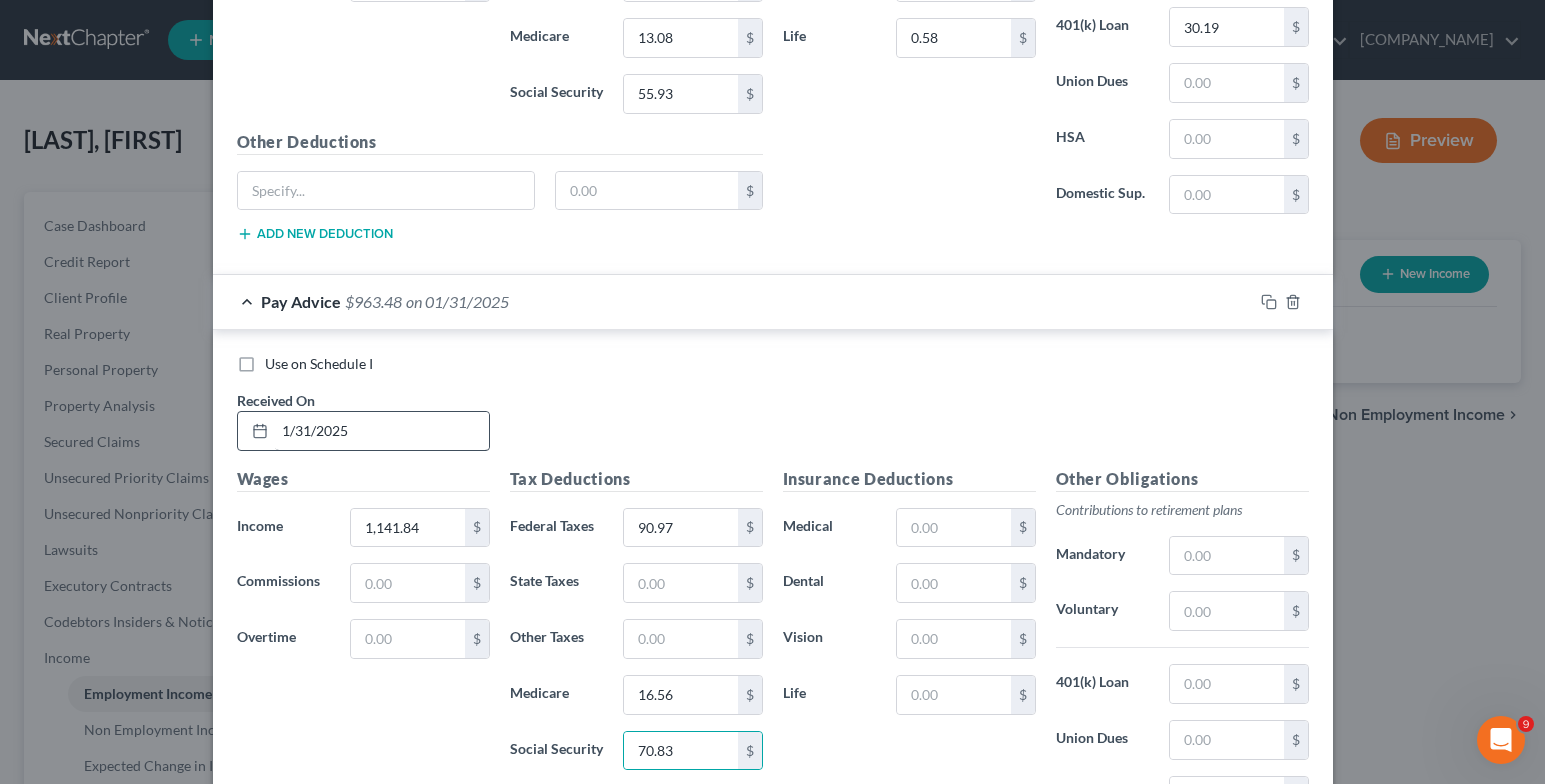 scroll, scrollTop: 3285, scrollLeft: 0, axis: vertical 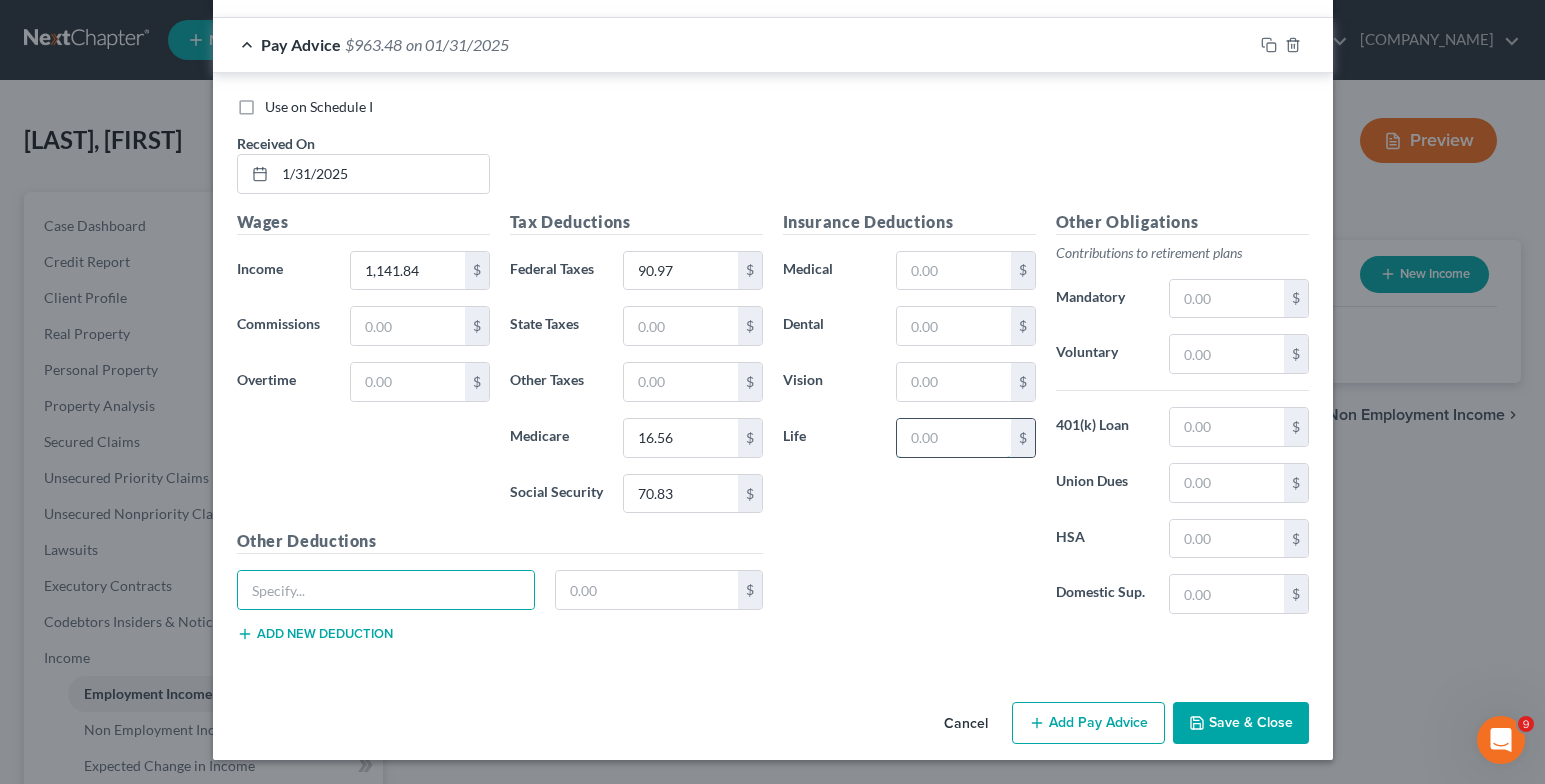 click at bounding box center [953, 438] 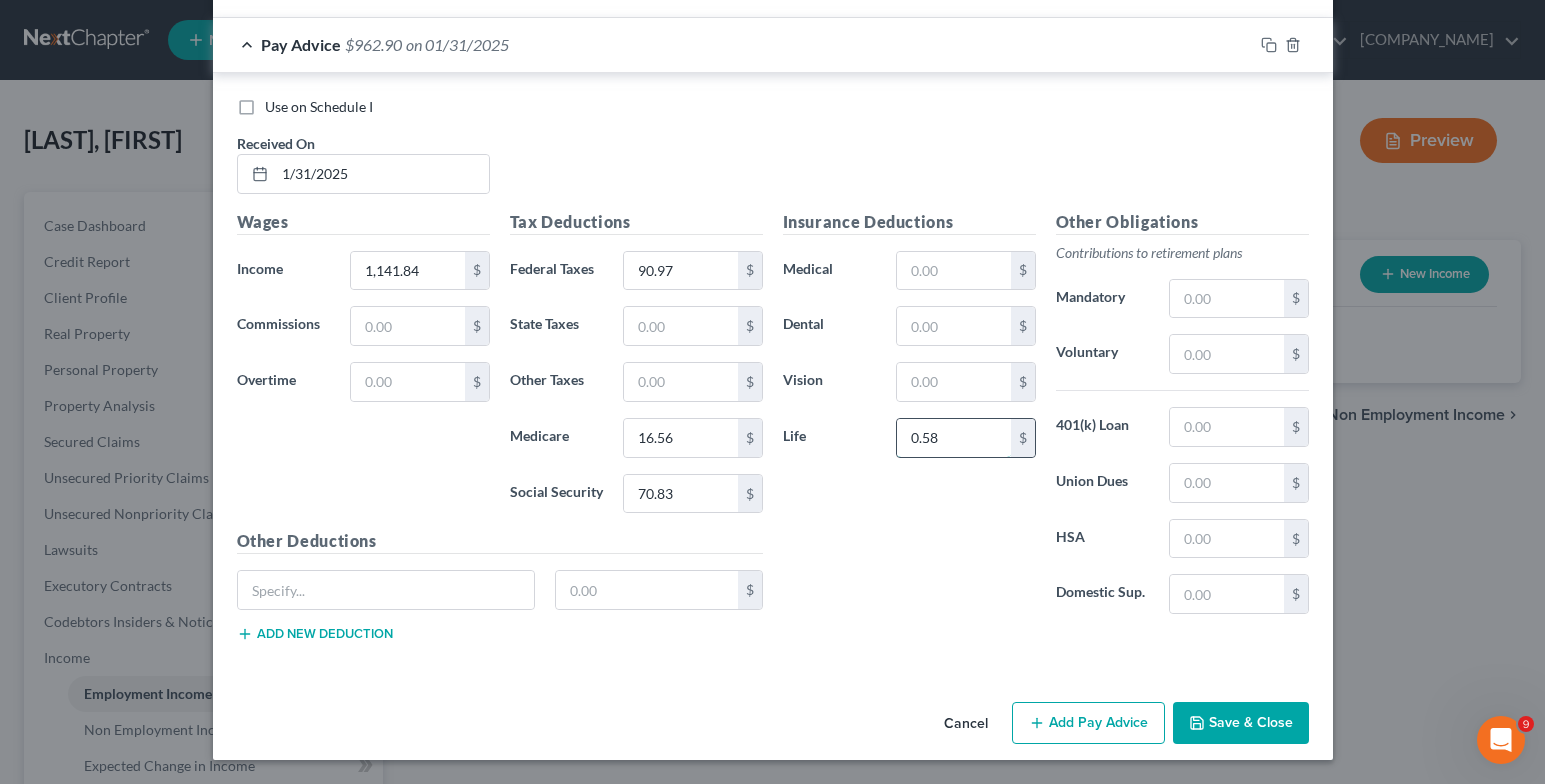 type on "0.58" 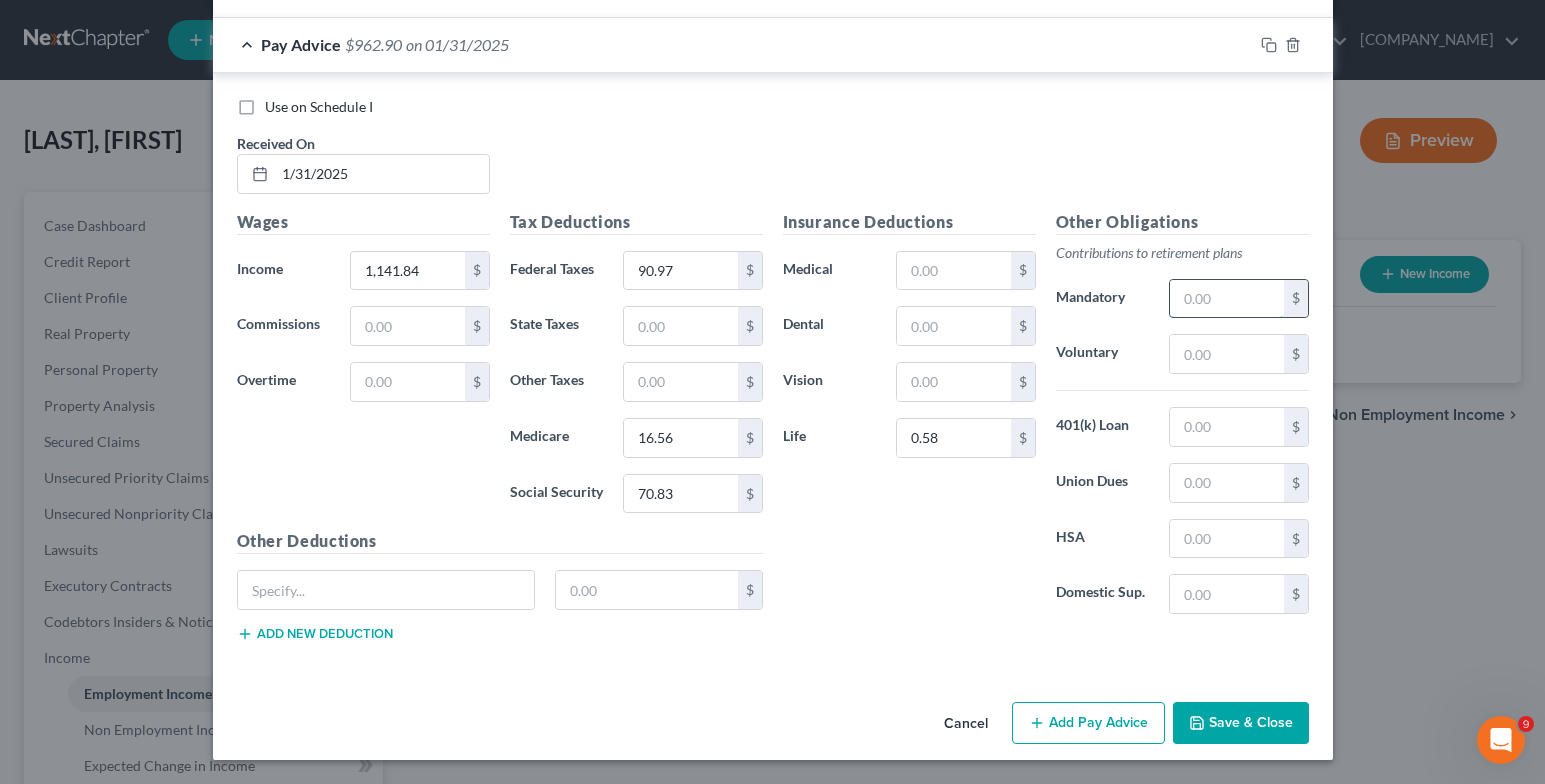 click at bounding box center (1226, 299) 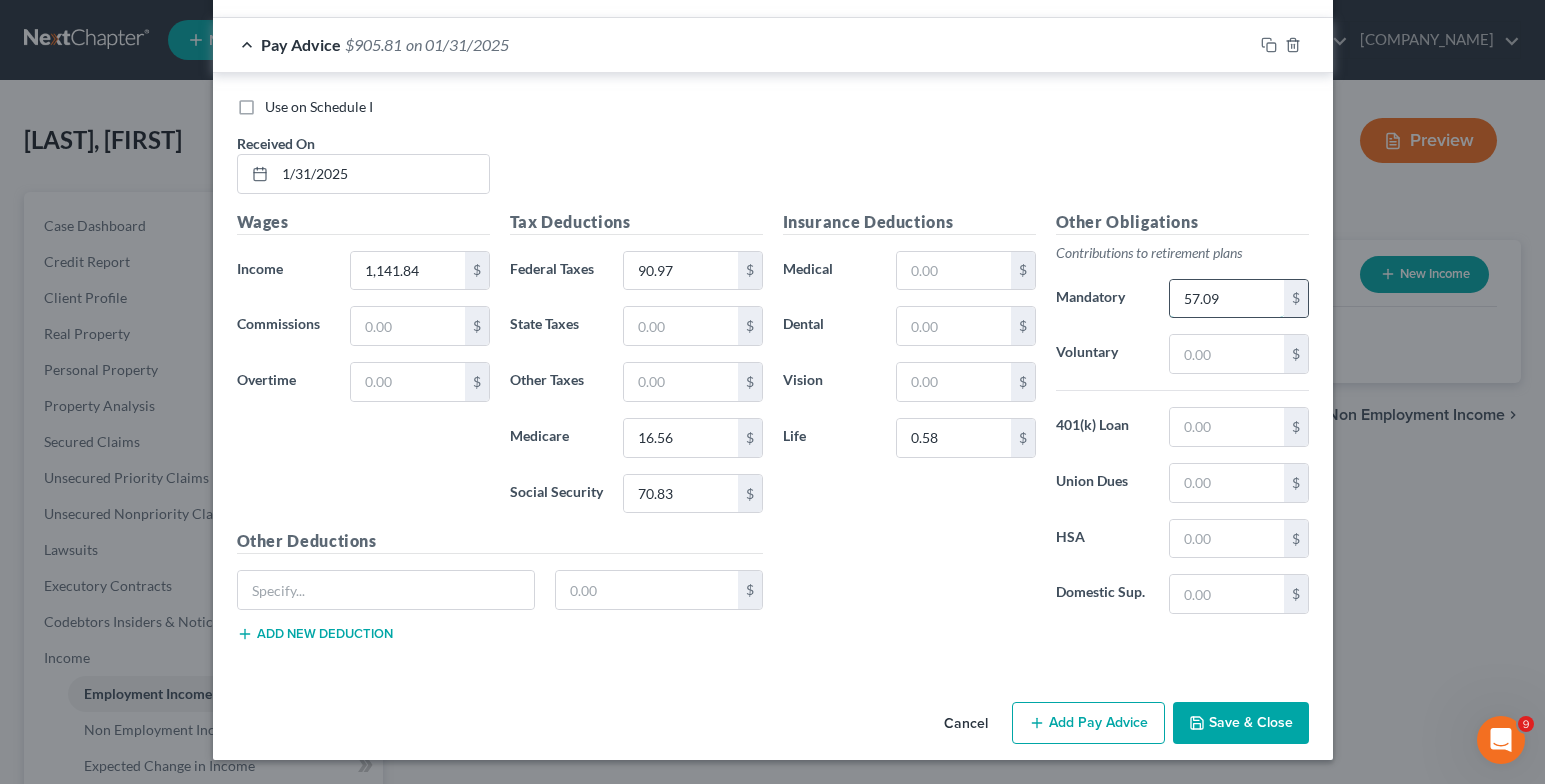 type on "57.09" 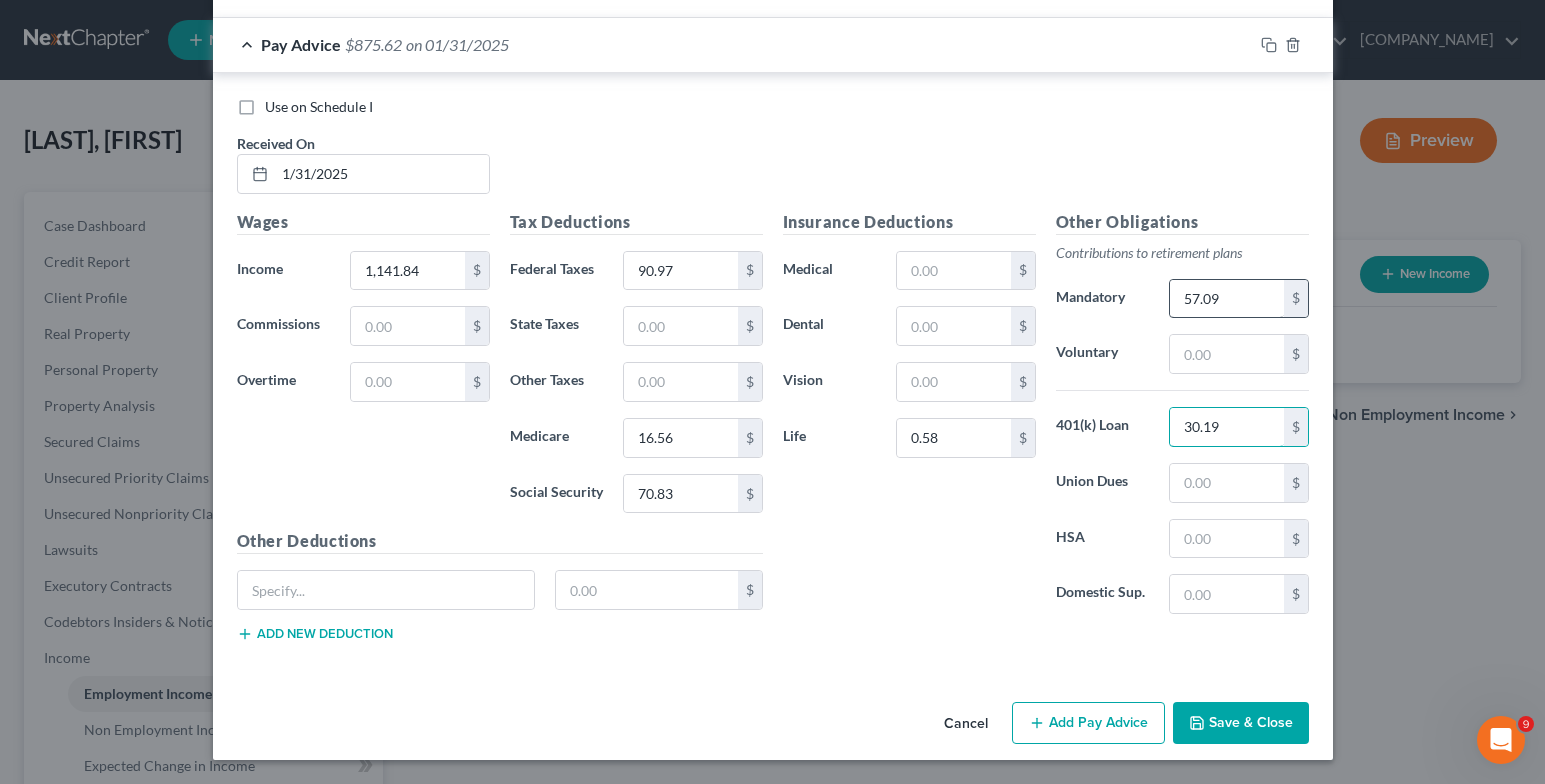 type on "30.19" 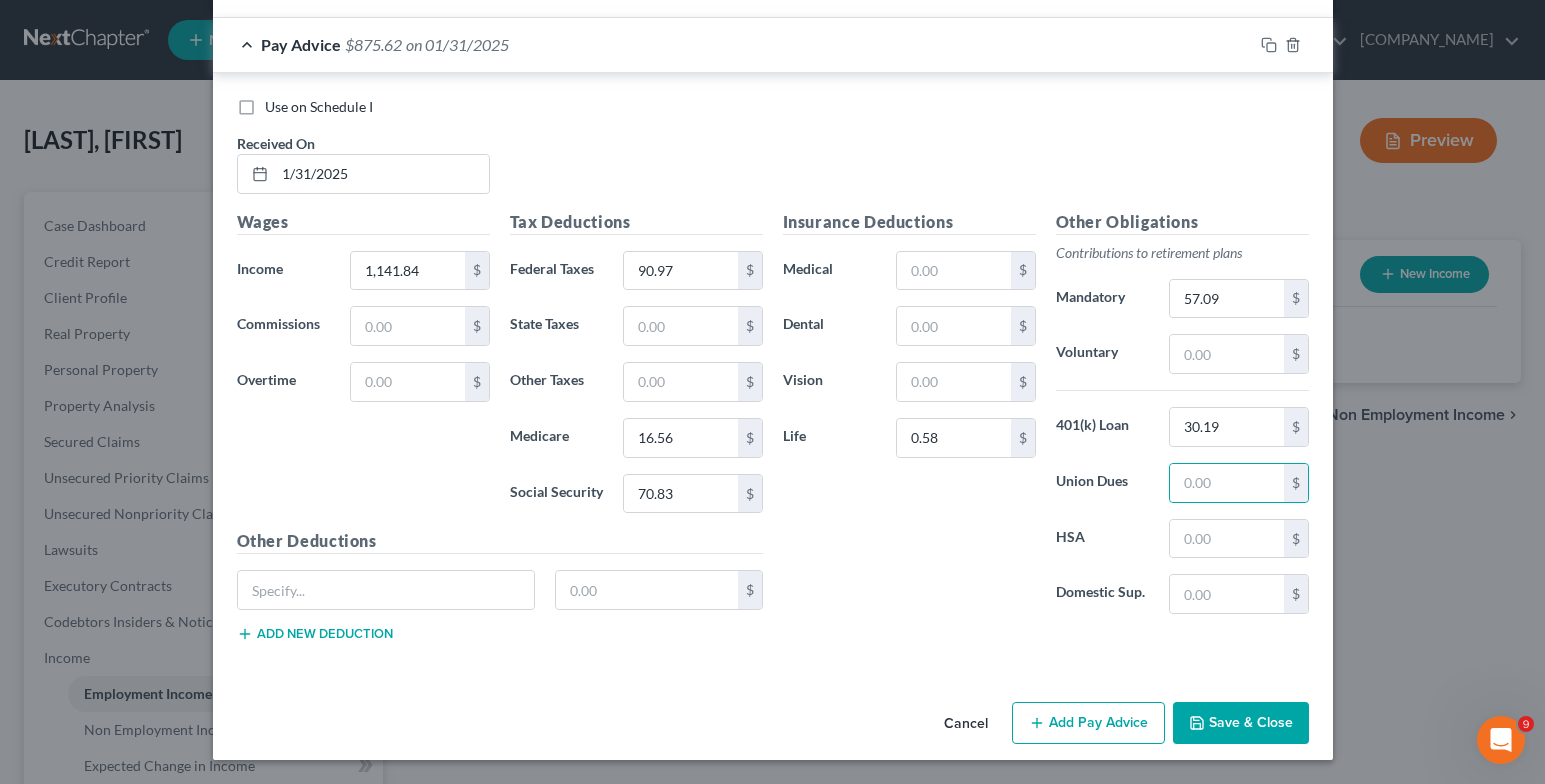 click on "Add Pay Advice" at bounding box center (1088, 723) 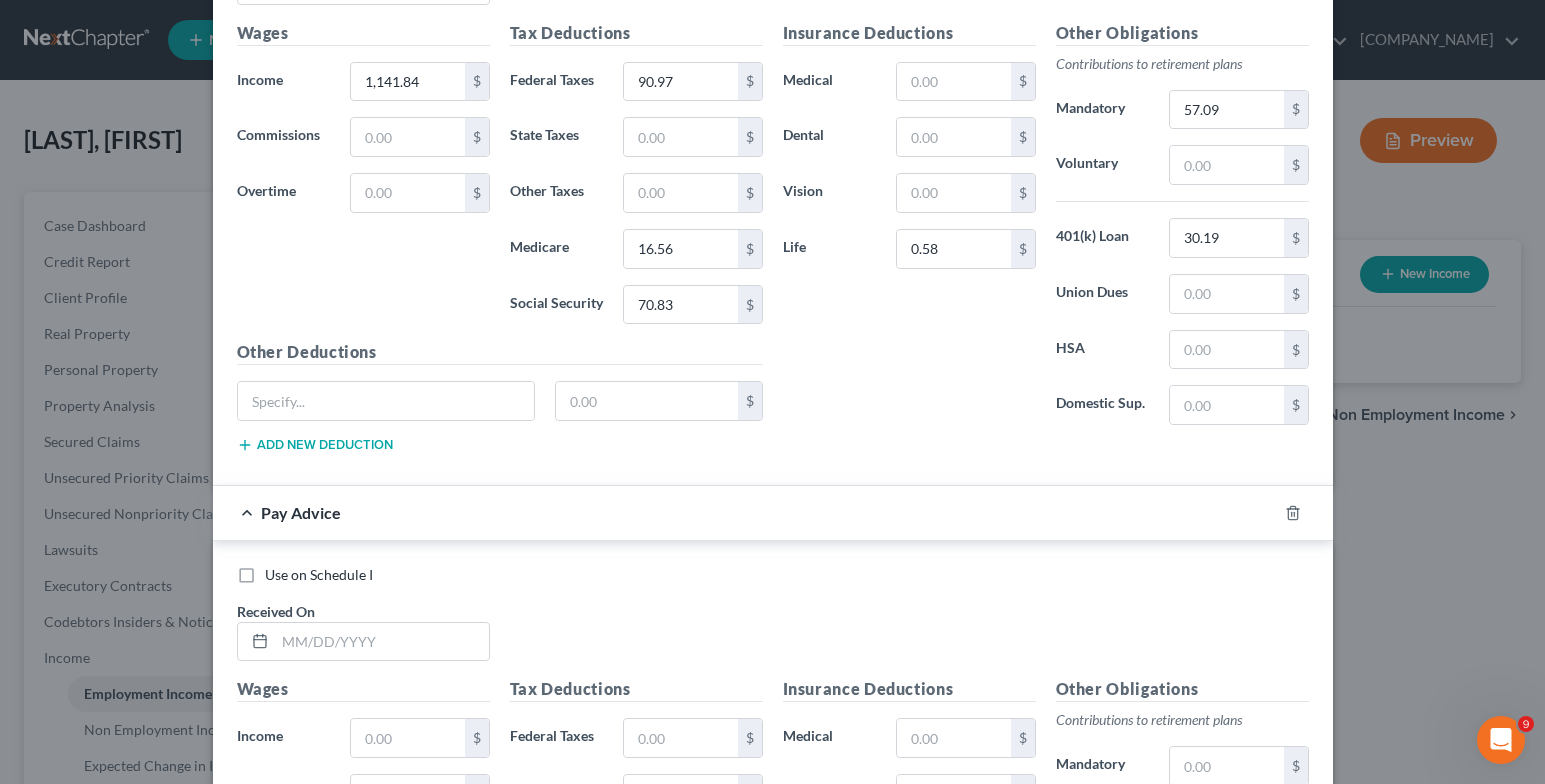 scroll, scrollTop: 3685, scrollLeft: 0, axis: vertical 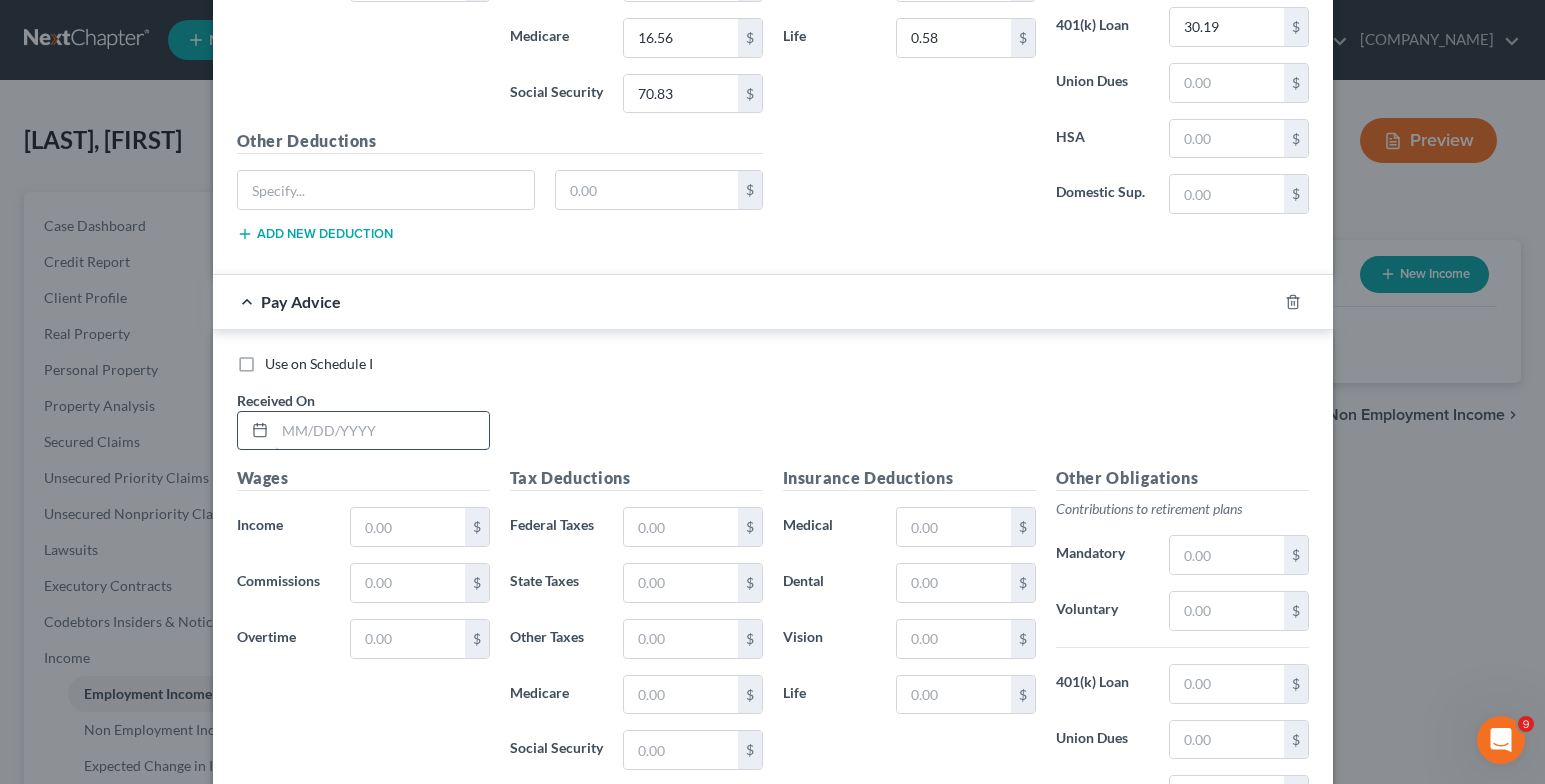 click at bounding box center (382, 431) 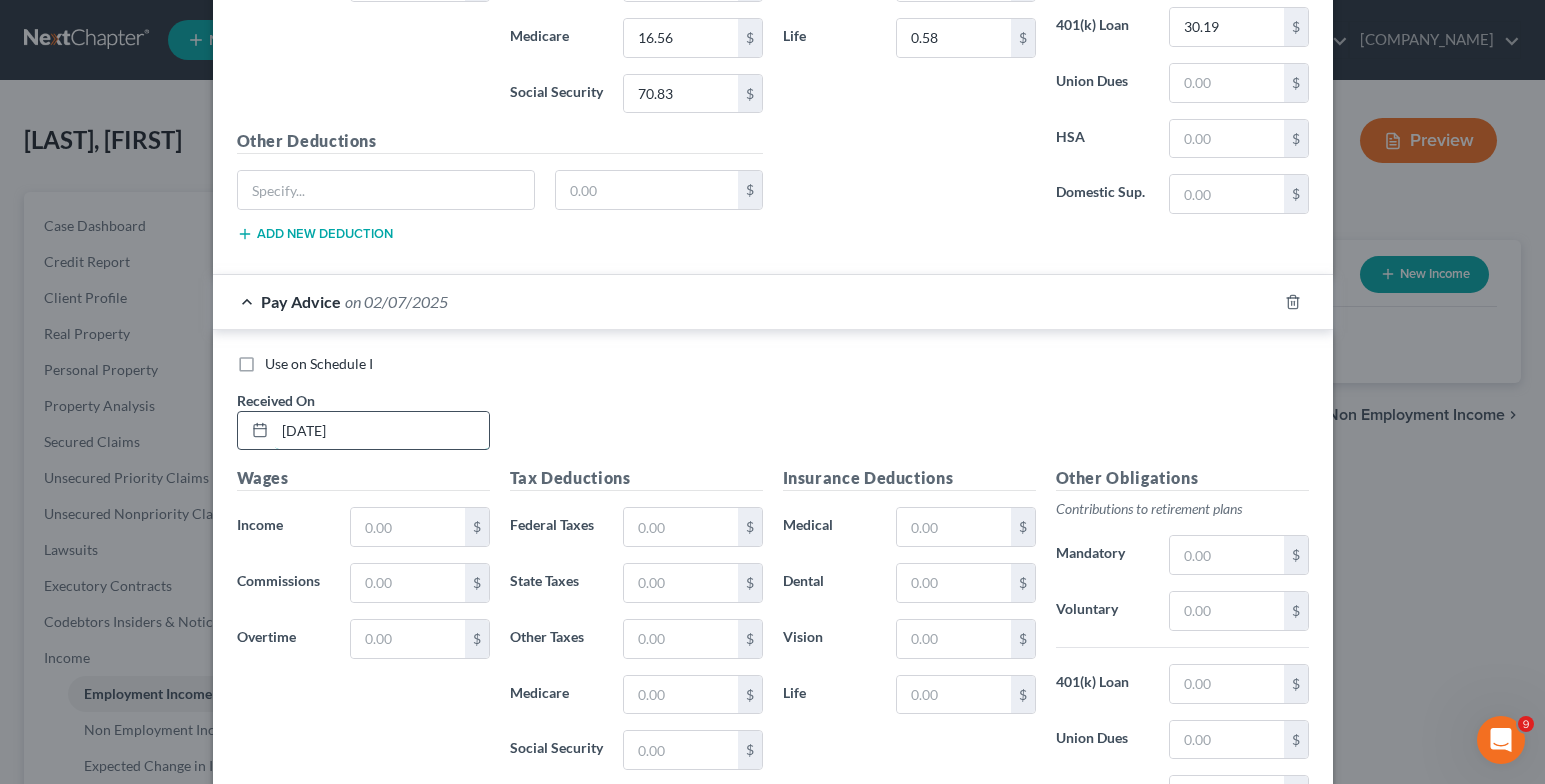 type on "[DATE]" 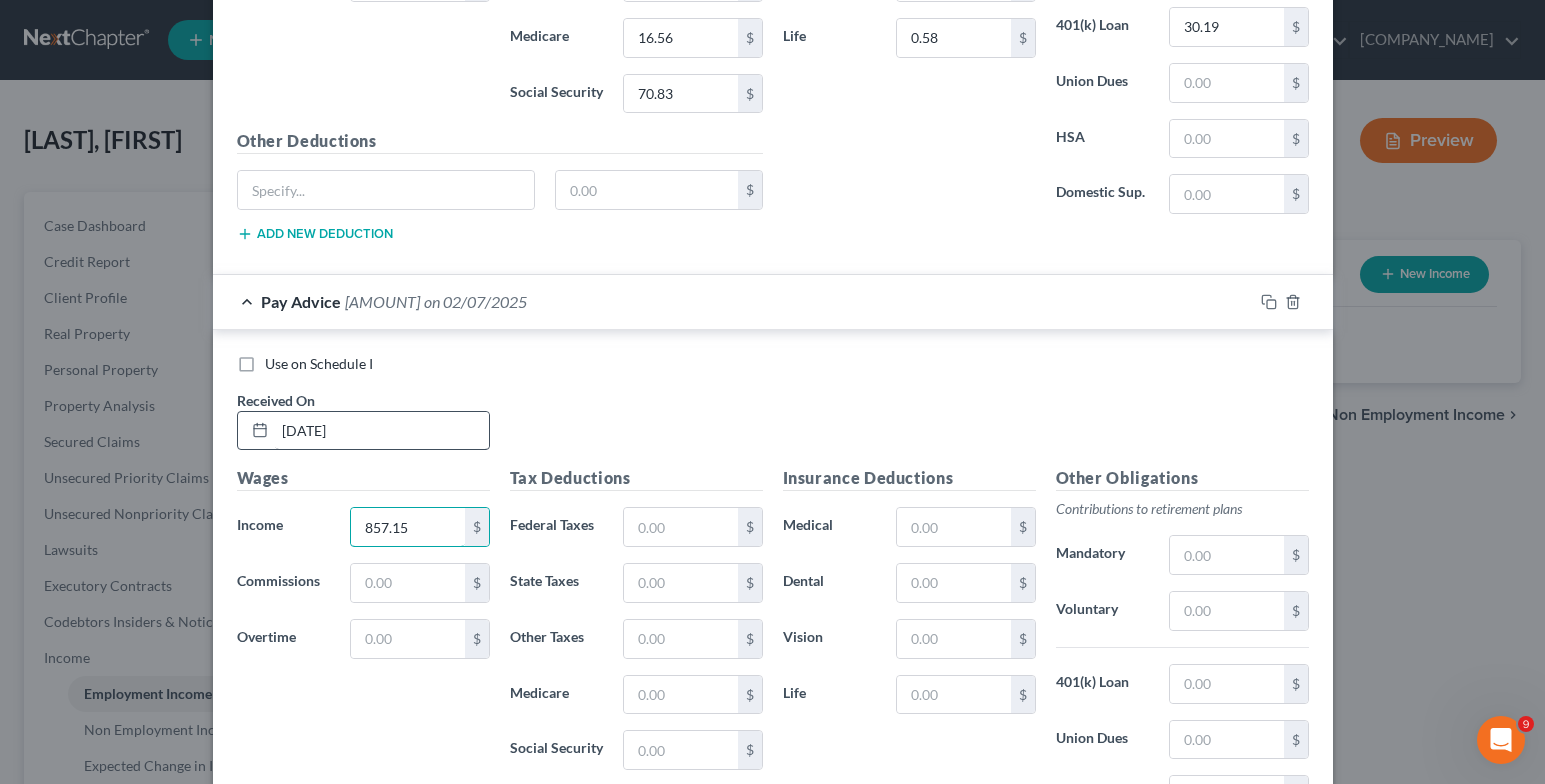 type on "857.15" 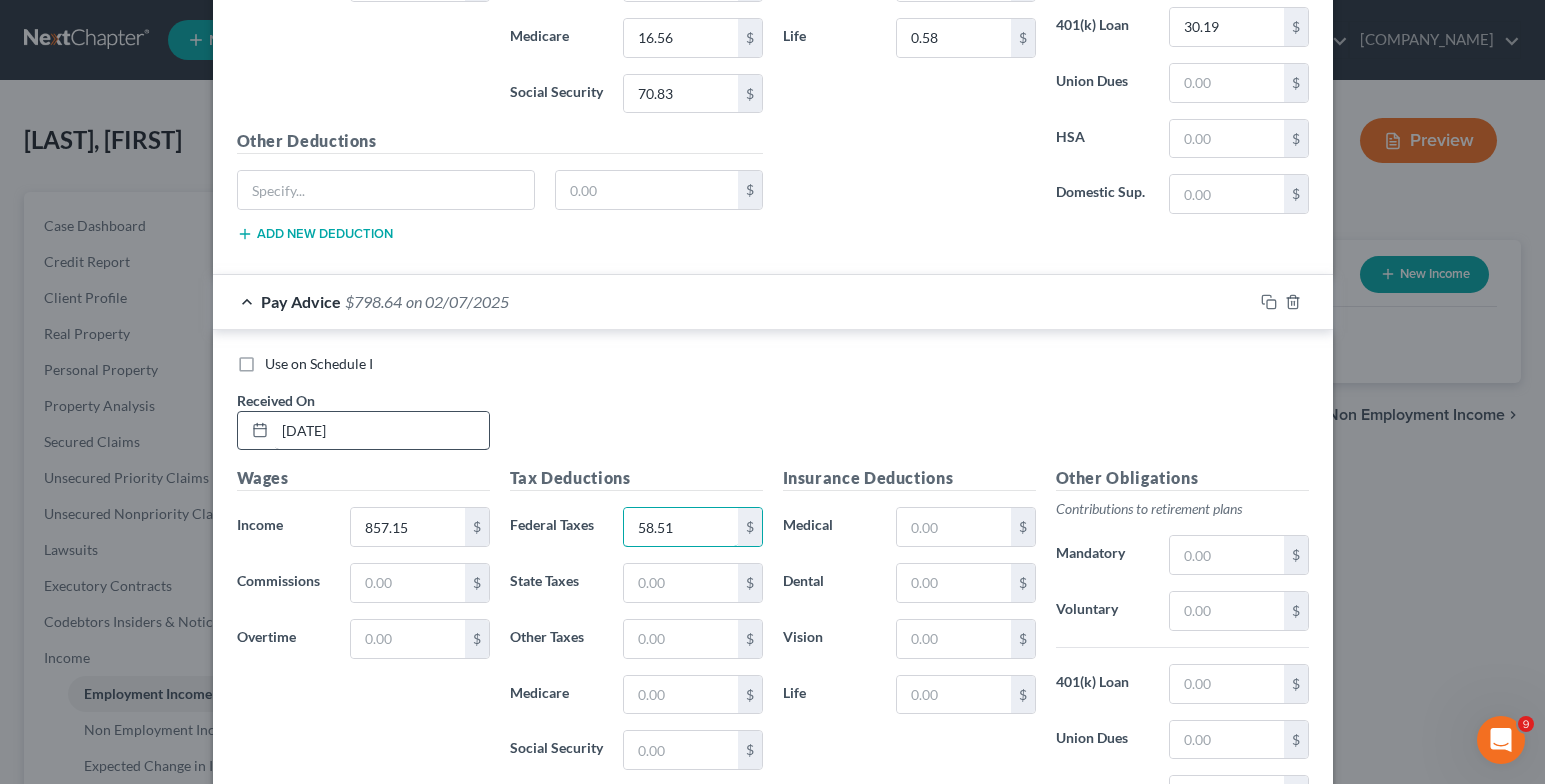 type on "58.51" 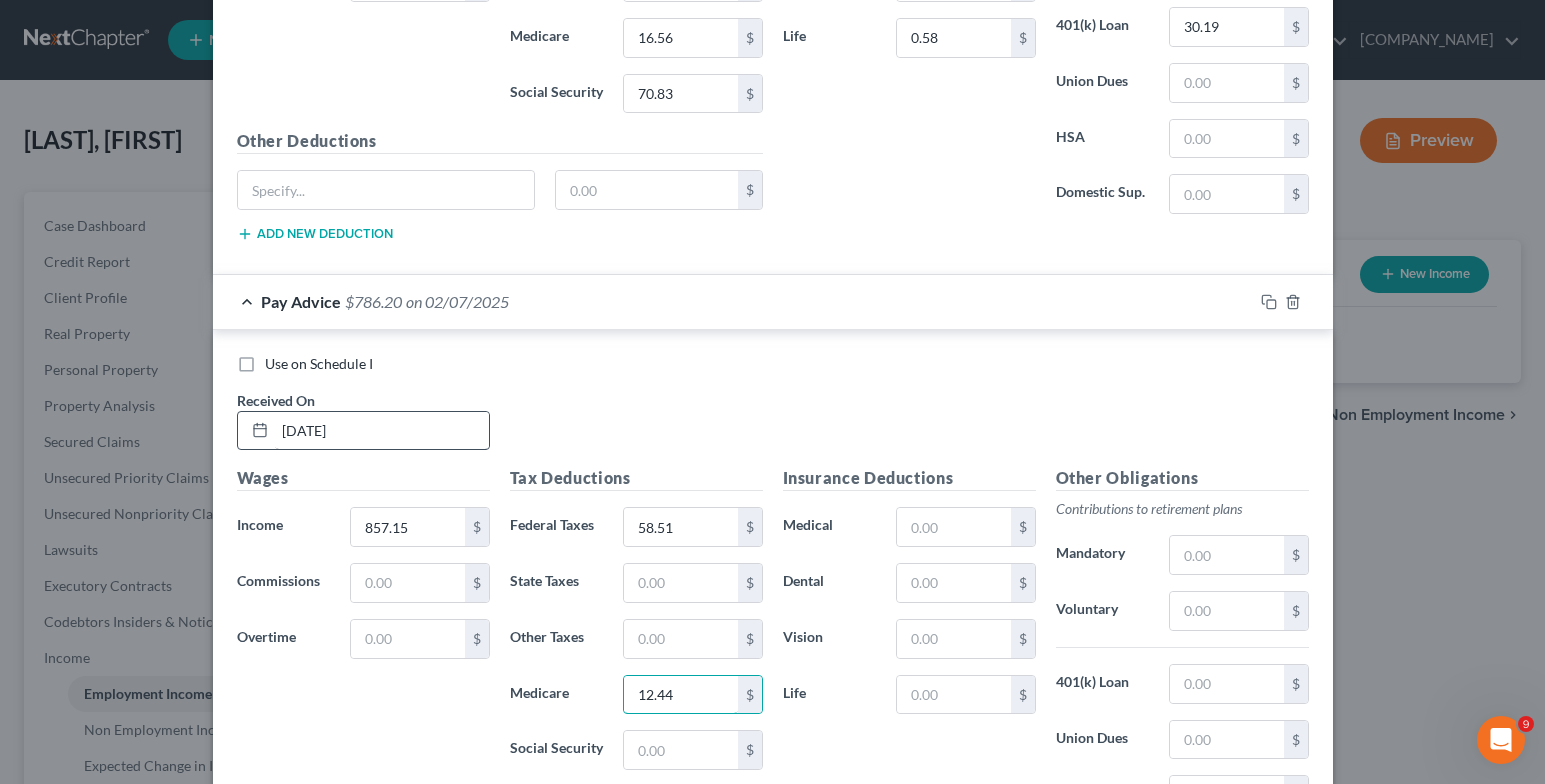 type on "12.44" 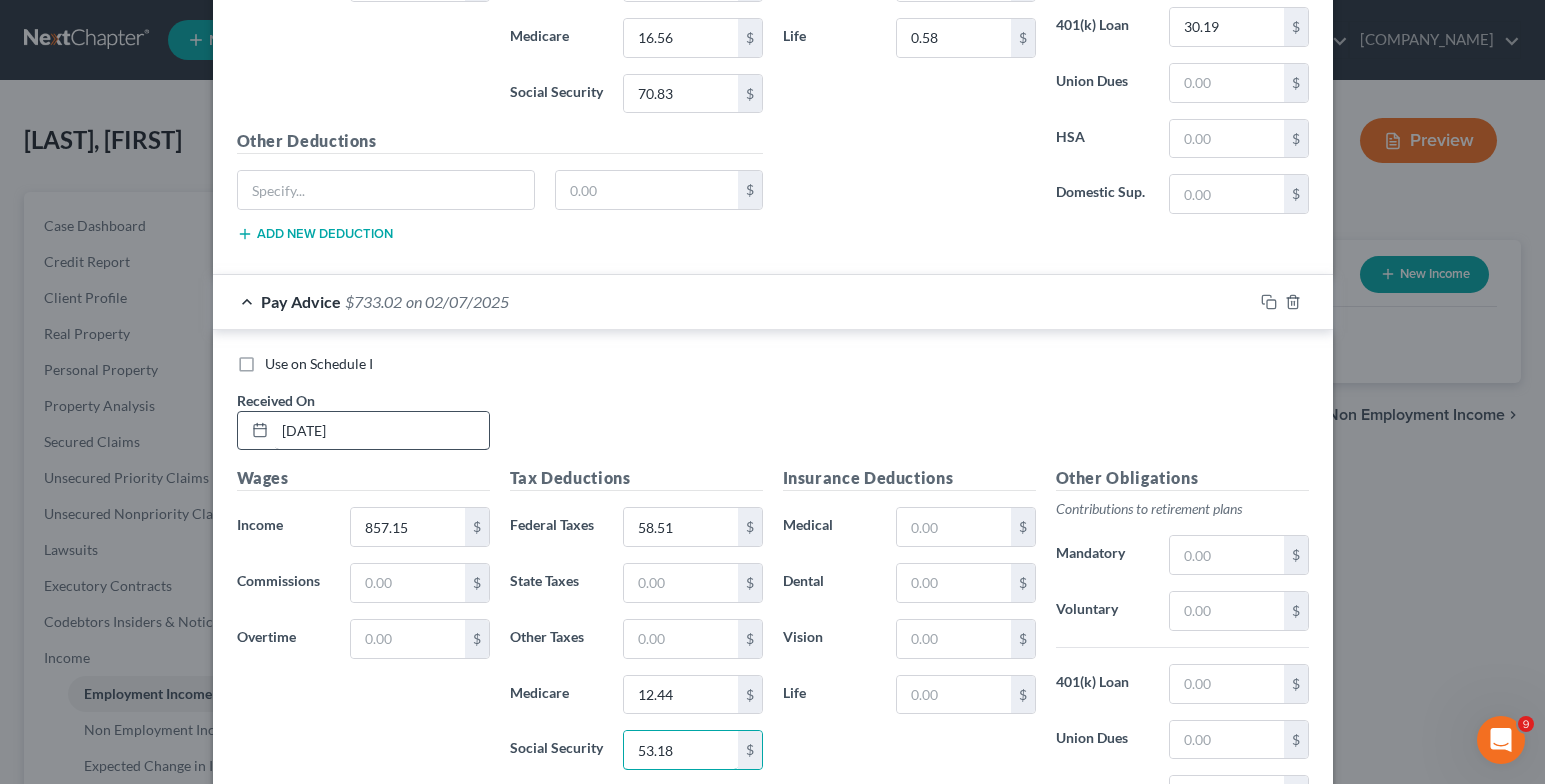 type on "53.18" 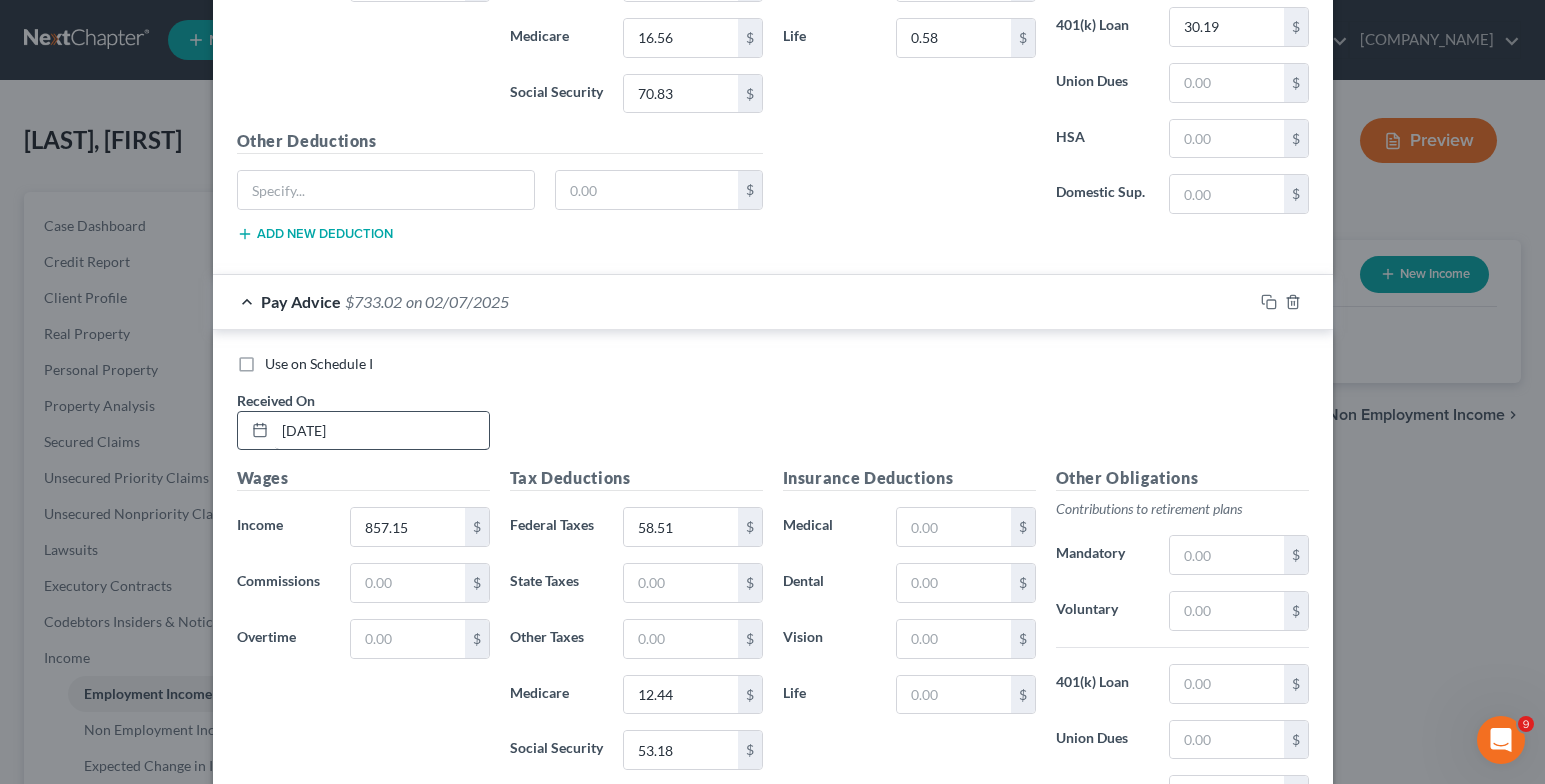 scroll, scrollTop: 3942, scrollLeft: 0, axis: vertical 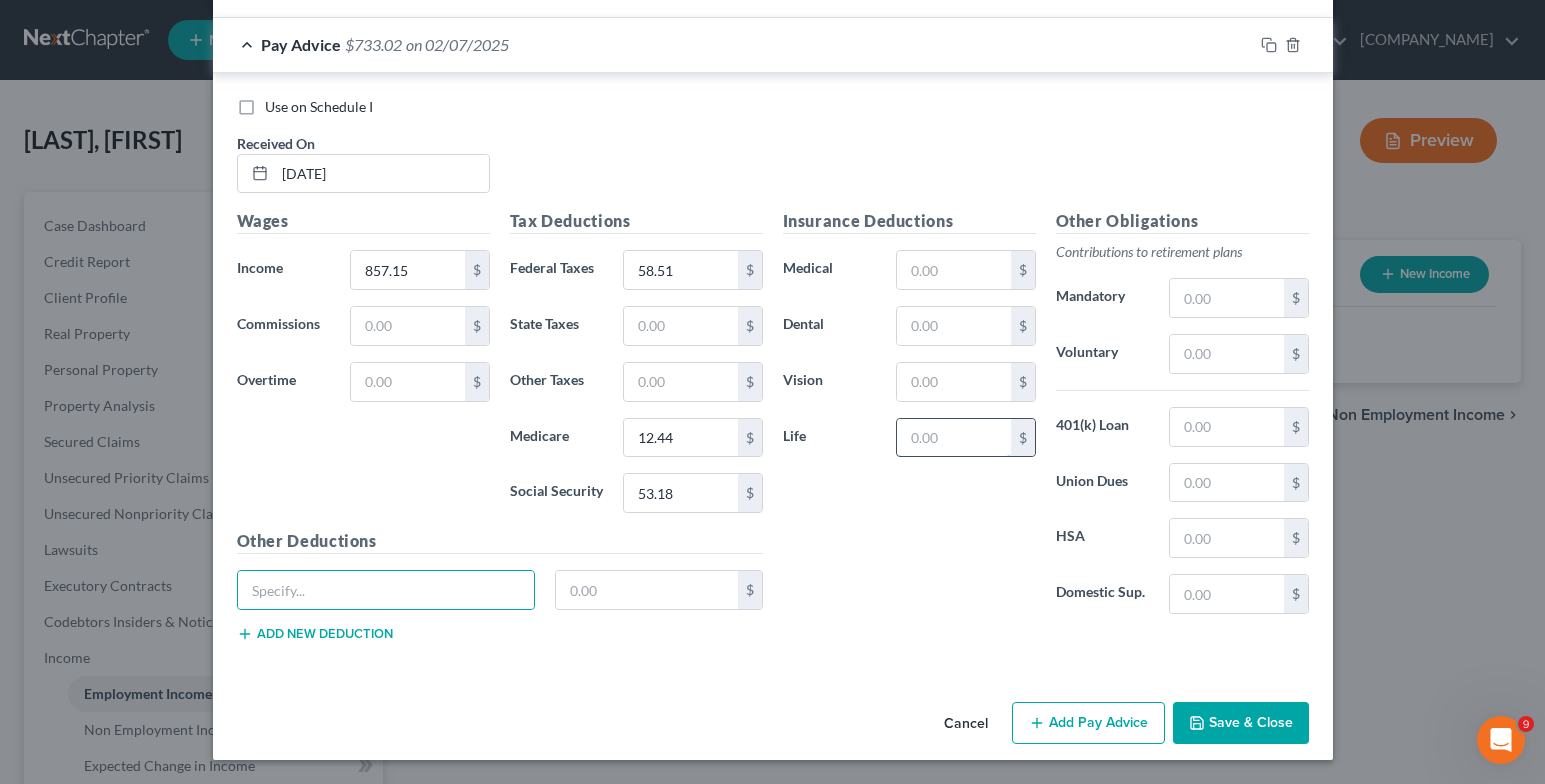 click at bounding box center [953, 438] 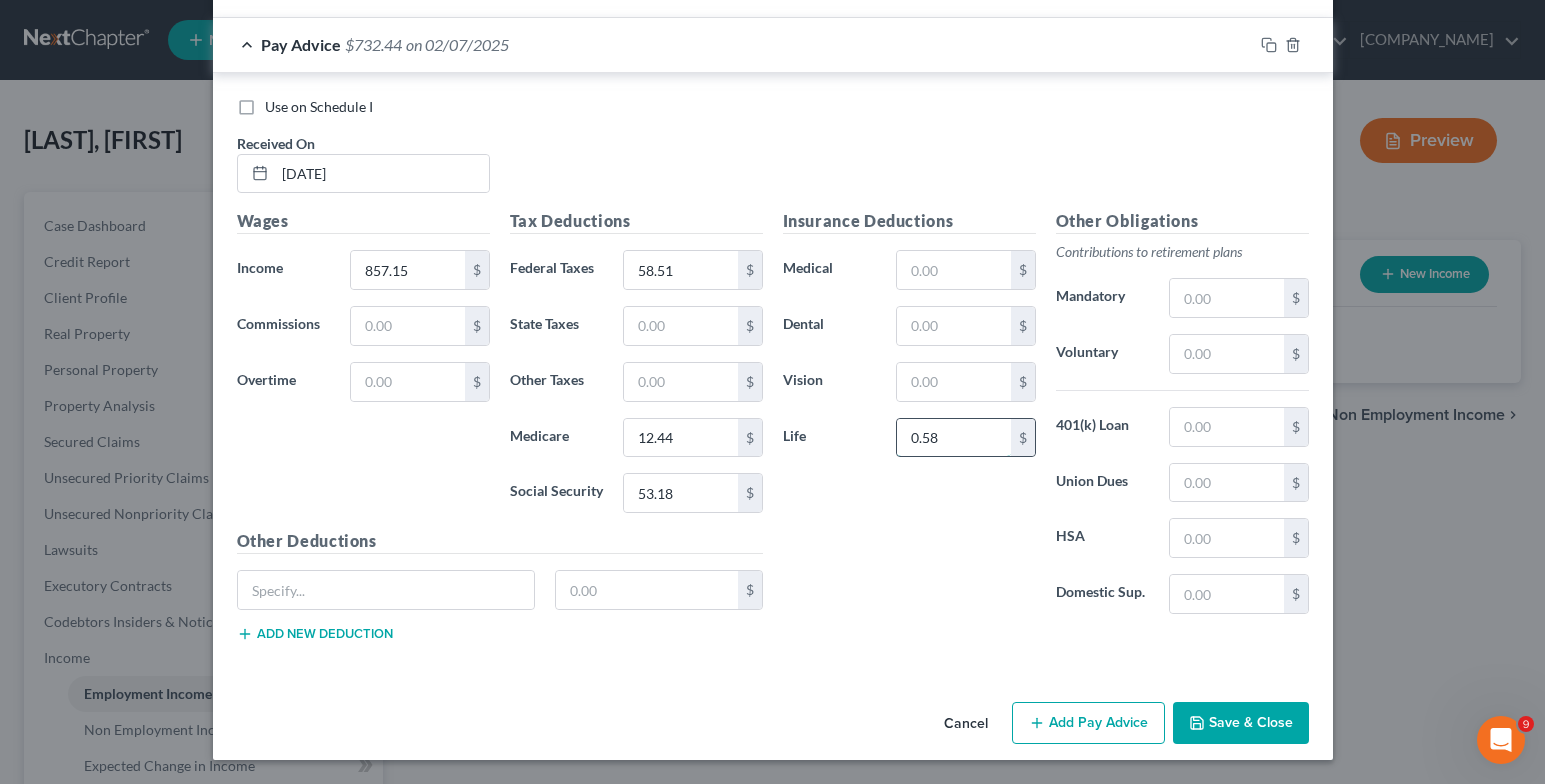 type on "0.58" 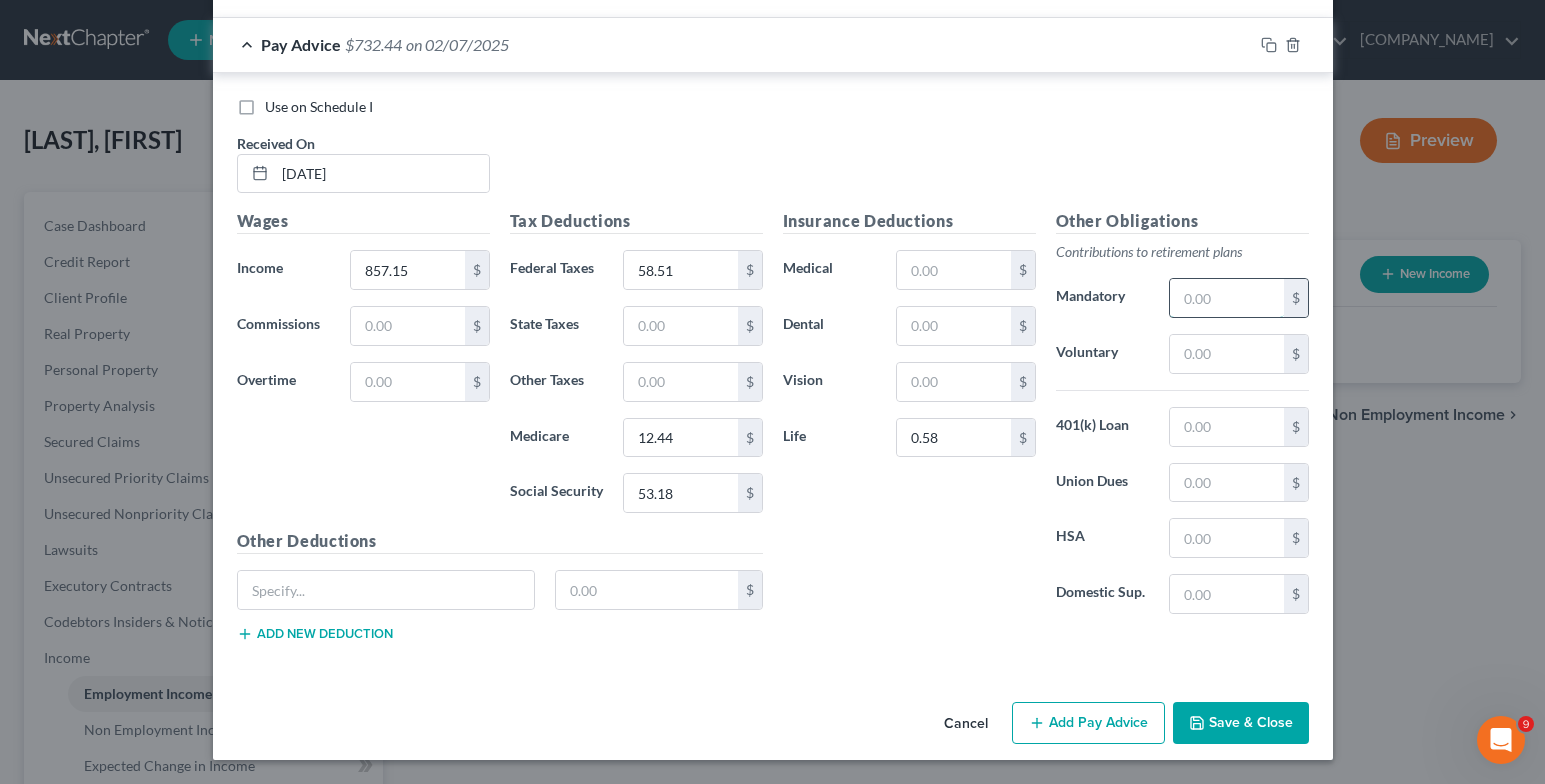 click at bounding box center [1226, 298] 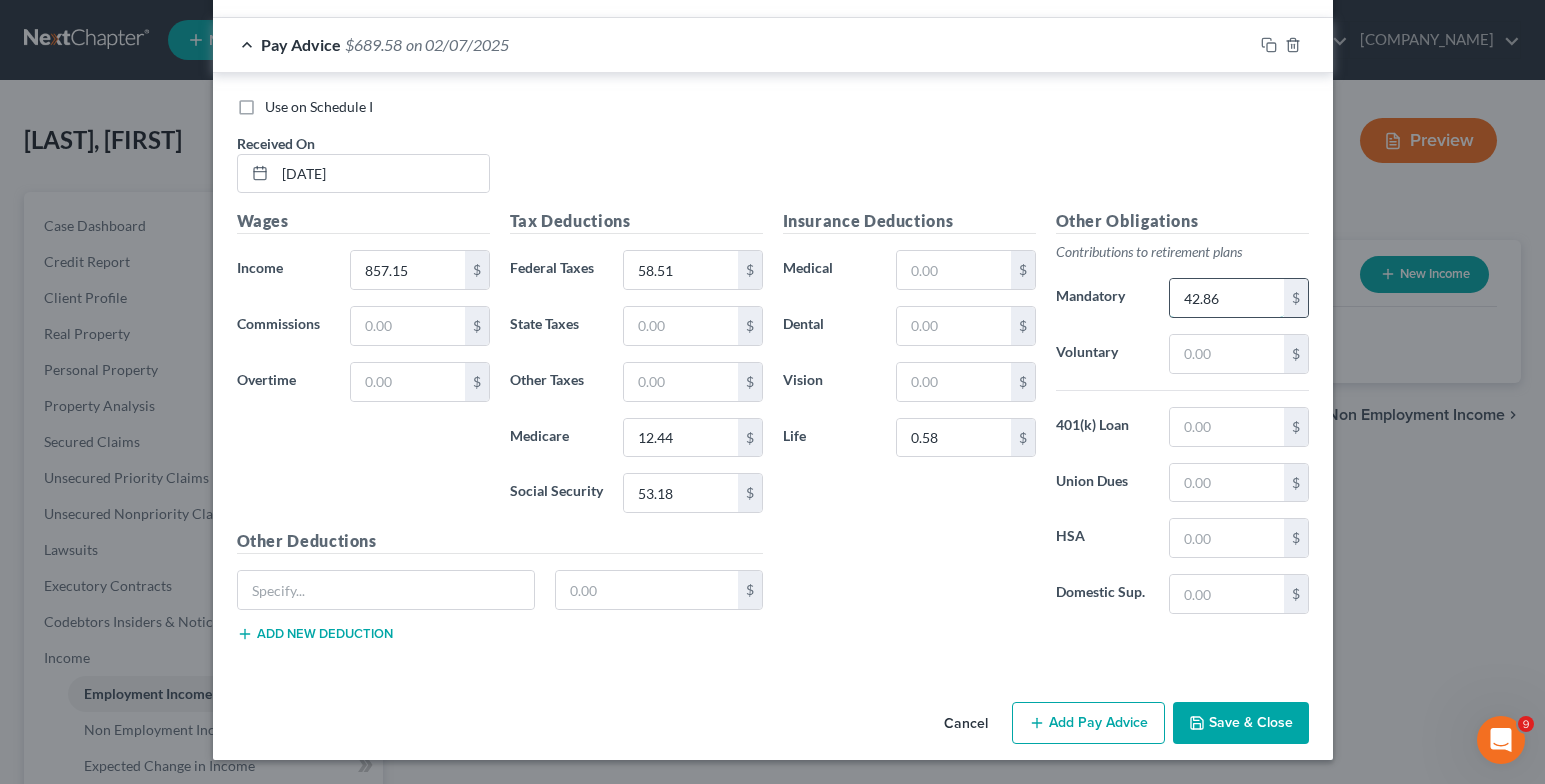 type on "42.86" 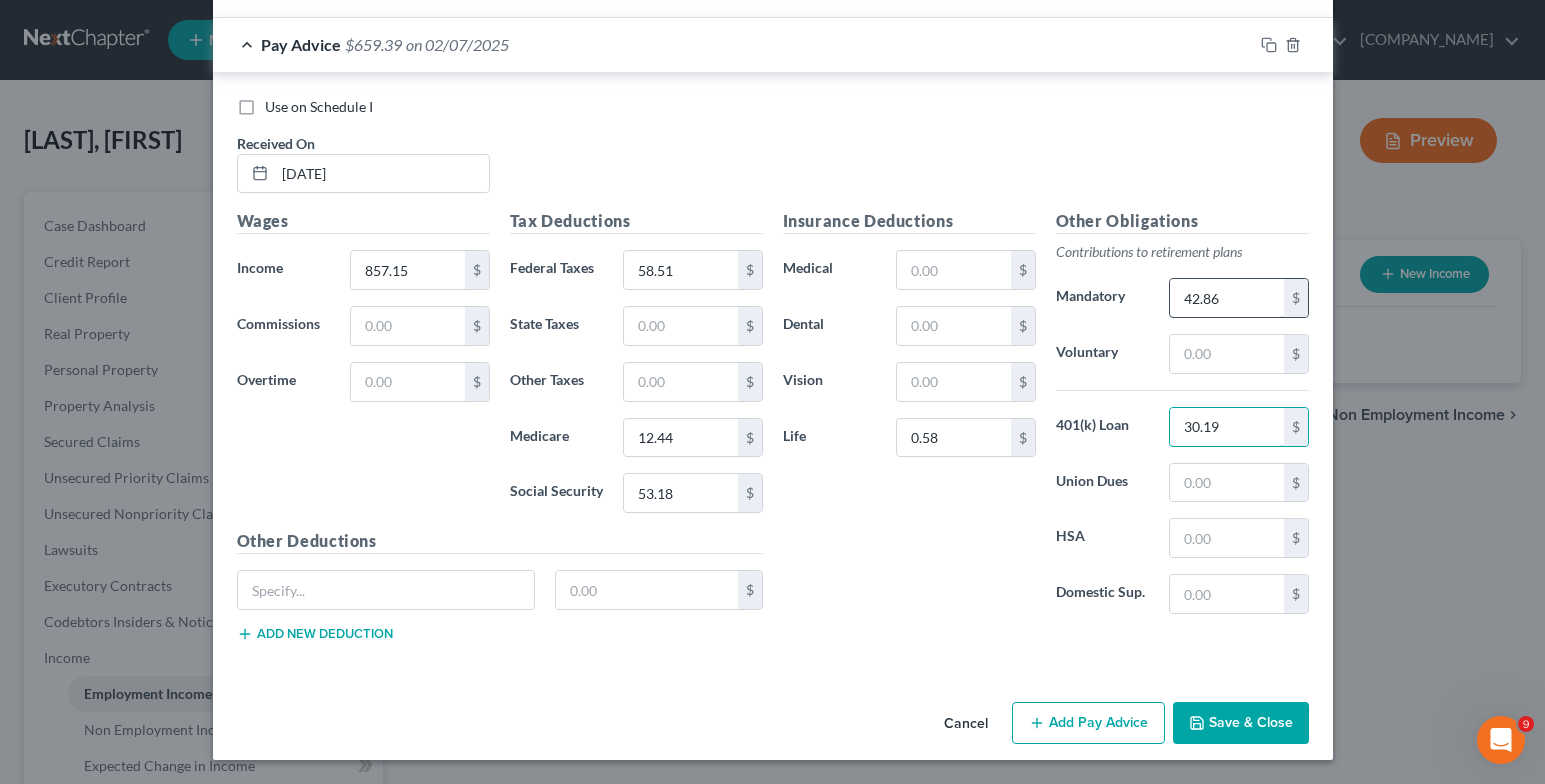 type on "30.19" 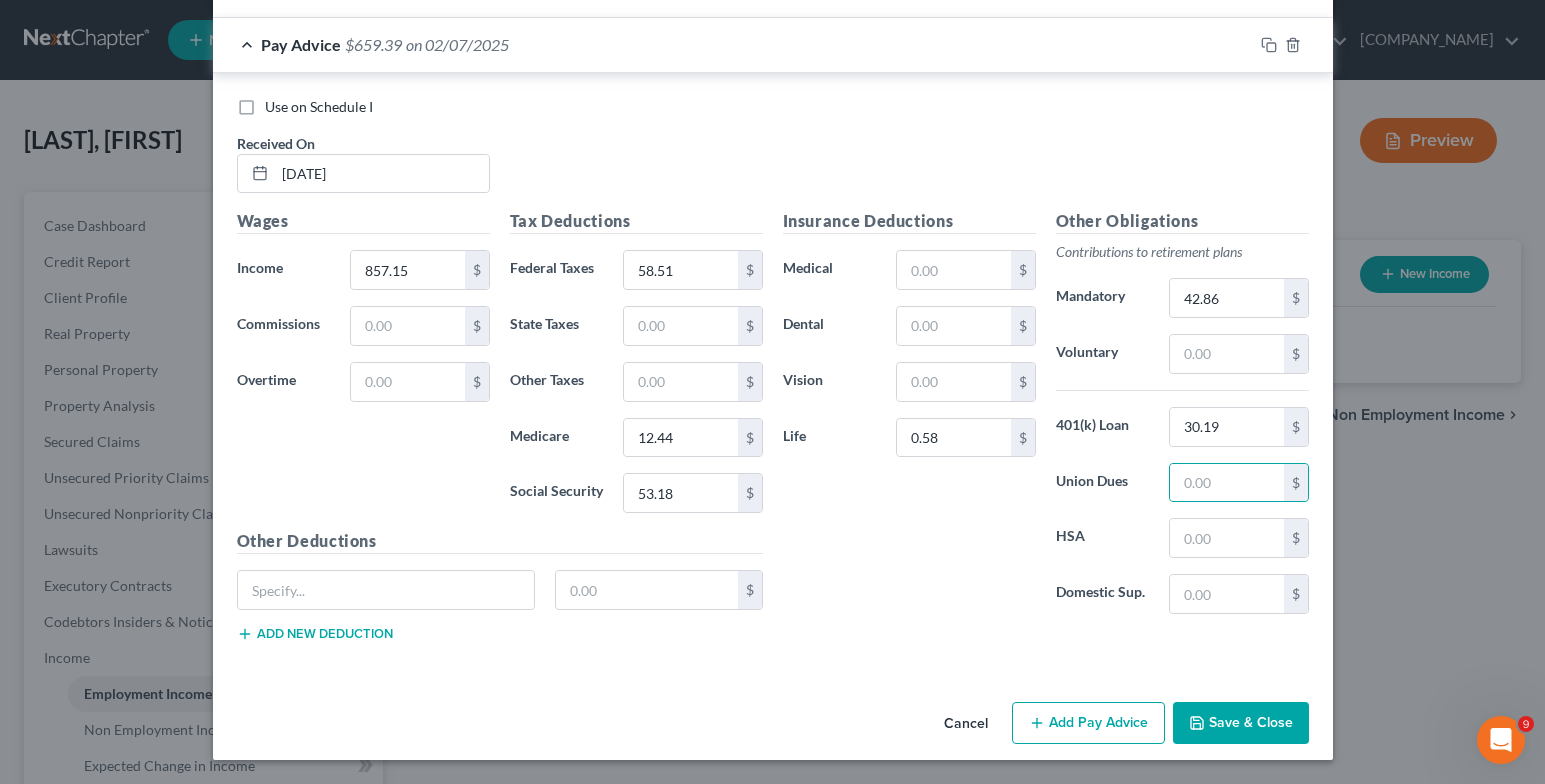 click on "Add Pay Advice" at bounding box center [1088, 723] 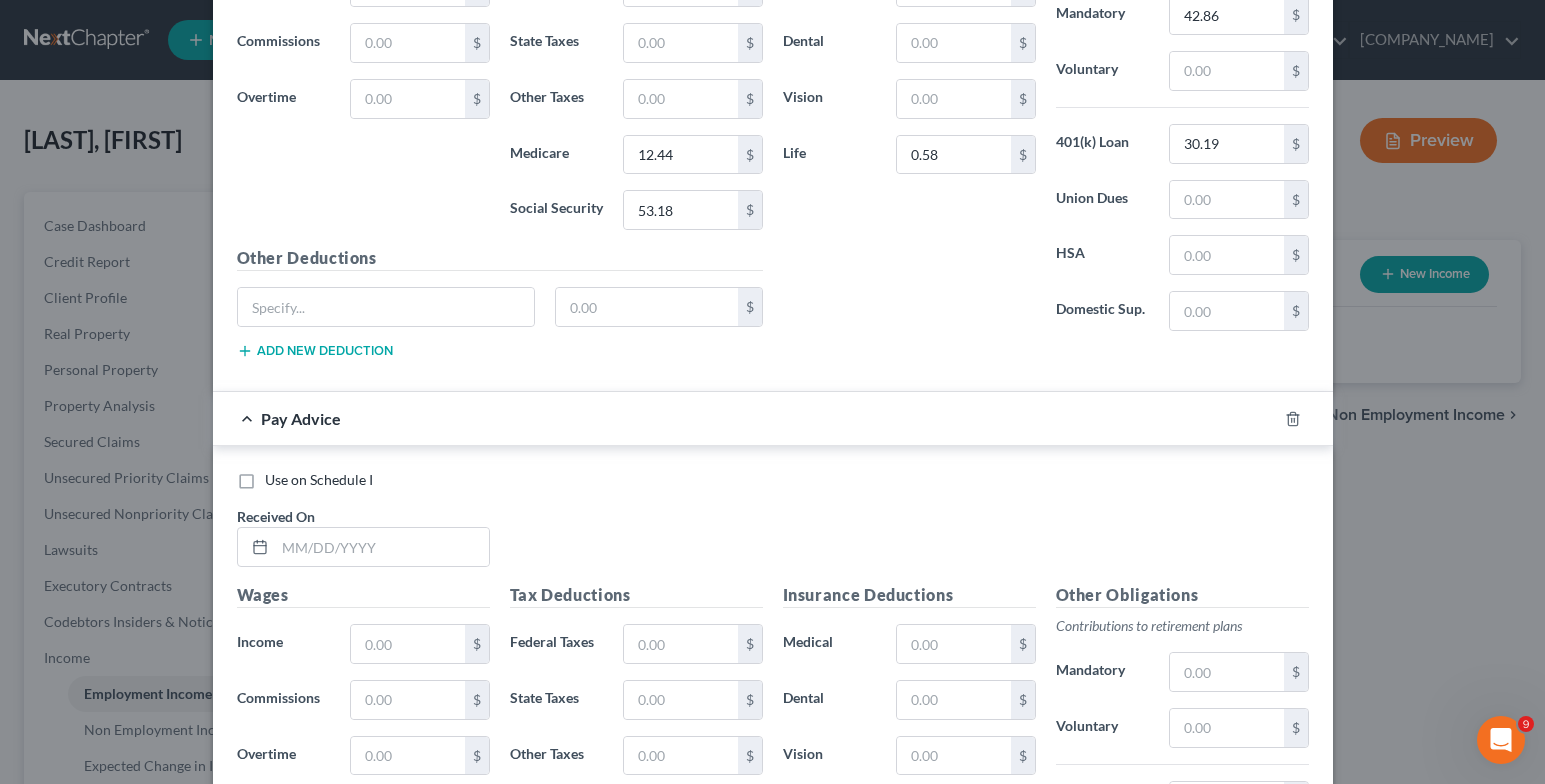 scroll, scrollTop: 4242, scrollLeft: 0, axis: vertical 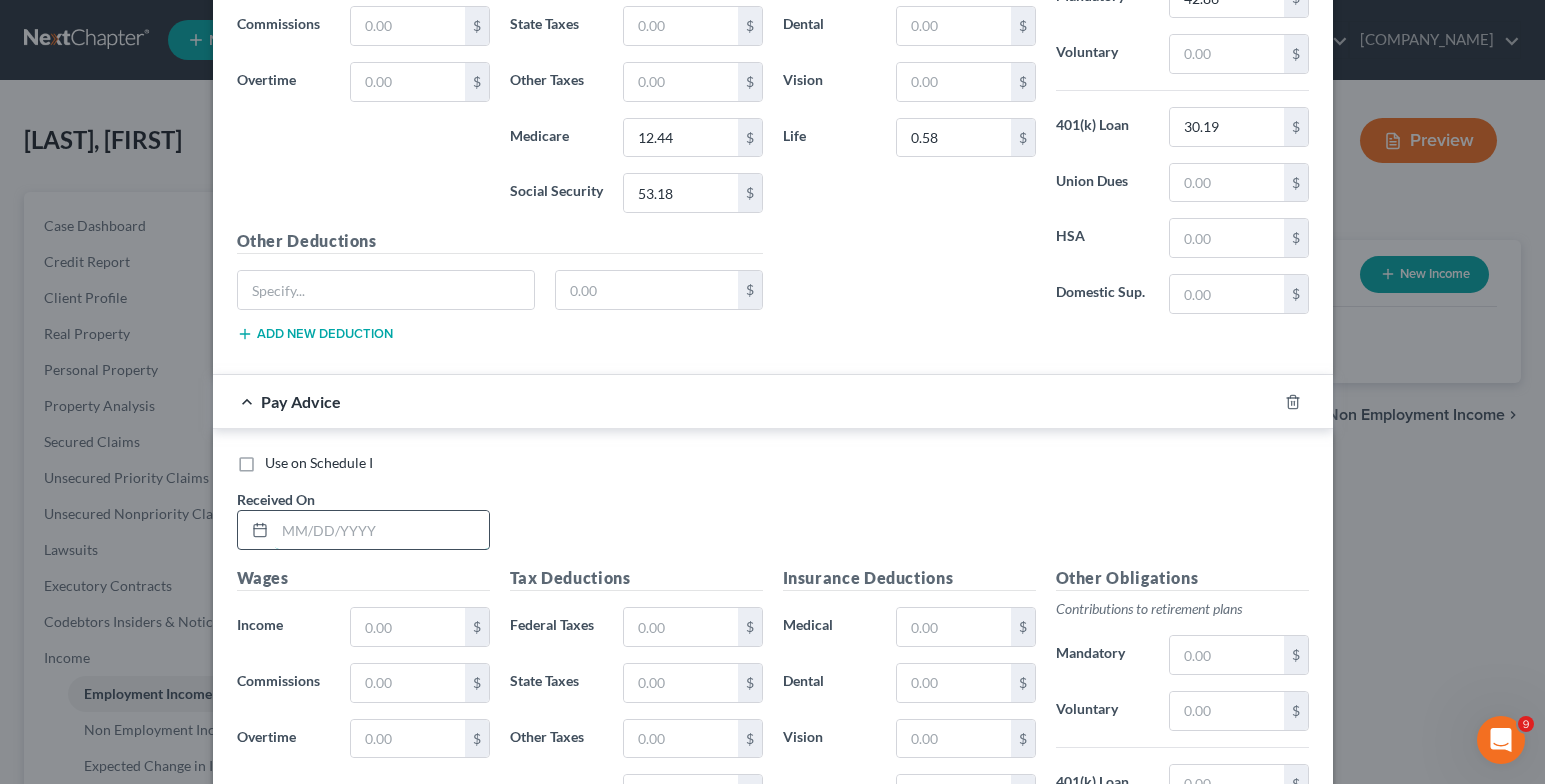 click at bounding box center (382, 530) 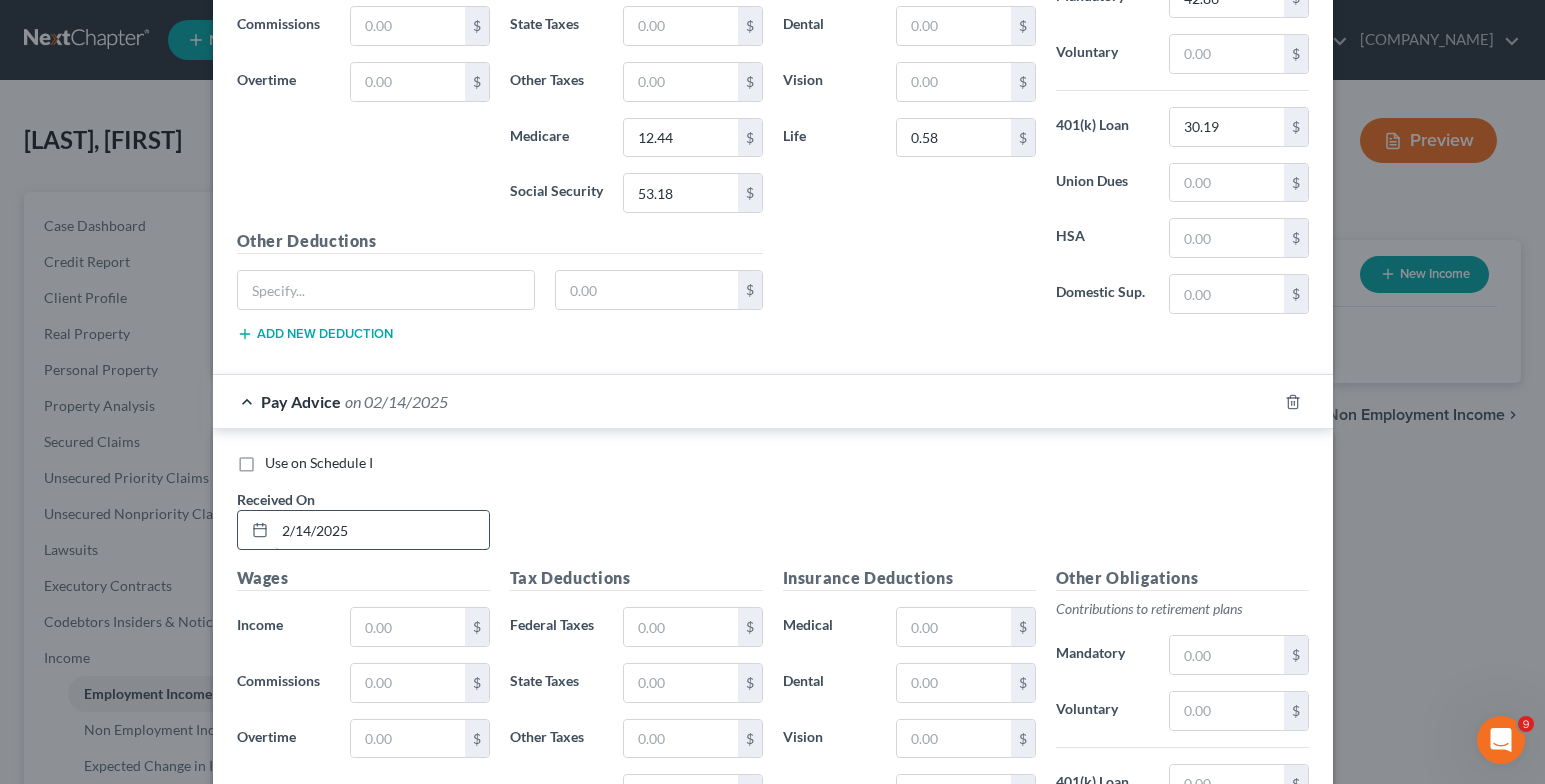 type on "2/14/2025" 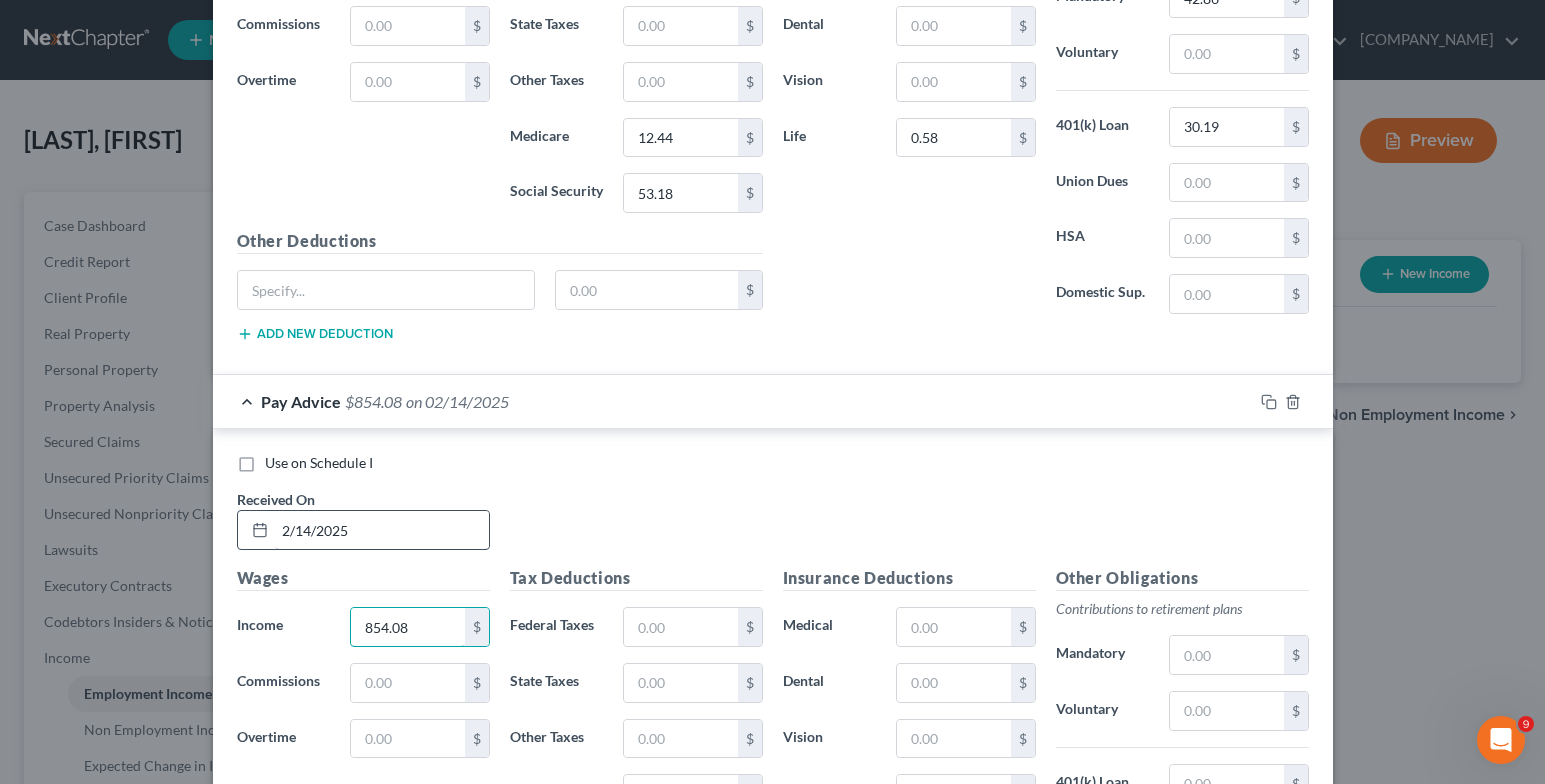 type on "854.08" 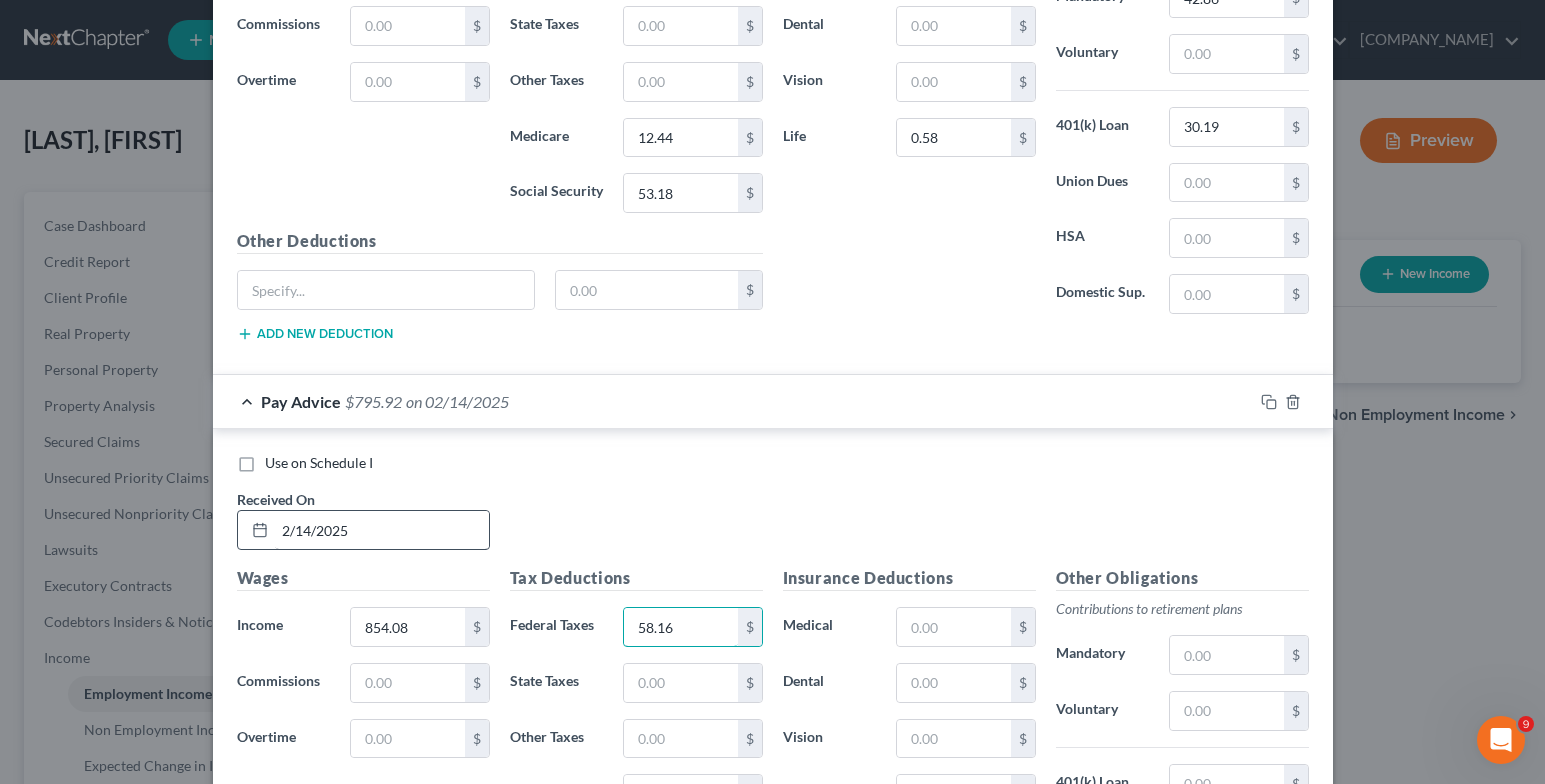 type on "58.16" 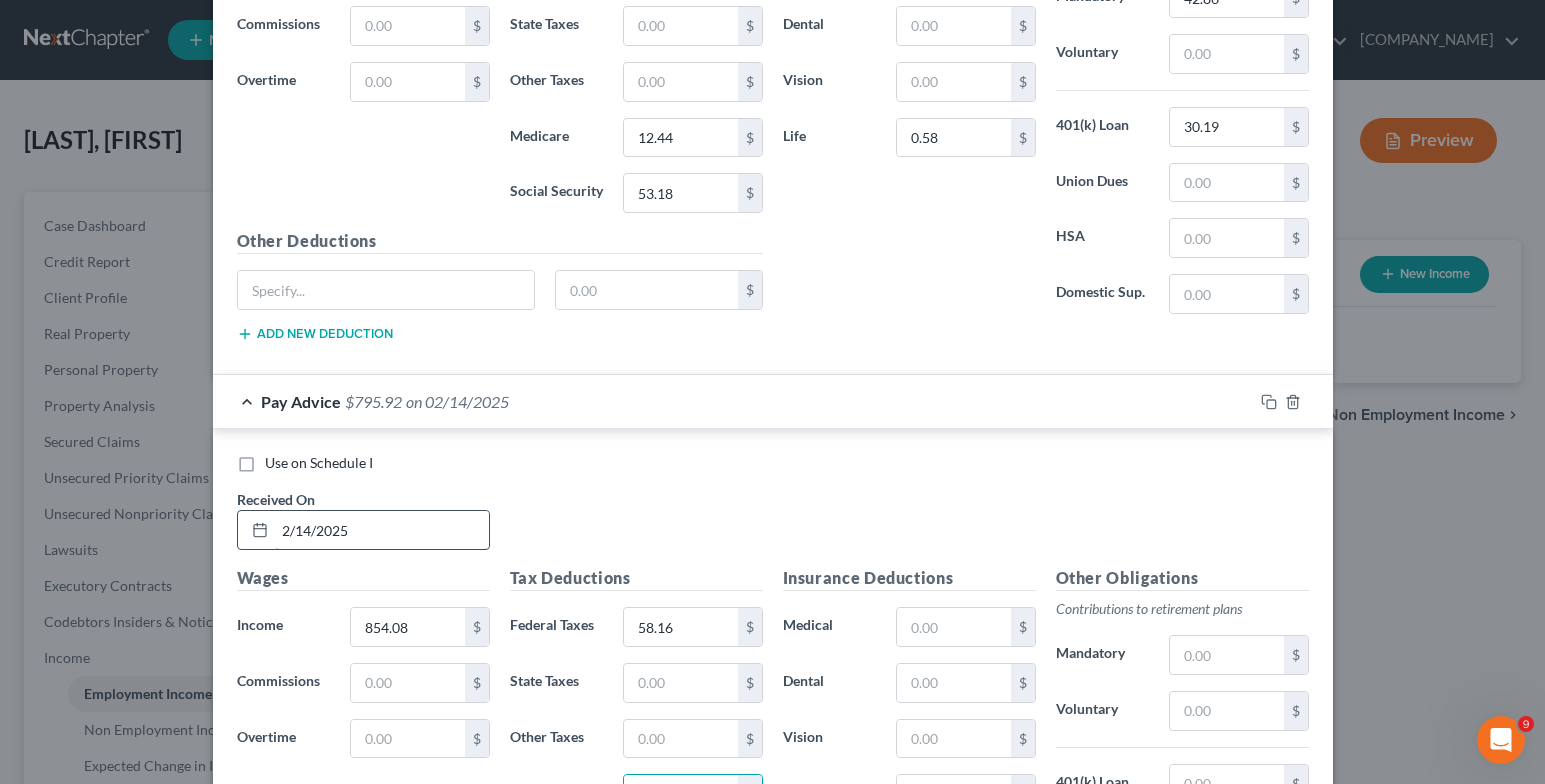 scroll, scrollTop: 4271, scrollLeft: 0, axis: vertical 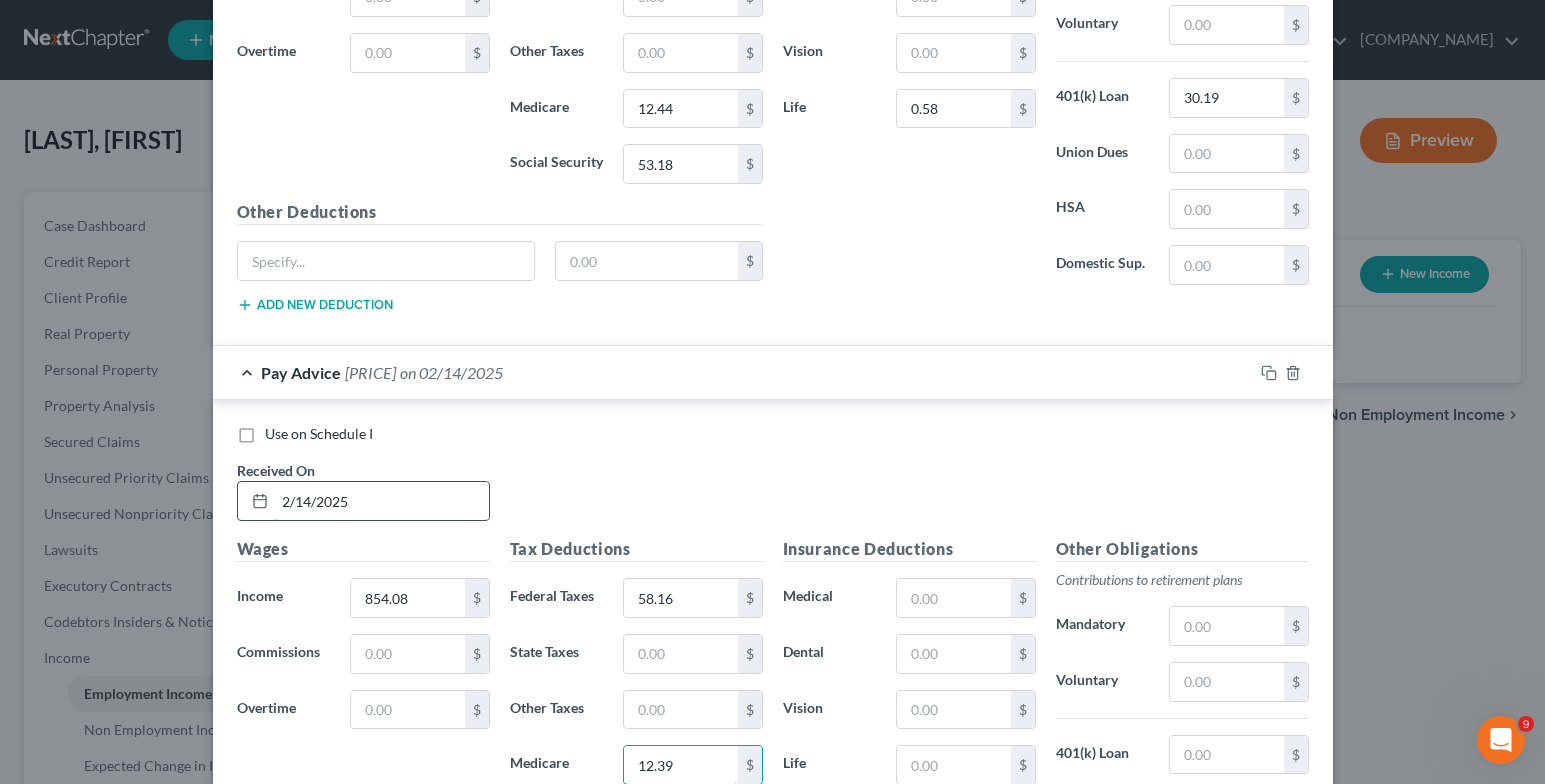 type on "12.39" 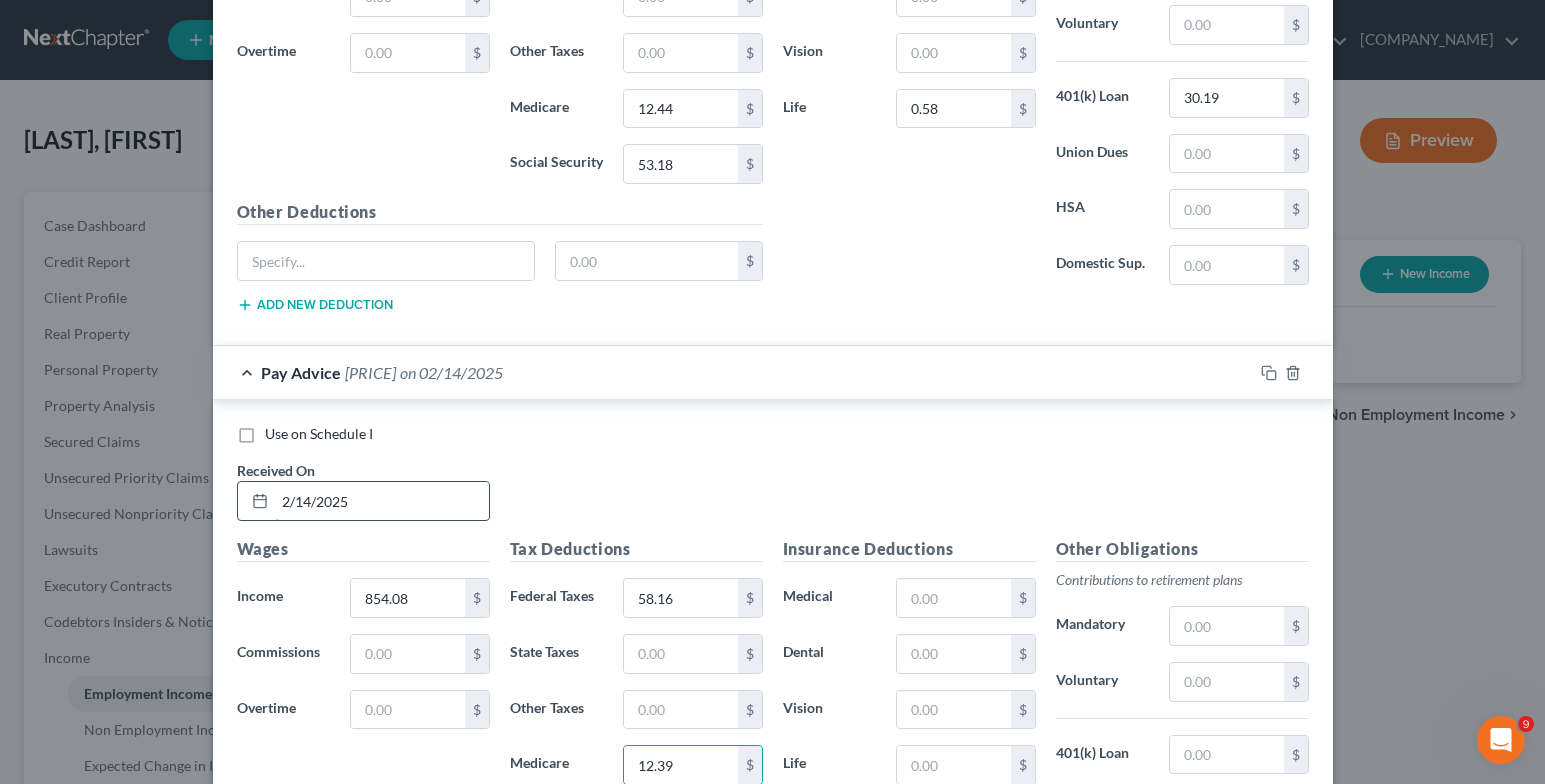 scroll, scrollTop: 4598, scrollLeft: 0, axis: vertical 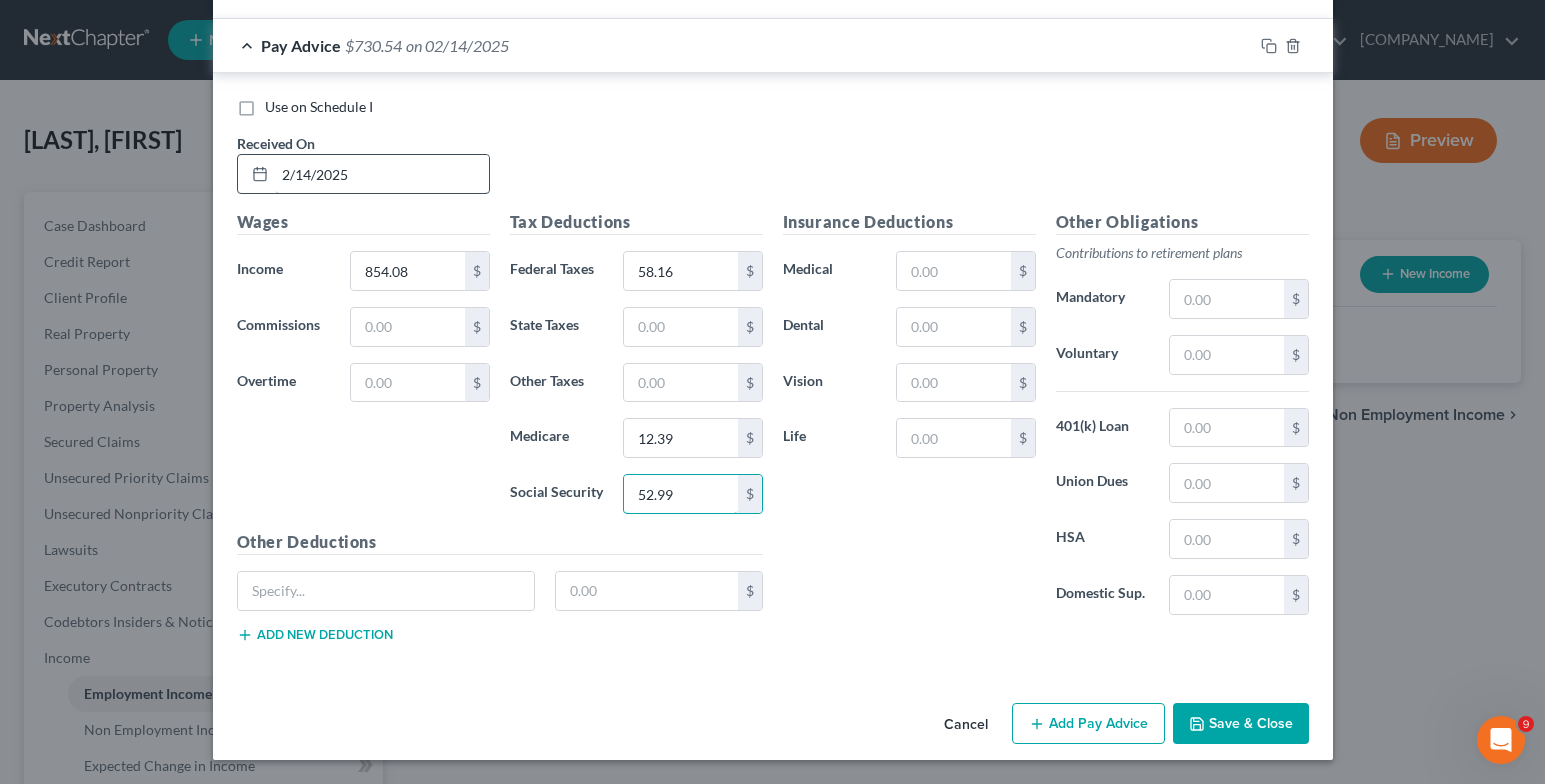 type on "52.99" 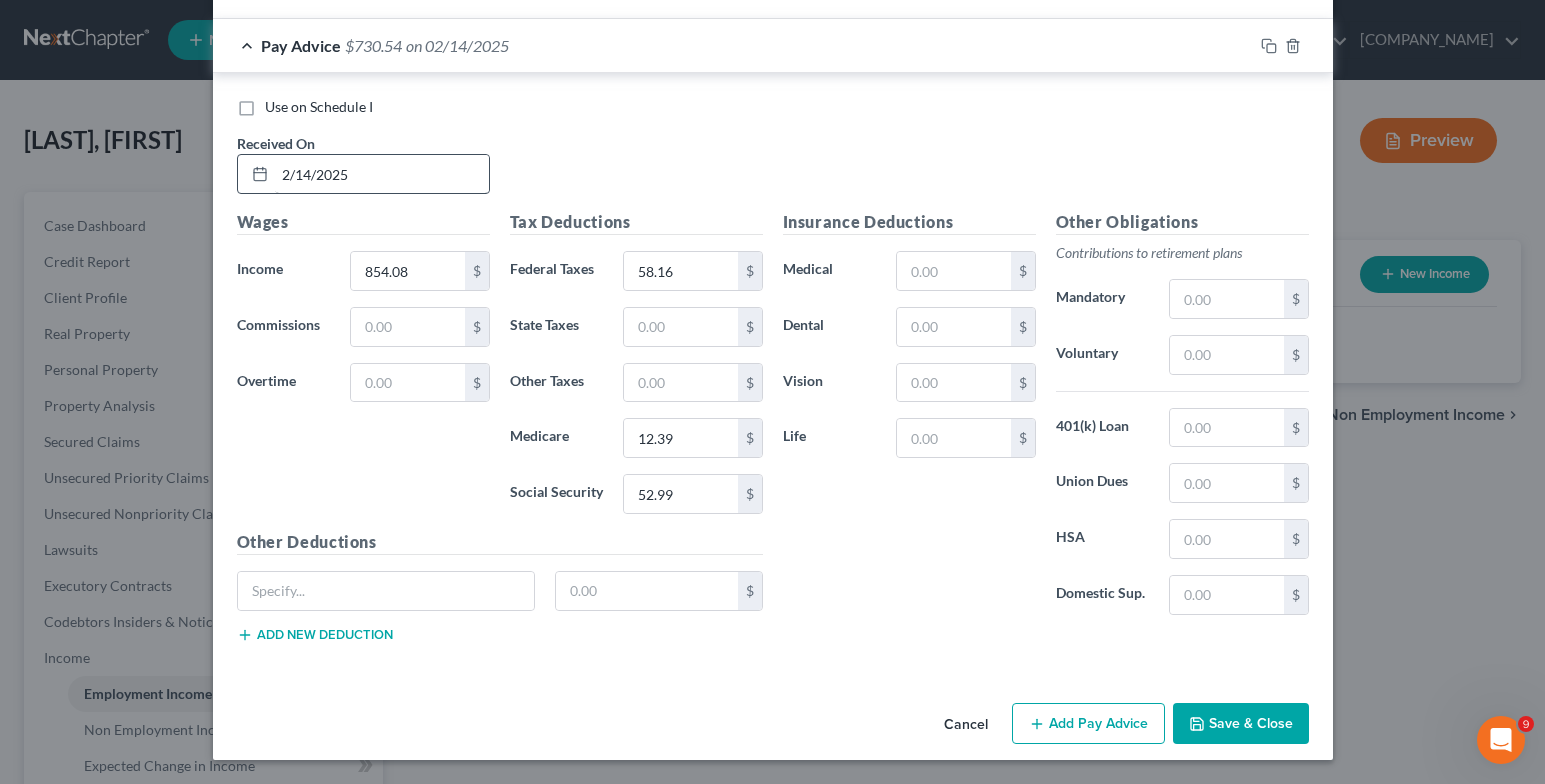 type 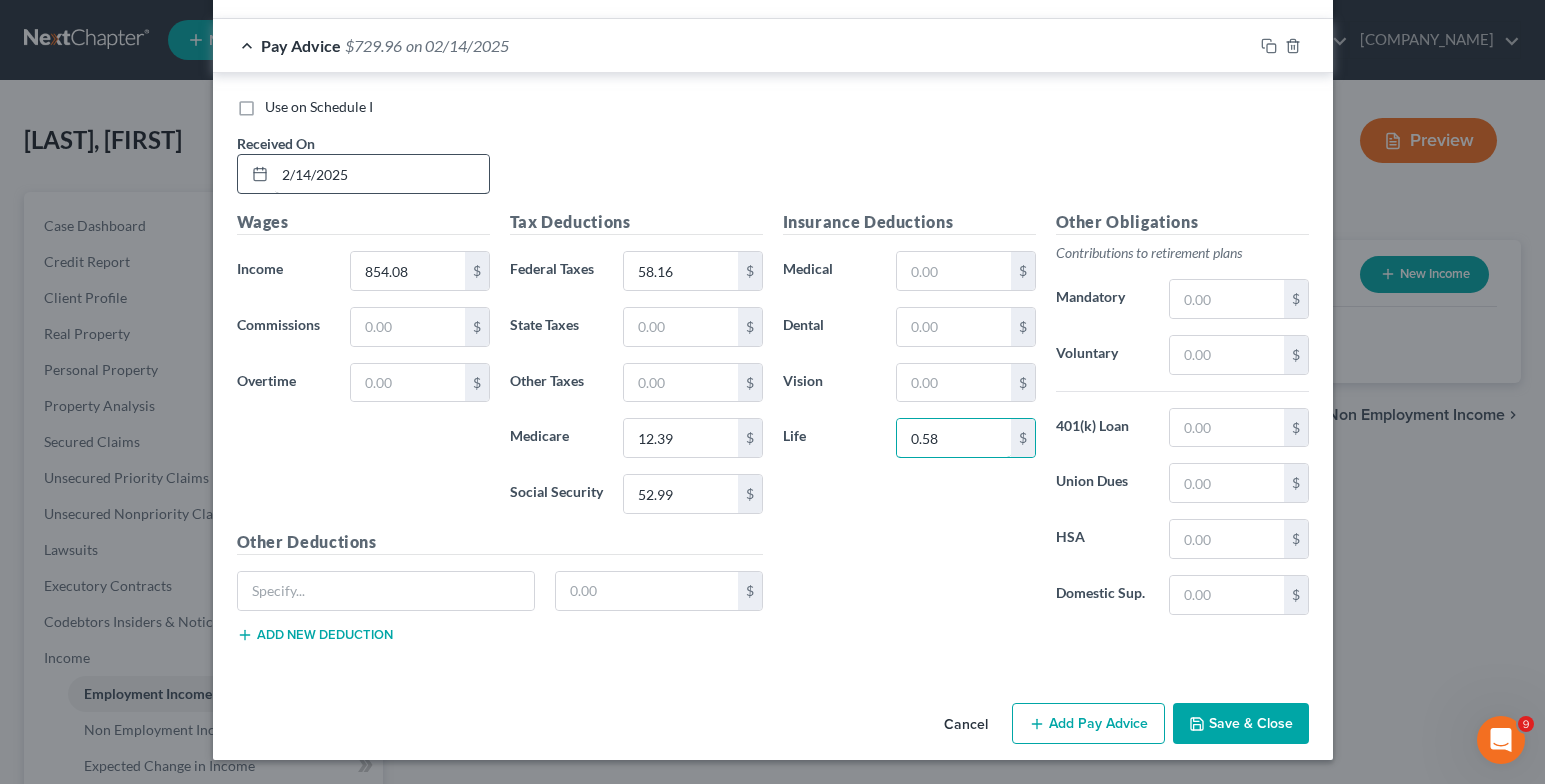type on "0.58" 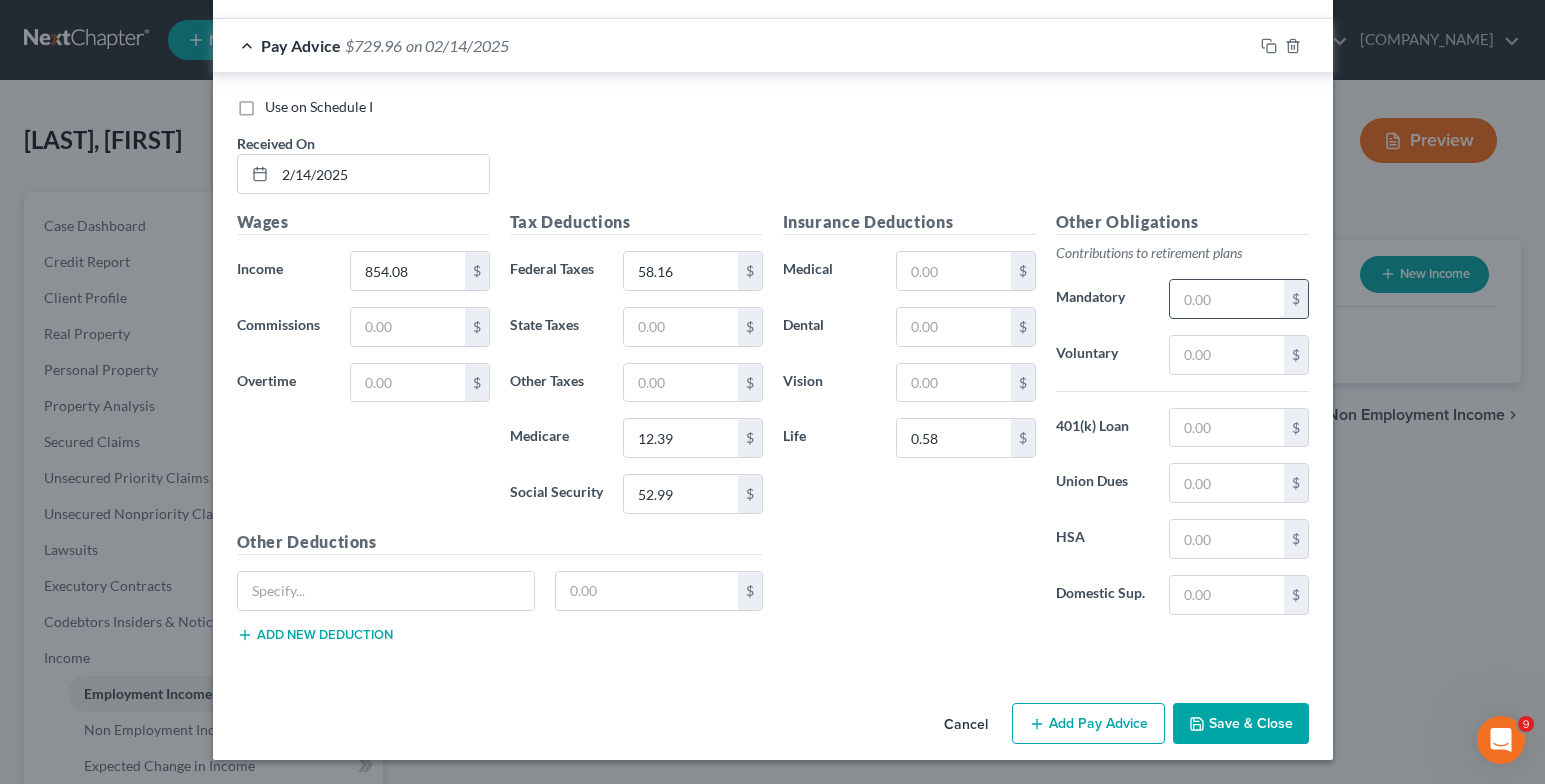 click at bounding box center [1226, 299] 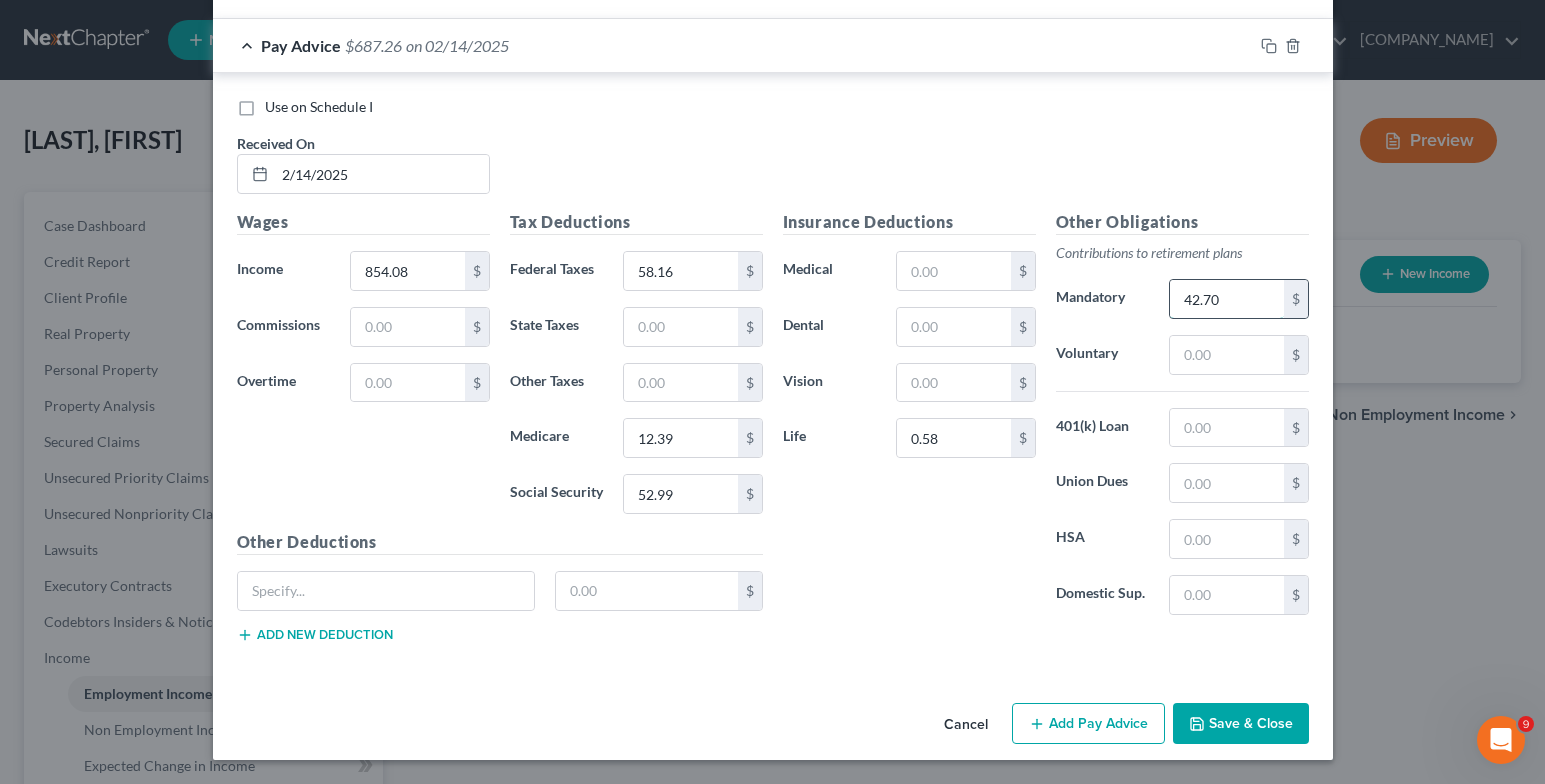 type on "42.70" 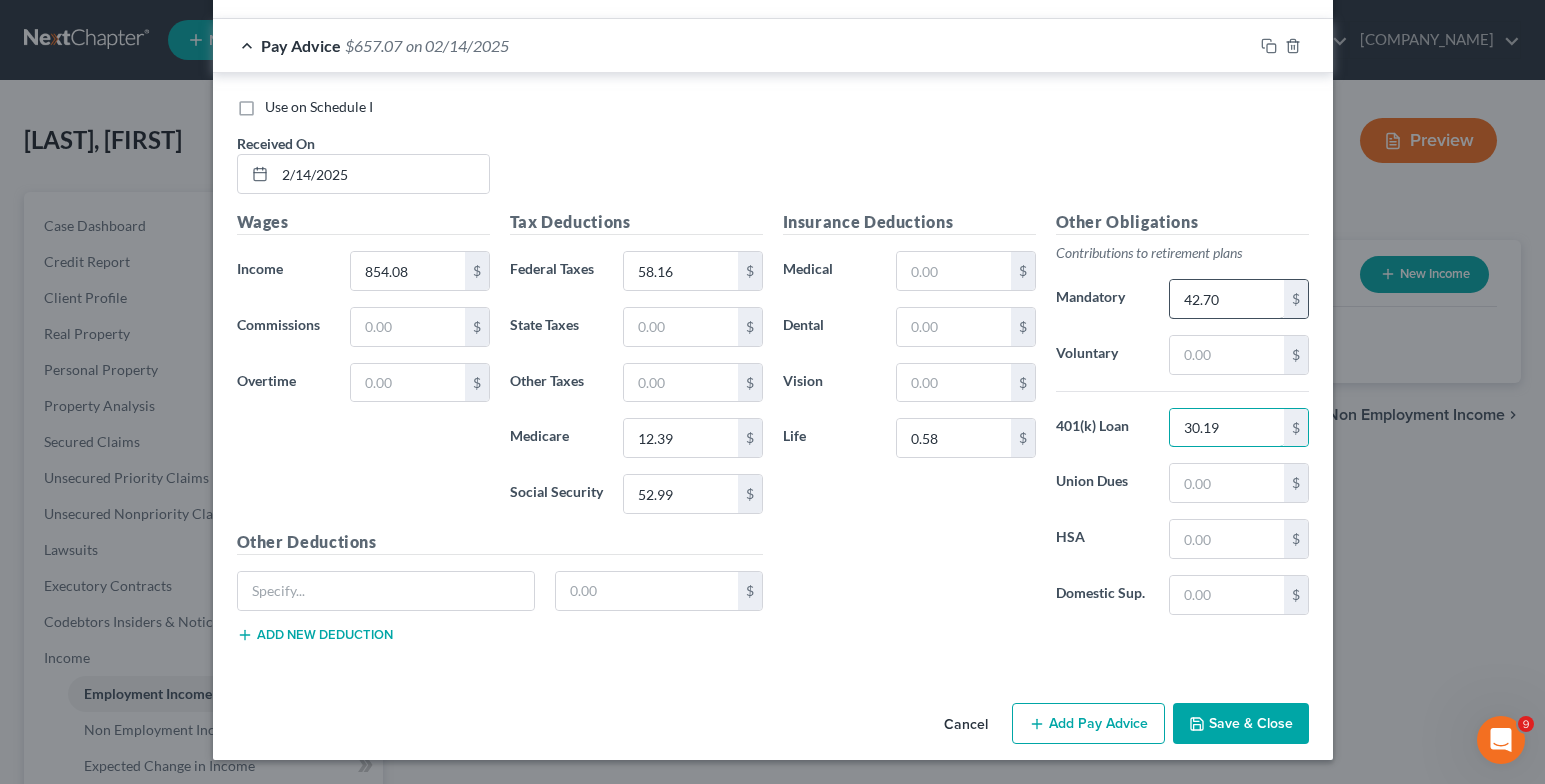 type on "30.19" 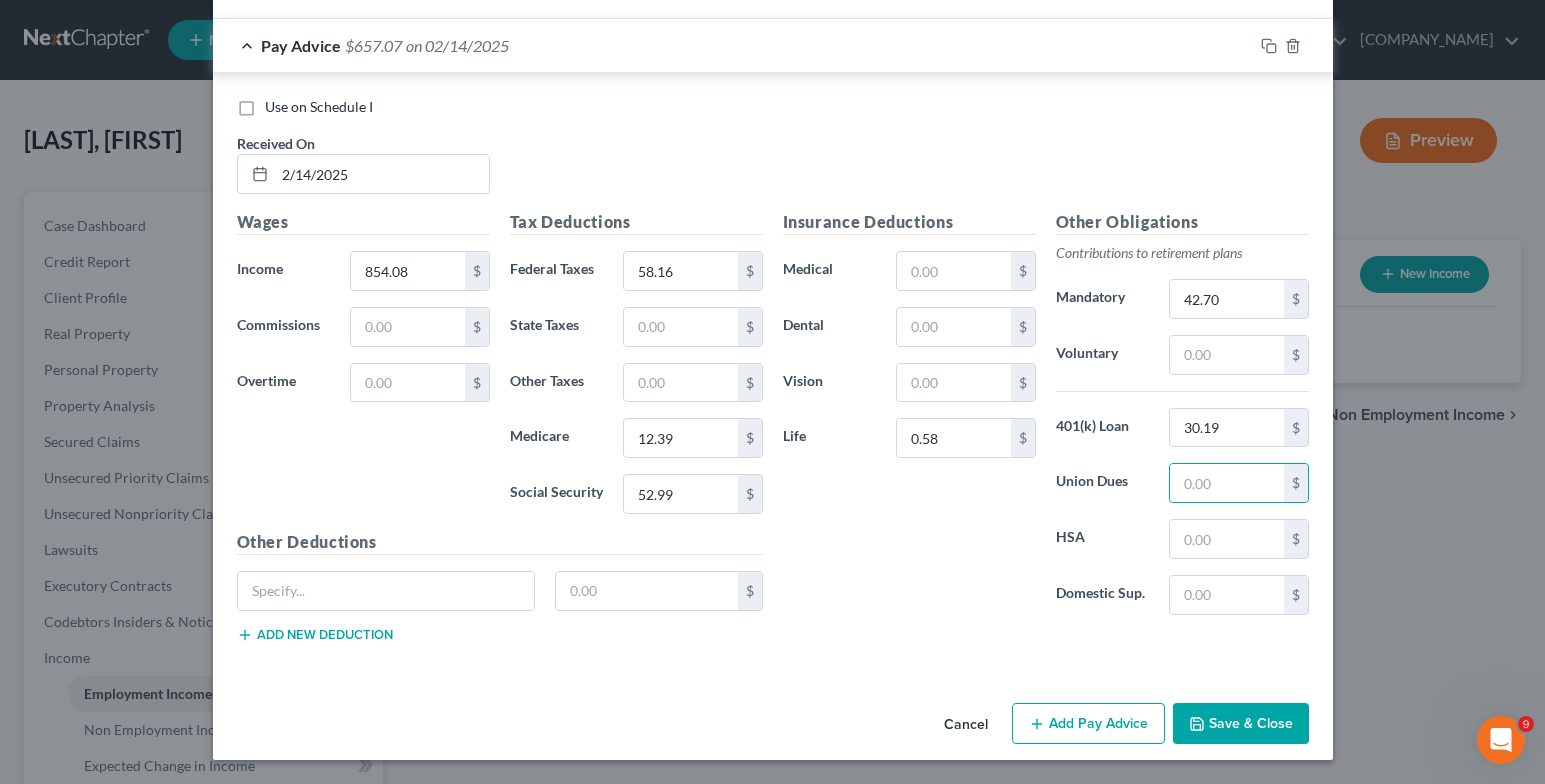 click on "Add Pay Advice" at bounding box center [1088, 724] 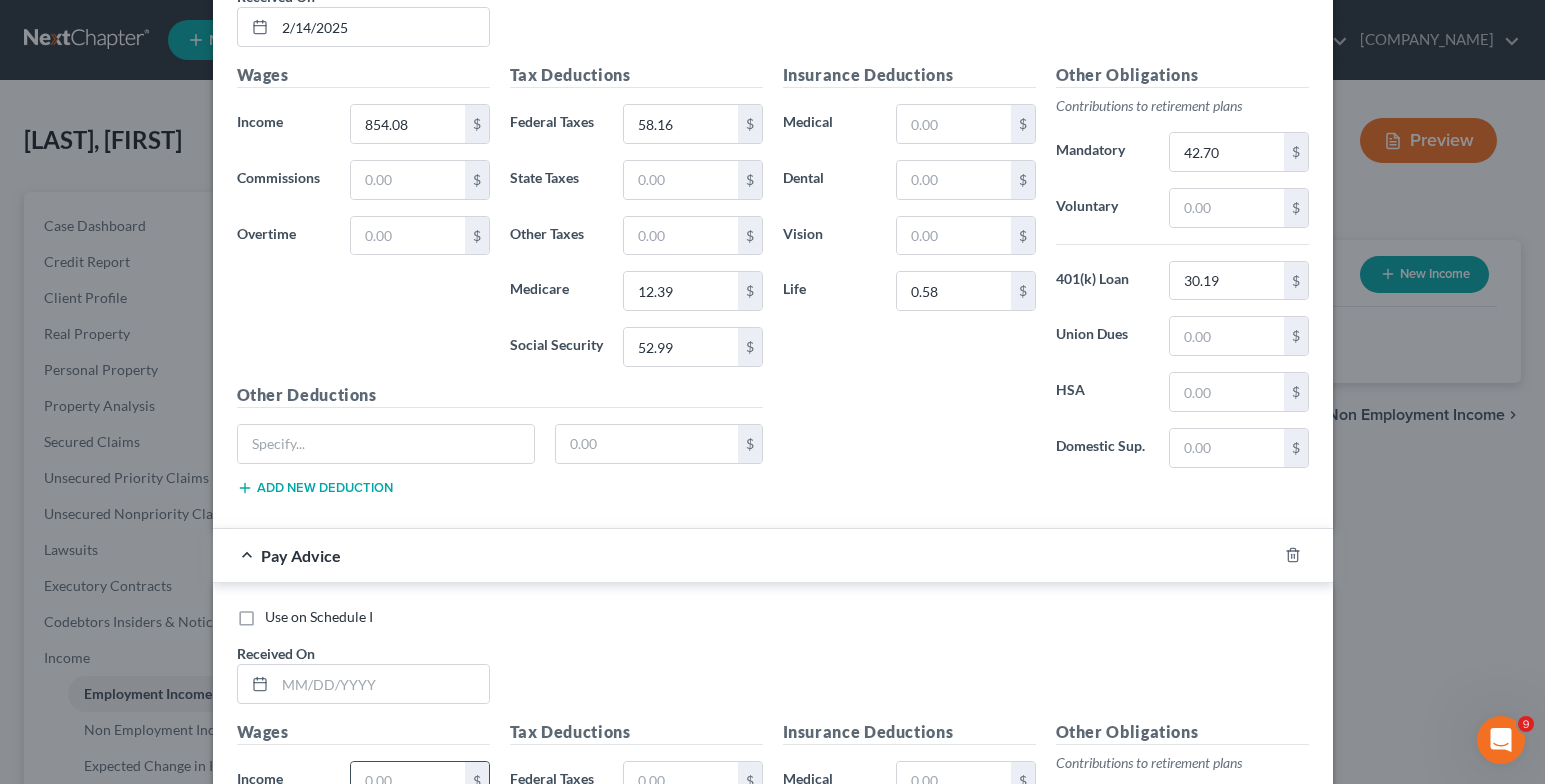 scroll, scrollTop: 4898, scrollLeft: 0, axis: vertical 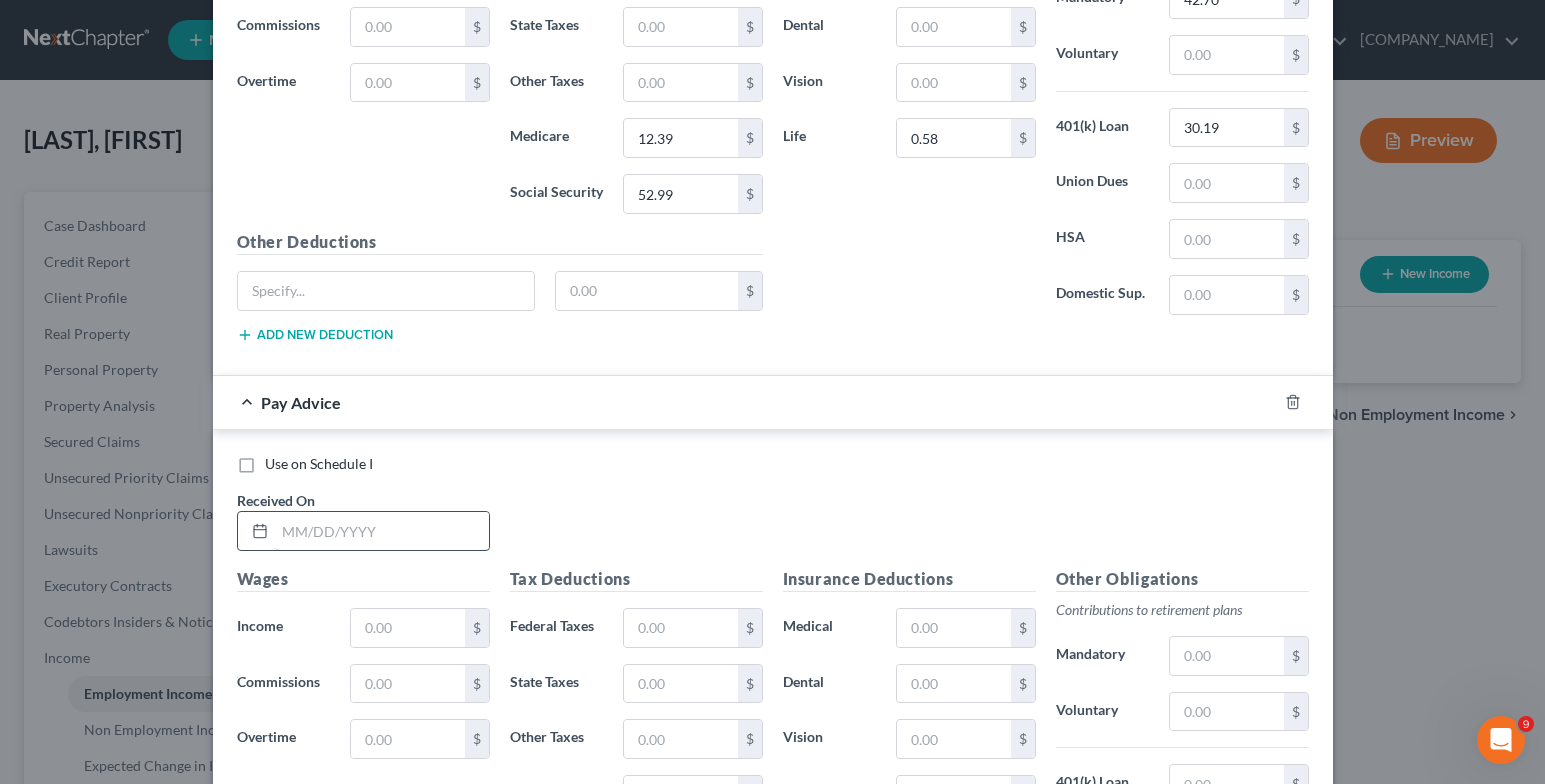 click at bounding box center [382, 531] 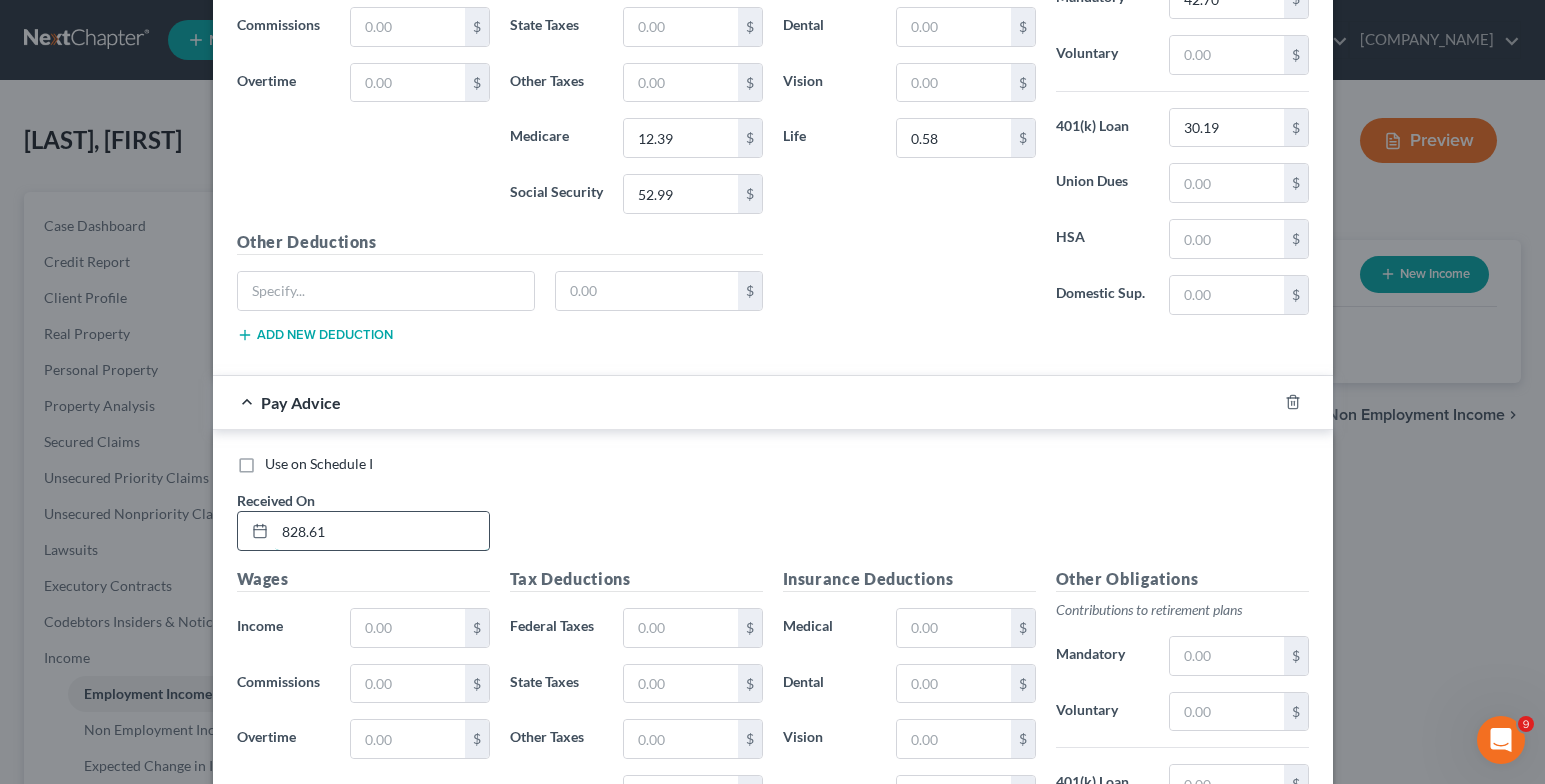 drag, startPoint x: 335, startPoint y: 518, endPoint x: 260, endPoint y: 525, distance: 75.32596 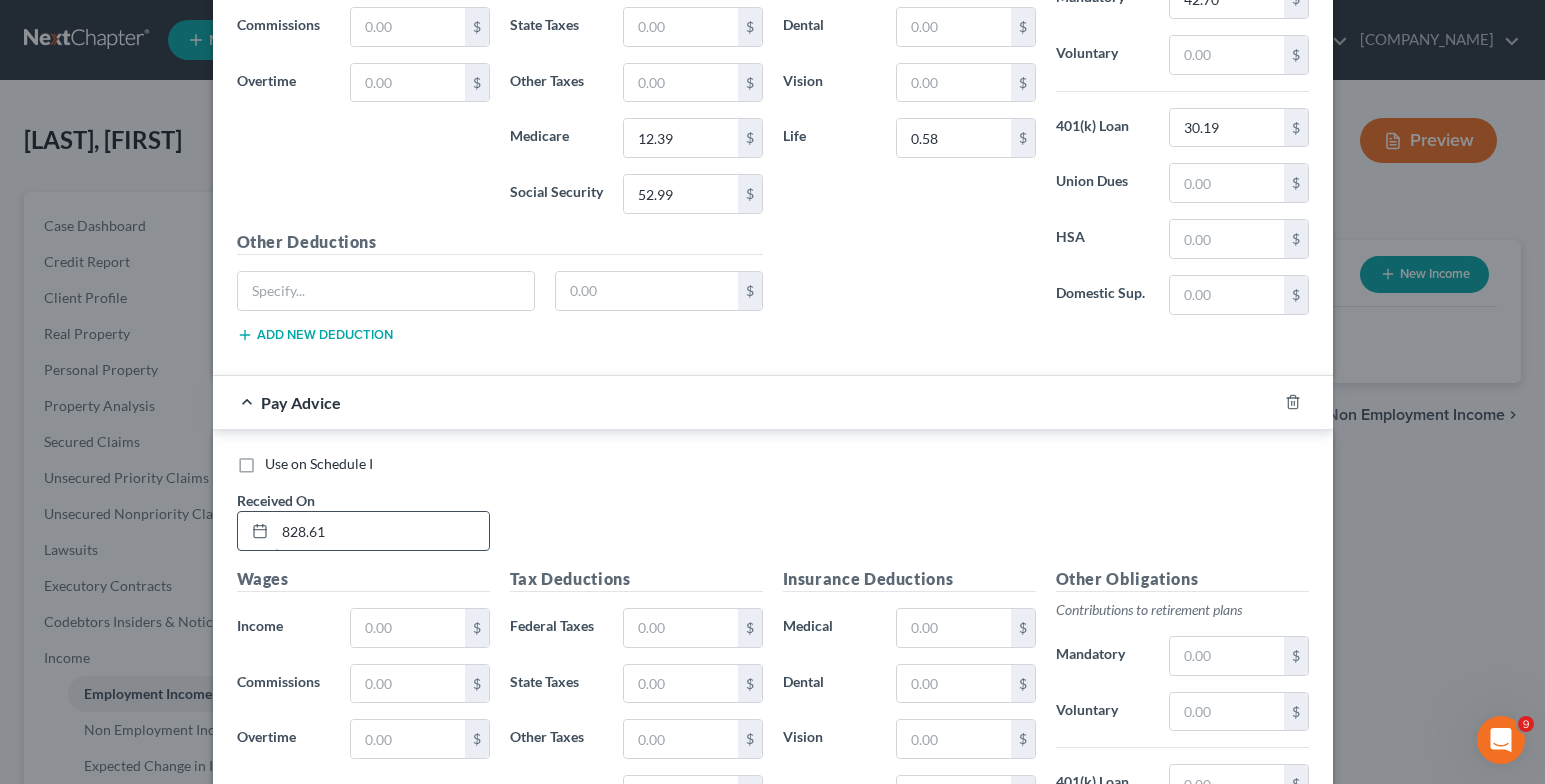 click on "828.61" at bounding box center (363, 531) 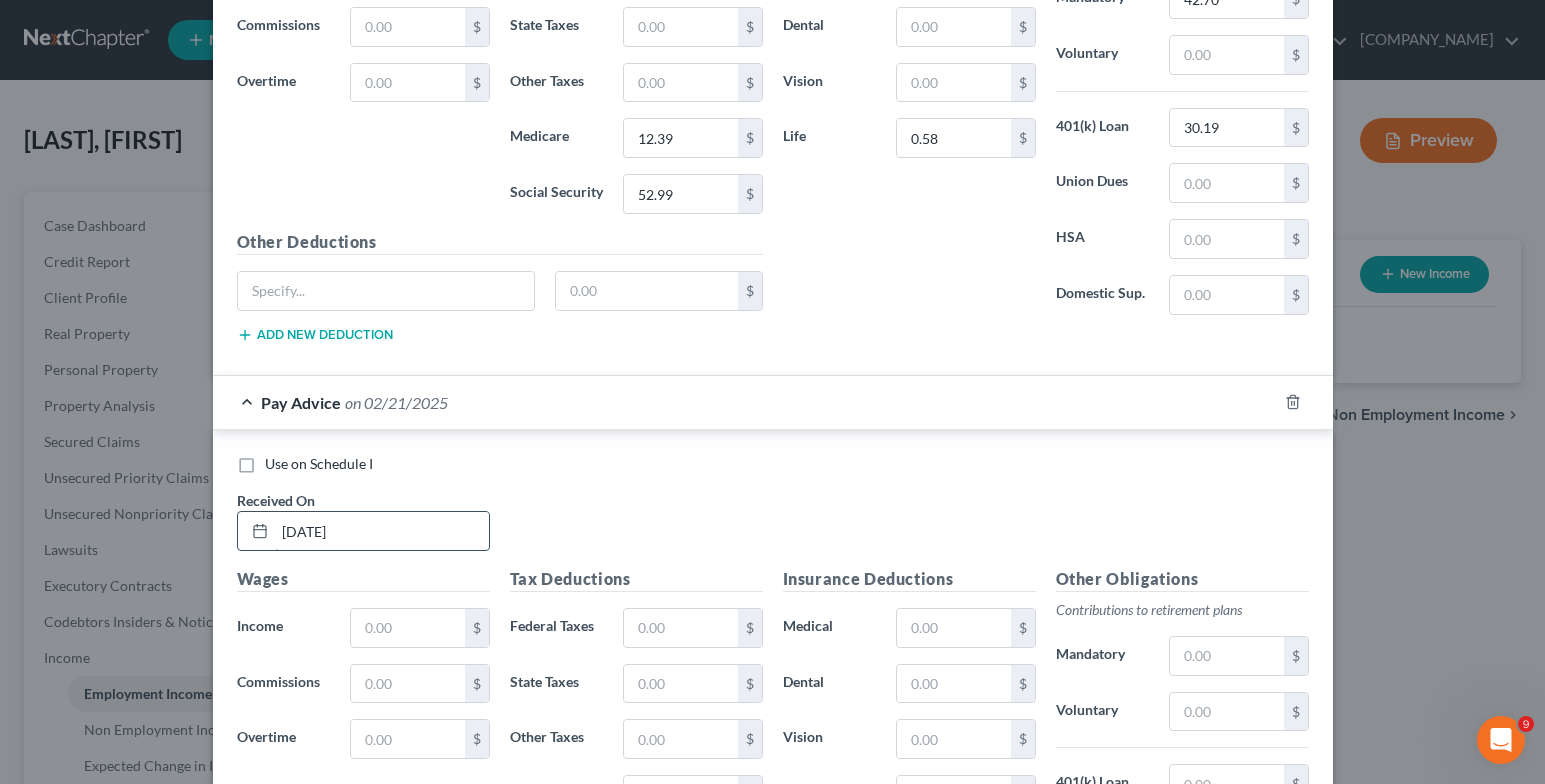type on "[DATE]" 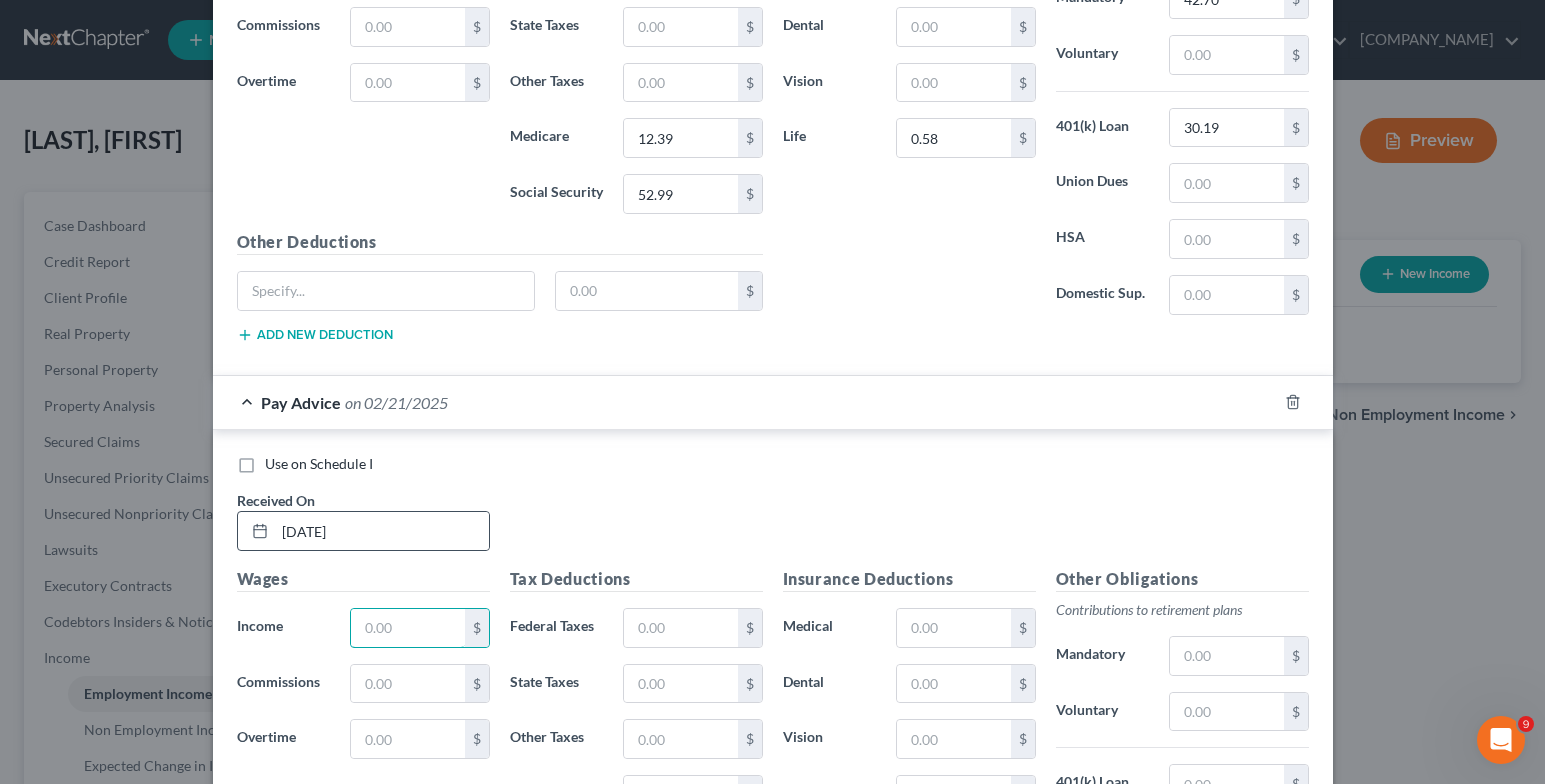 type on "2" 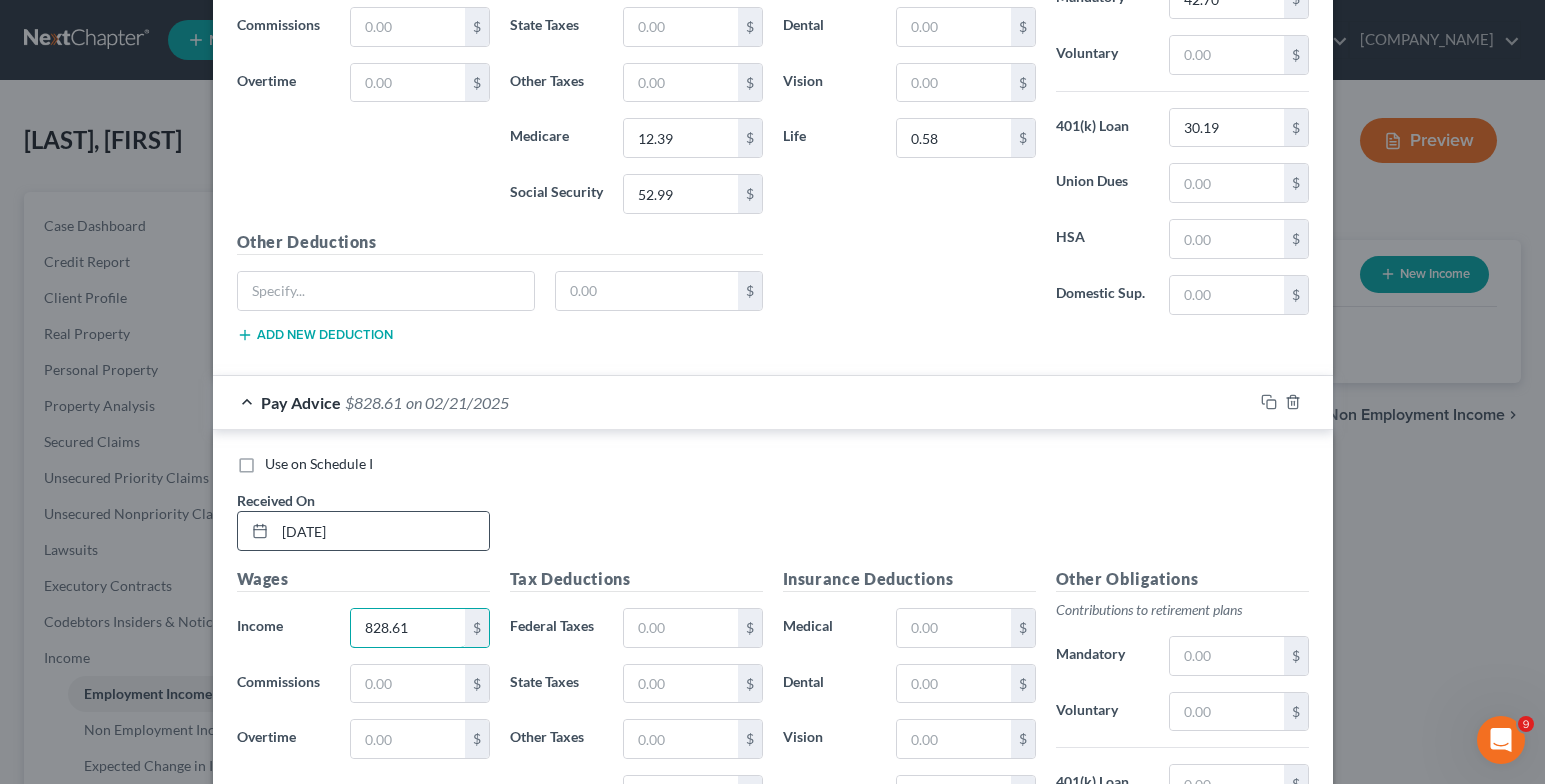 type on "828.61" 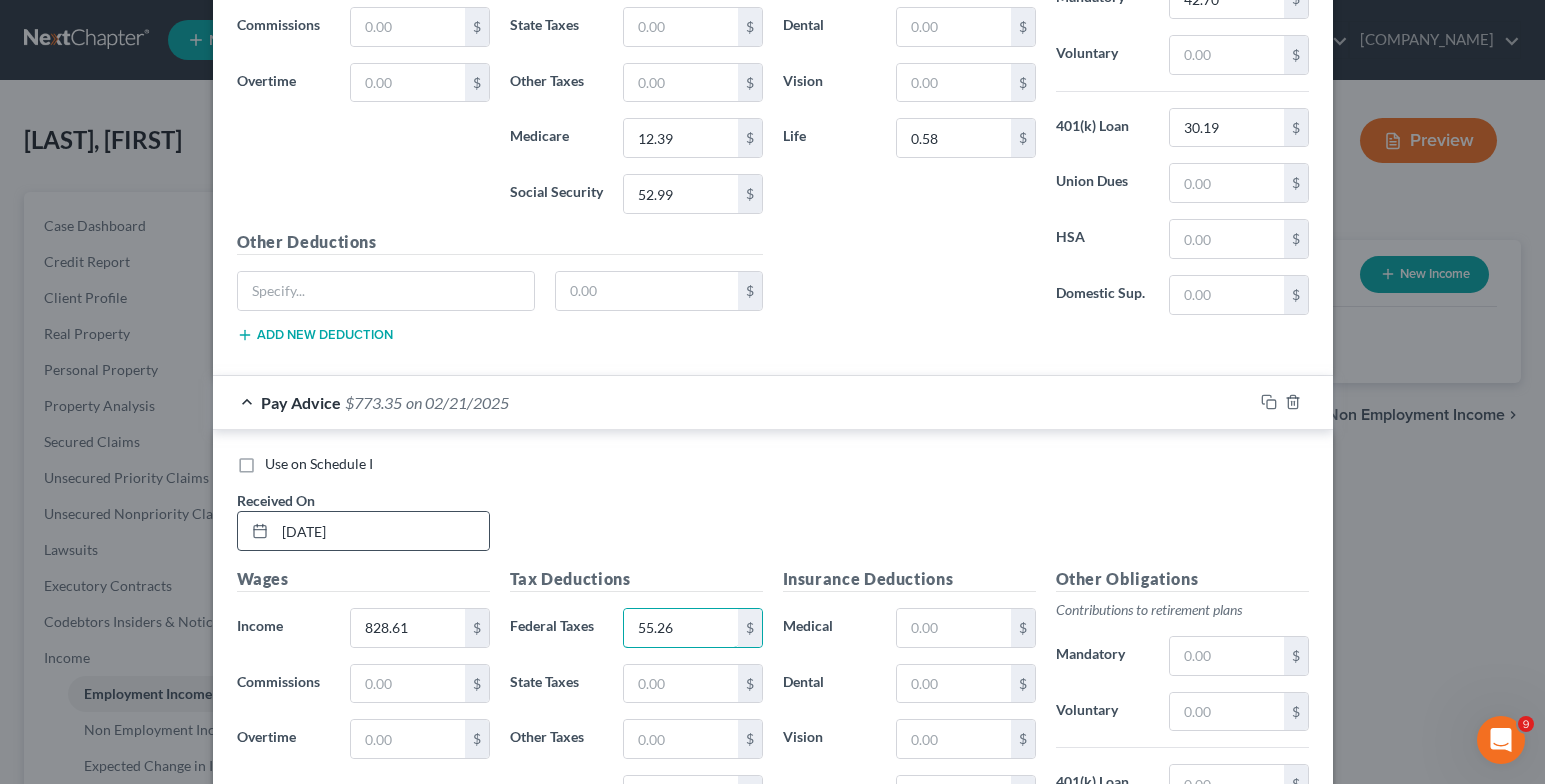 type on "55.26" 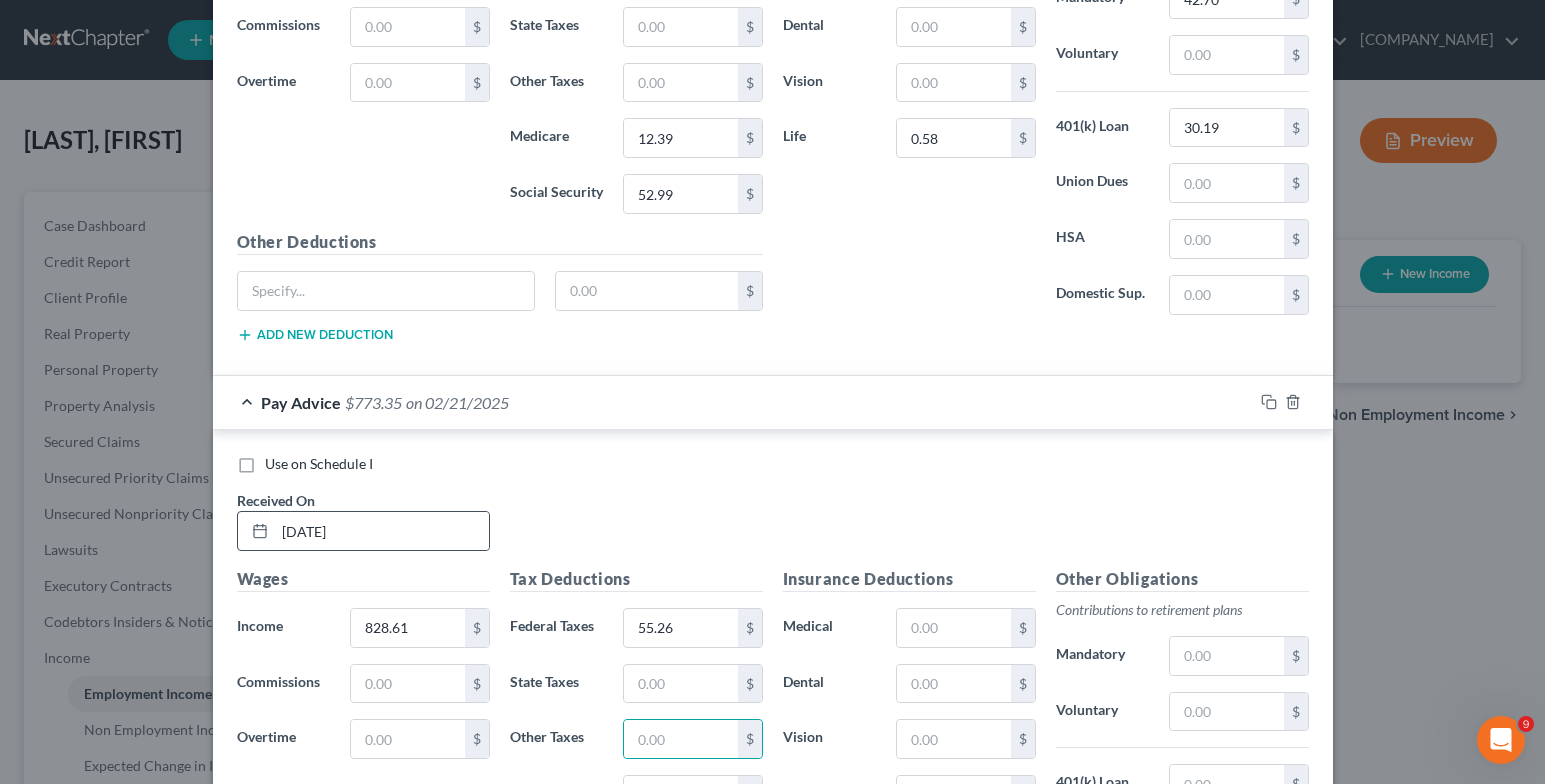 scroll, scrollTop: 4928, scrollLeft: 0, axis: vertical 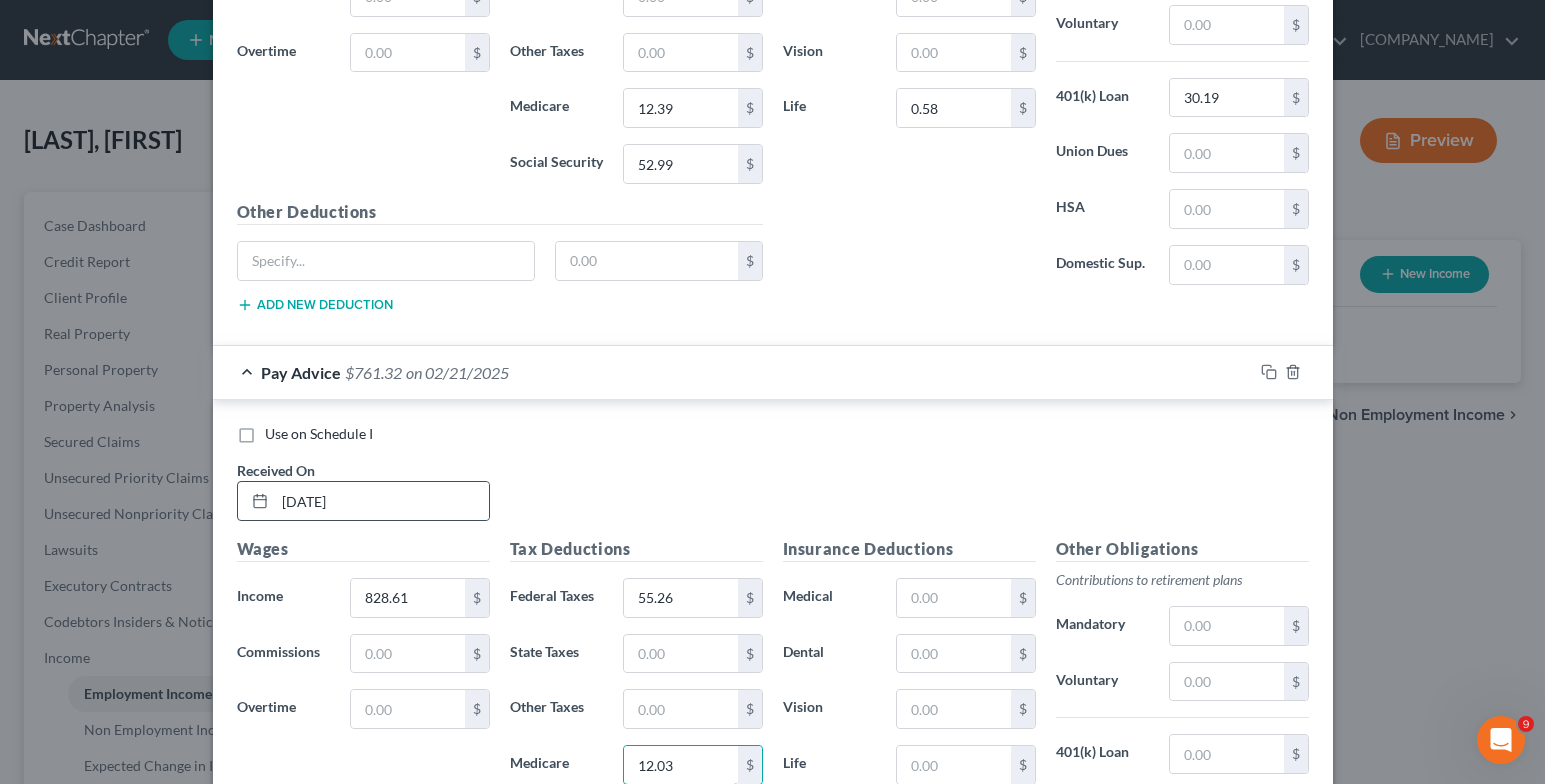 type on "12.03" 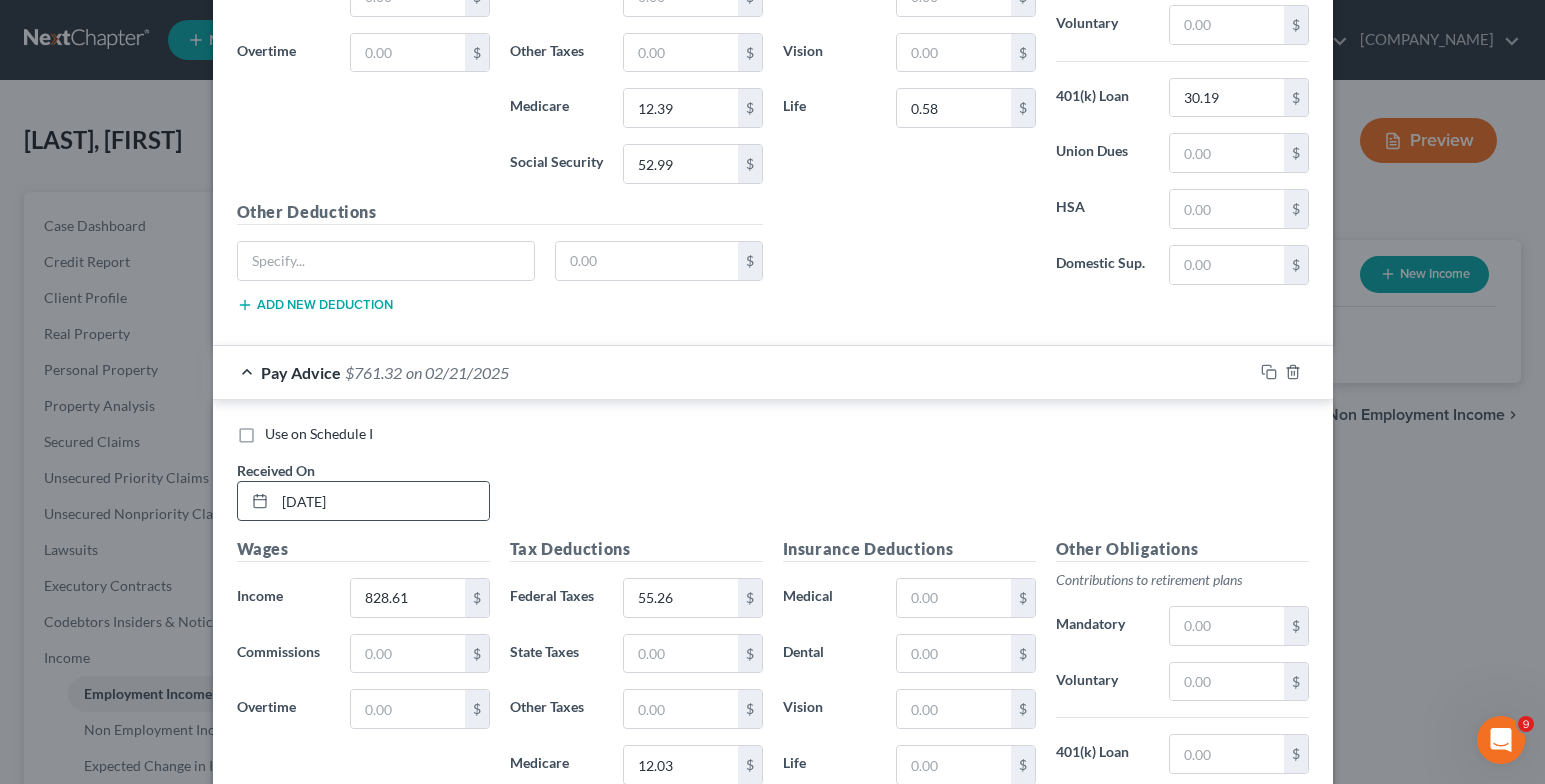scroll, scrollTop: 5255, scrollLeft: 0, axis: vertical 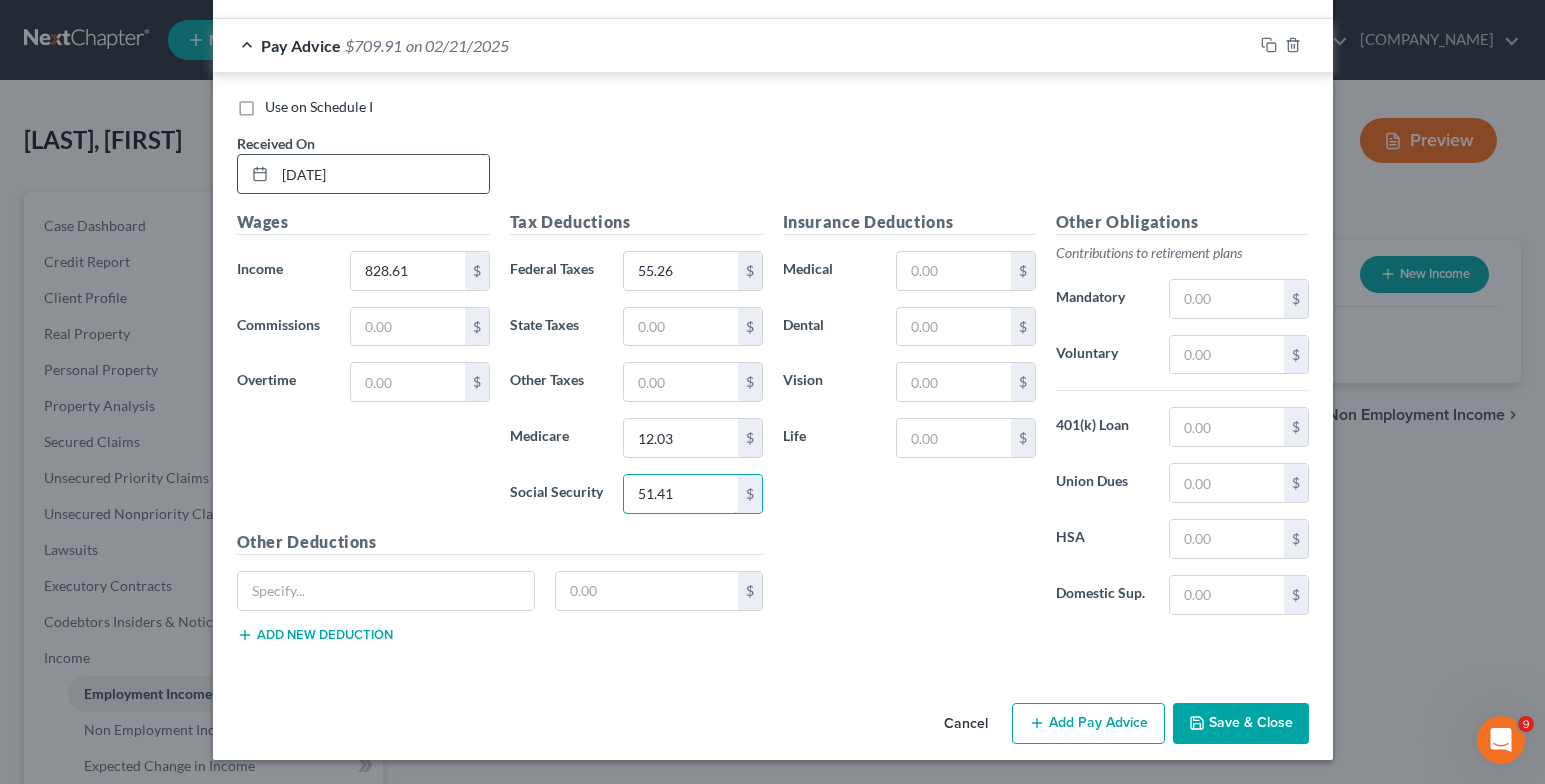 type on "51.41" 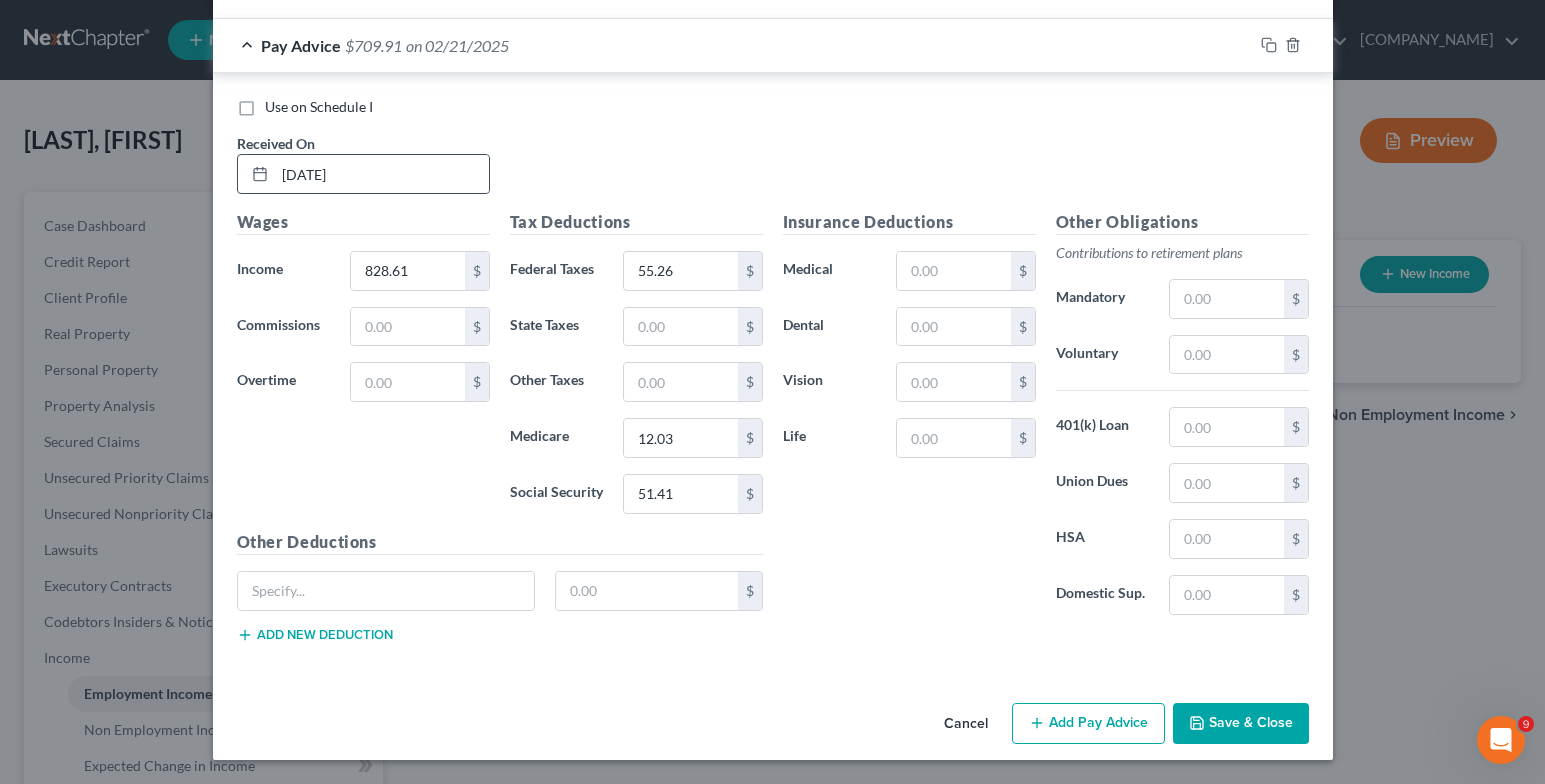 type 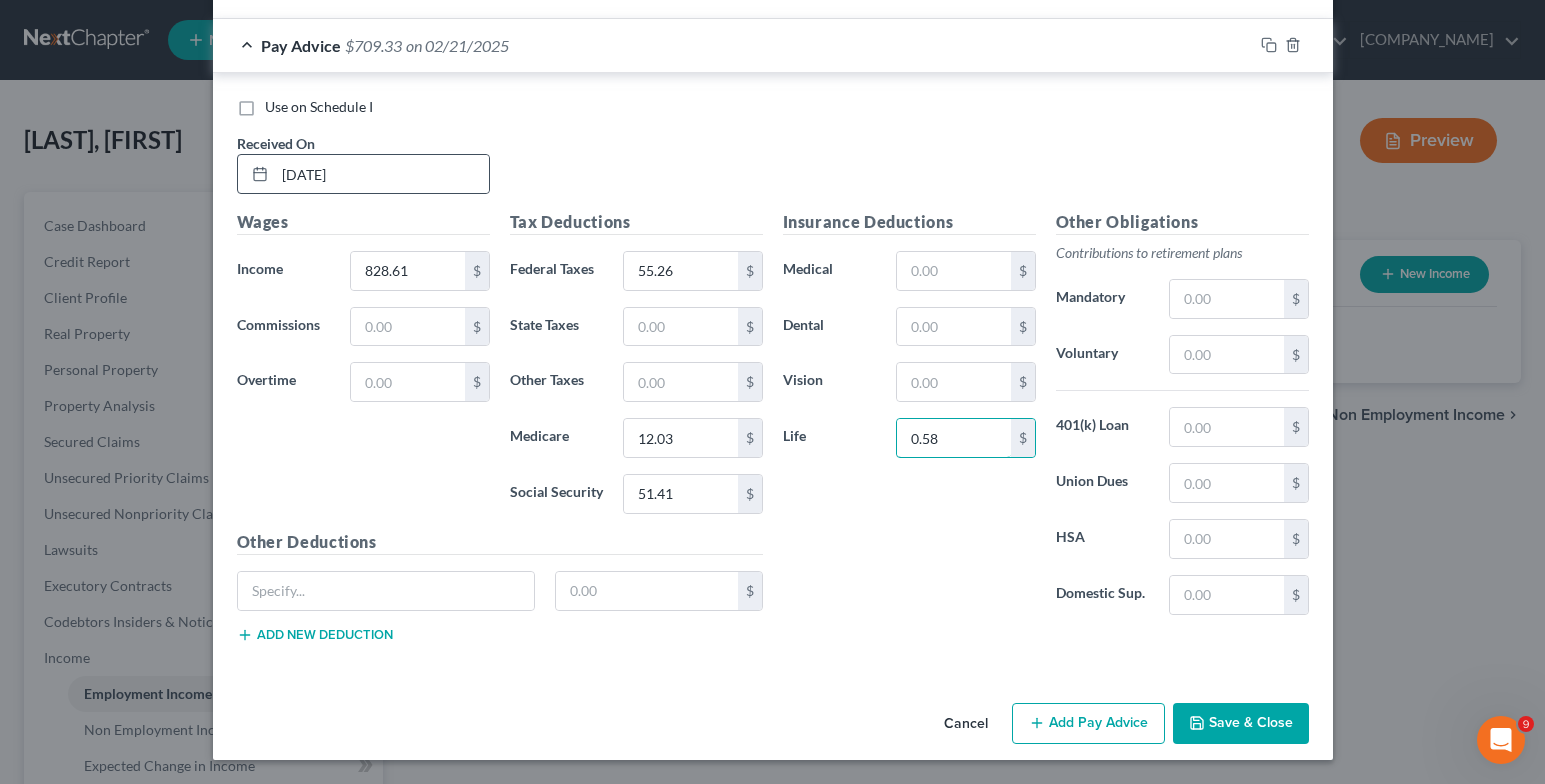 type on "0.58" 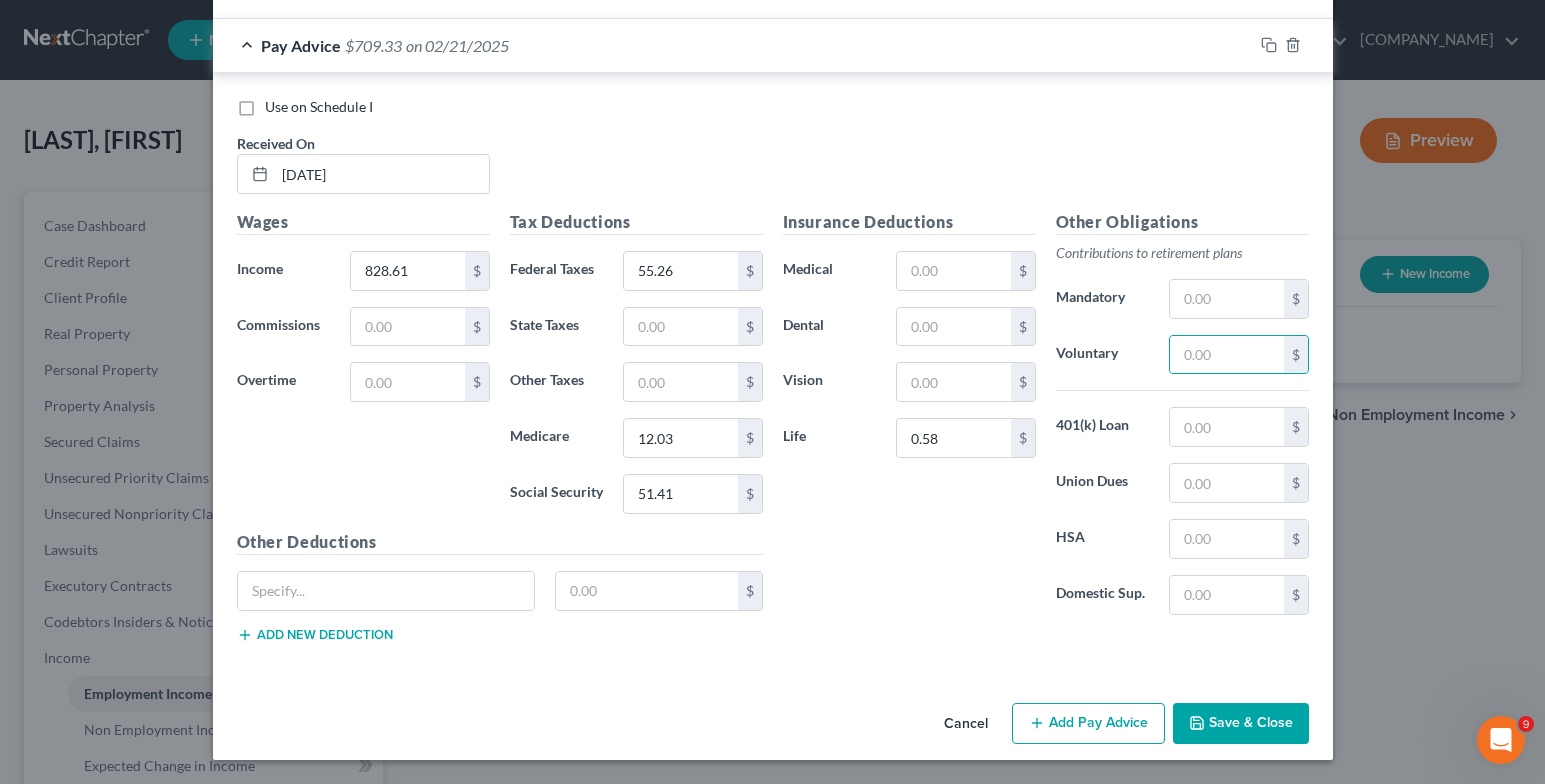 click on "Other Obligations Contributions to retirement plans Mandatory $ Voluntary $ 401(k) Loan $ Union Dues $ HSA $ Domestic Sup. $" at bounding box center (1182, 420) 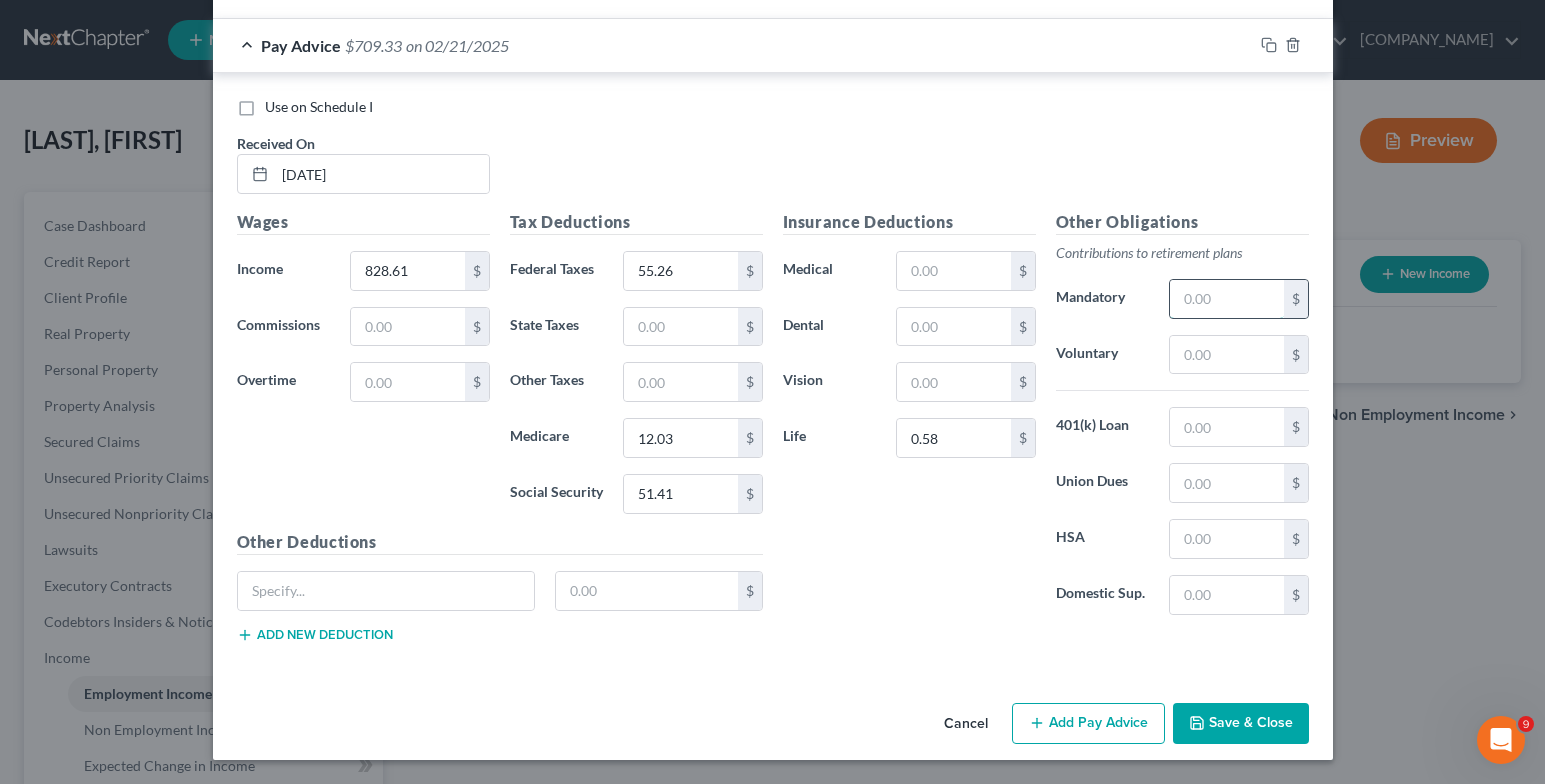 click at bounding box center [1226, 299] 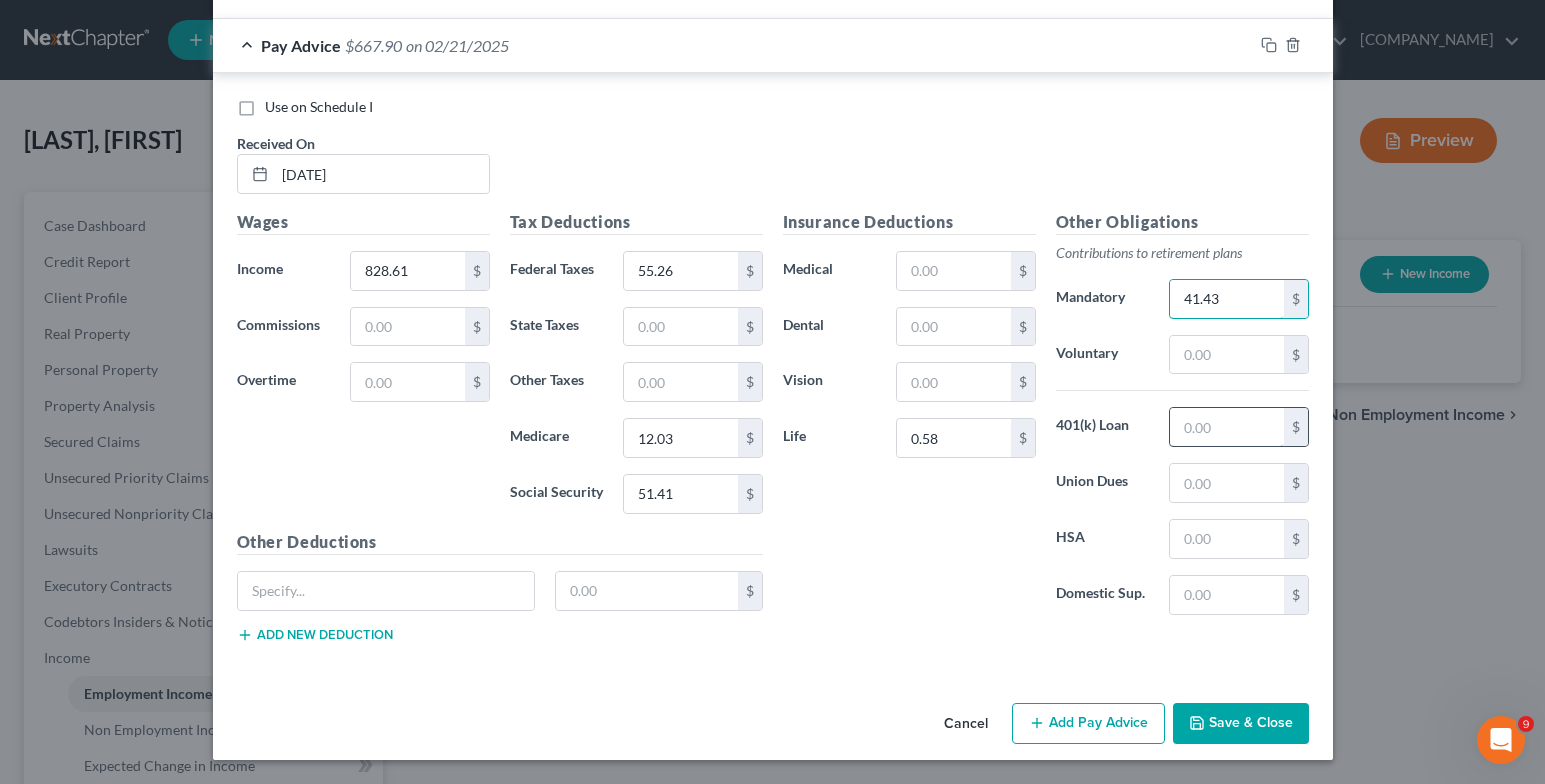 type on "41.43" 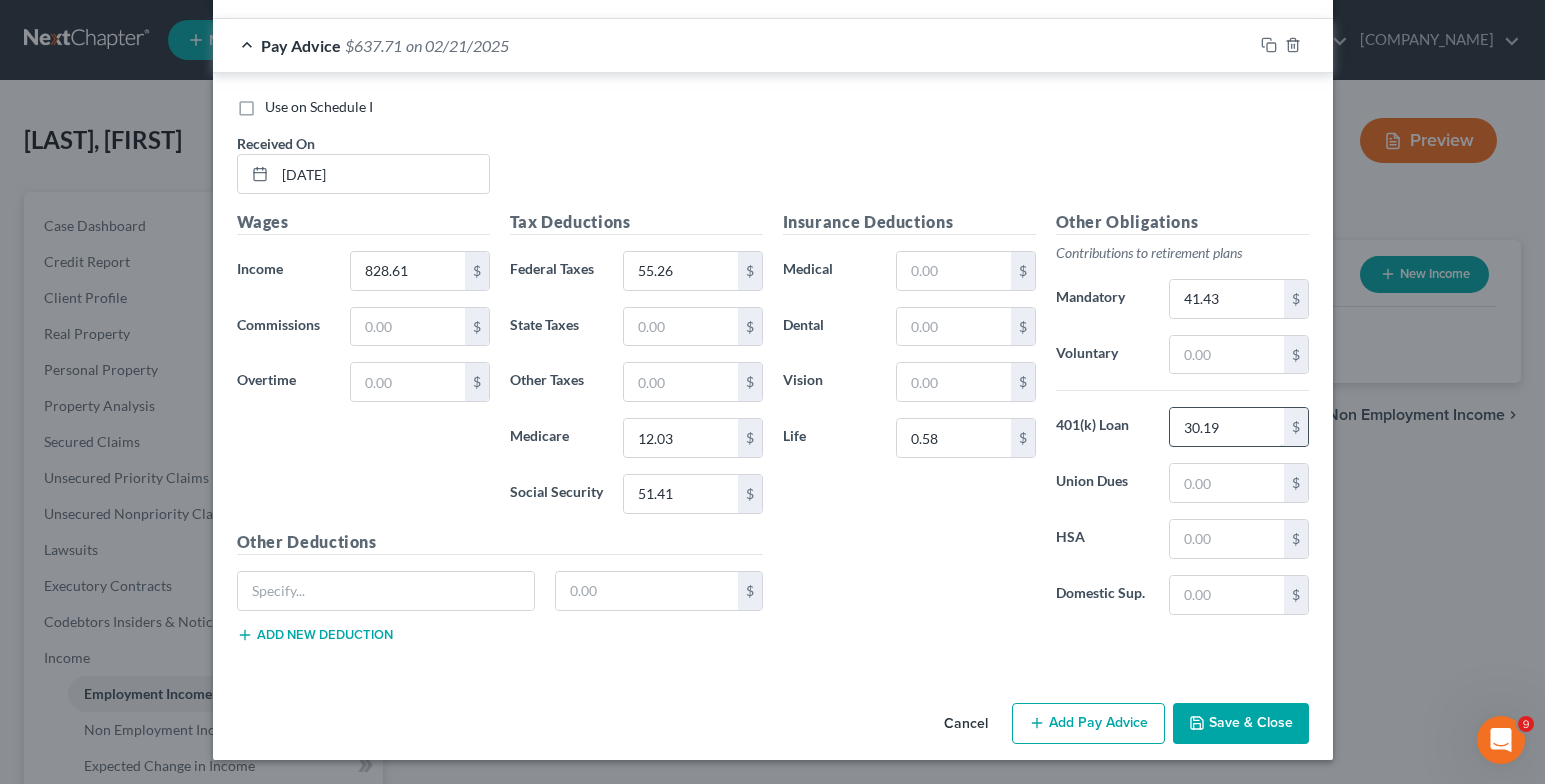 type on "30.19" 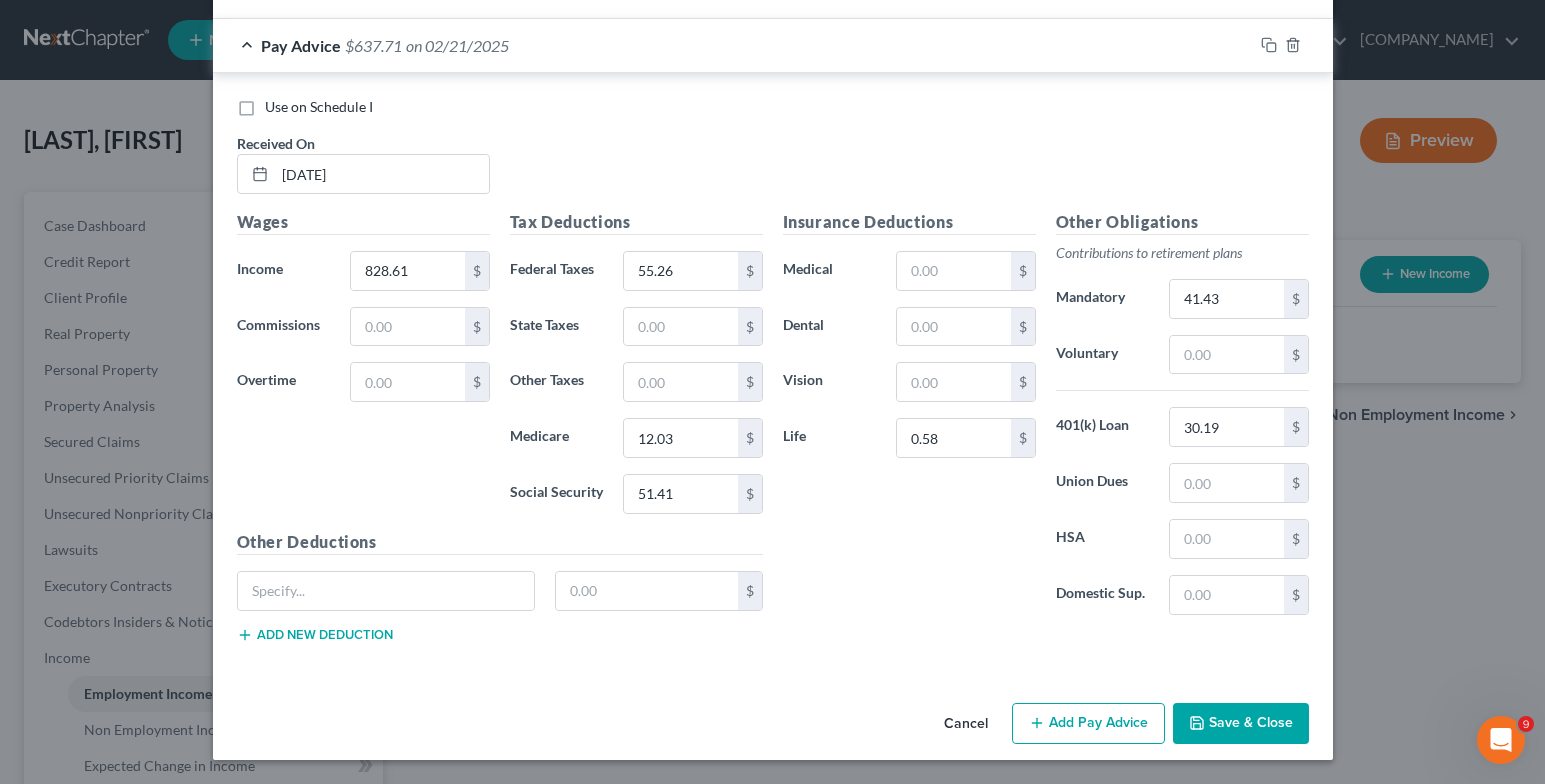 click on "Add Pay Advice" at bounding box center [1088, 724] 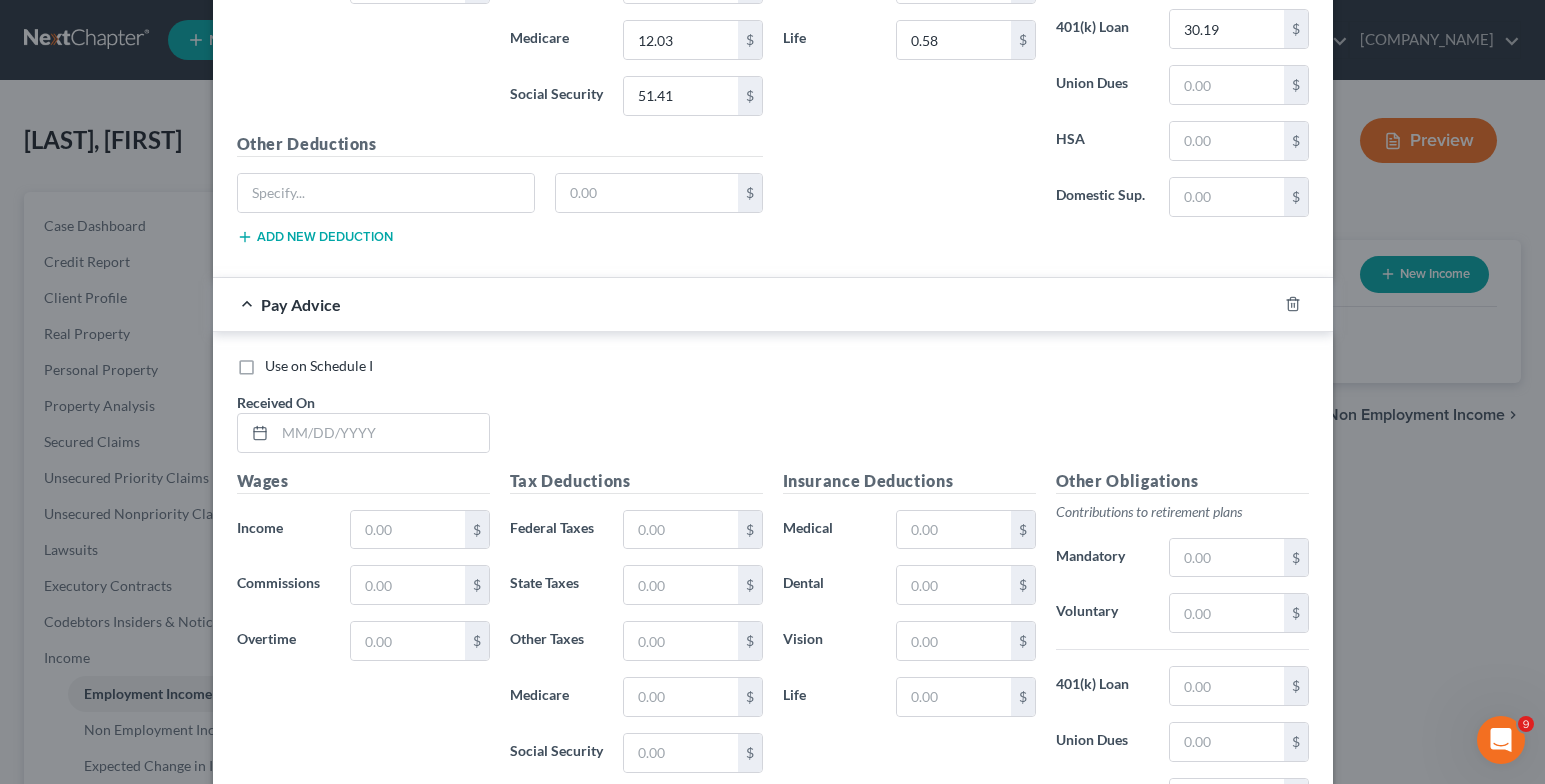 scroll, scrollTop: 5655, scrollLeft: 0, axis: vertical 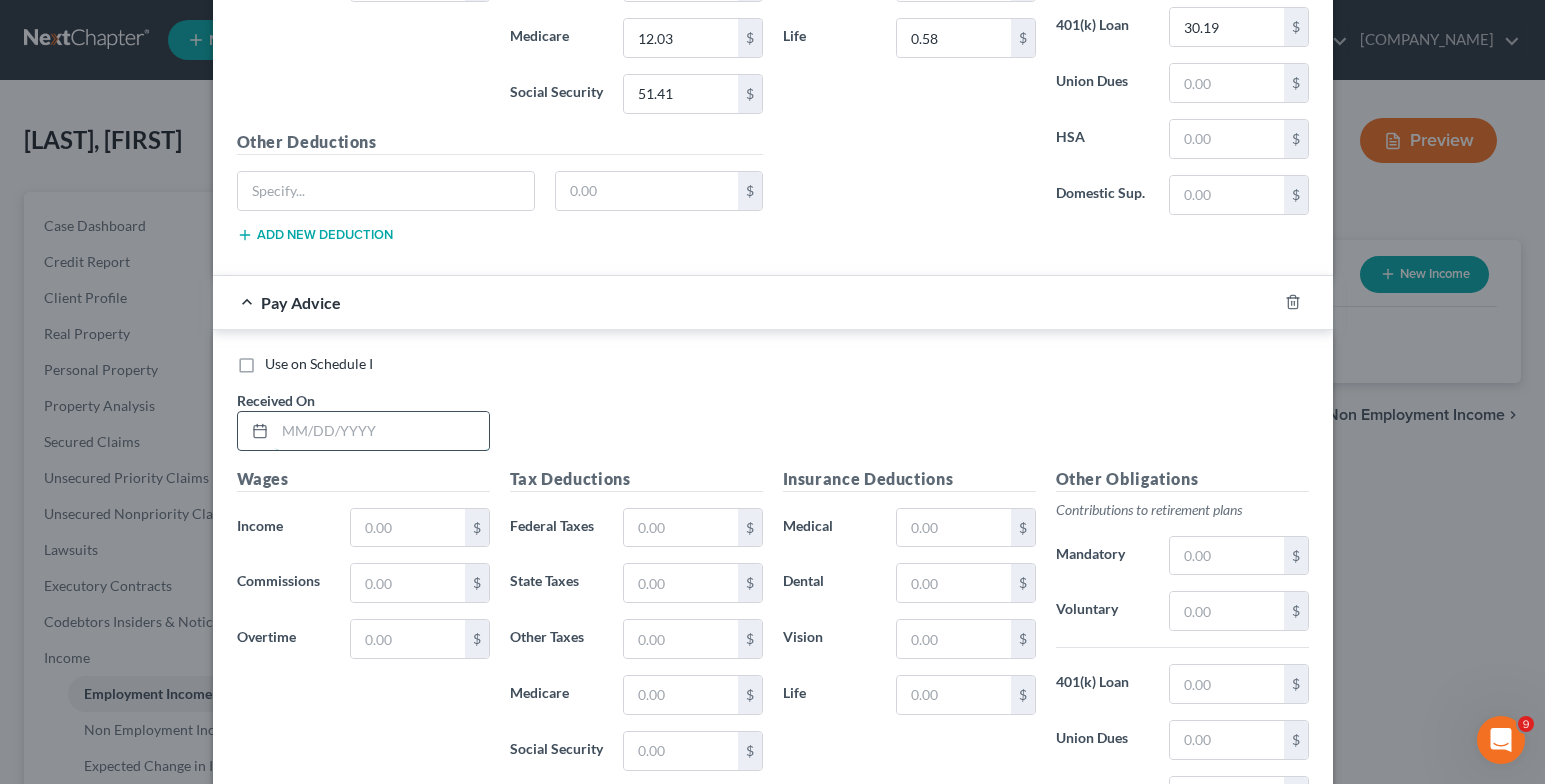 click at bounding box center [382, 431] 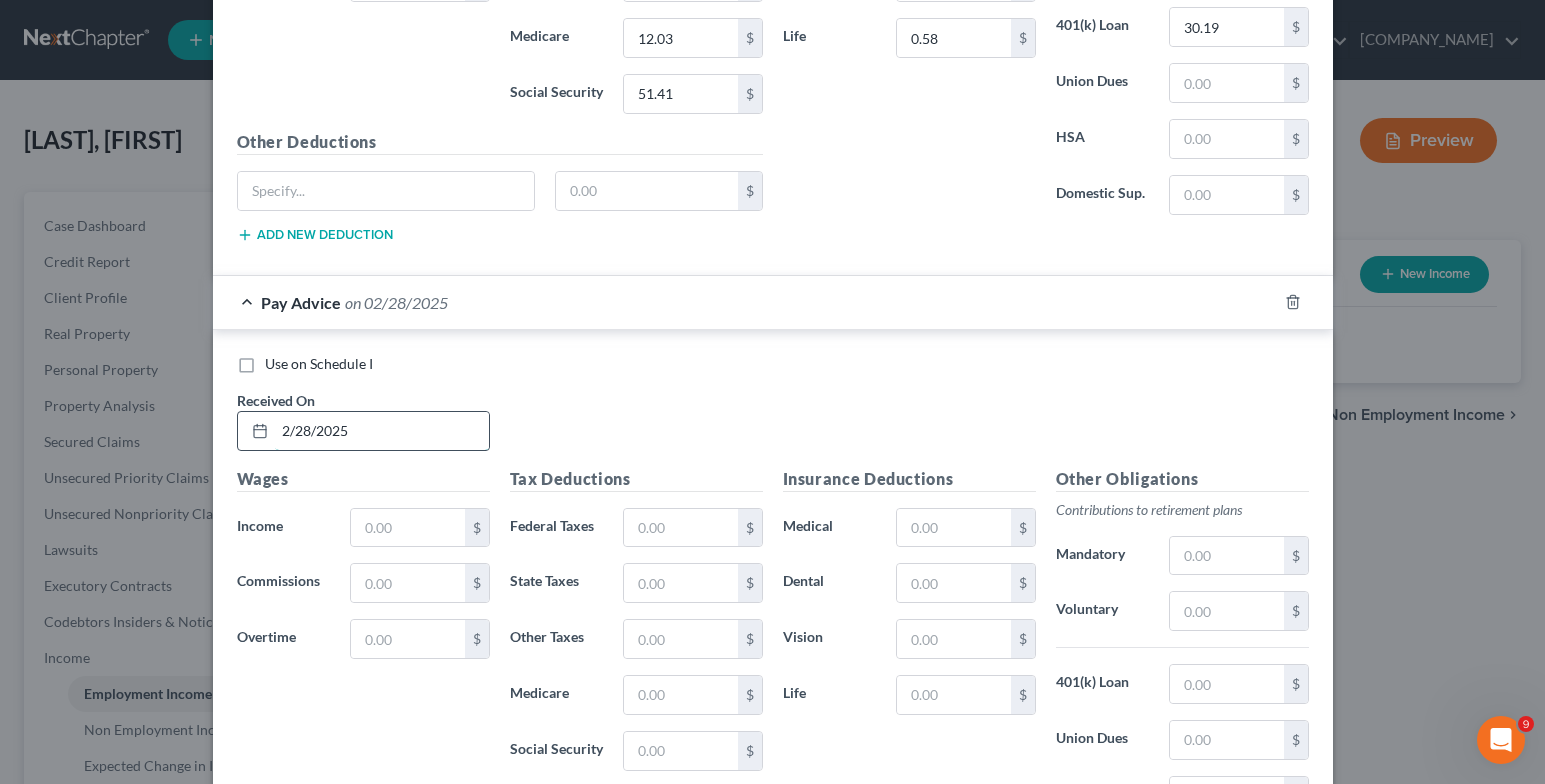 type on "2/28/2025" 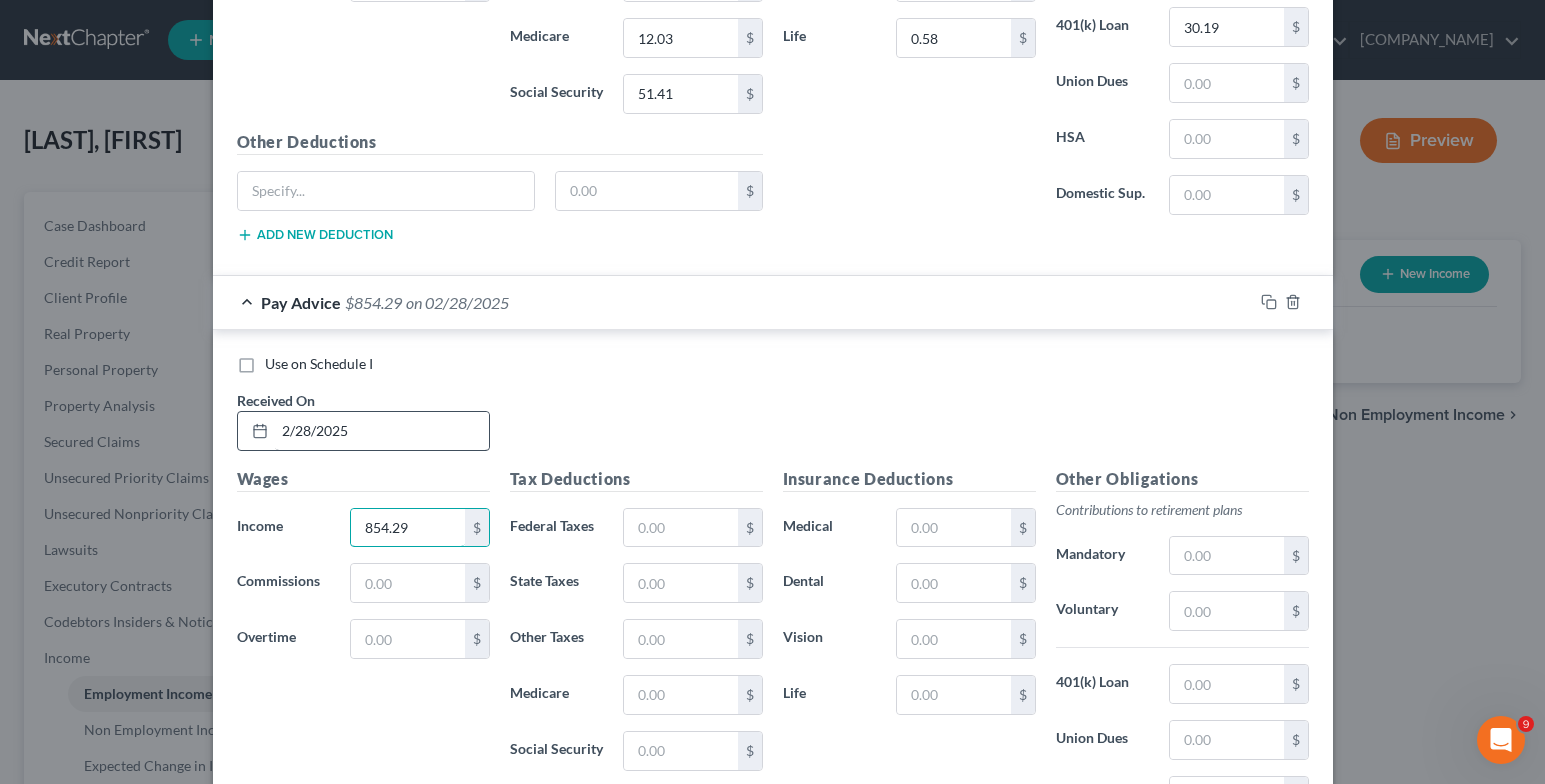 type on "854.29" 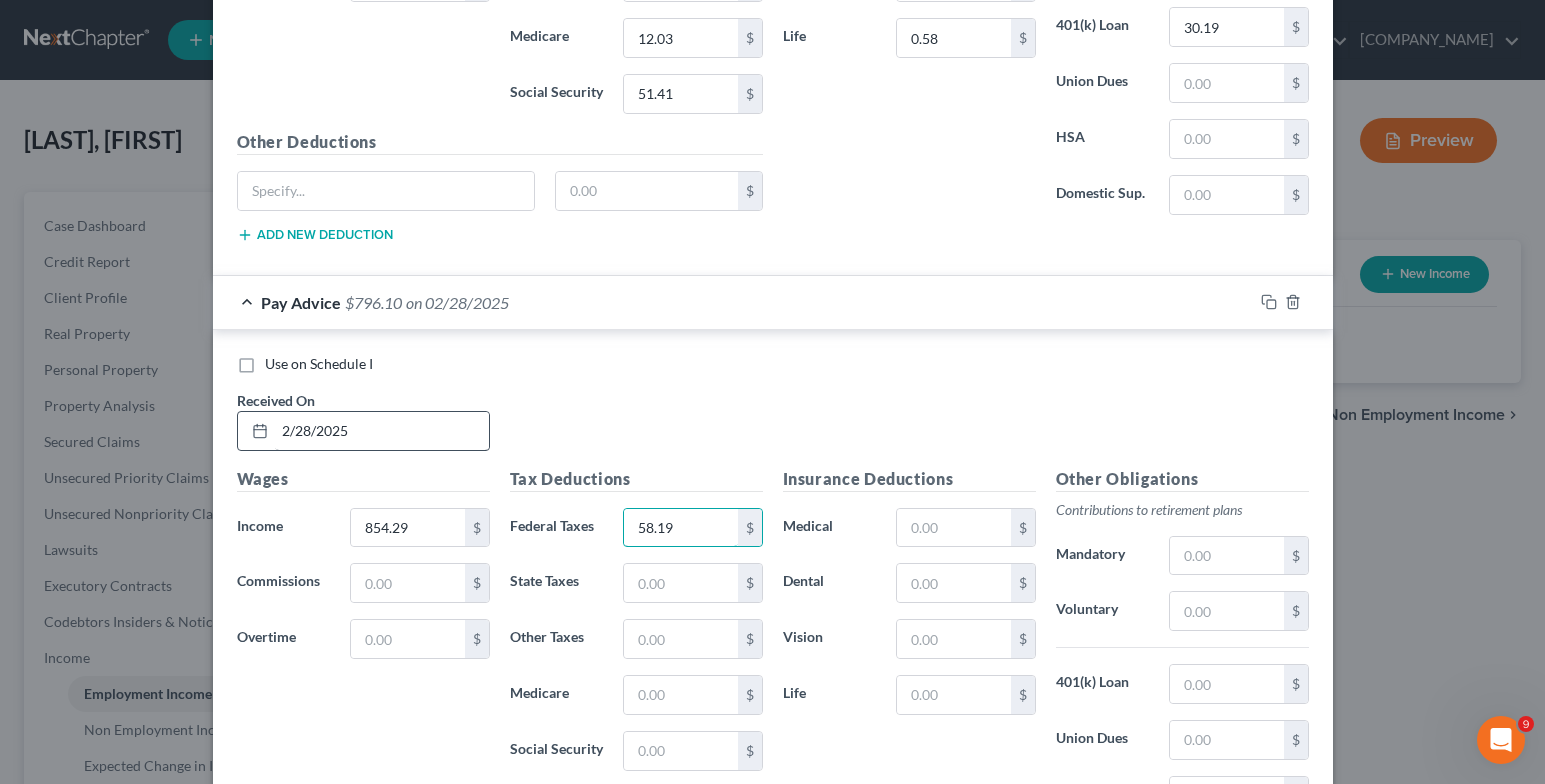 type on "58.19" 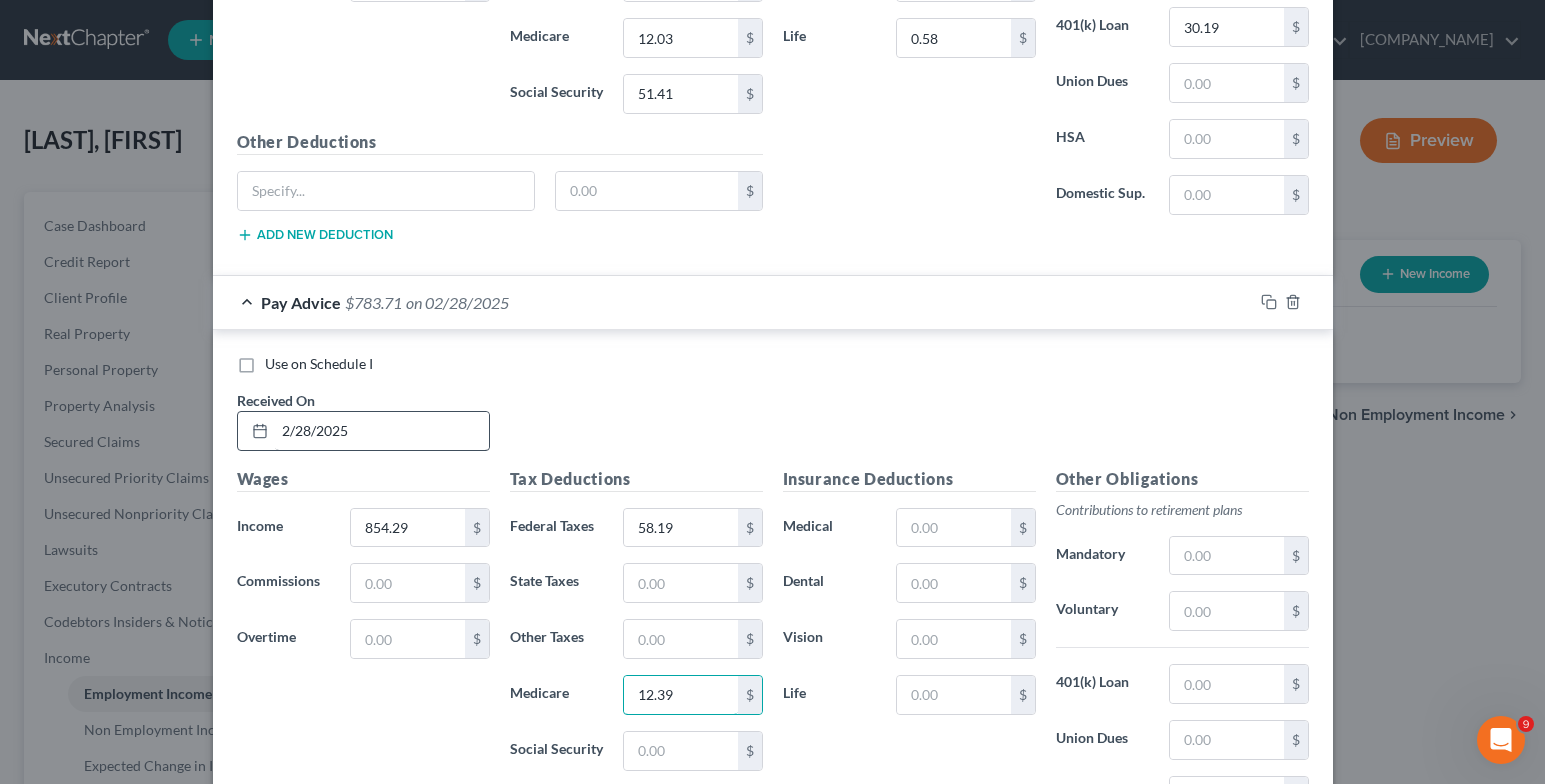 type on "12.39" 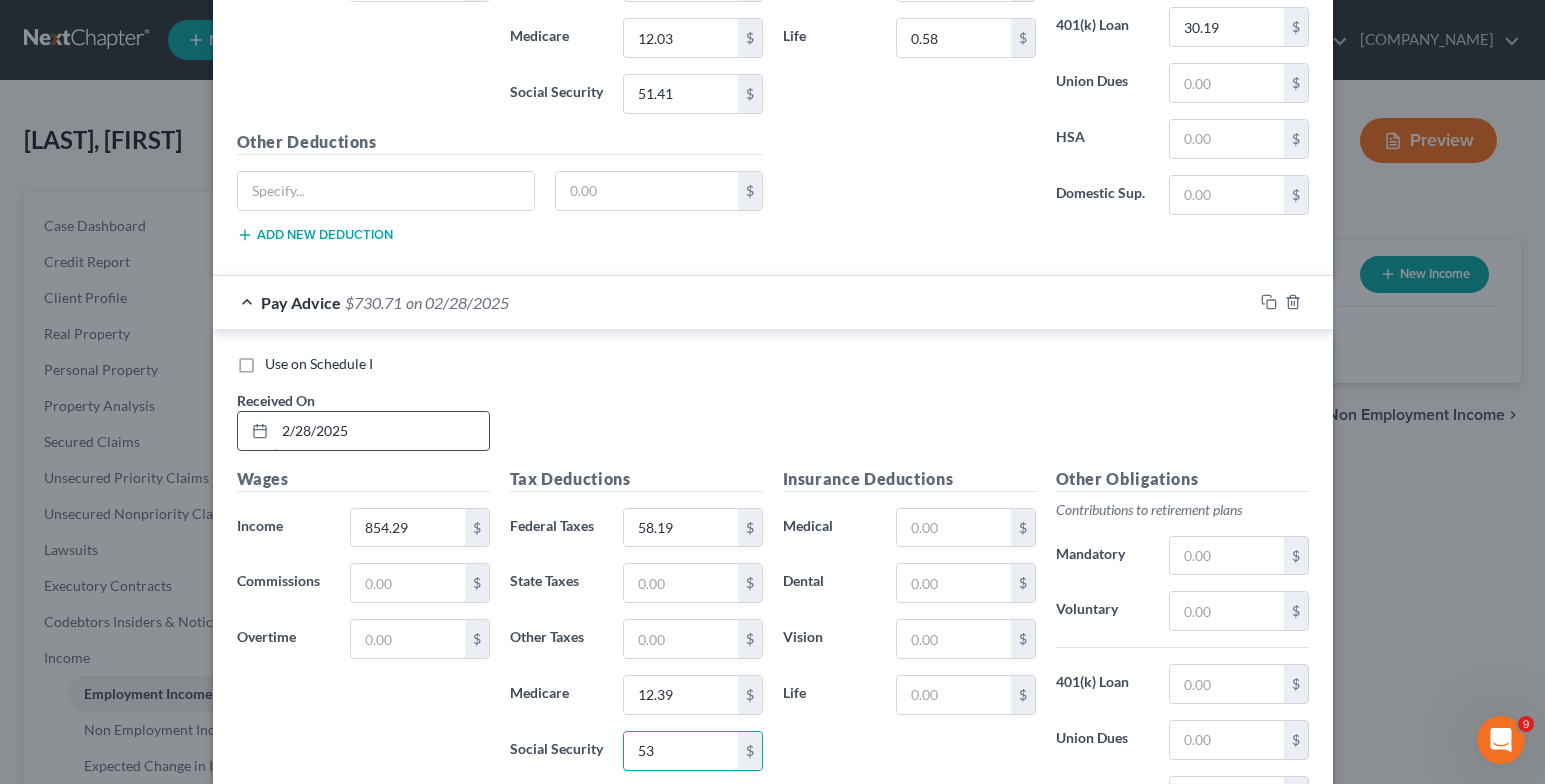 type on "53" 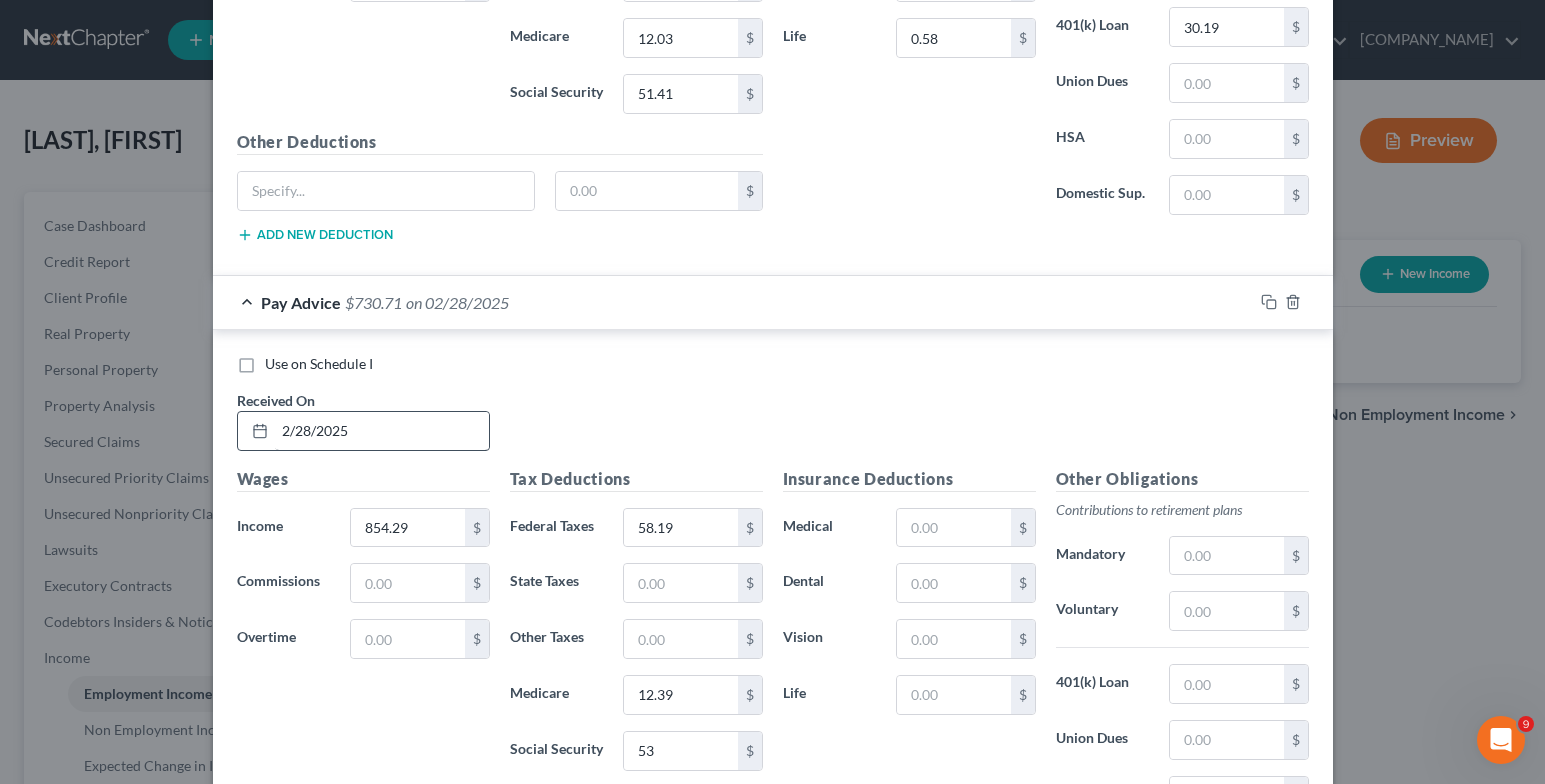 scroll, scrollTop: 5912, scrollLeft: 0, axis: vertical 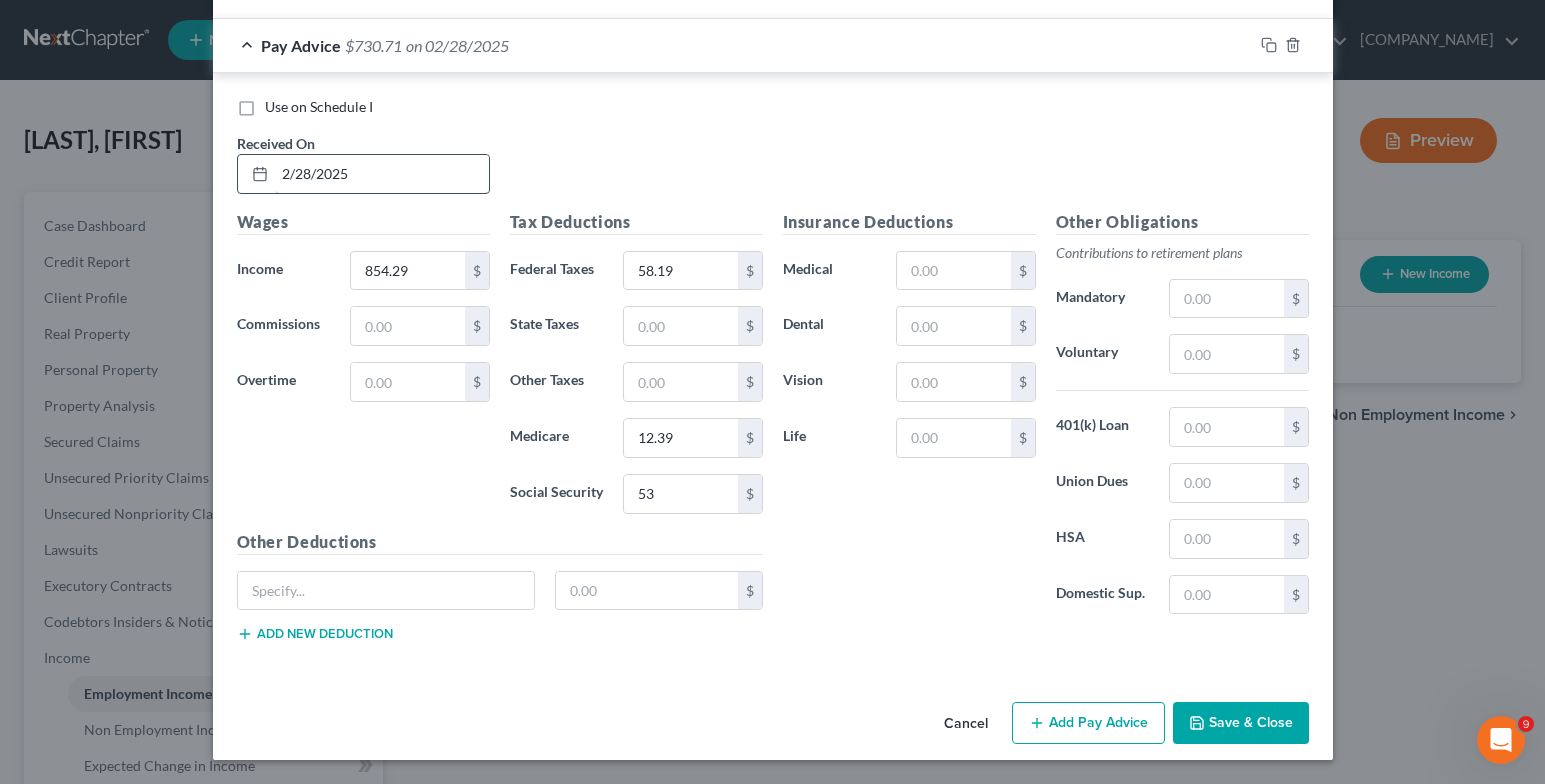 type 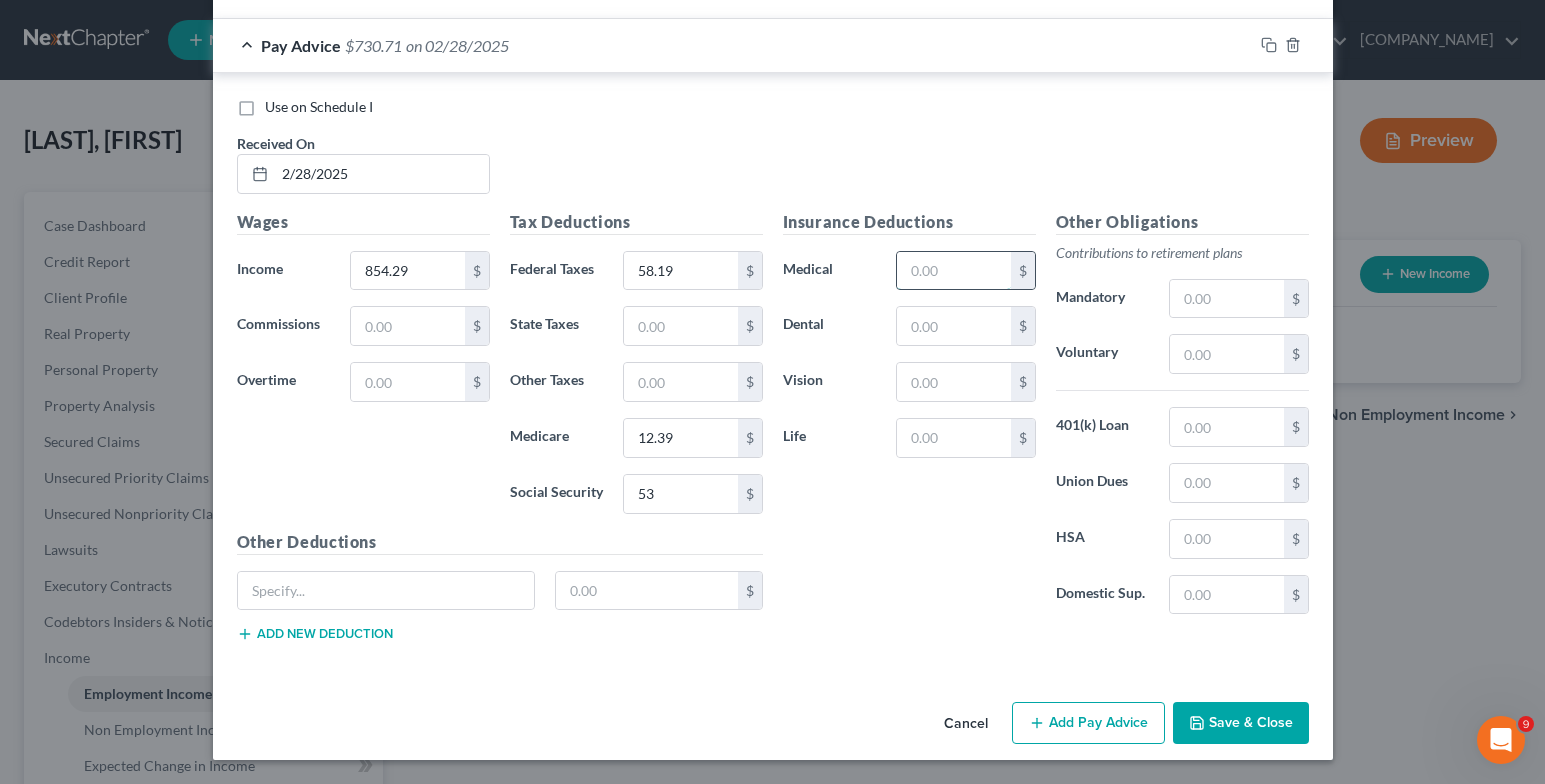click at bounding box center (953, 271) 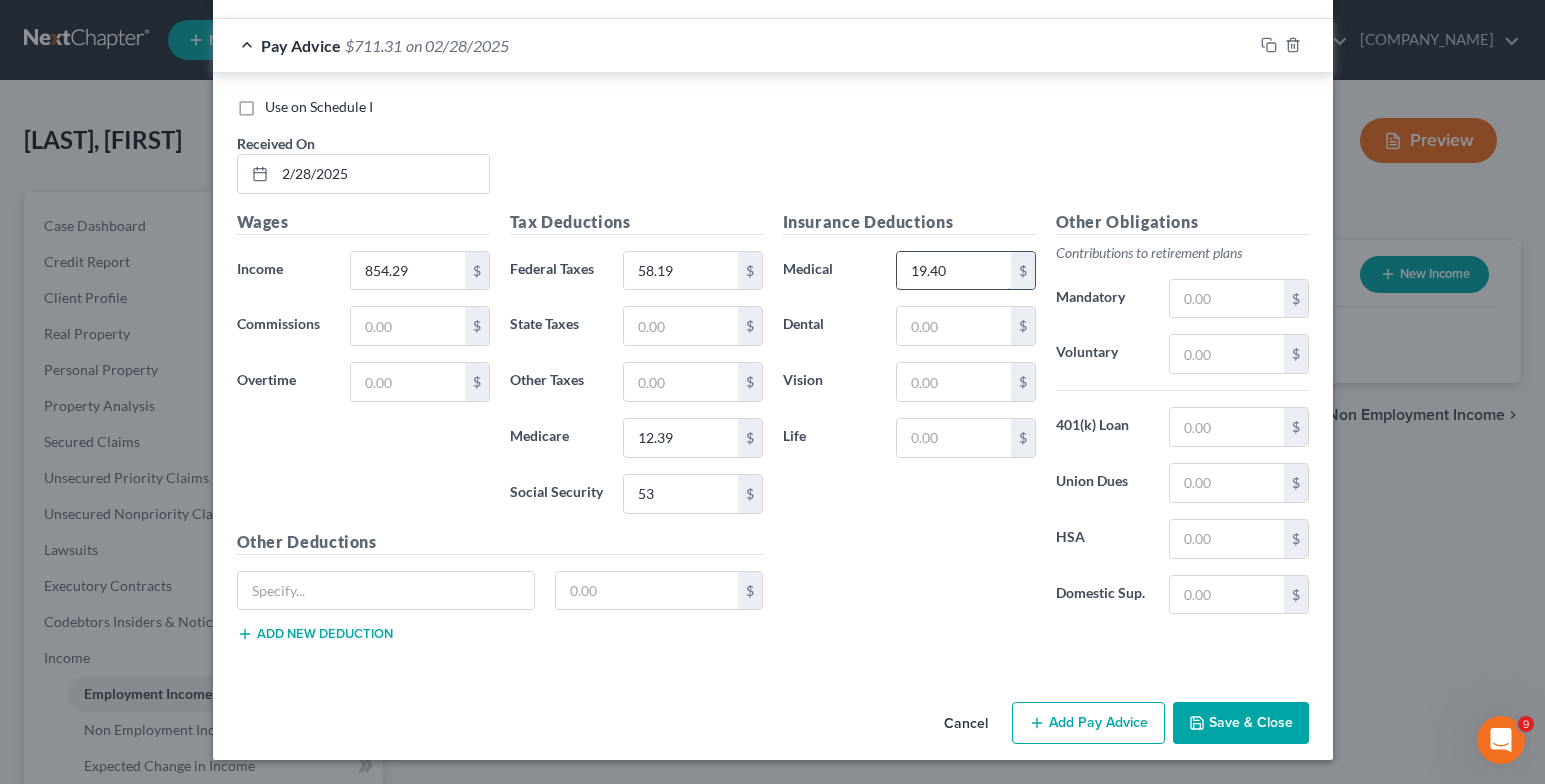 type on "19.40" 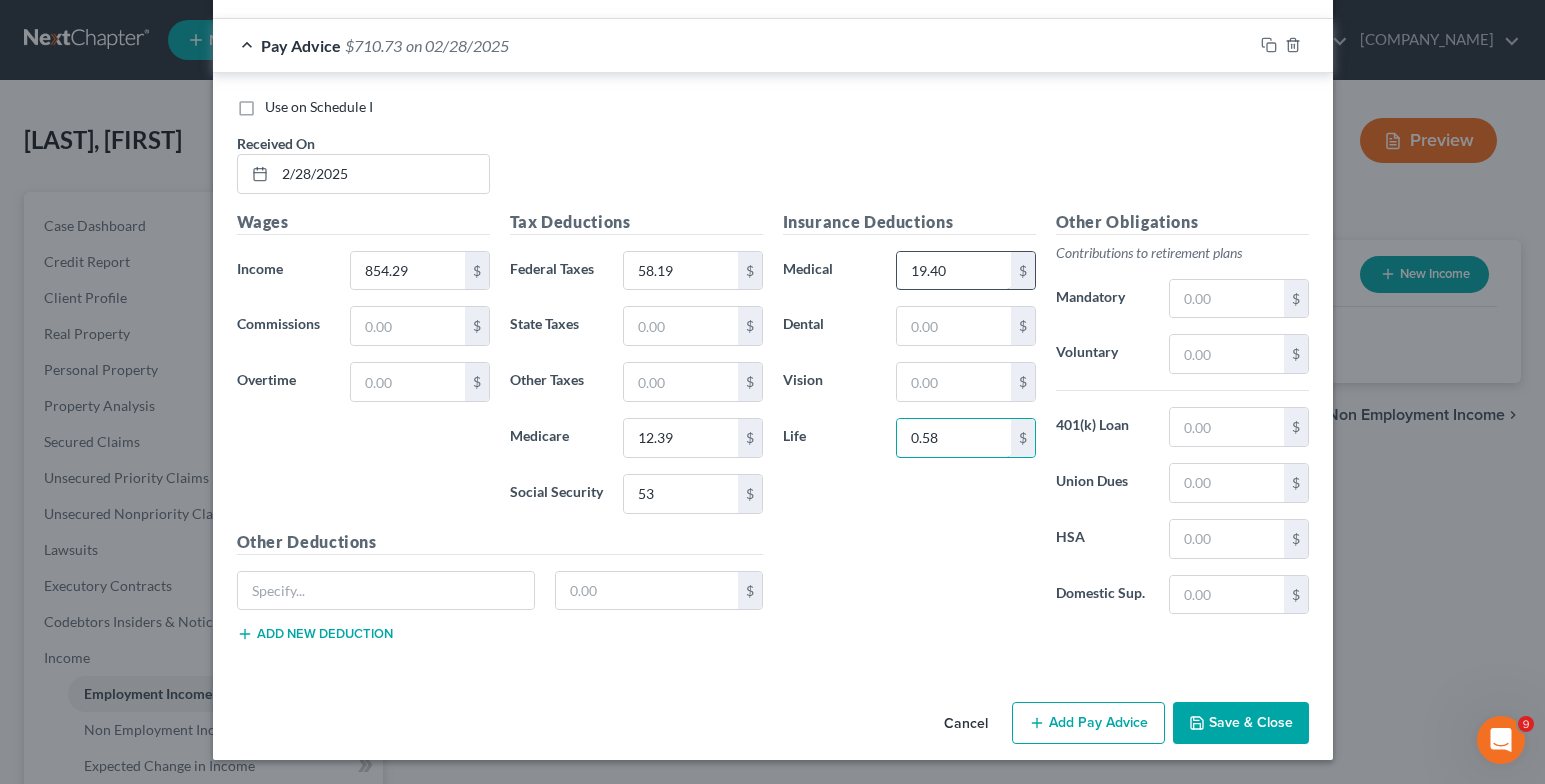 type on "0.58" 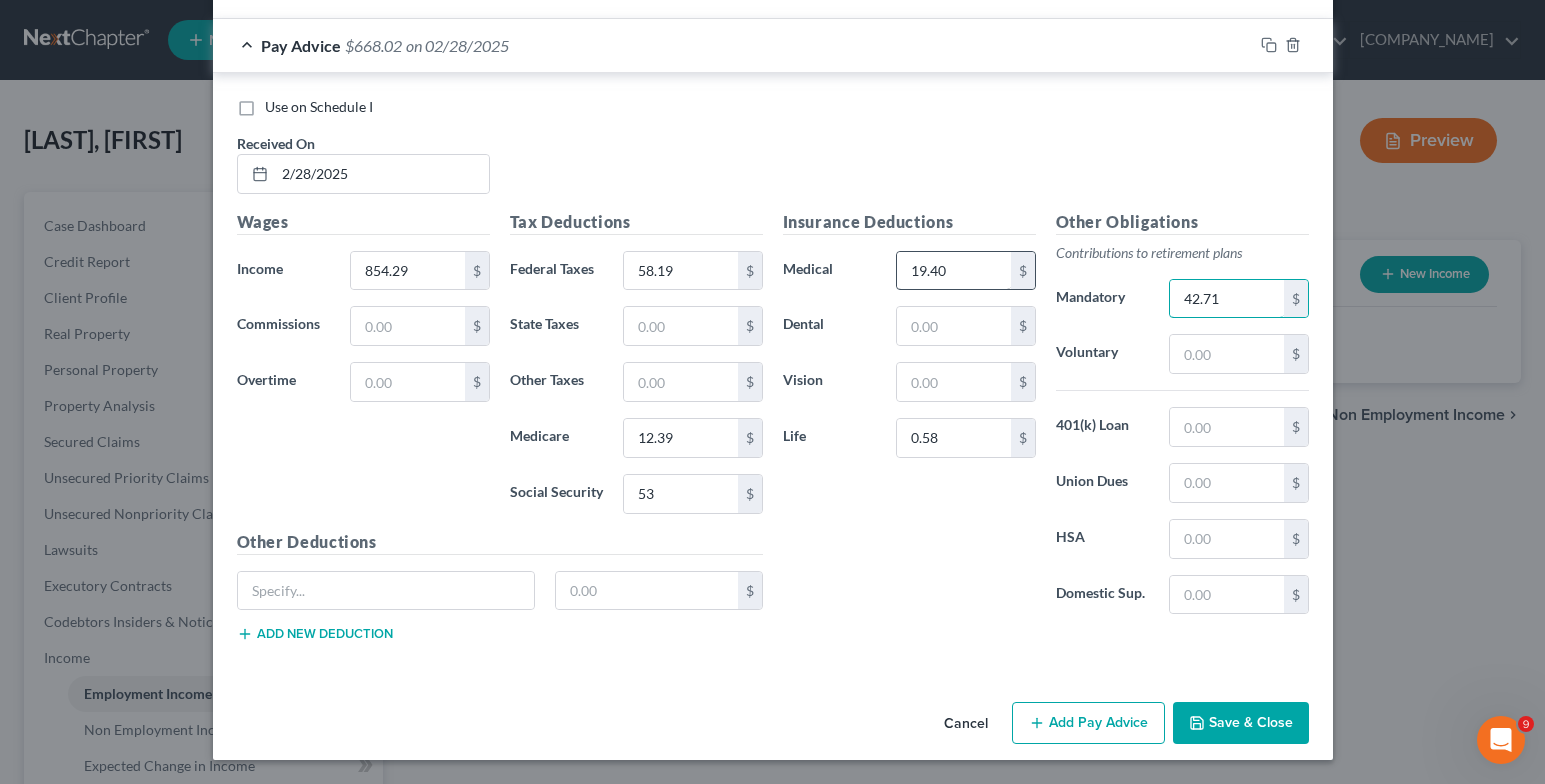 type on "42.71" 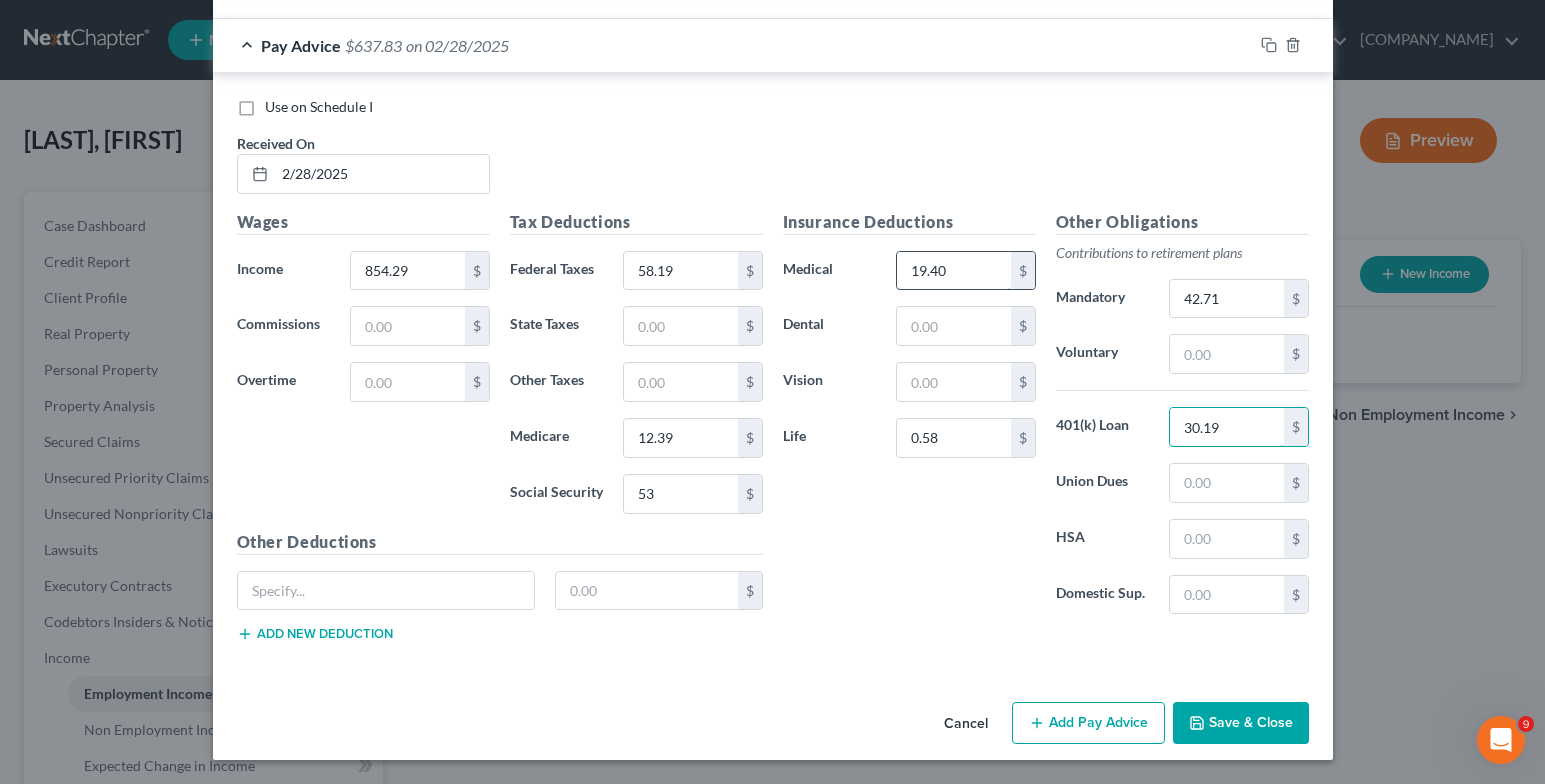 type on "30.19" 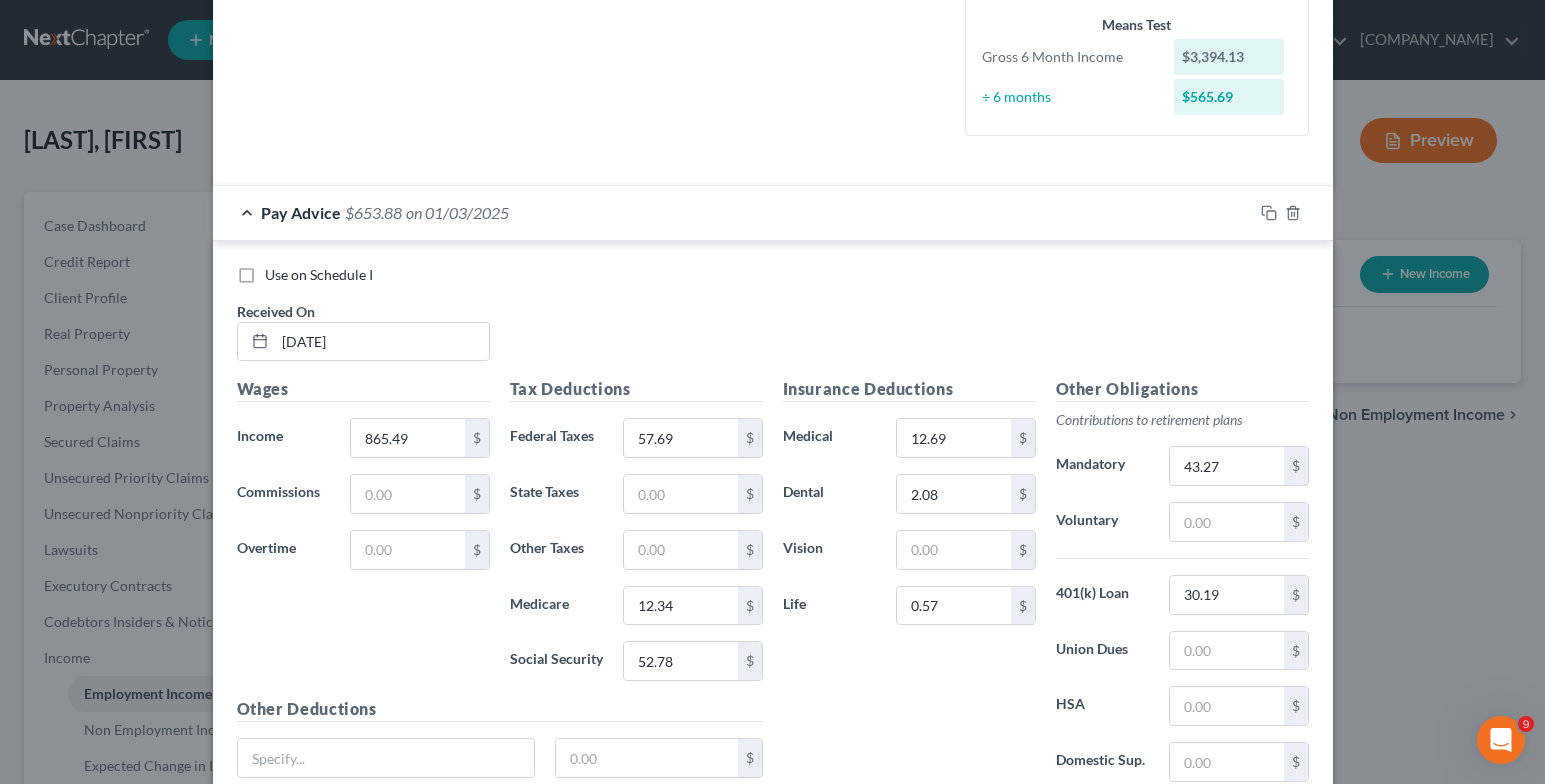 scroll, scrollTop: 535, scrollLeft: 0, axis: vertical 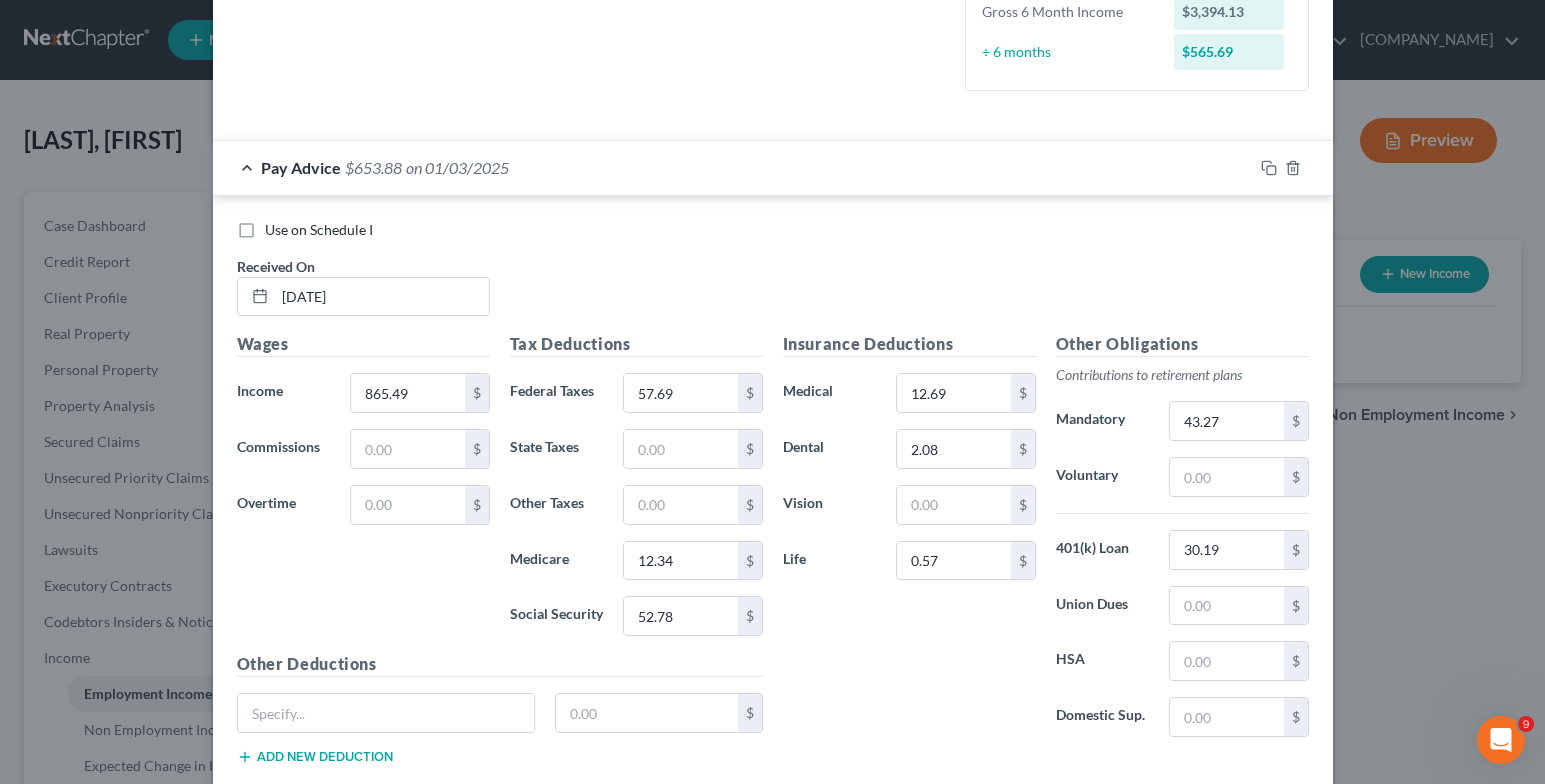 click on "Use on Schedule I" at bounding box center [319, 230] 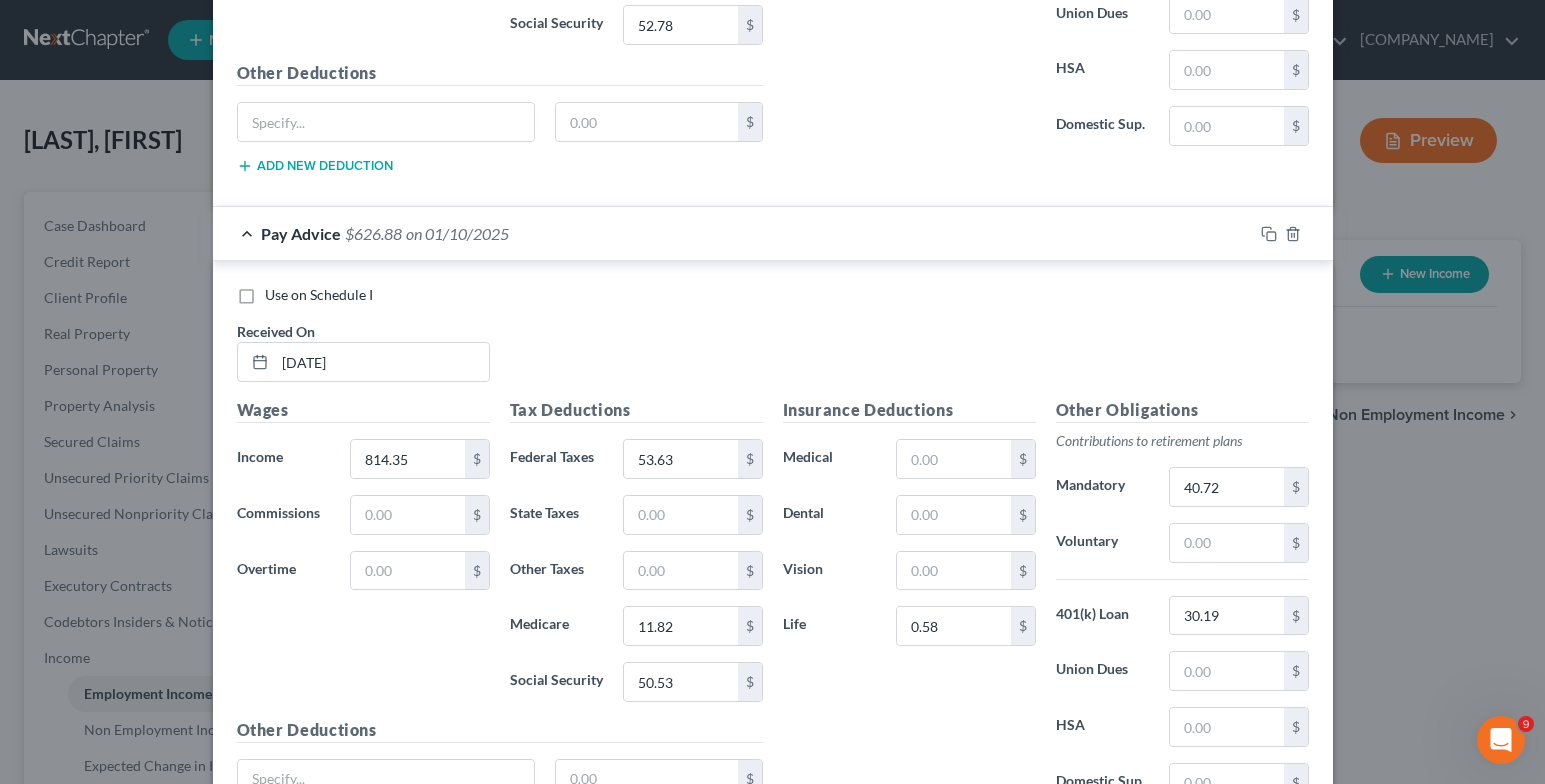 scroll, scrollTop: 1135, scrollLeft: 0, axis: vertical 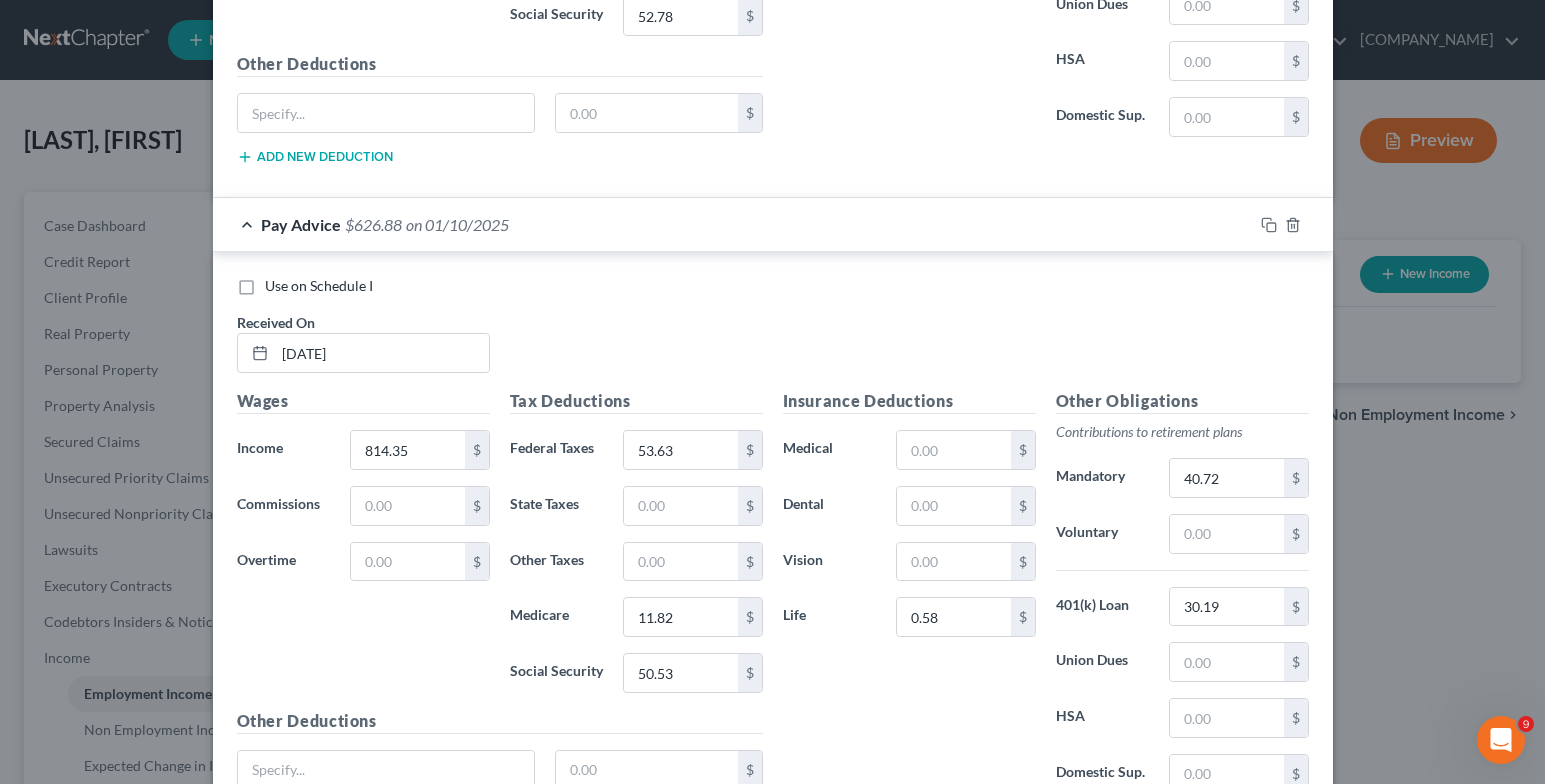 click on "Use on Schedule I" at bounding box center [319, 286] 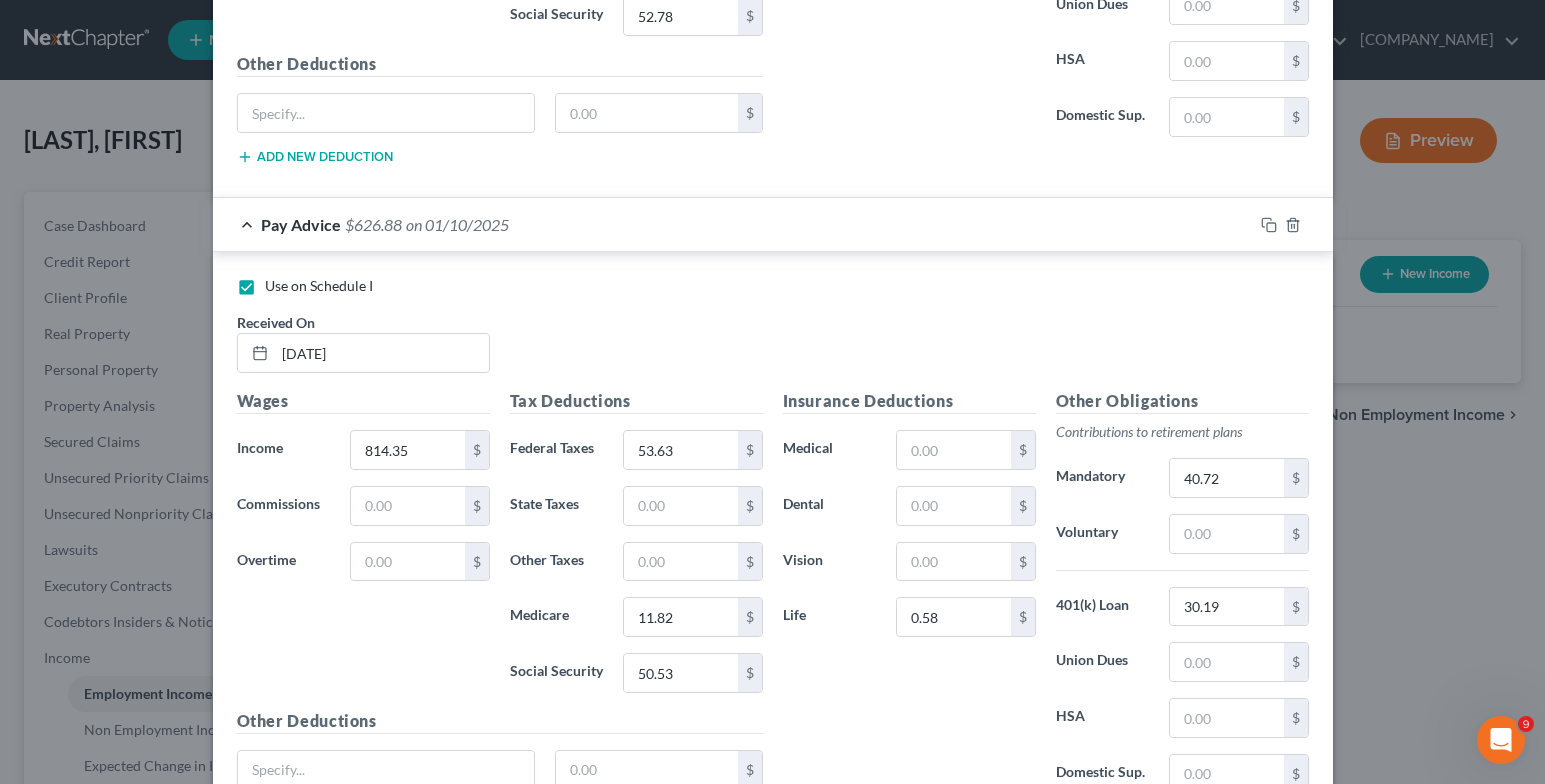checkbox on "false" 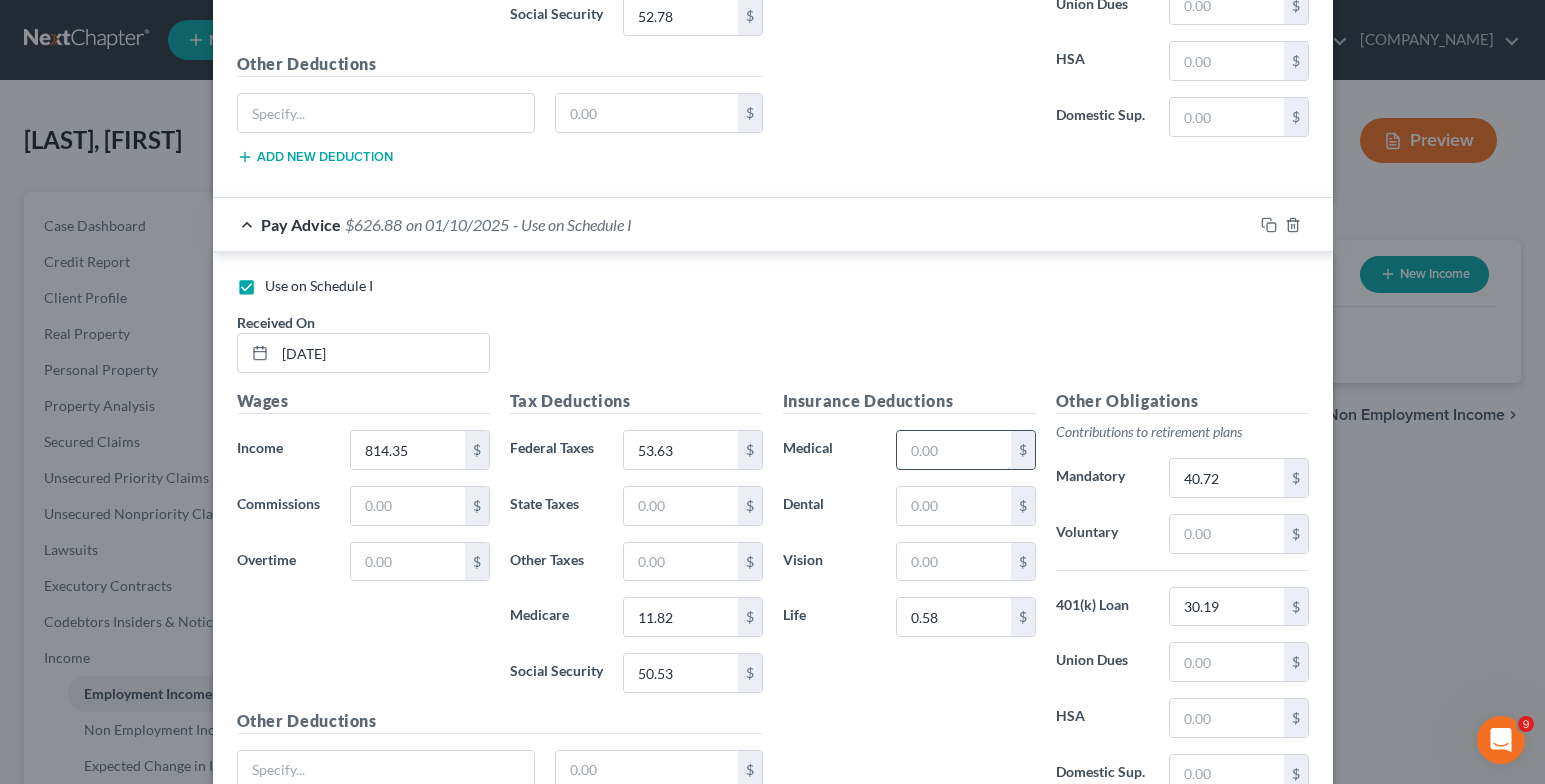 click at bounding box center (953, 450) 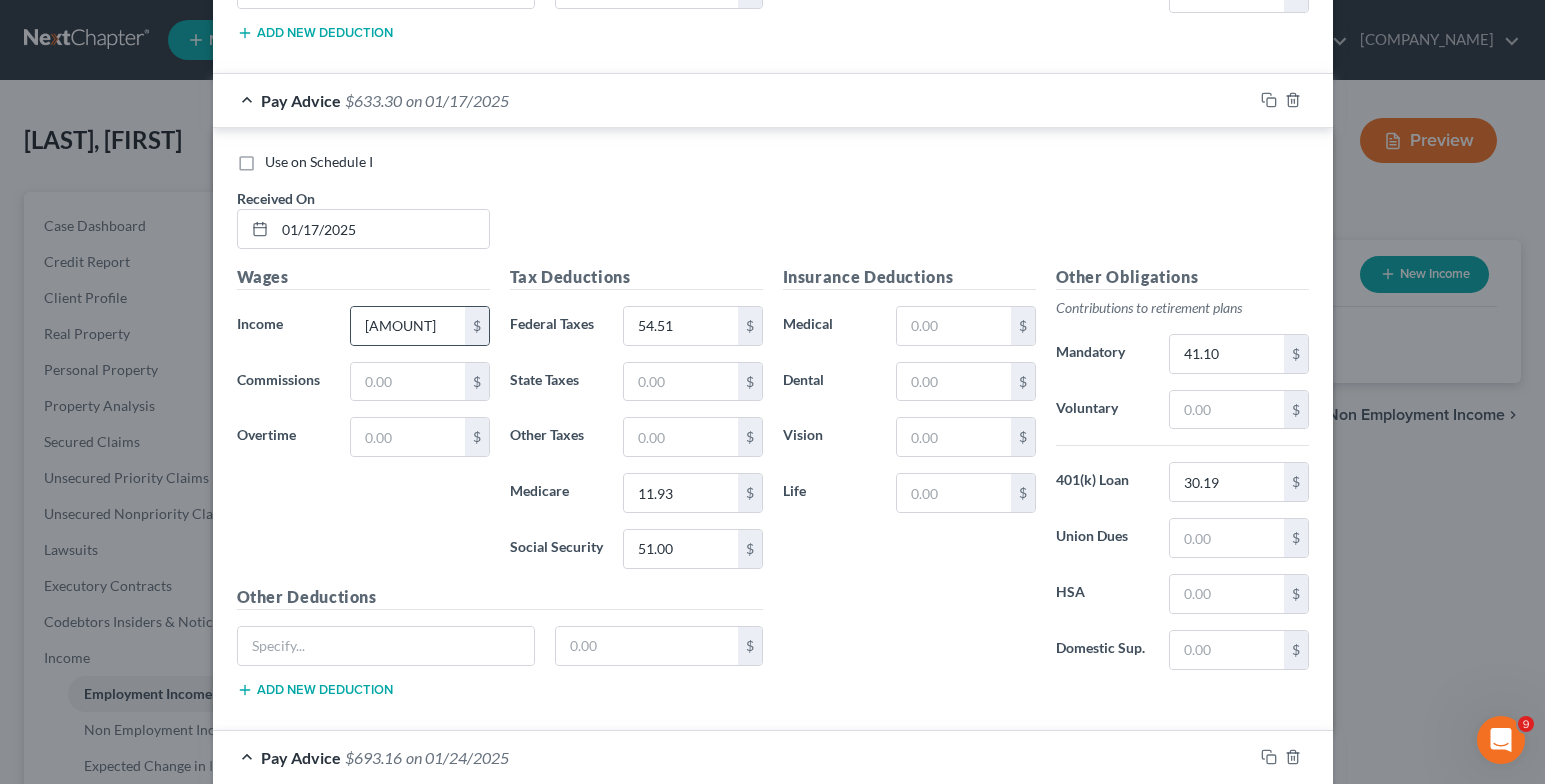 scroll, scrollTop: 1935, scrollLeft: 0, axis: vertical 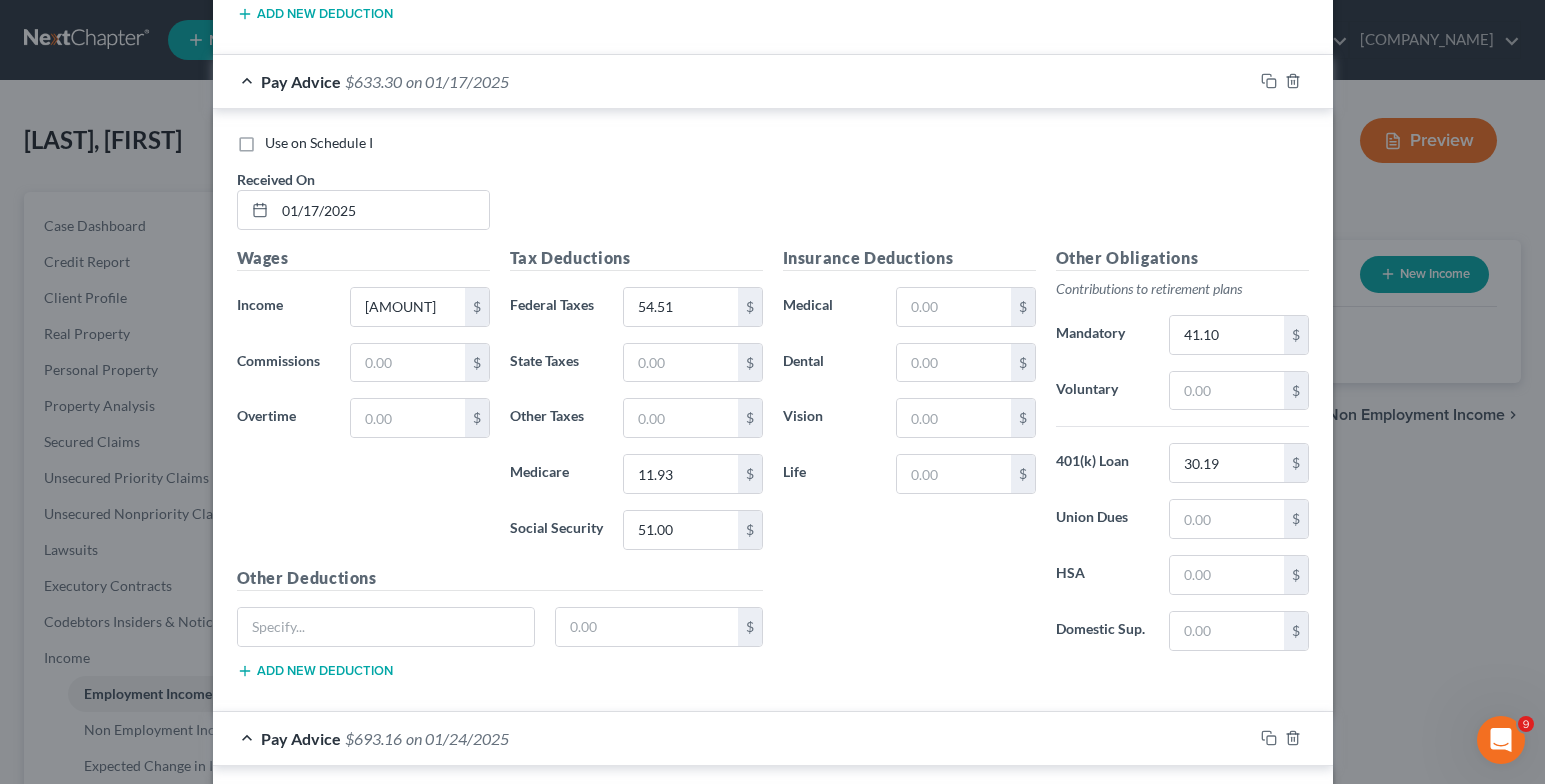 type on "11.85" 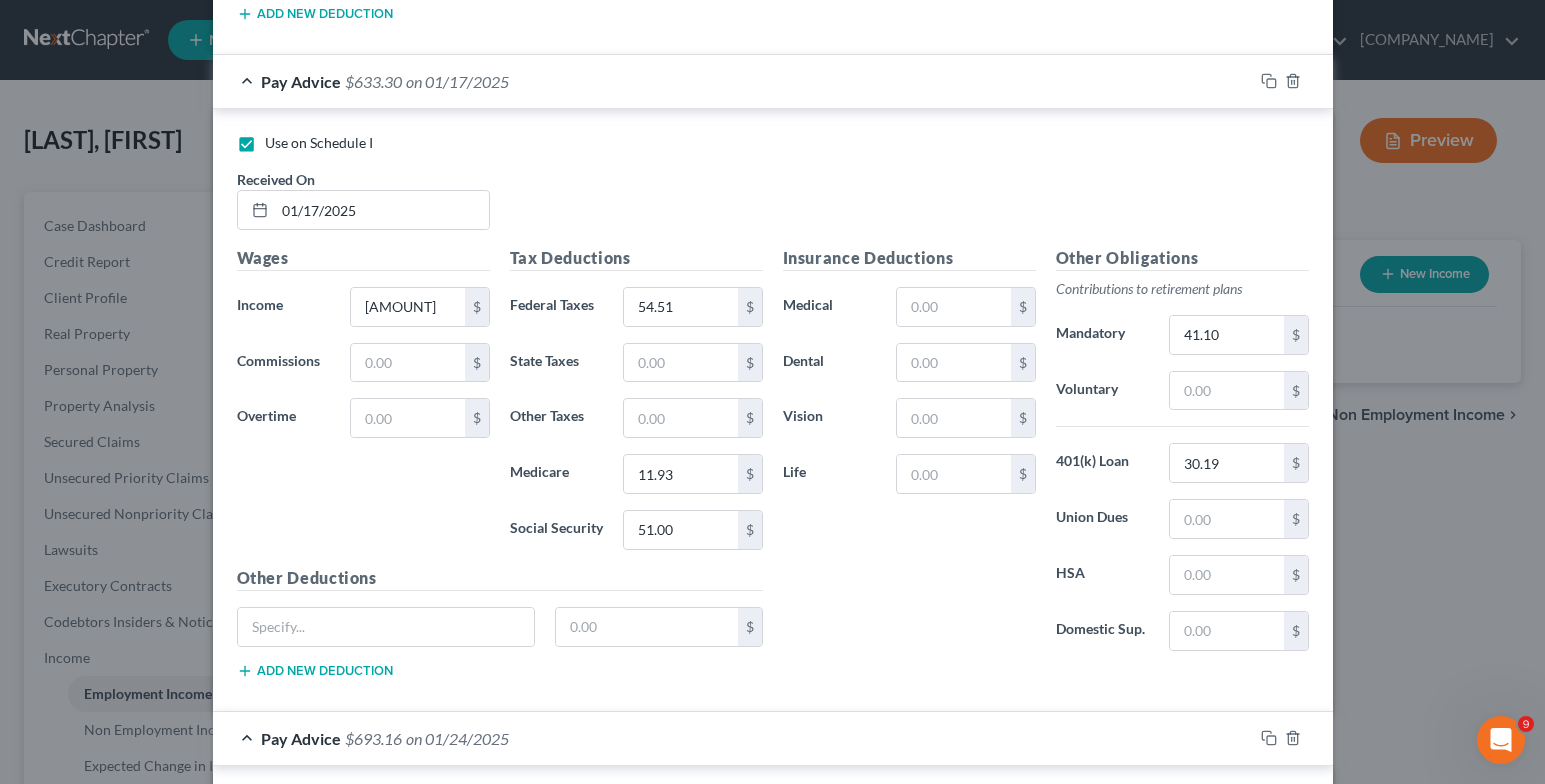 checkbox on "false" 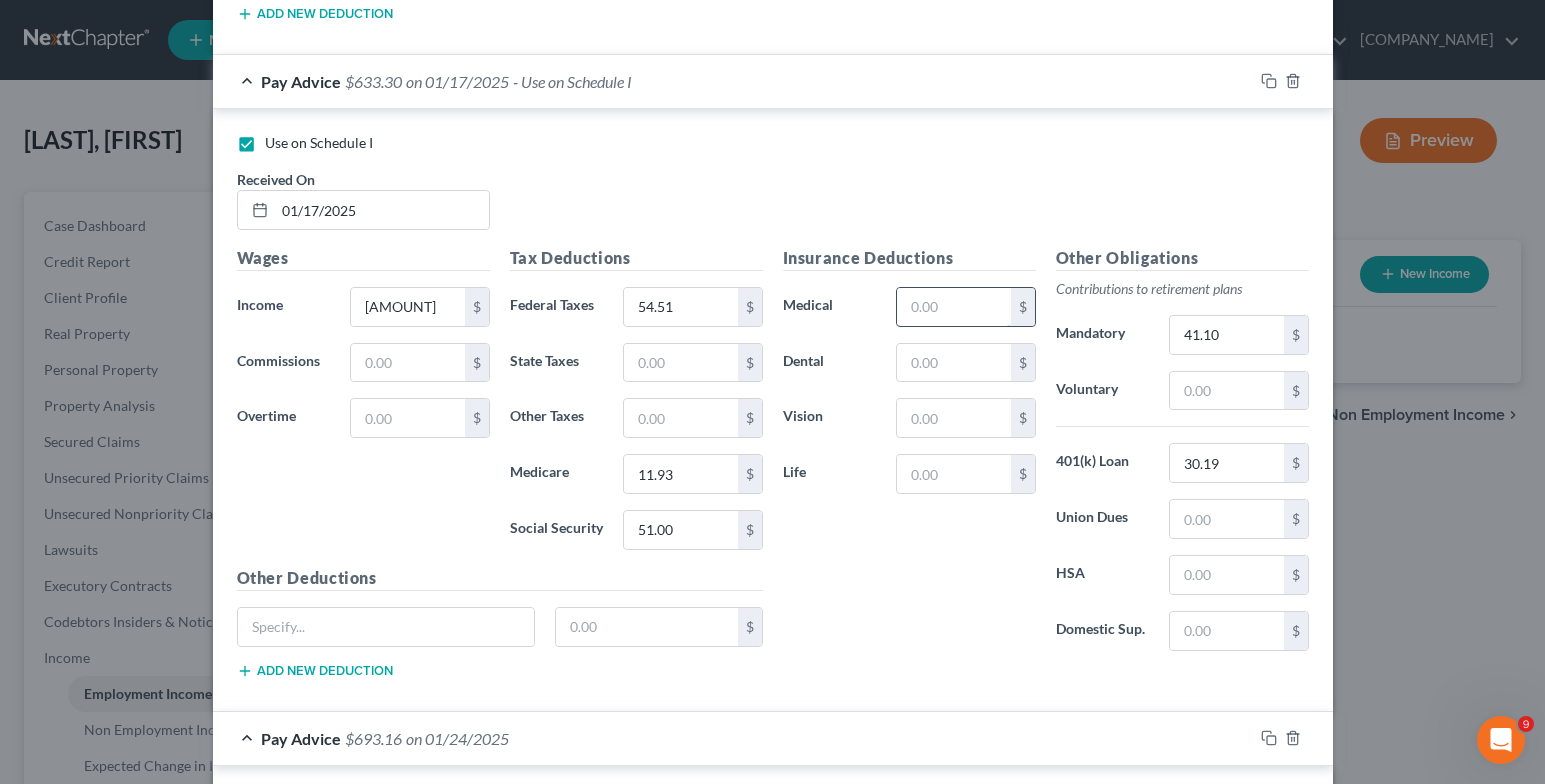 click at bounding box center [953, 307] 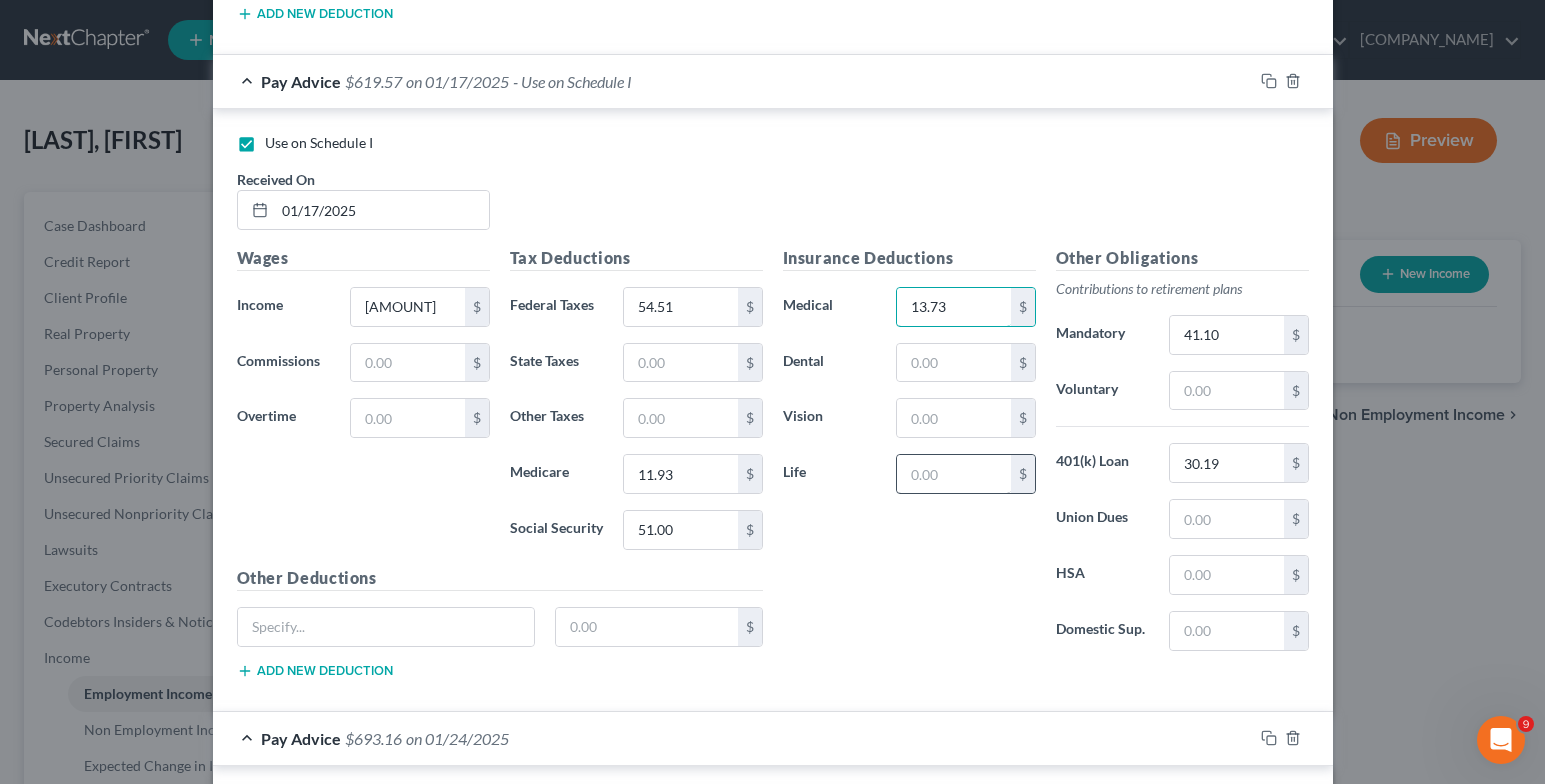 type on "13.73" 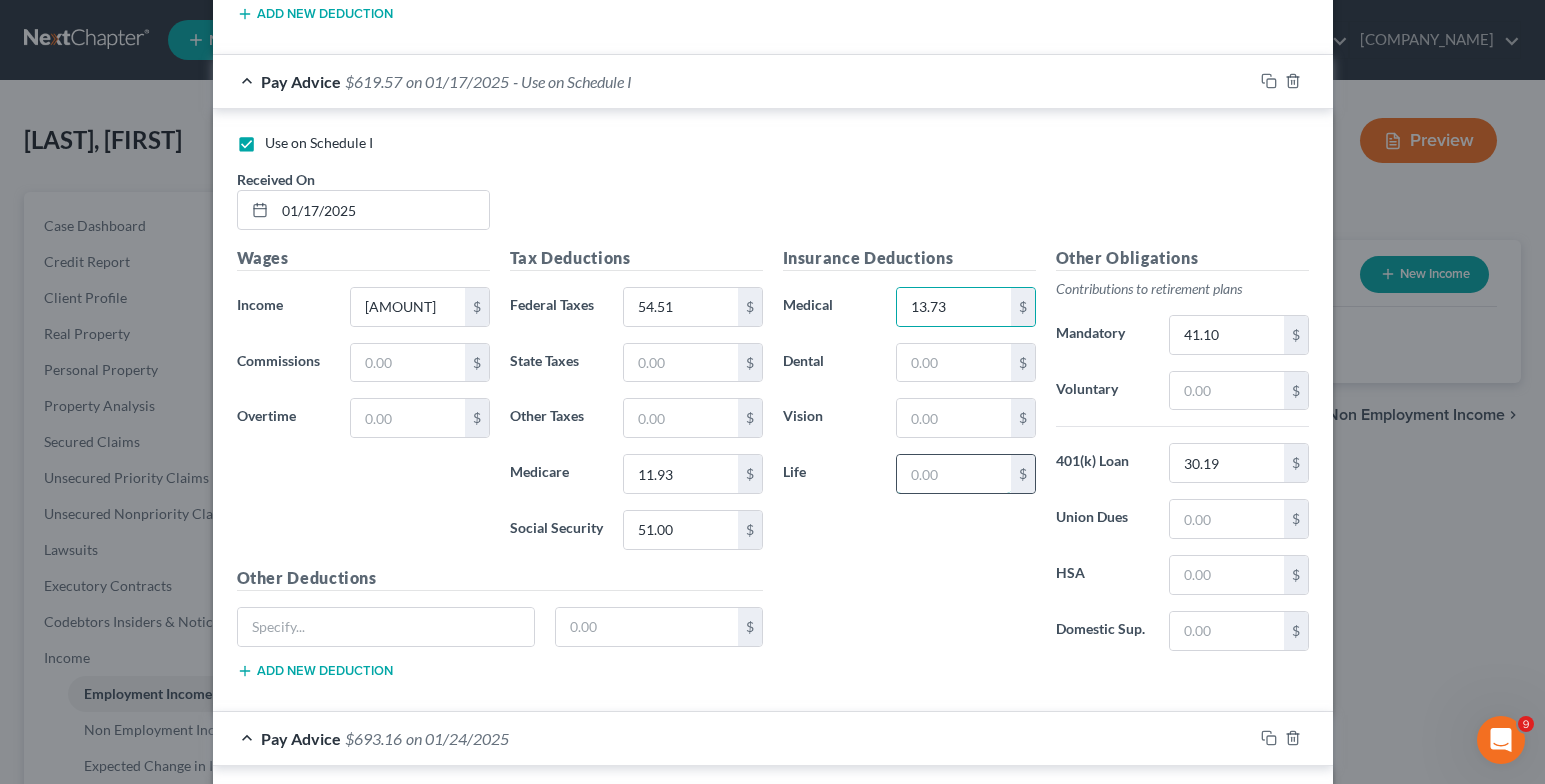 click at bounding box center [953, 474] 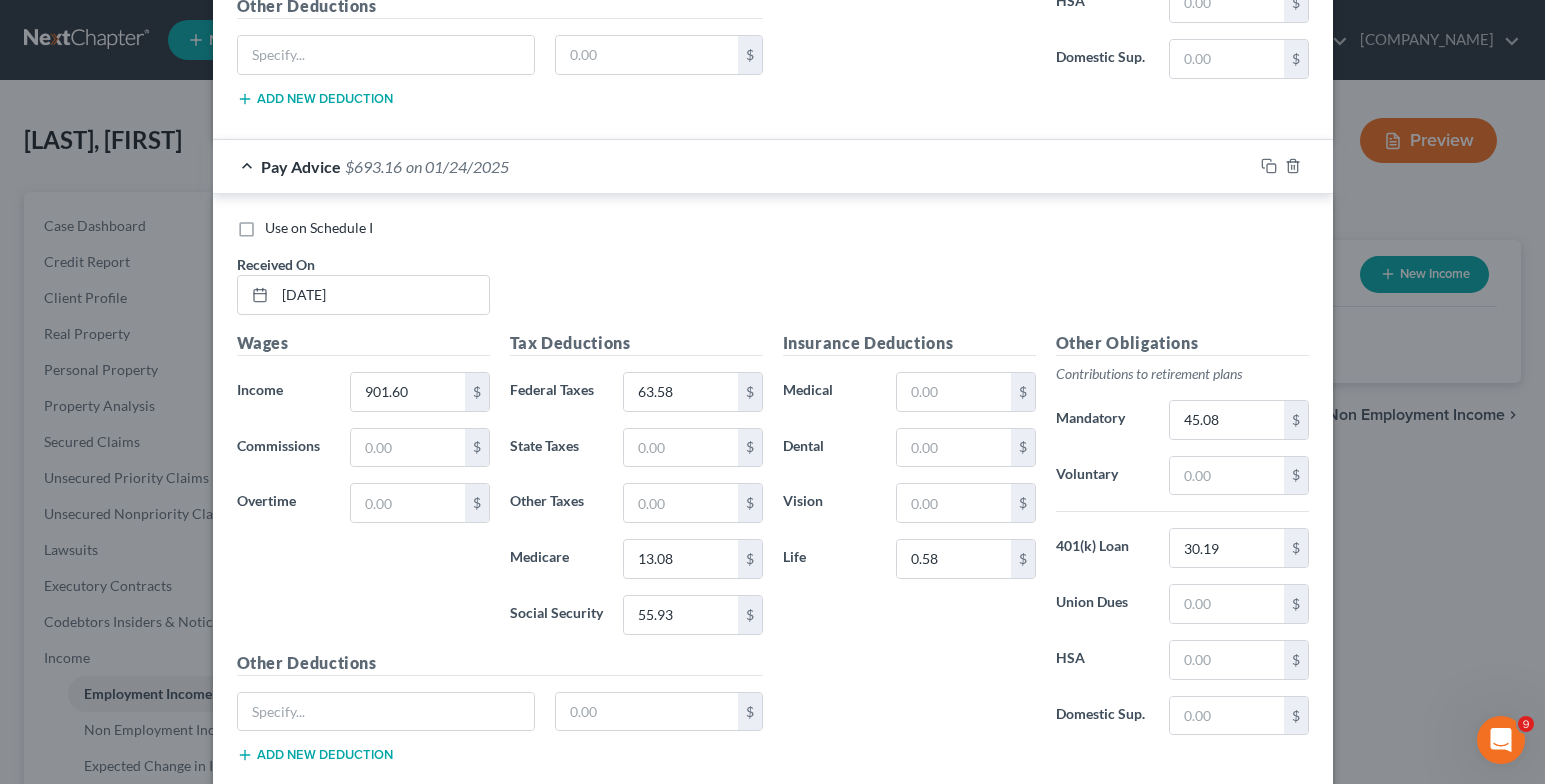 scroll, scrollTop: 2535, scrollLeft: 0, axis: vertical 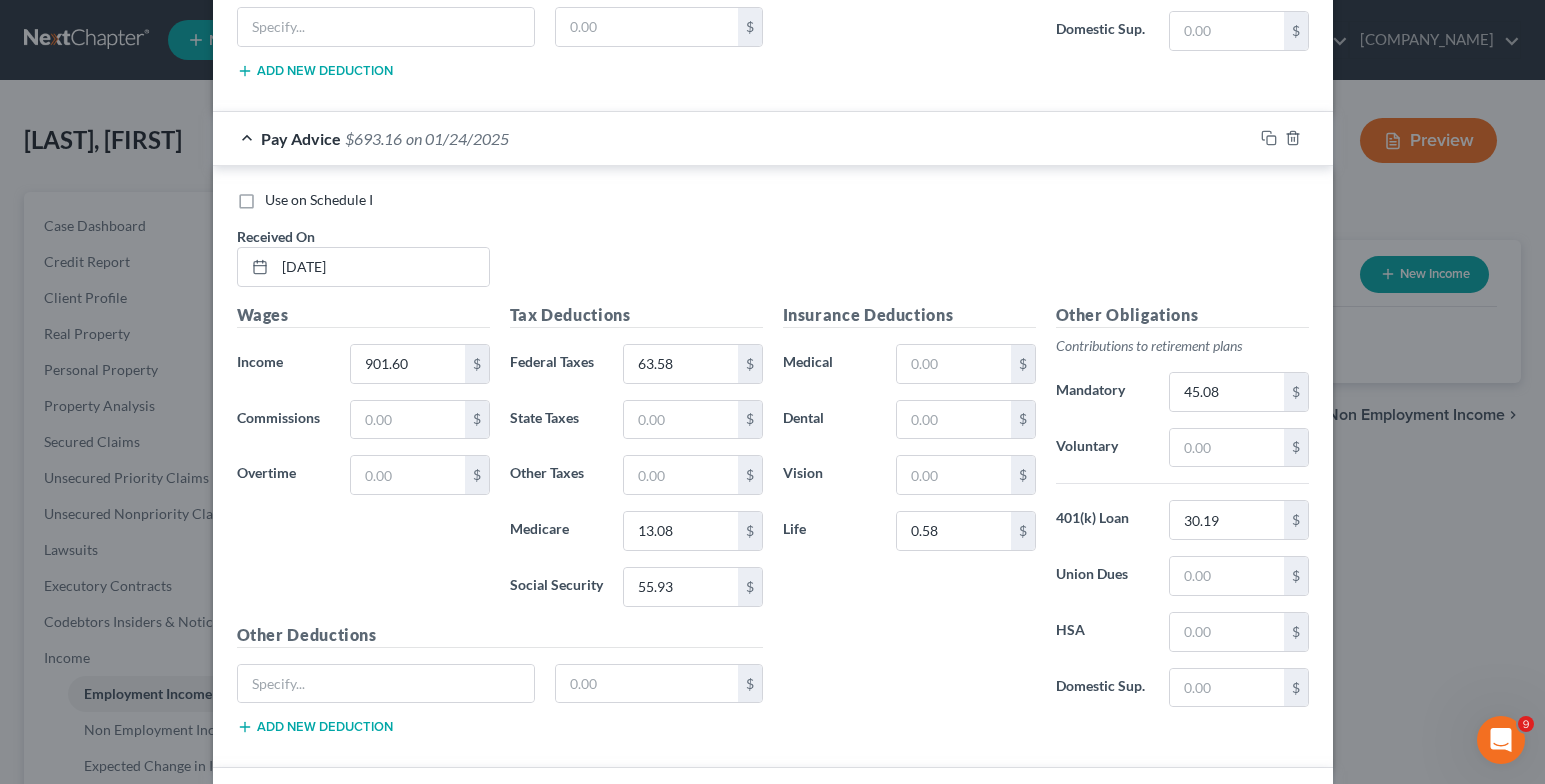 type on "0.58" 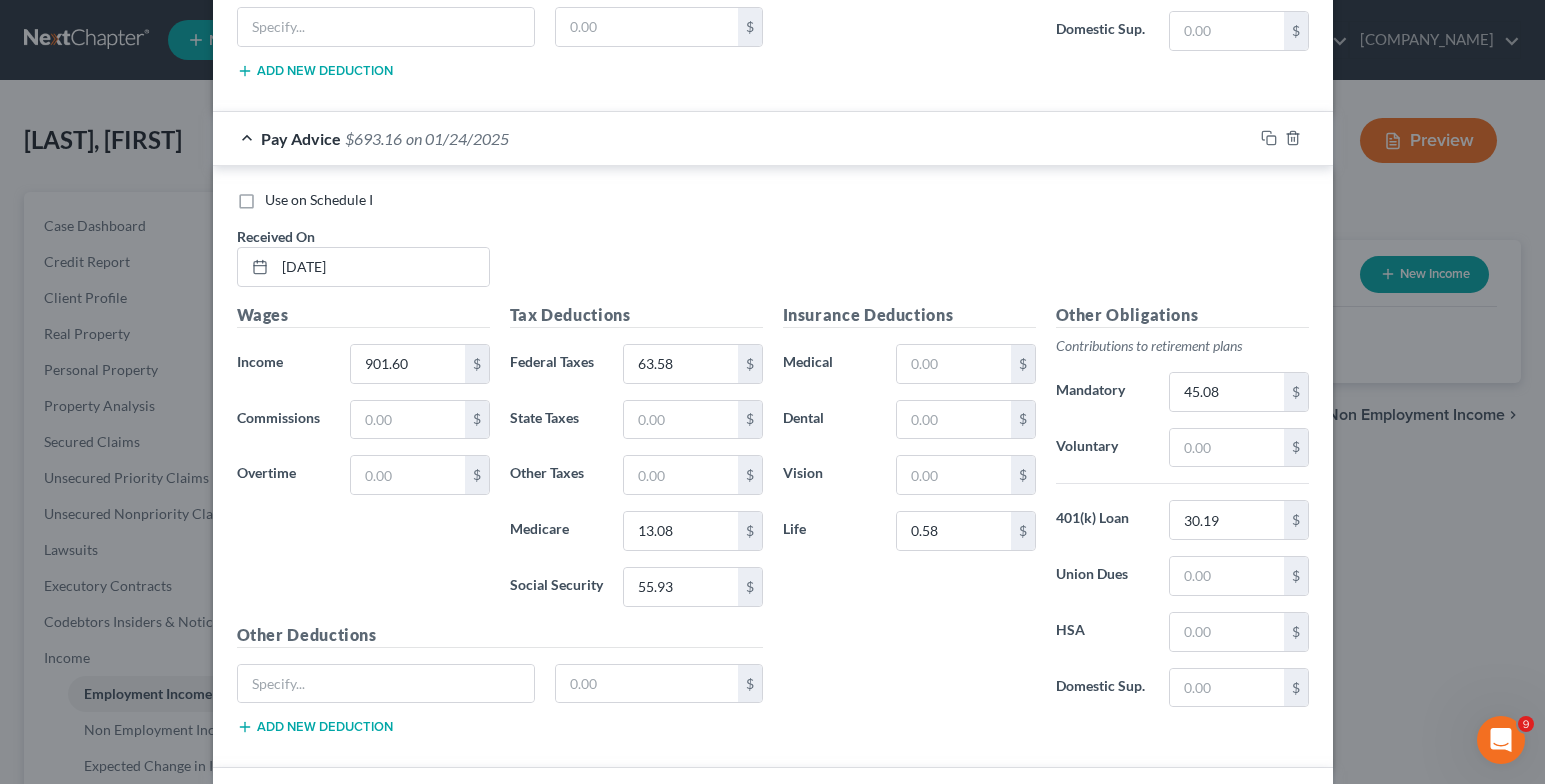 checkbox on "true" 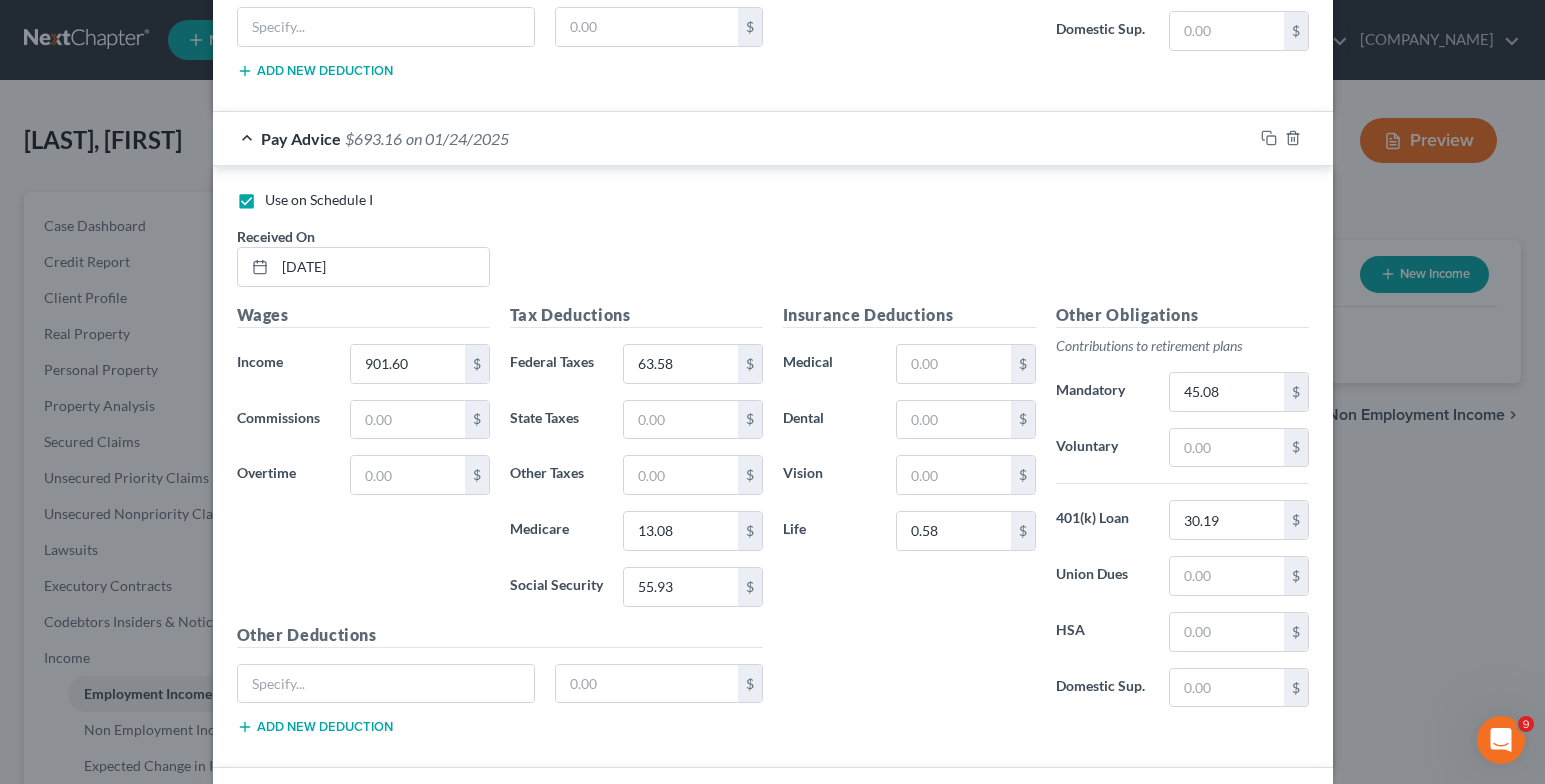 checkbox on "false" 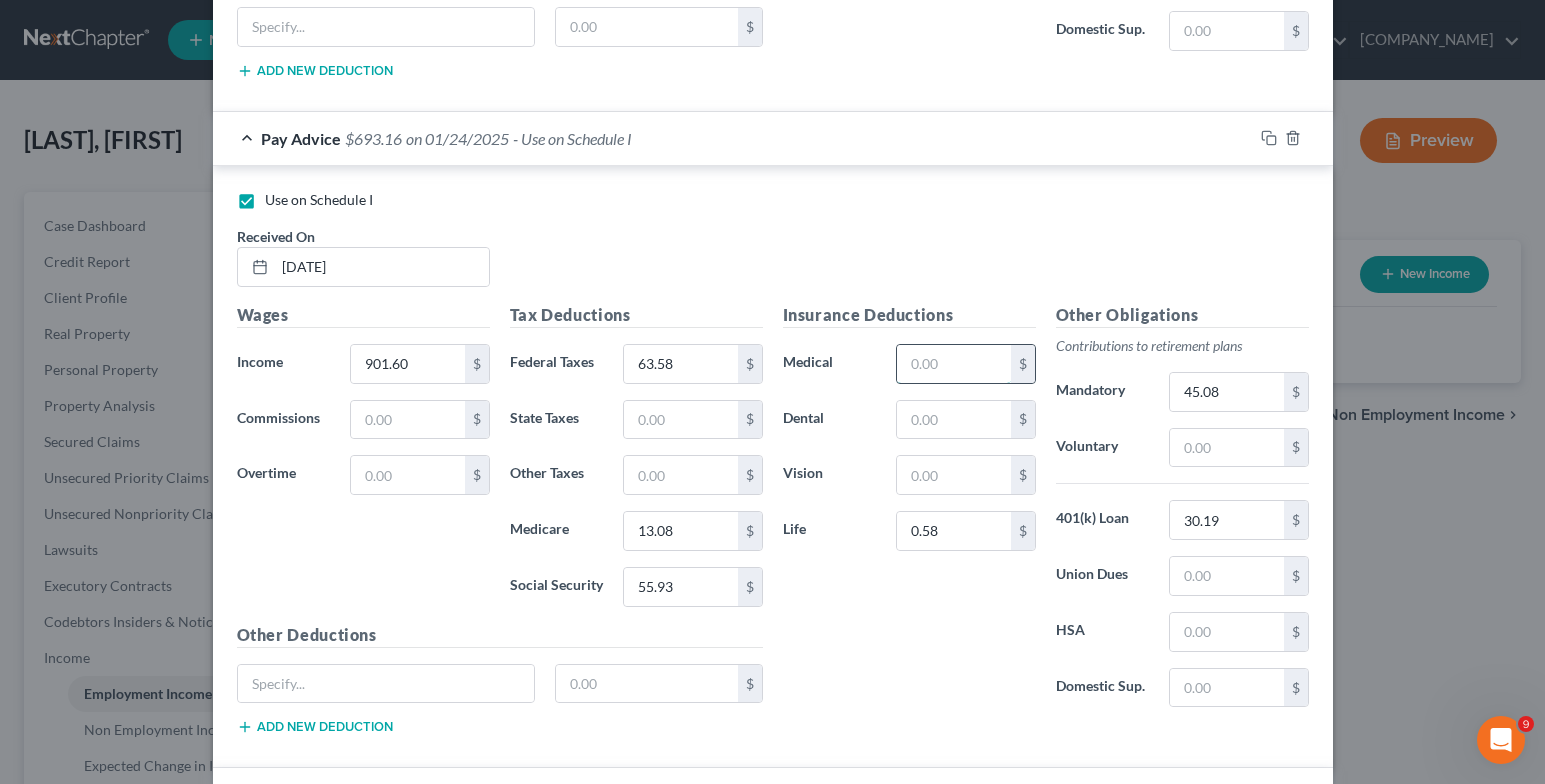 click at bounding box center (953, 364) 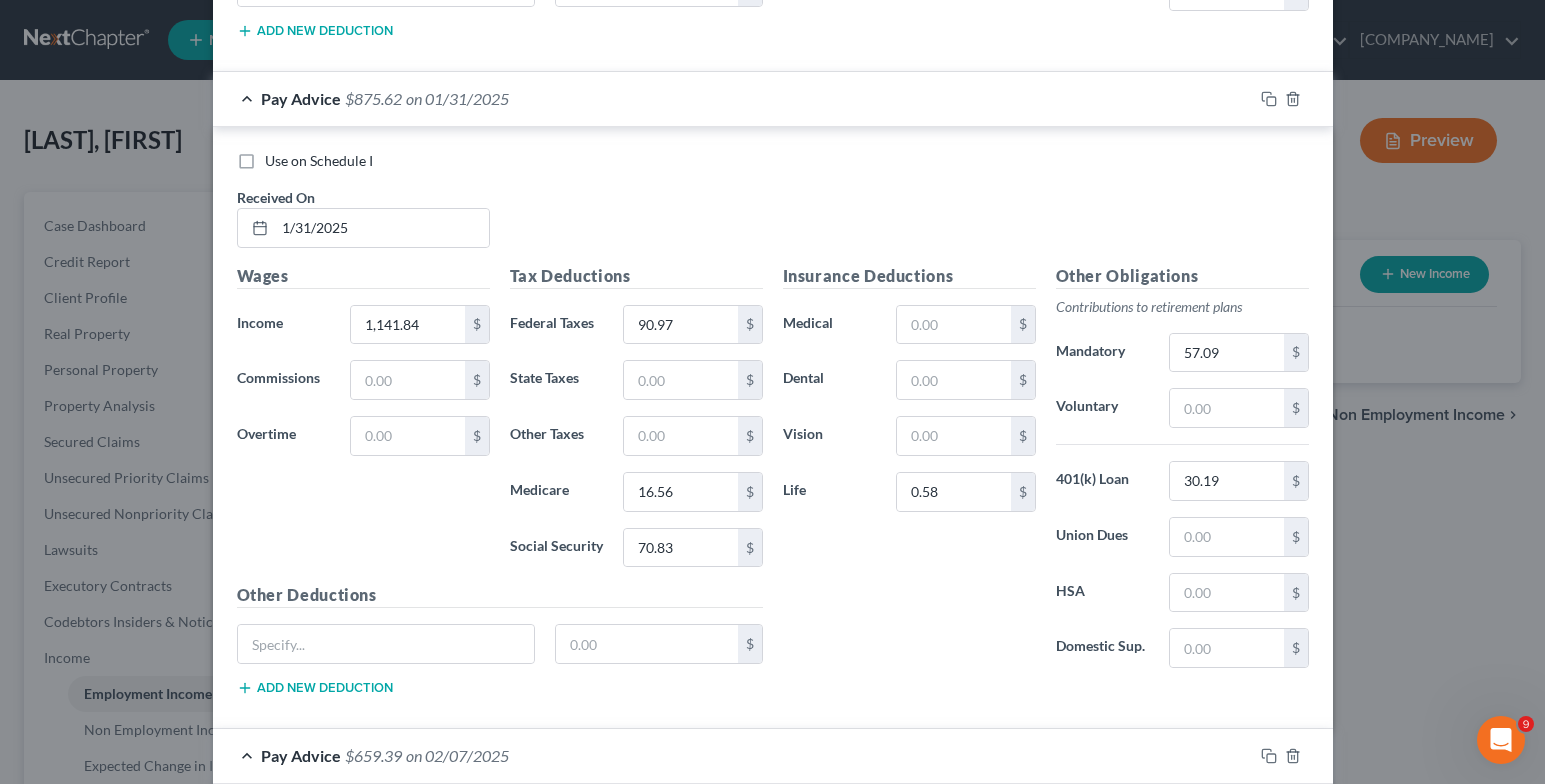 scroll, scrollTop: 3235, scrollLeft: 0, axis: vertical 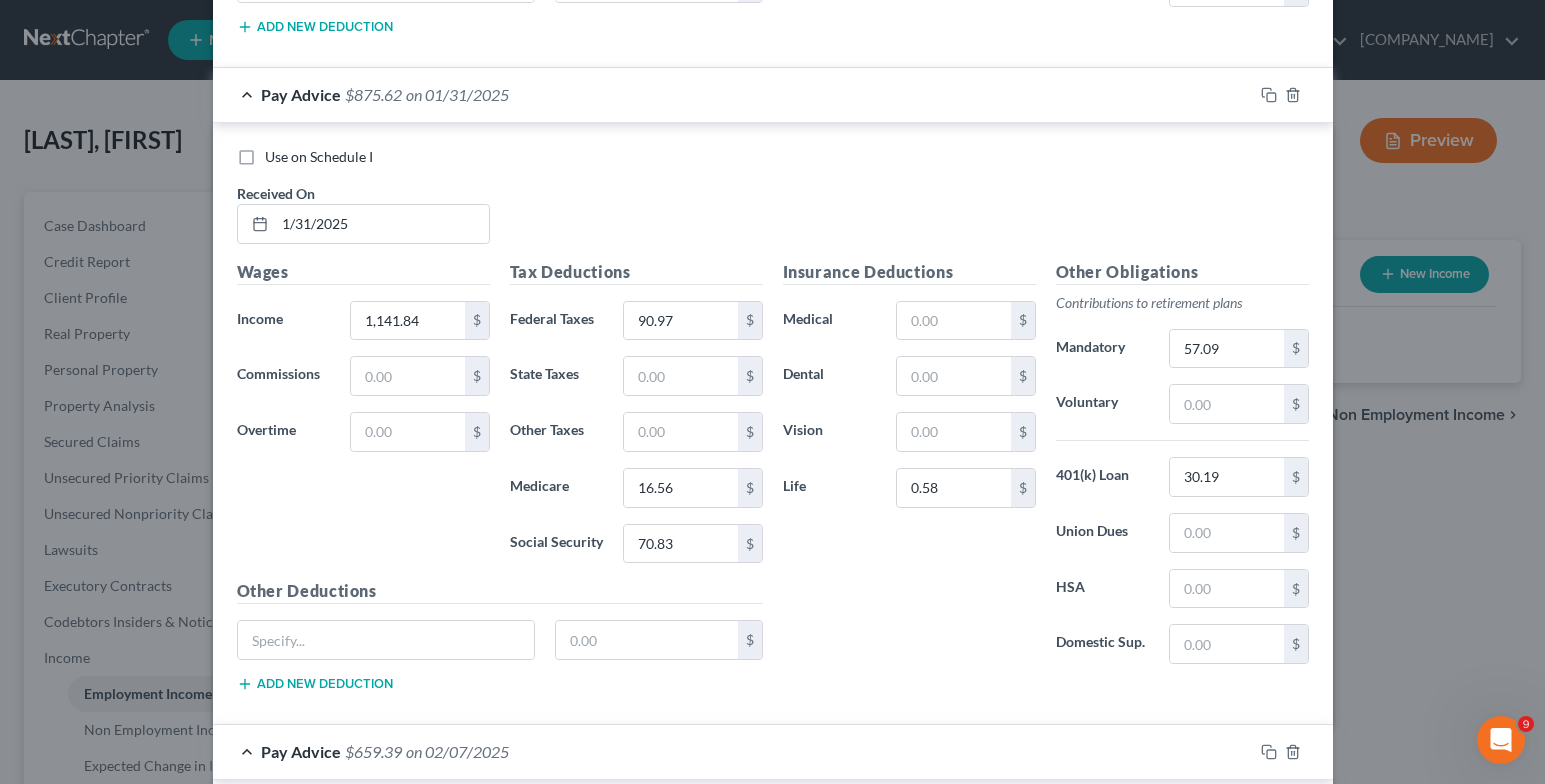 type on "14.58" 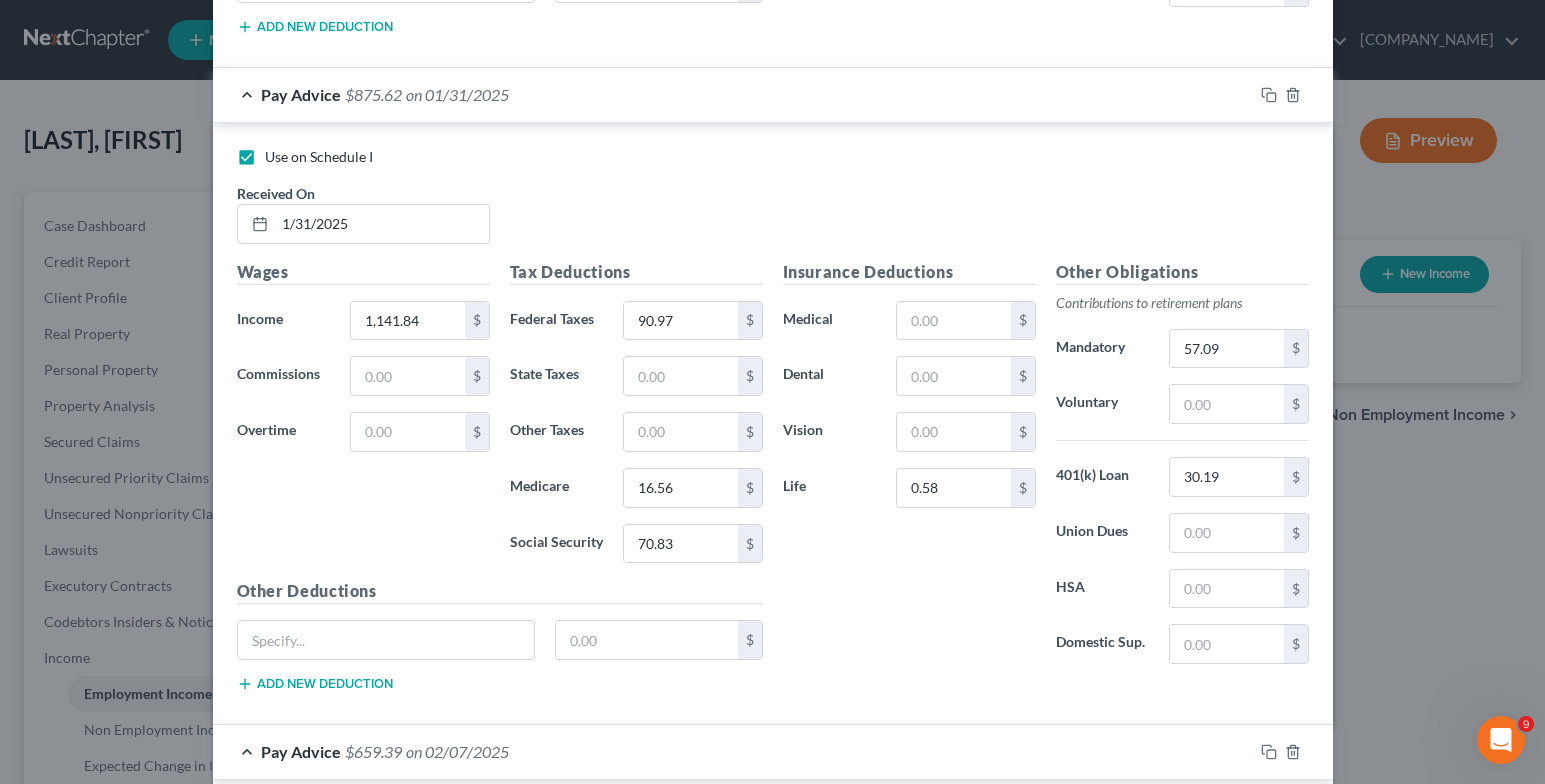 checkbox on "false" 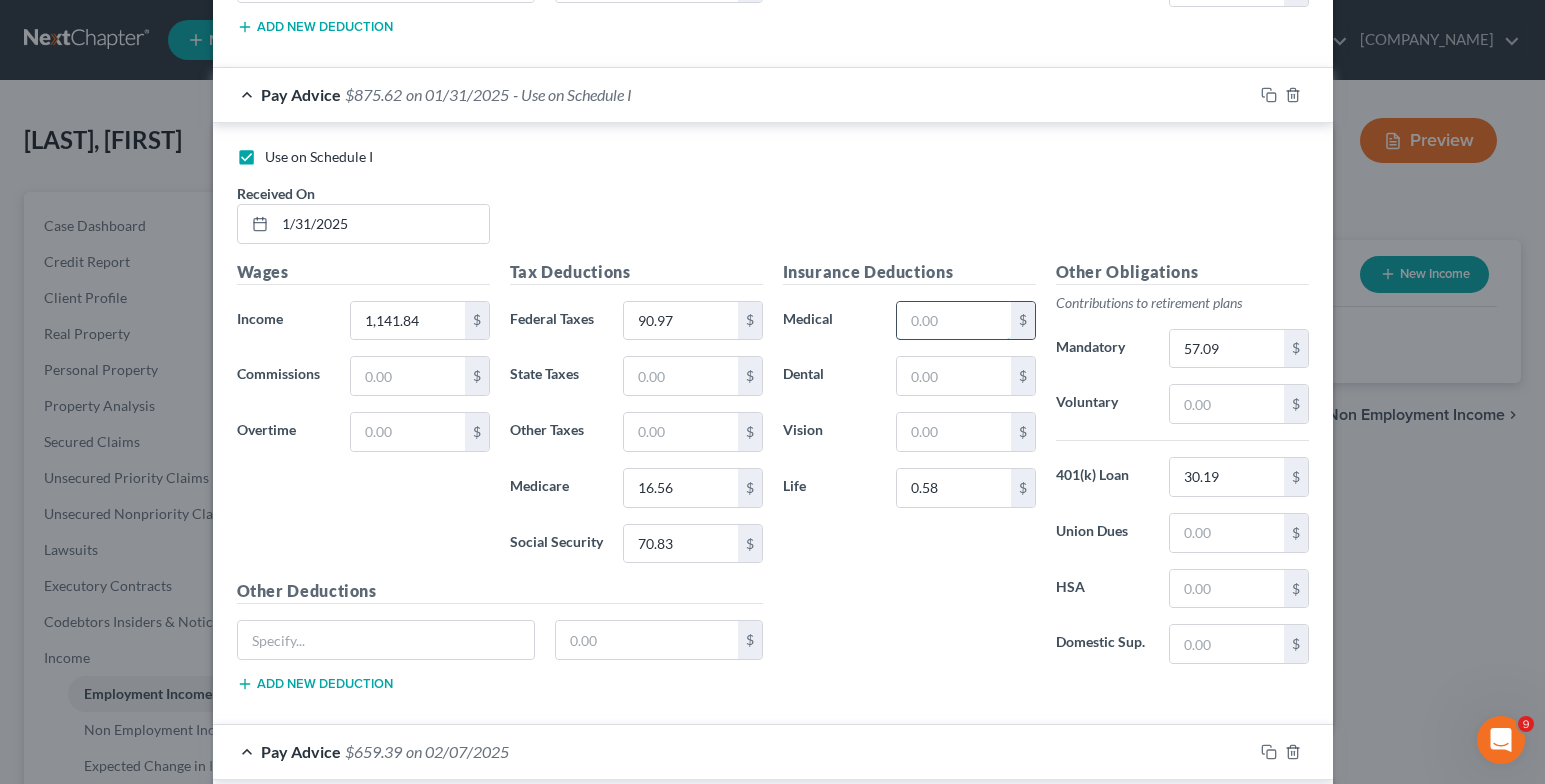 click at bounding box center (953, 321) 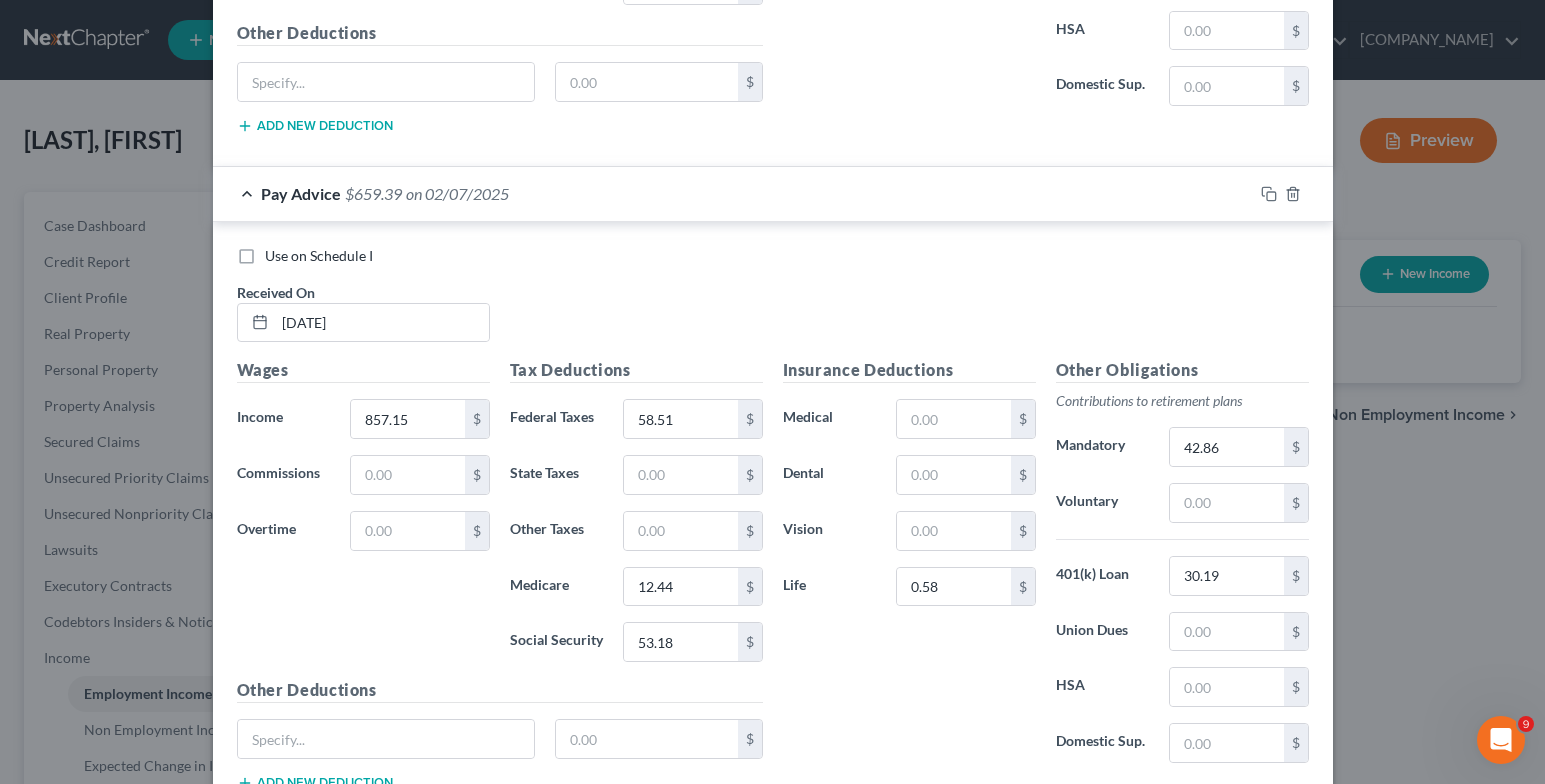 scroll, scrollTop: 3835, scrollLeft: 0, axis: vertical 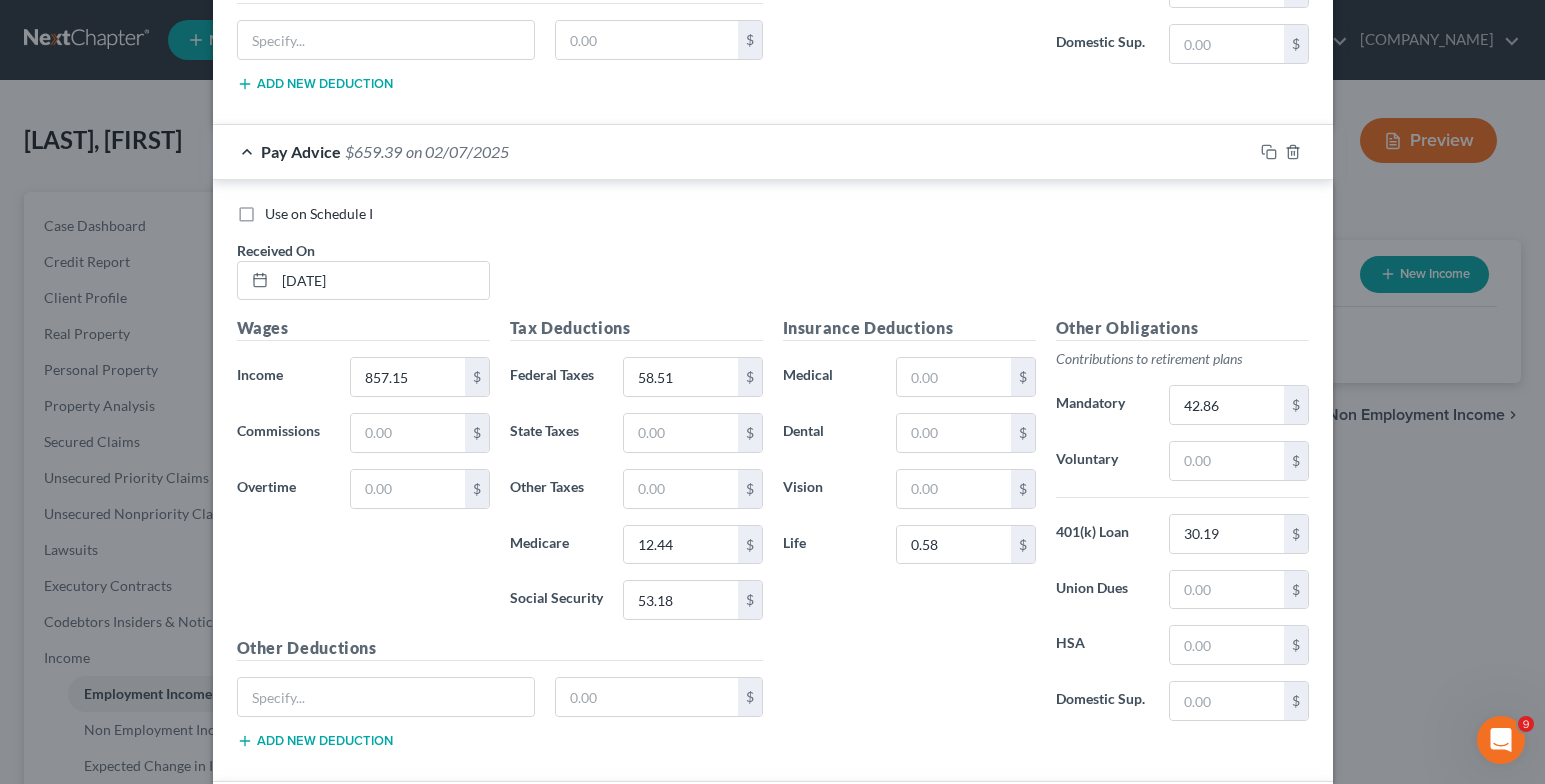 type on "16.43" 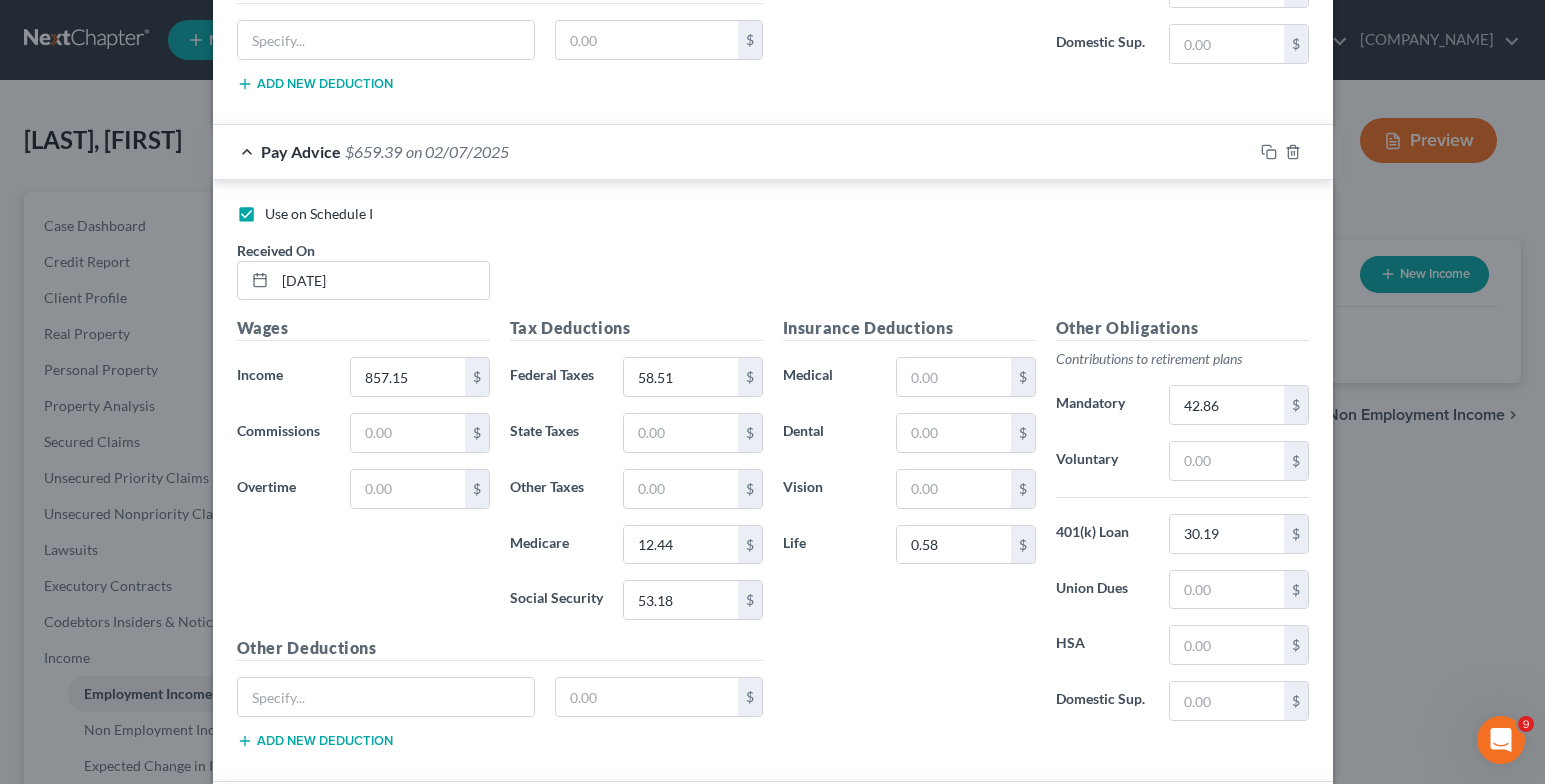 checkbox on "false" 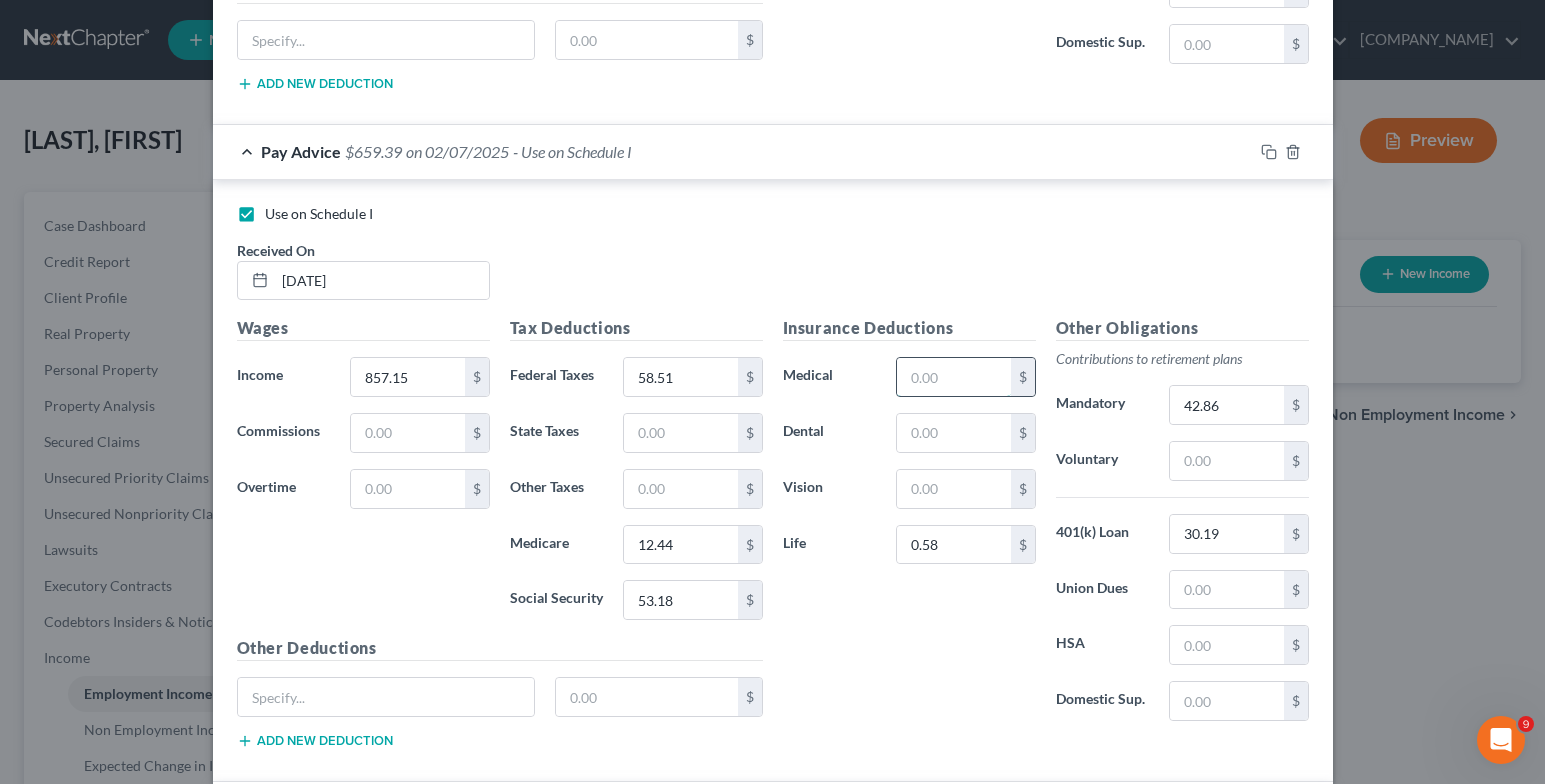 click at bounding box center (953, 377) 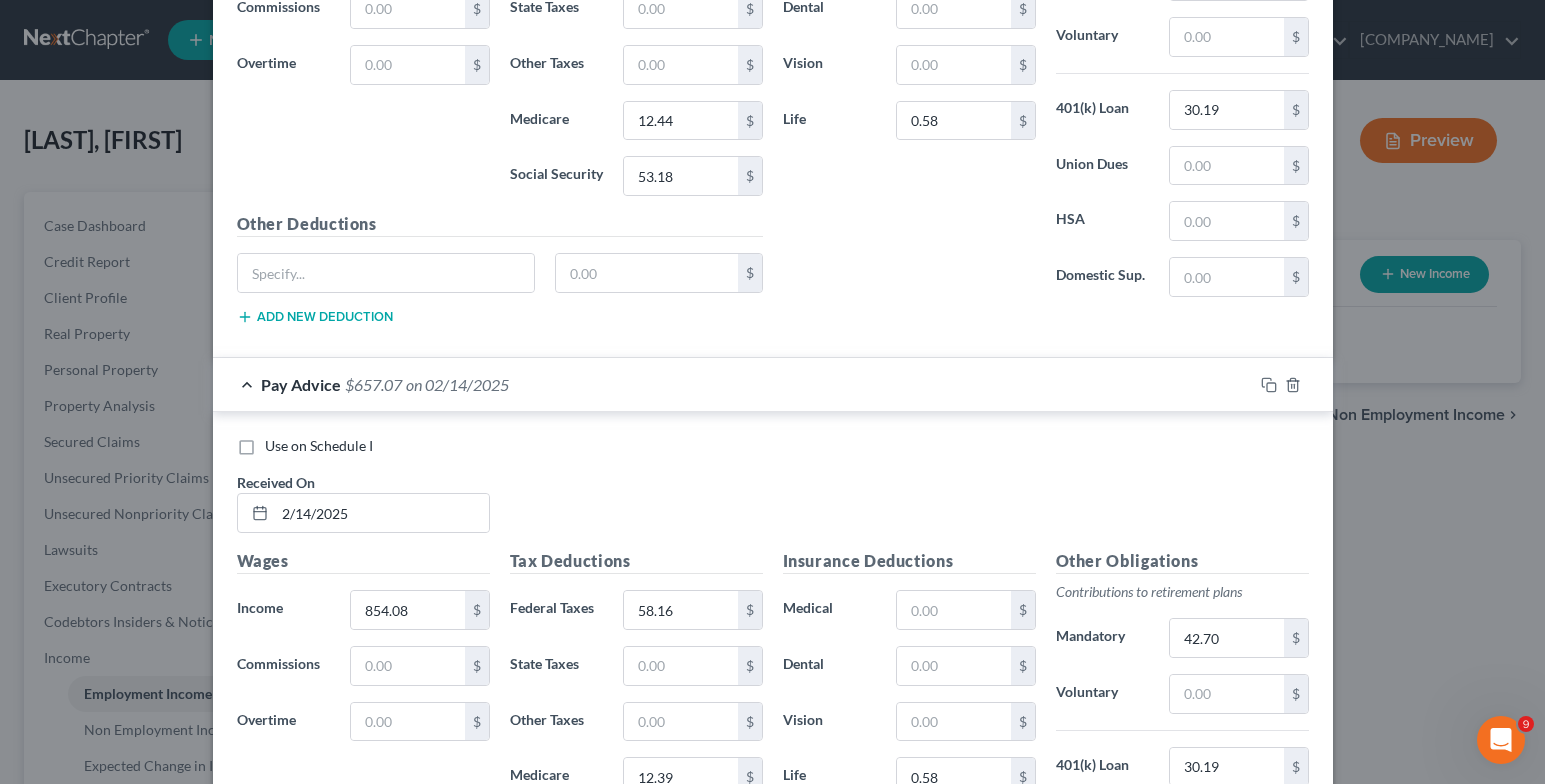 scroll, scrollTop: 4435, scrollLeft: 0, axis: vertical 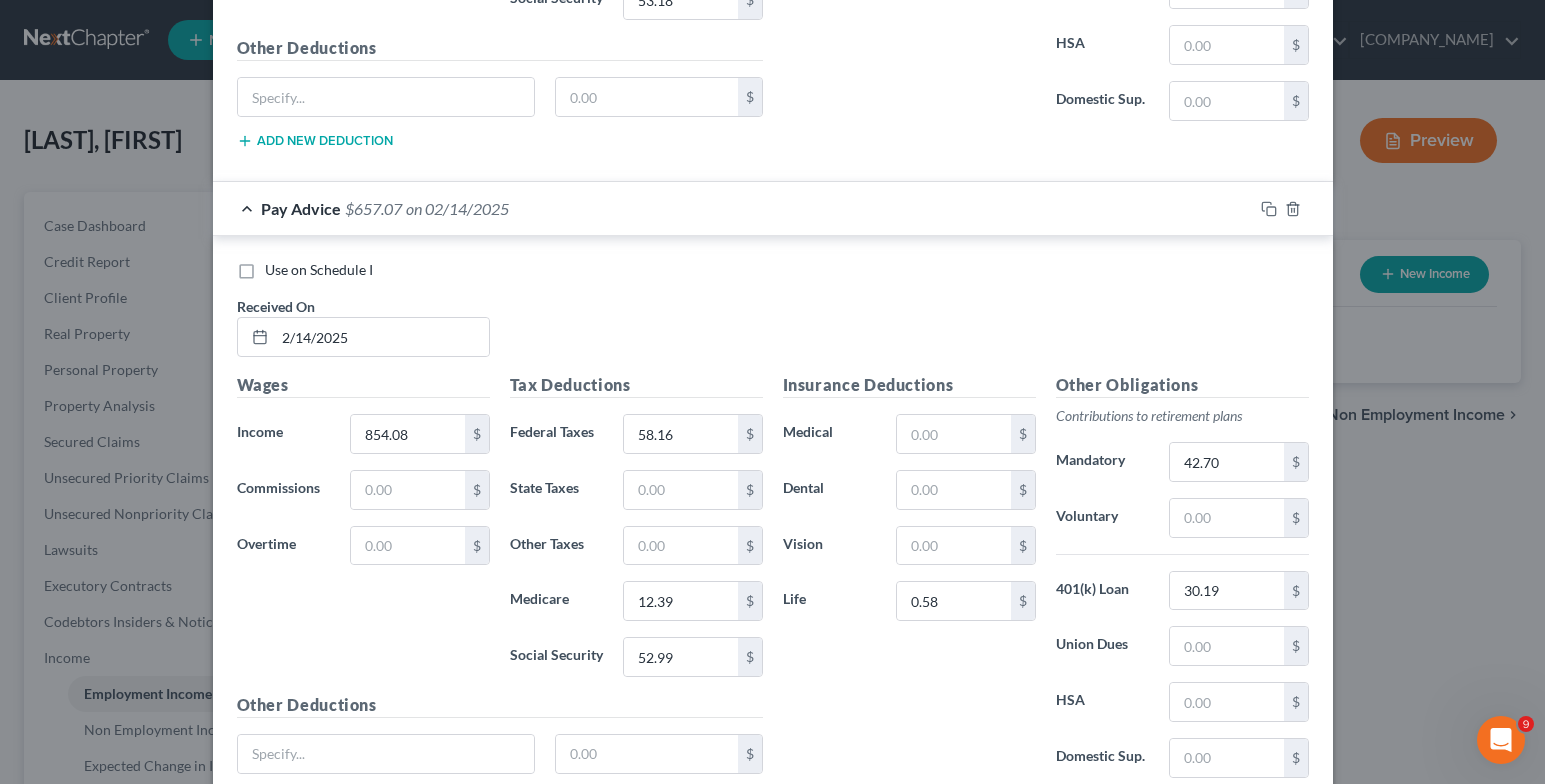 type on "15.85" 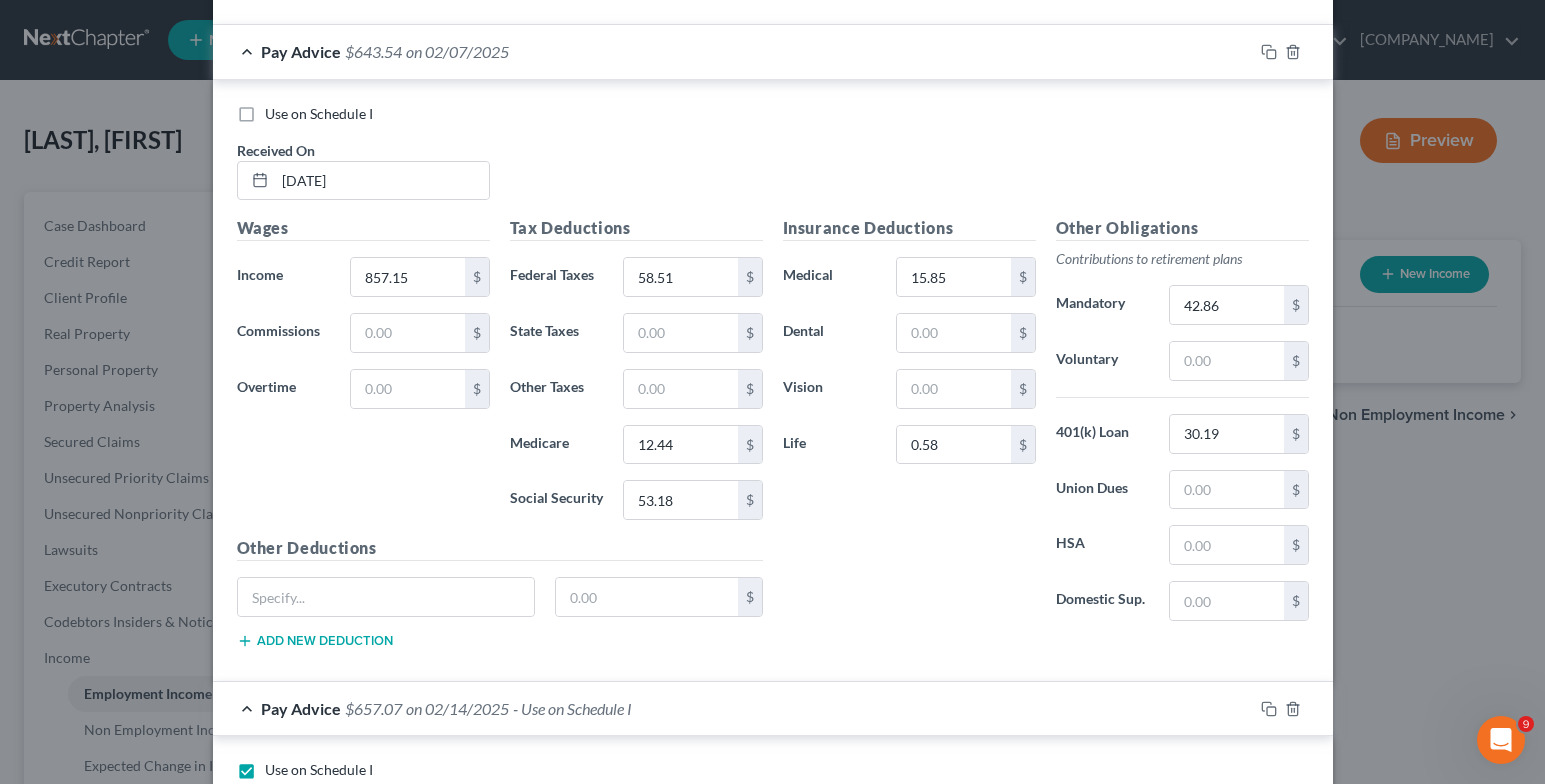 scroll, scrollTop: 3835, scrollLeft: 0, axis: vertical 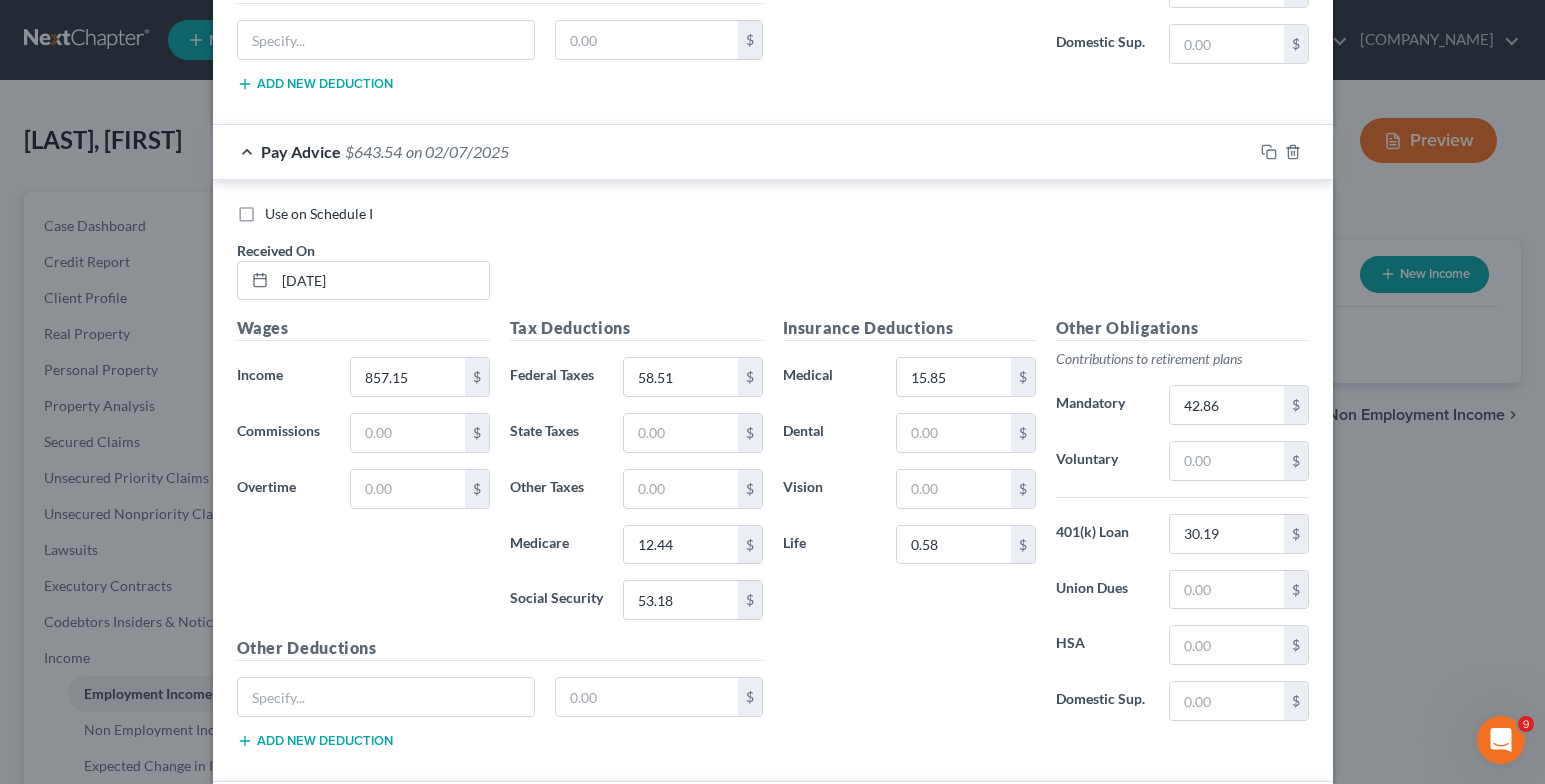 click on "Use on Schedule I" at bounding box center (319, 214) 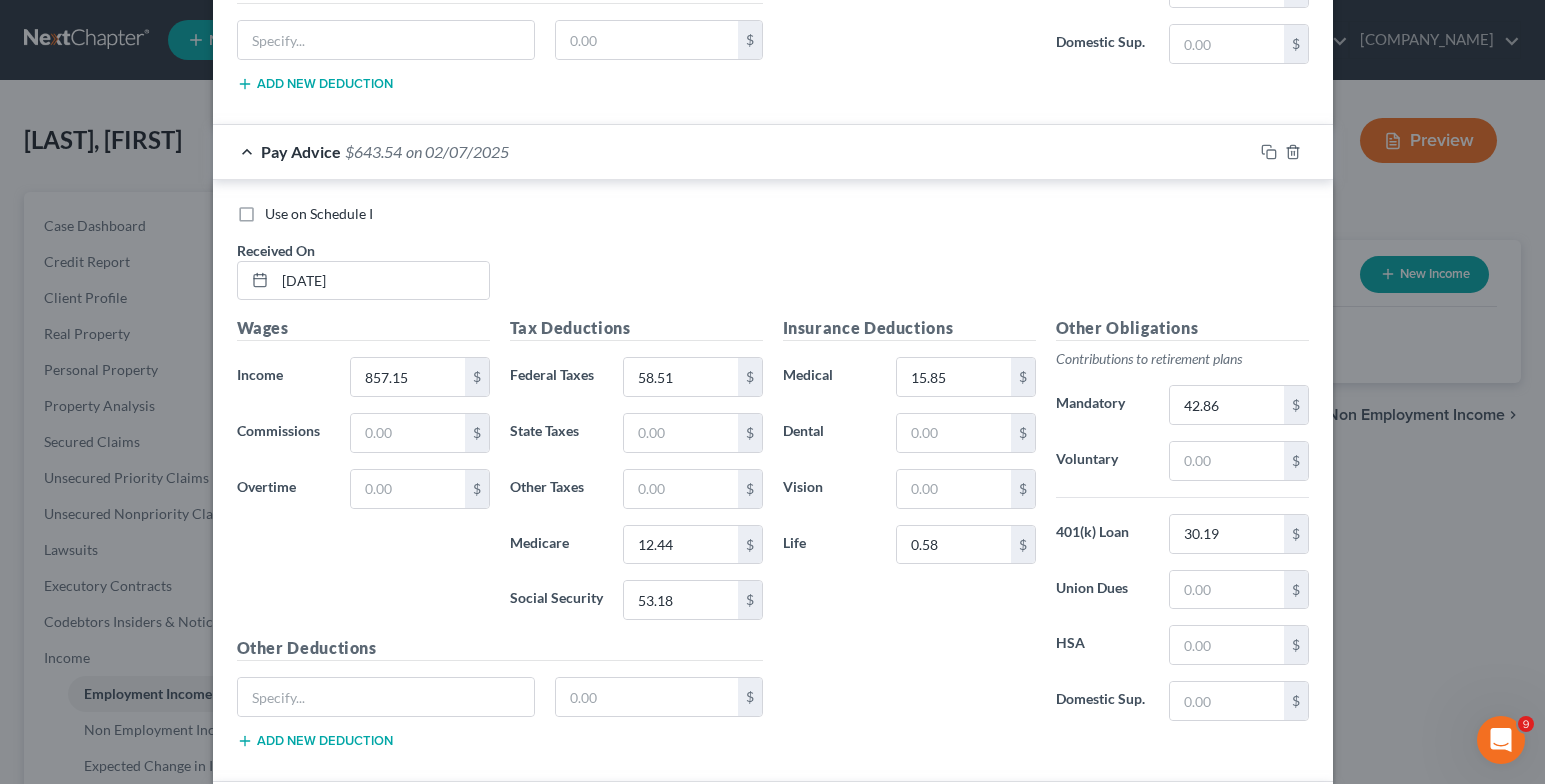checkbox on "true" 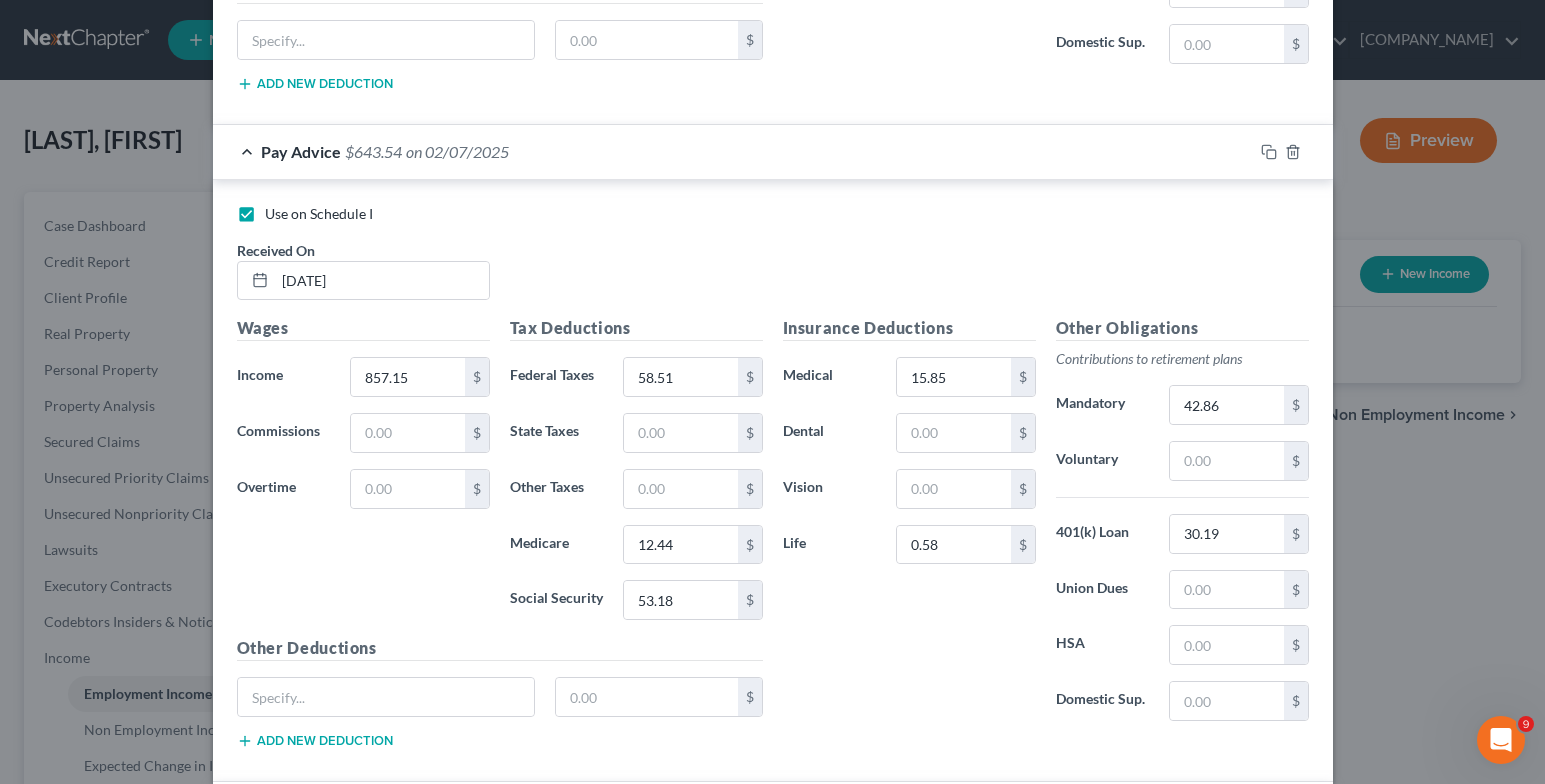 checkbox on "false" 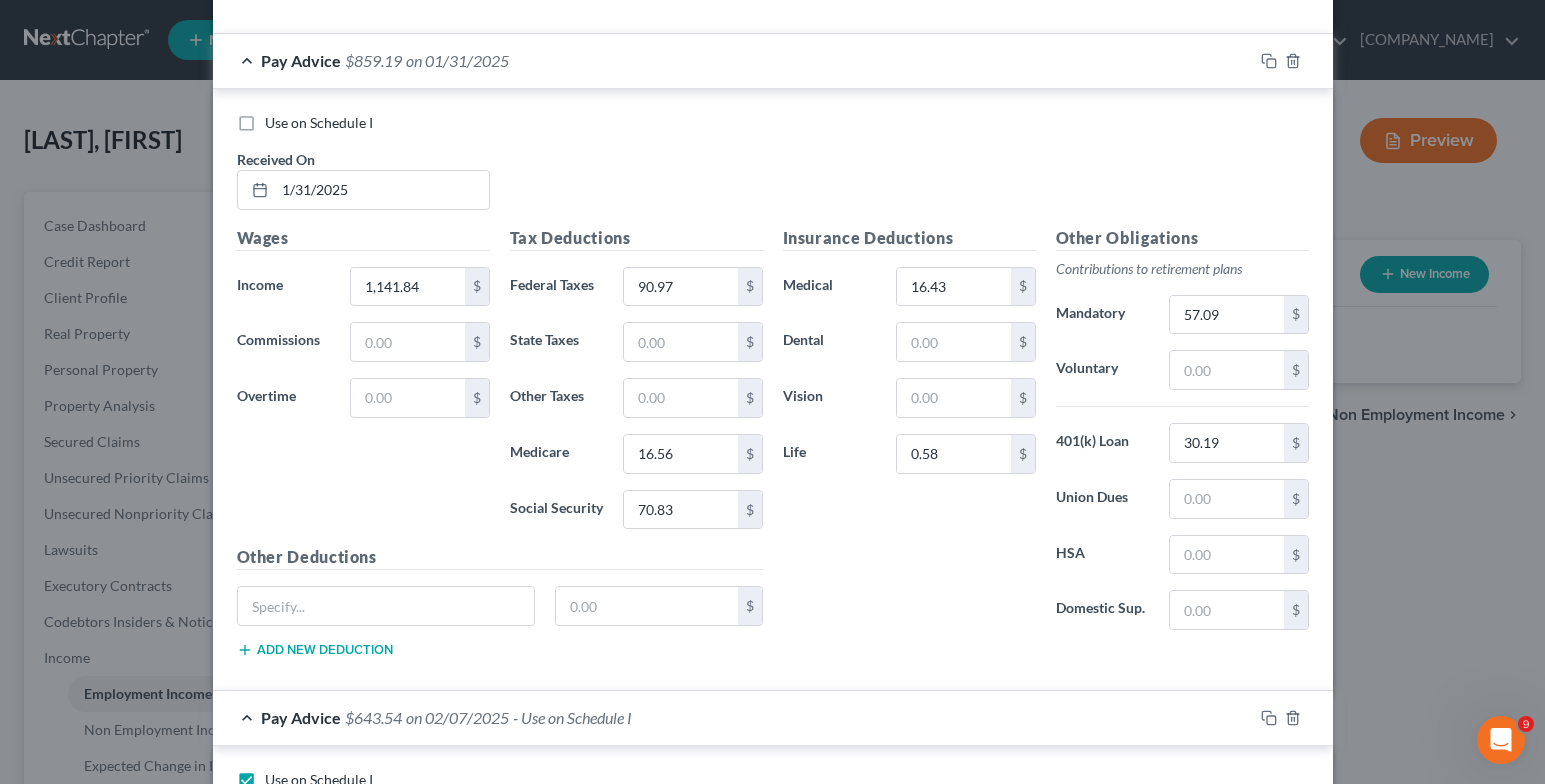 scroll, scrollTop: 3235, scrollLeft: 0, axis: vertical 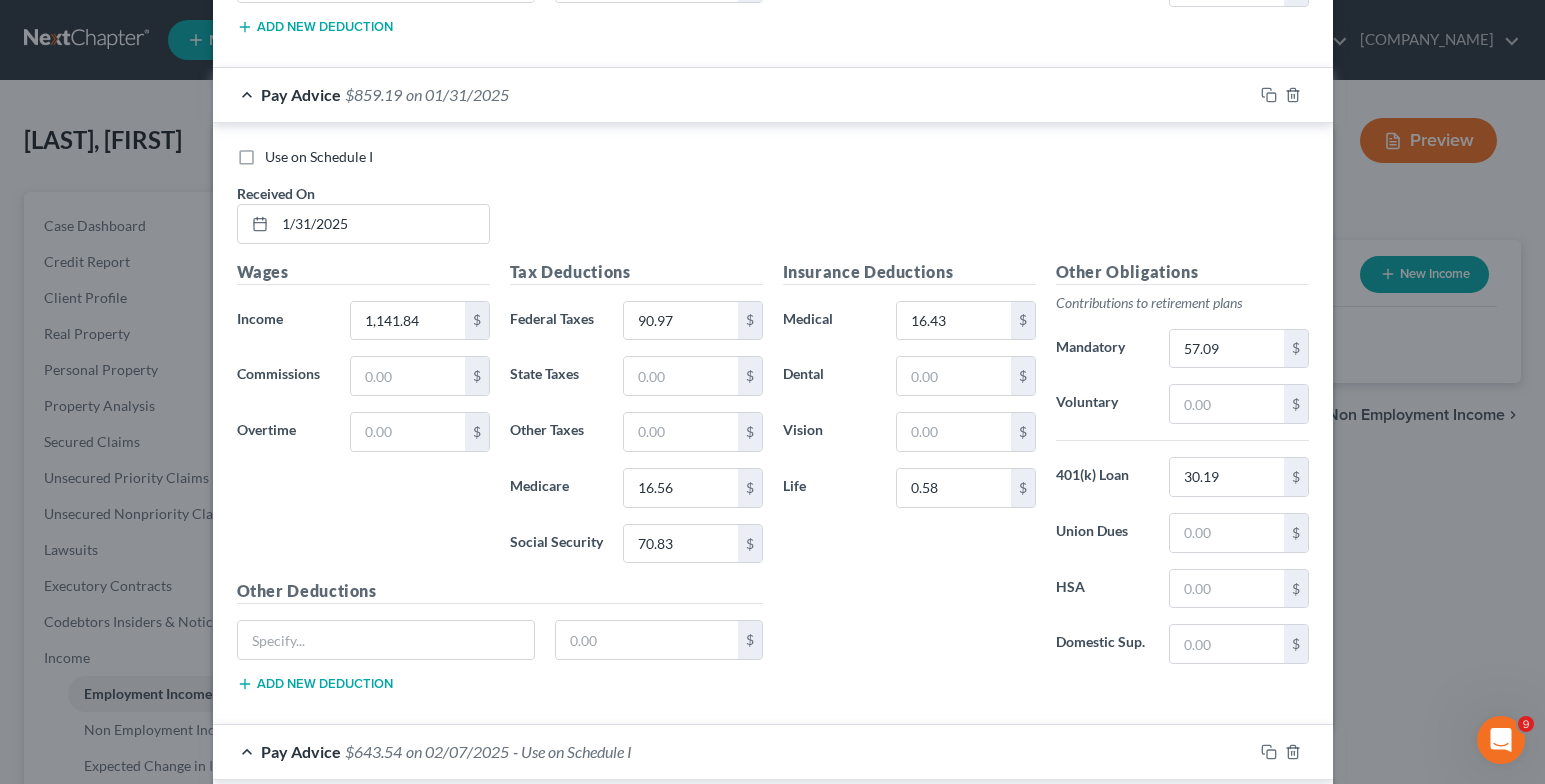 click on "Use on Schedule I" at bounding box center [319, 157] 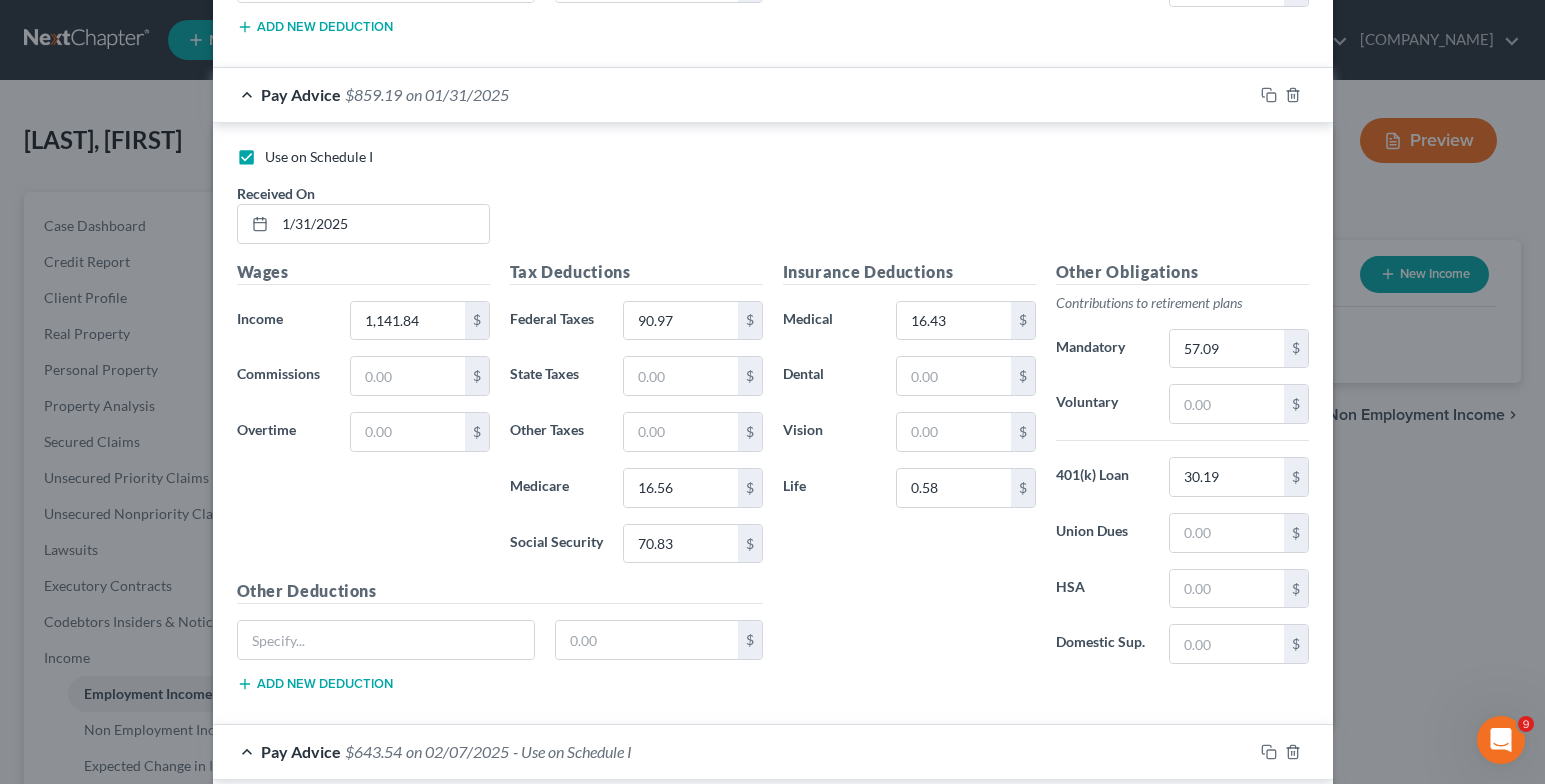checkbox on "false" 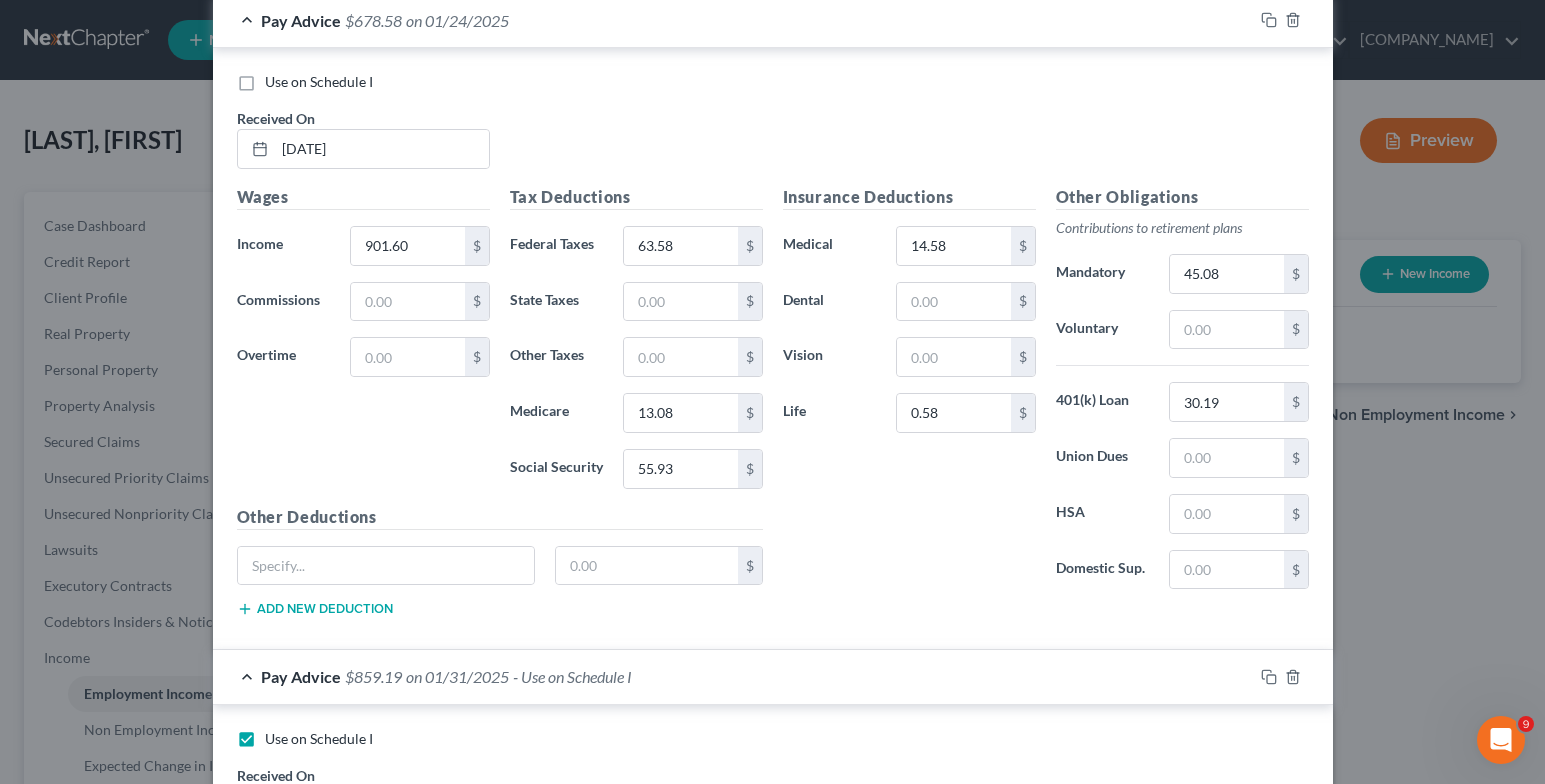scroll, scrollTop: 2635, scrollLeft: 0, axis: vertical 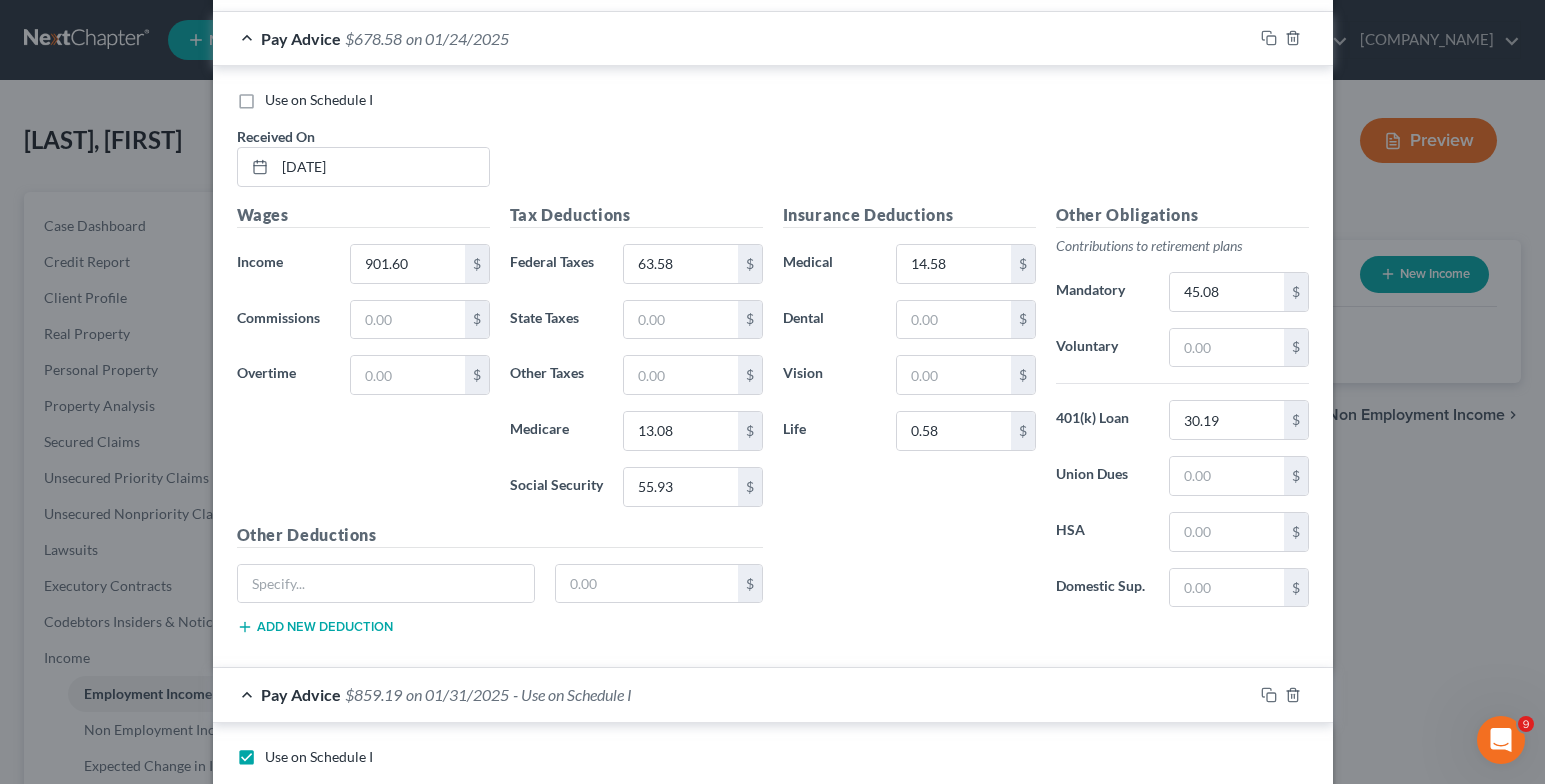 click on "Use on Schedule I" at bounding box center [319, 100] 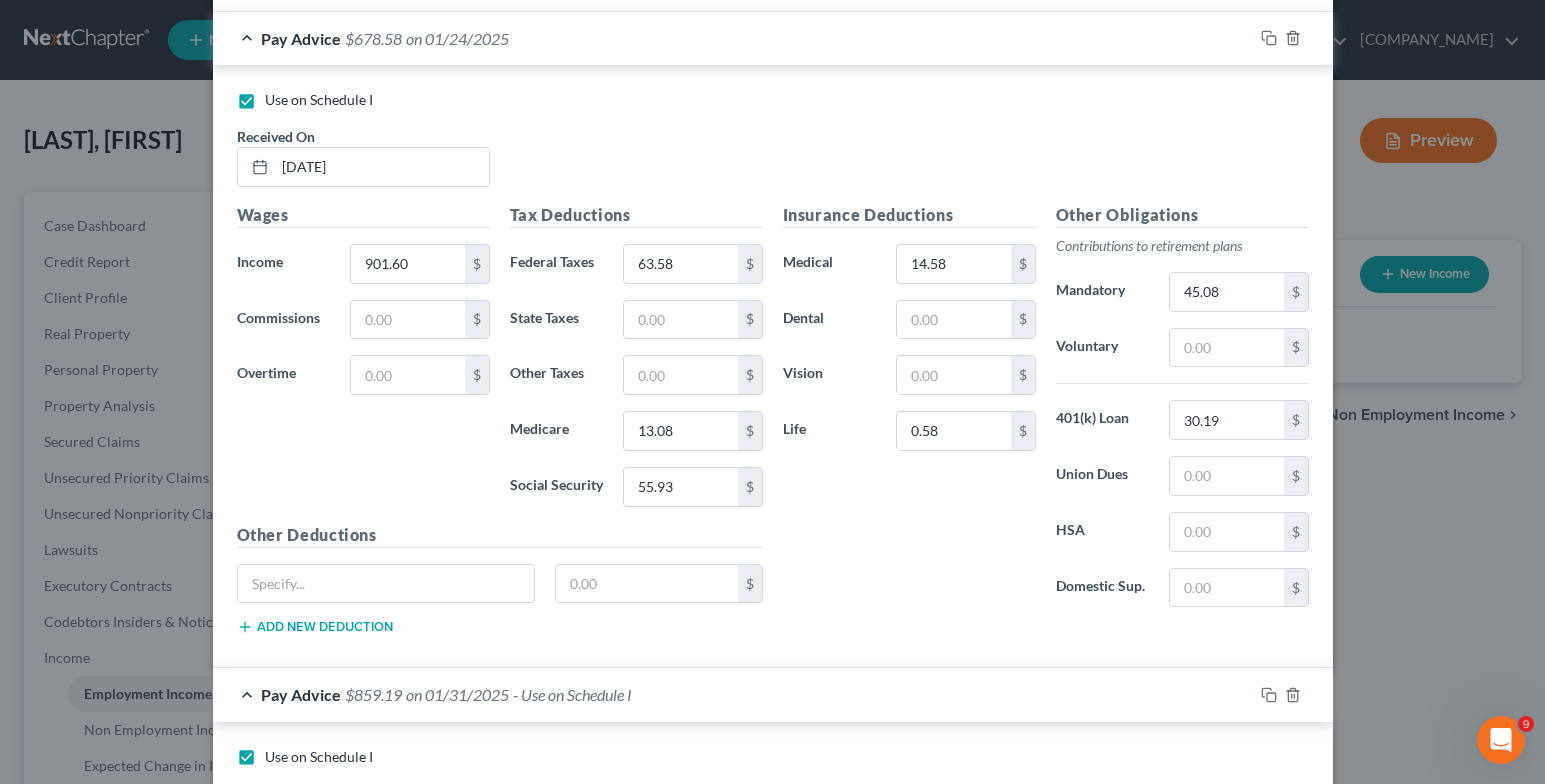 checkbox on "false" 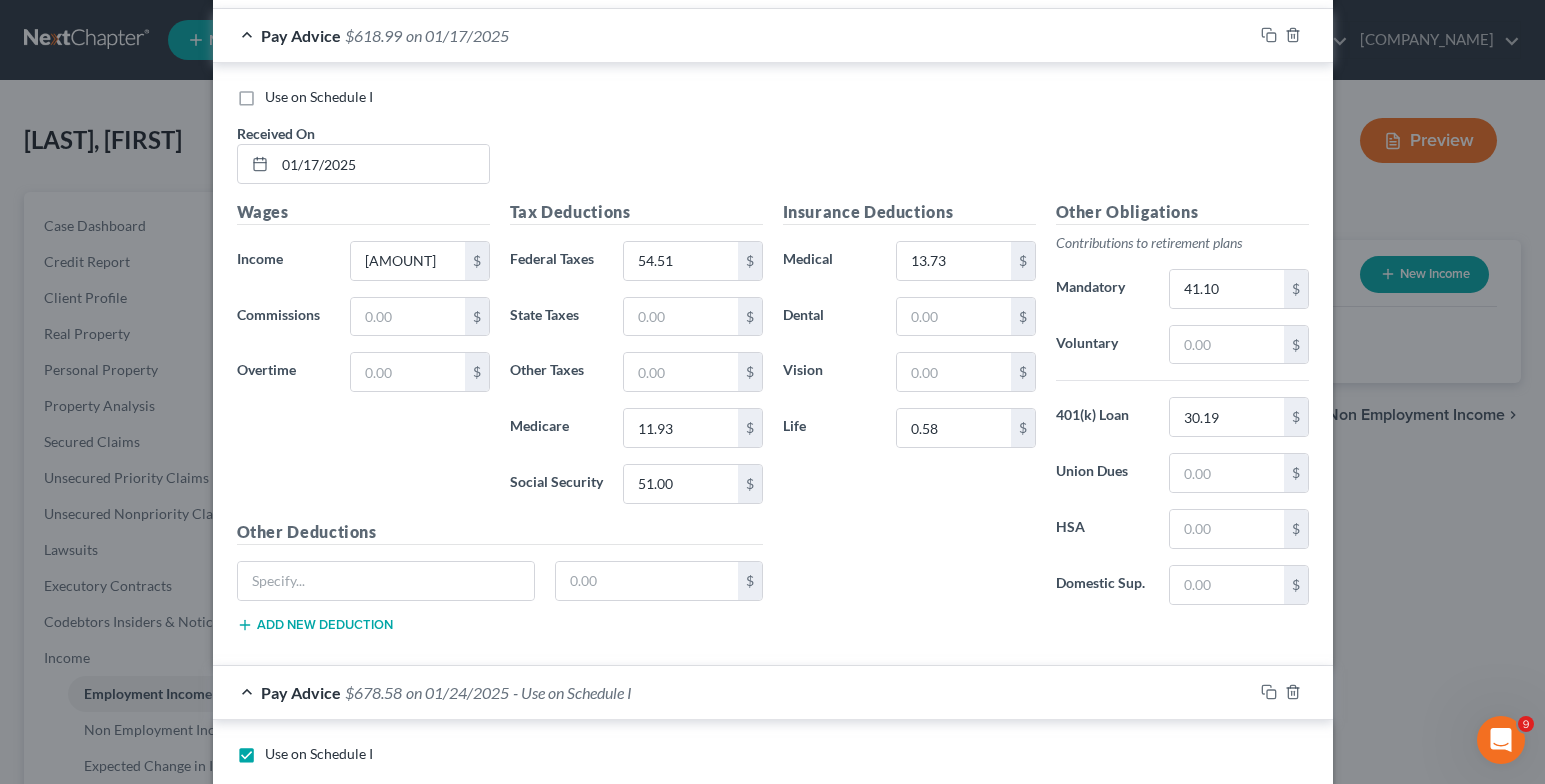 scroll, scrollTop: 1935, scrollLeft: 0, axis: vertical 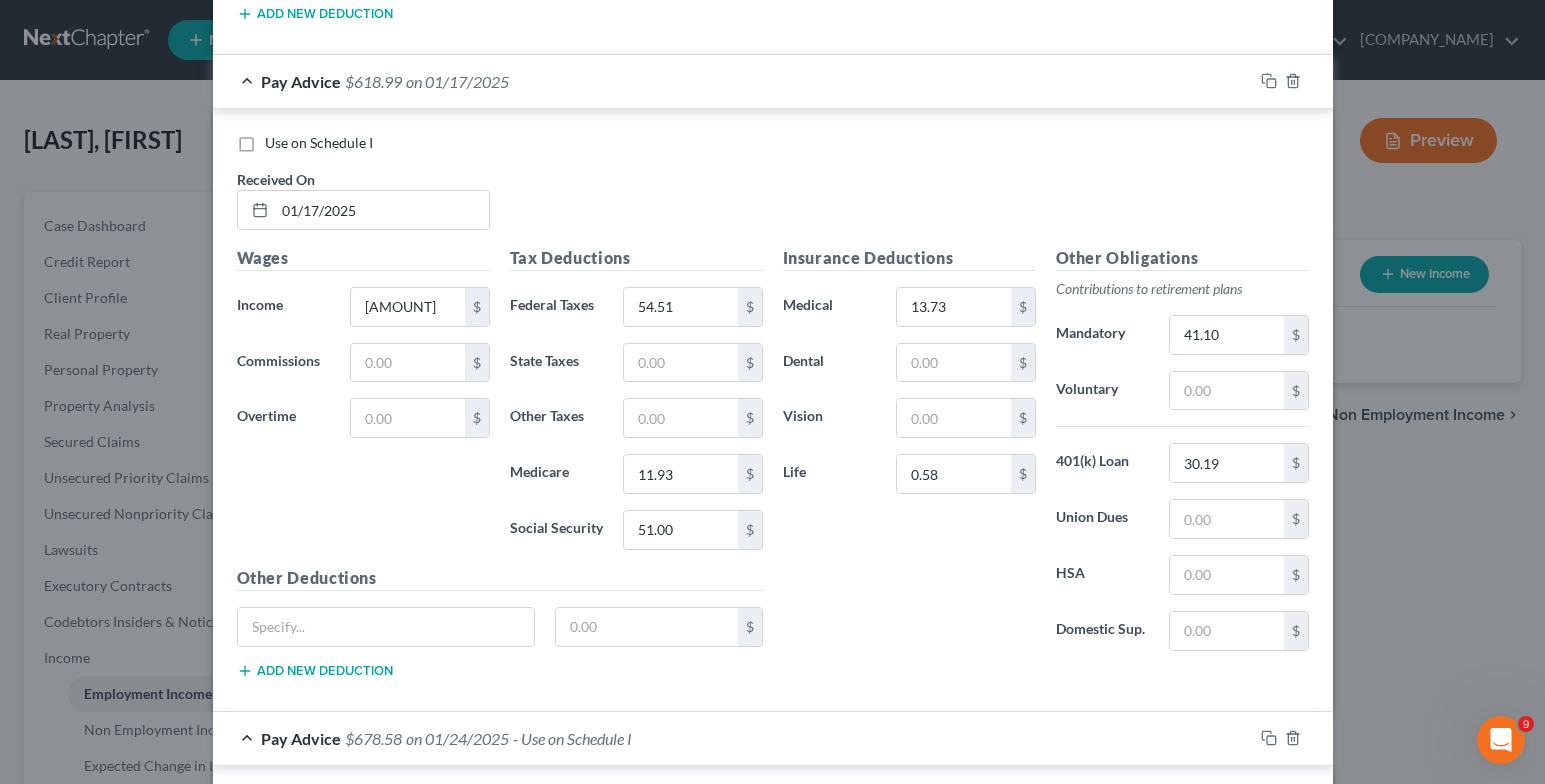 click on "Use on Schedule I" at bounding box center [319, 143] 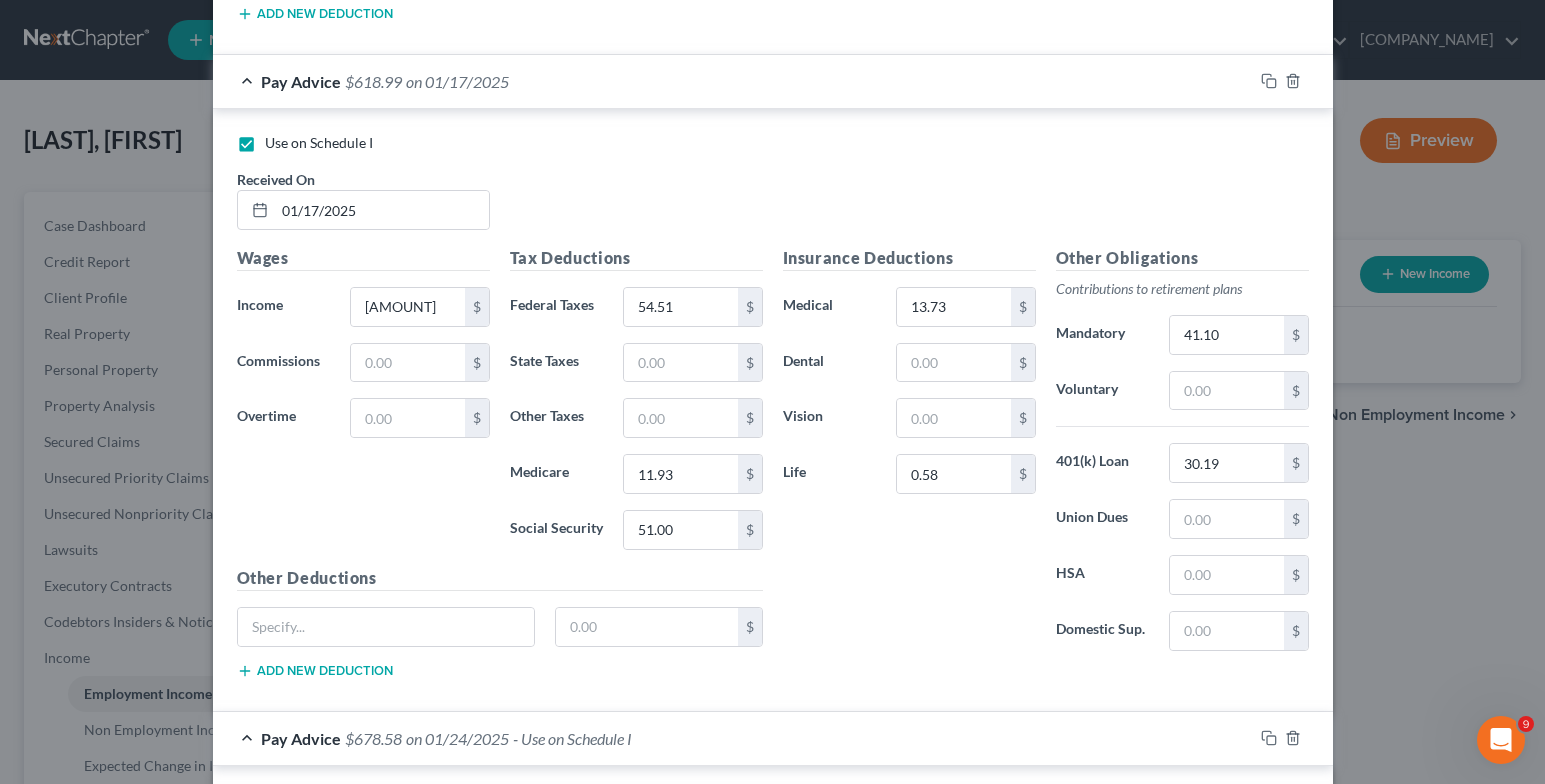 checkbox on "false" 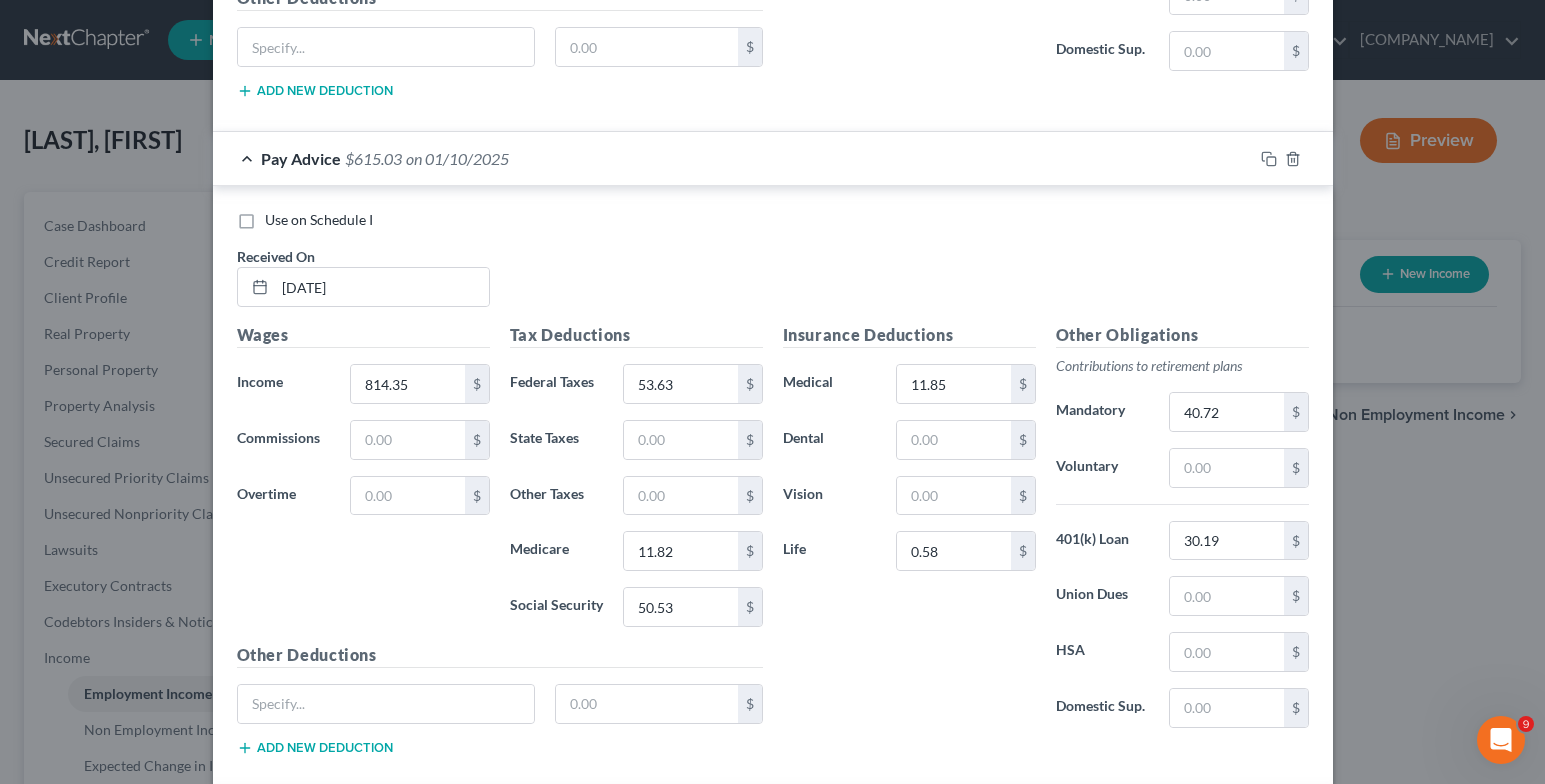 scroll, scrollTop: 1135, scrollLeft: 0, axis: vertical 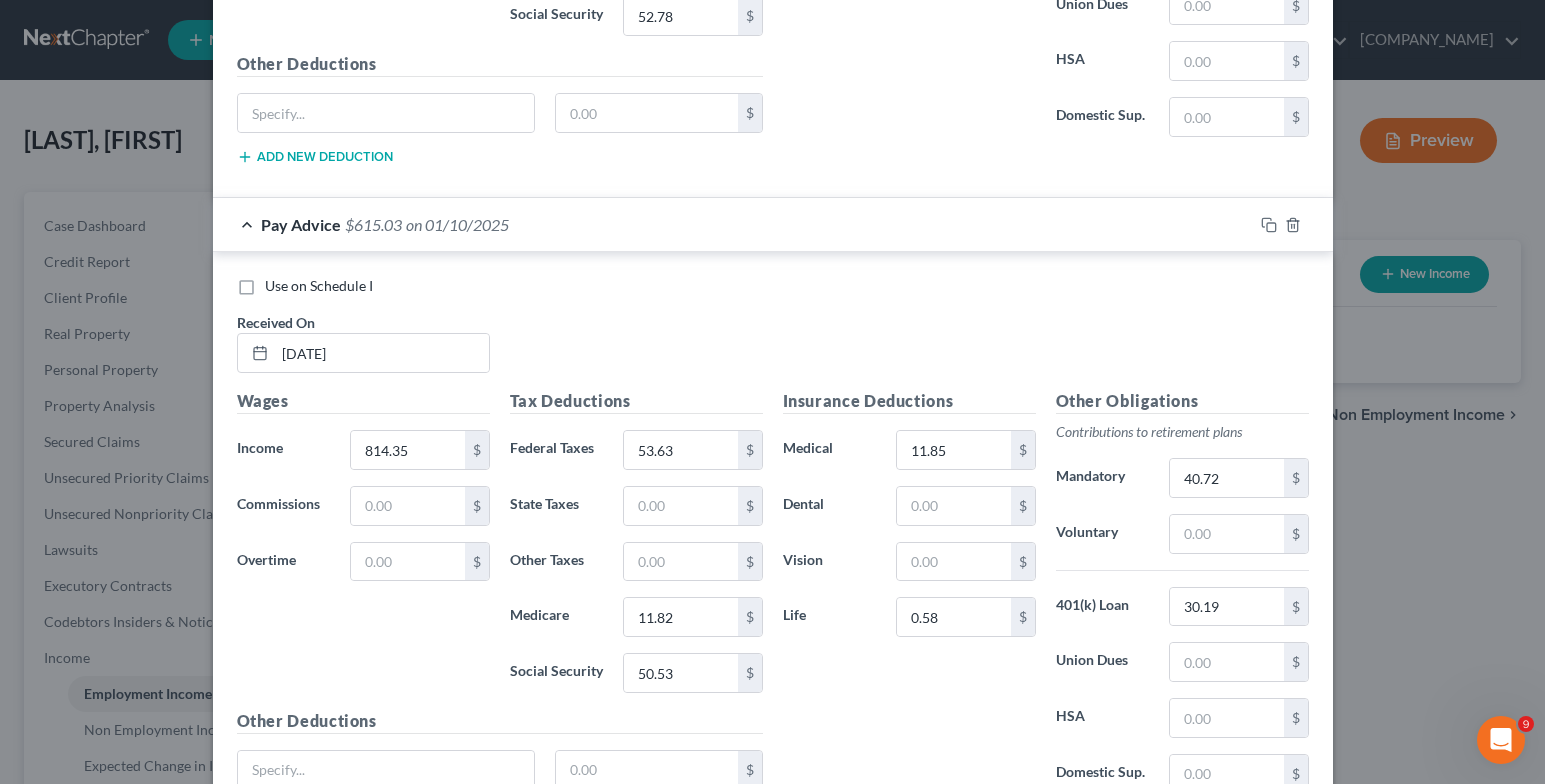 click on "Use on Schedule I" at bounding box center [319, 286] 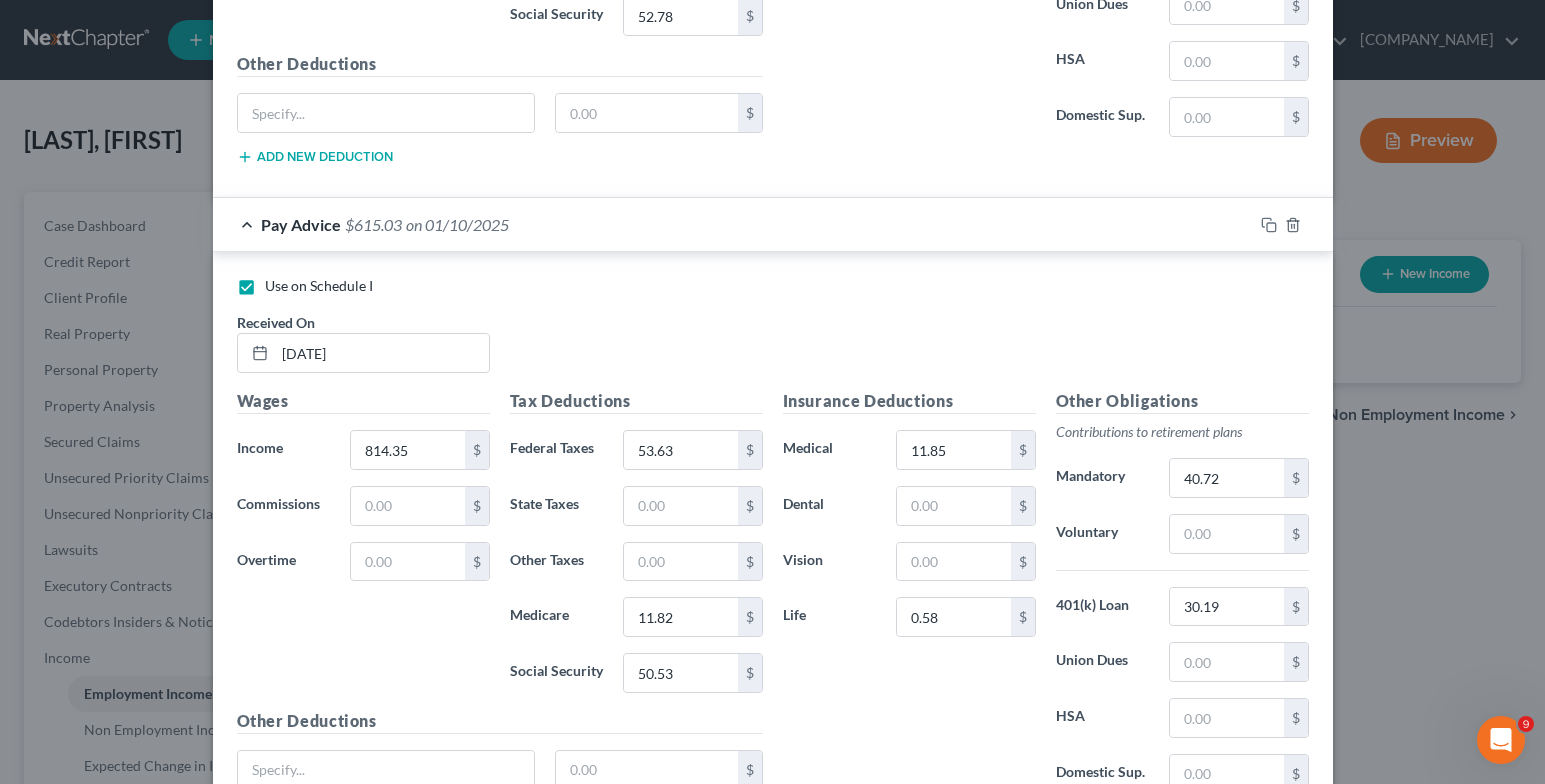 checkbox on "false" 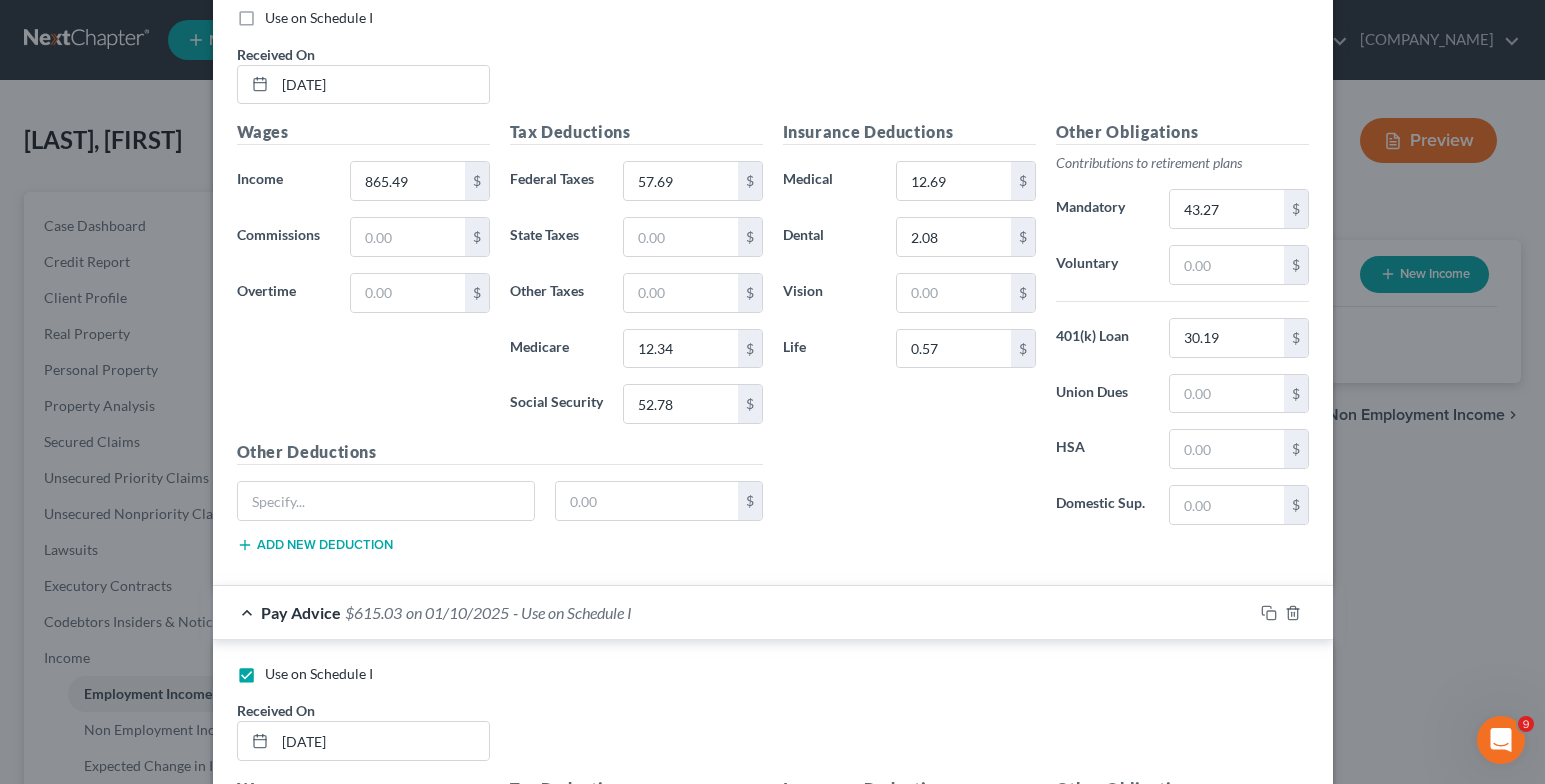 scroll, scrollTop: 535, scrollLeft: 0, axis: vertical 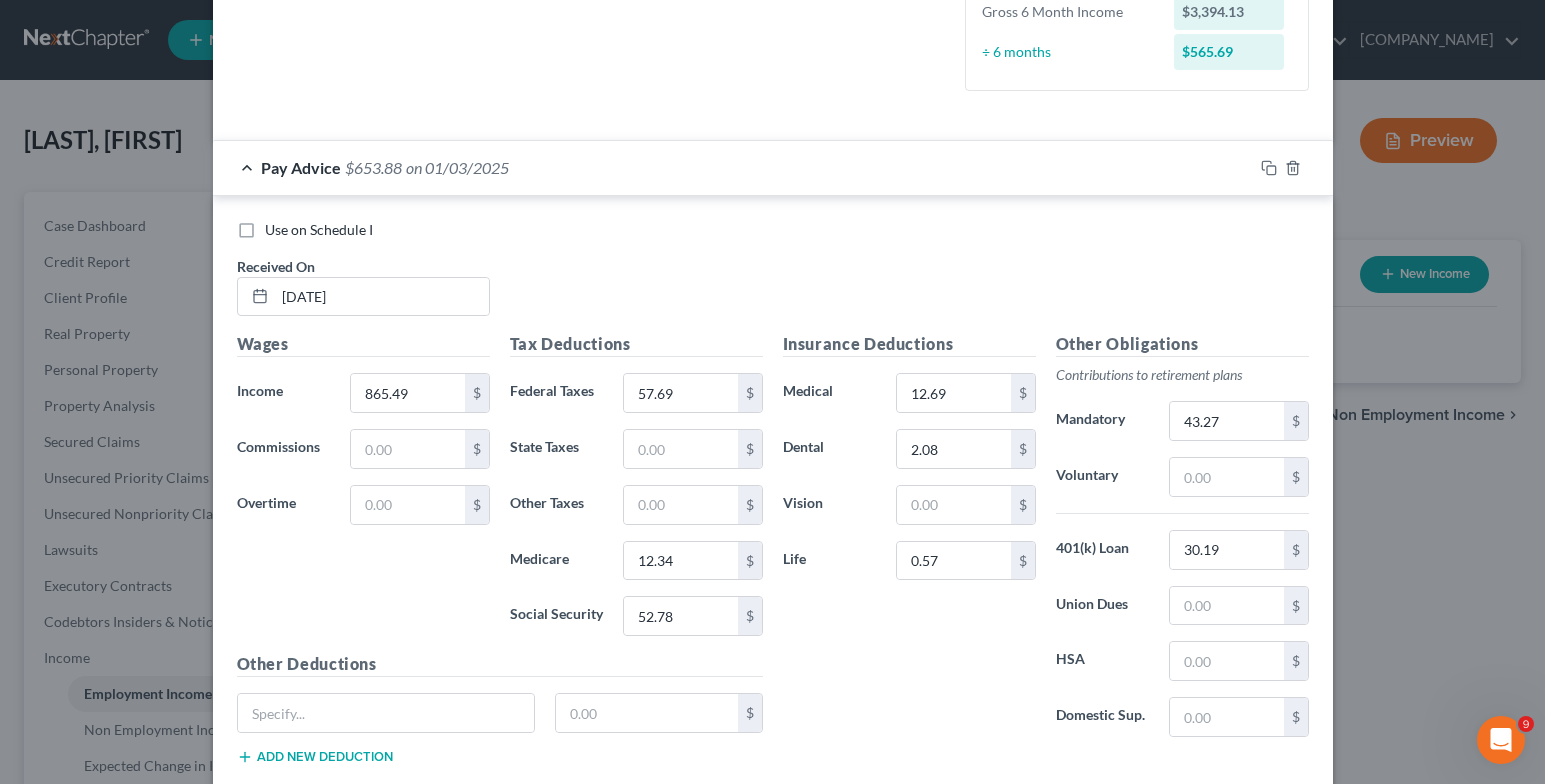click on "Use on Schedule I" at bounding box center (319, 230) 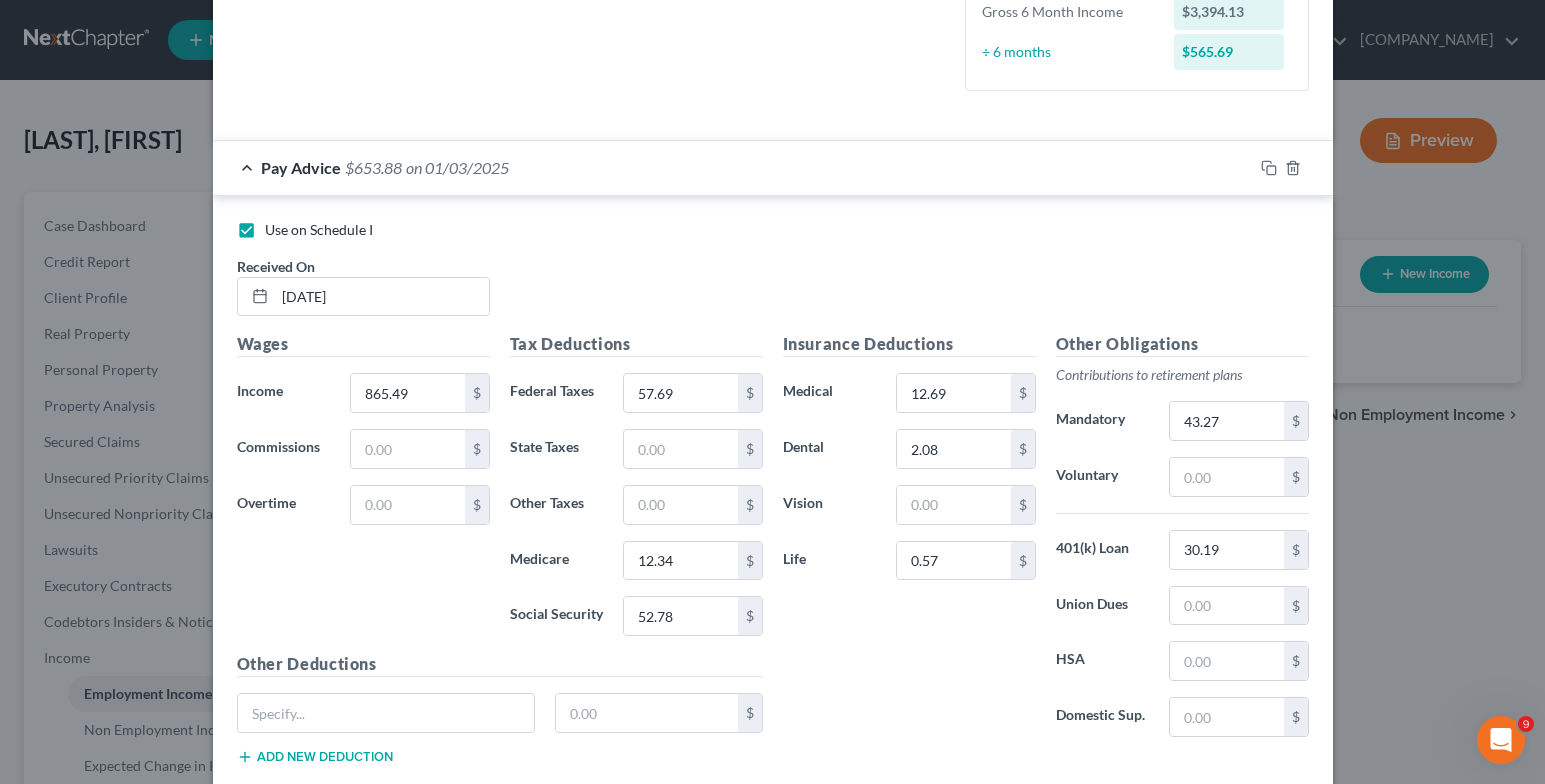 checkbox on "false" 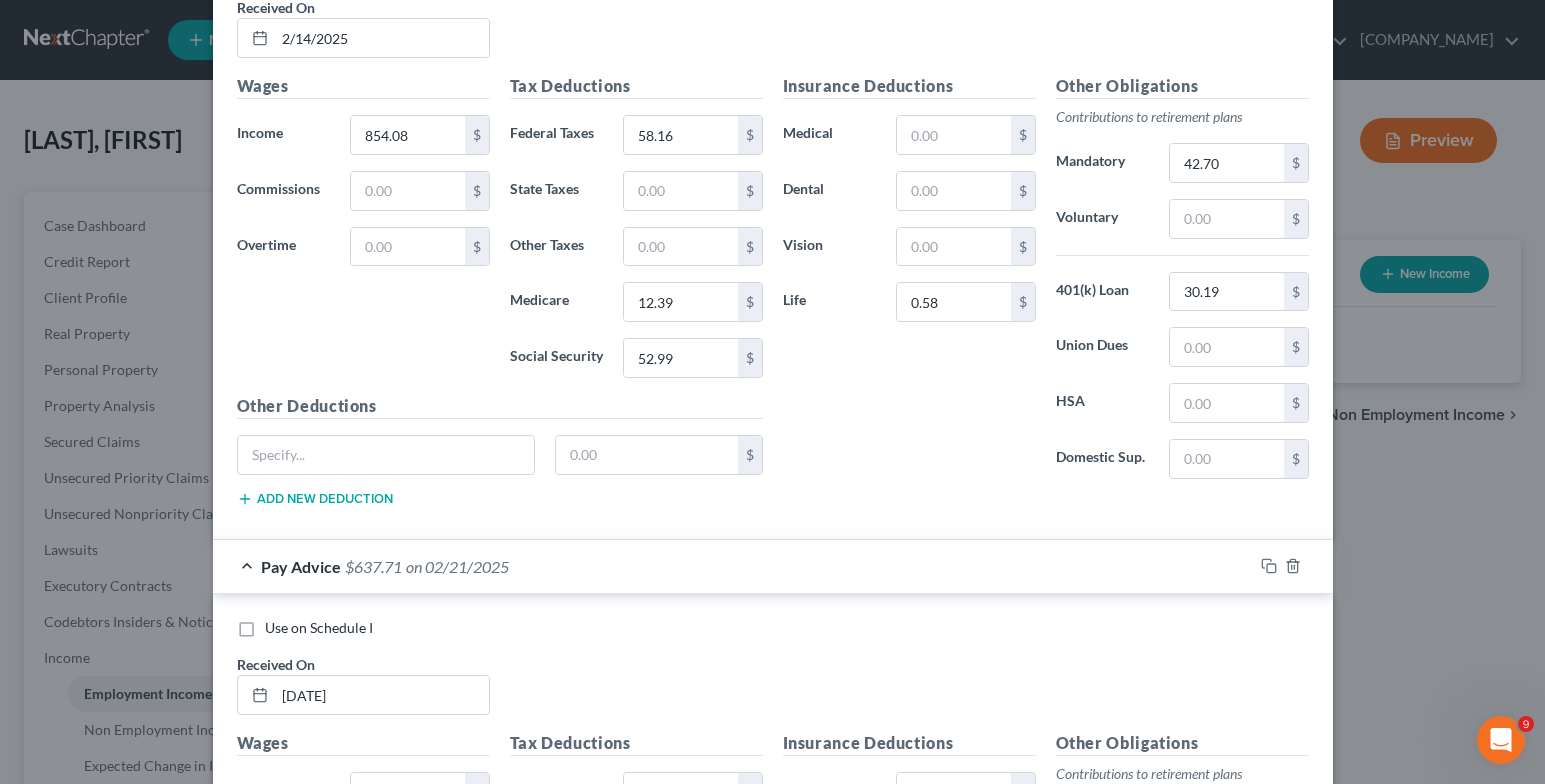 scroll, scrollTop: 4735, scrollLeft: 0, axis: vertical 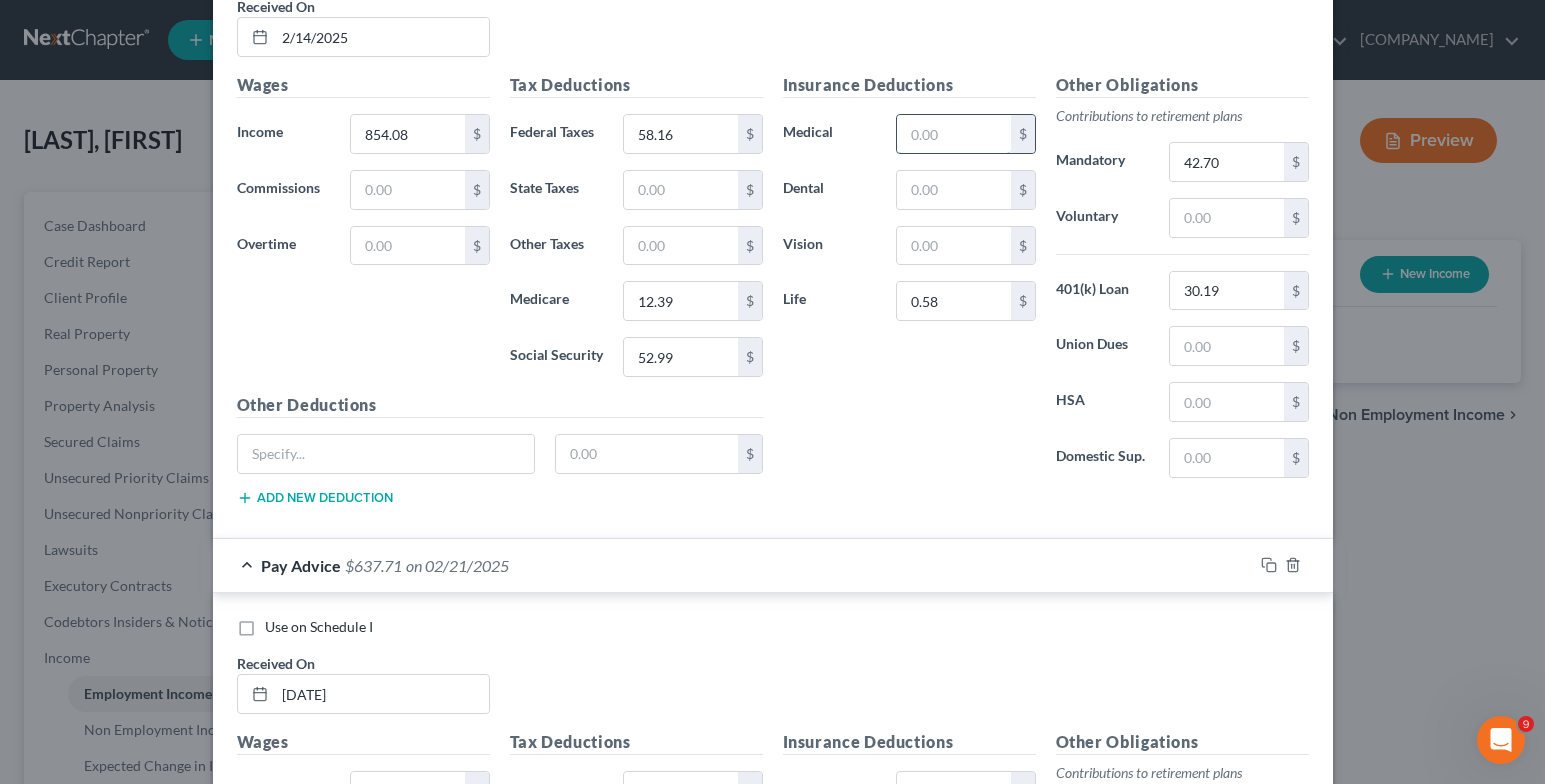 click at bounding box center [953, 134] 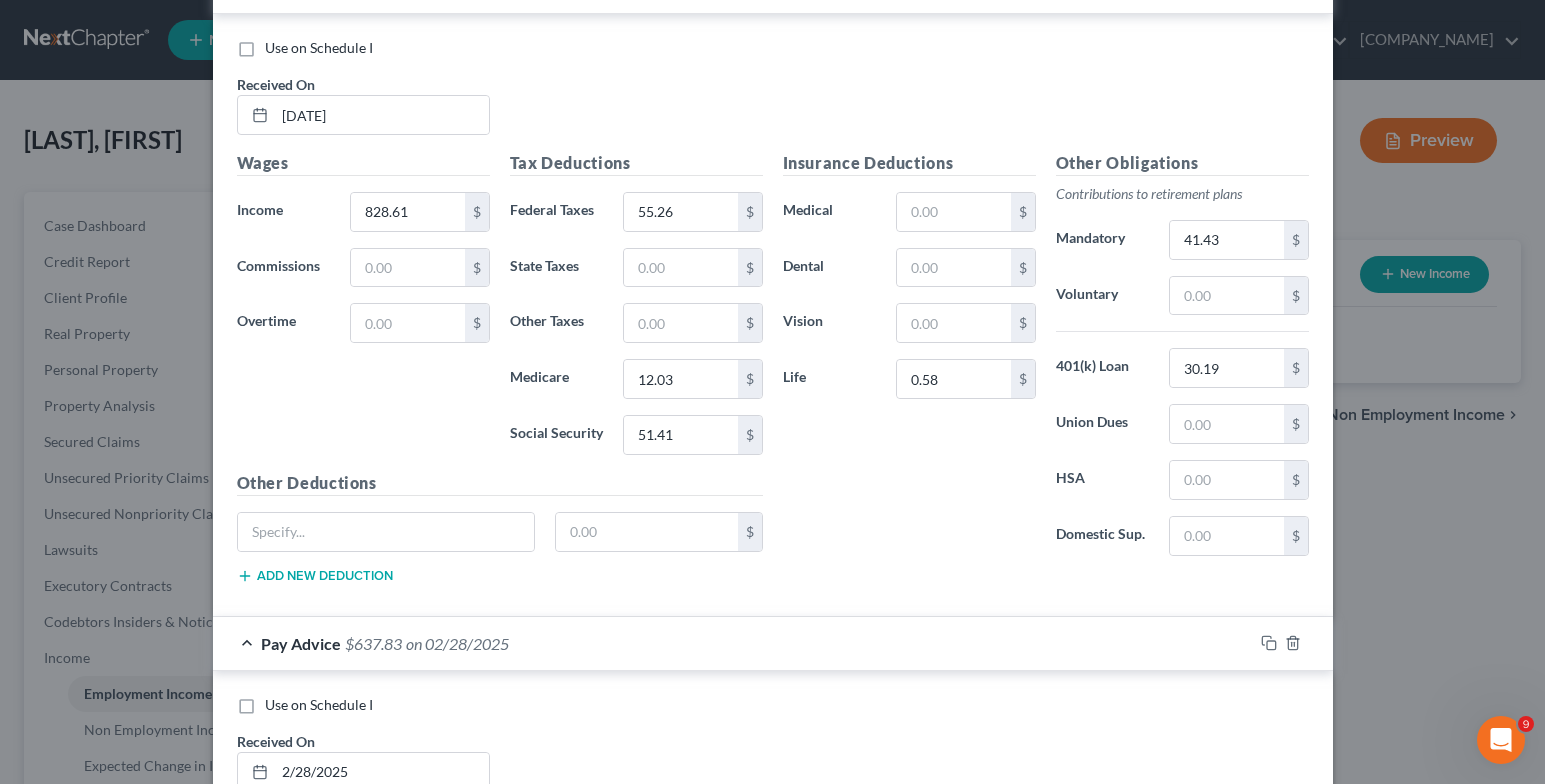 scroll, scrollTop: 5335, scrollLeft: 0, axis: vertical 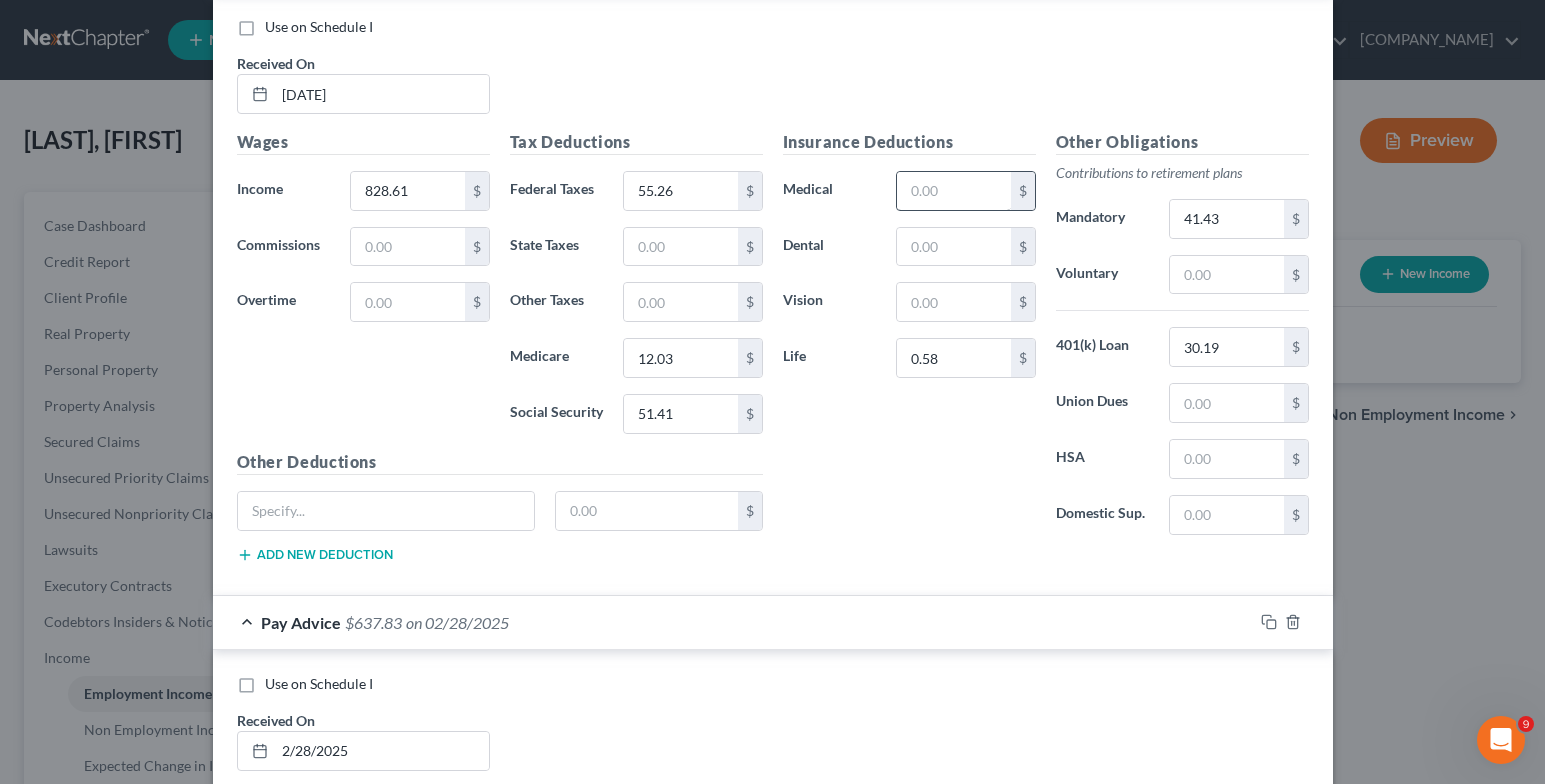 type on "15.87" 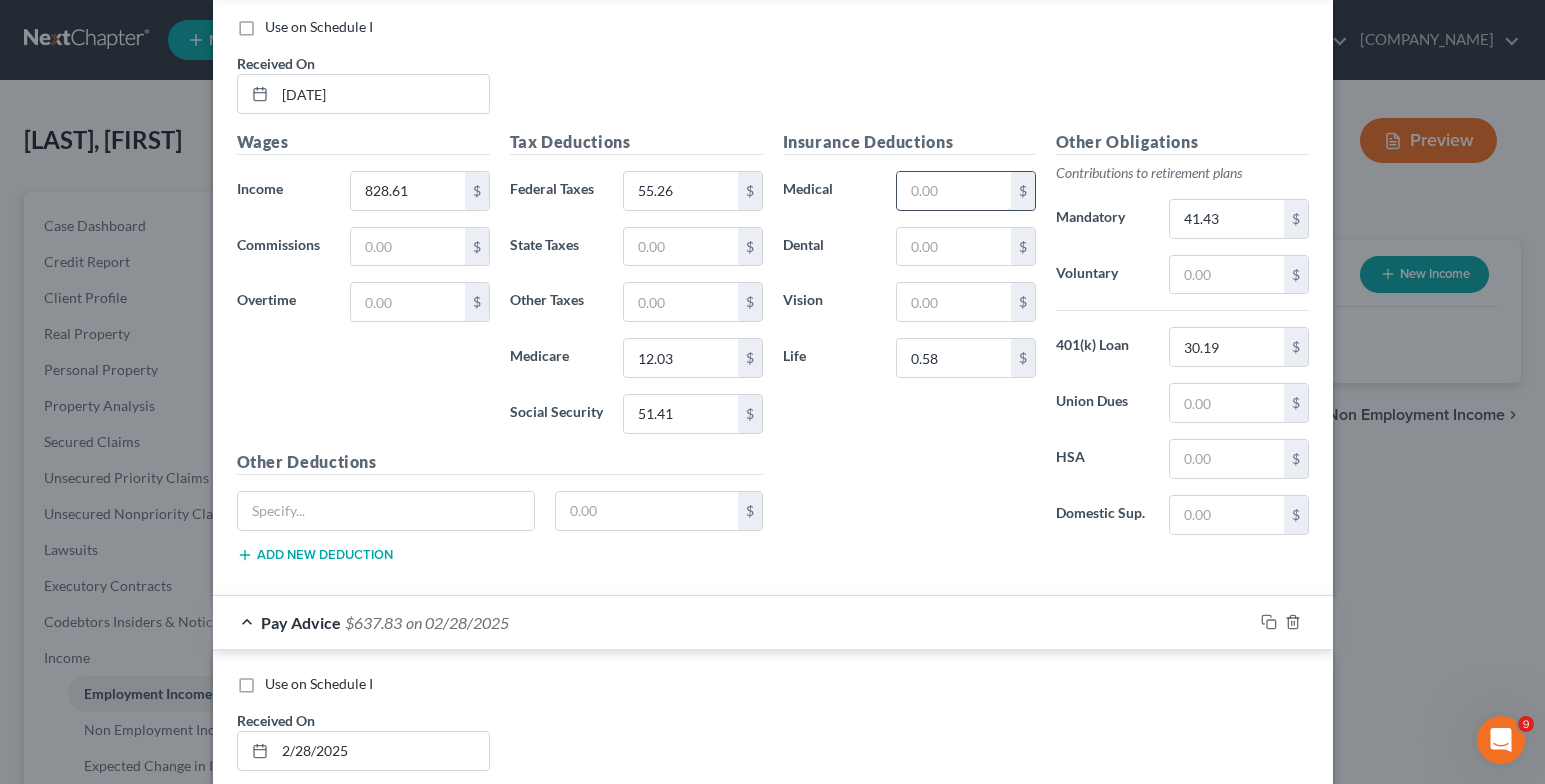 click at bounding box center (953, 191) 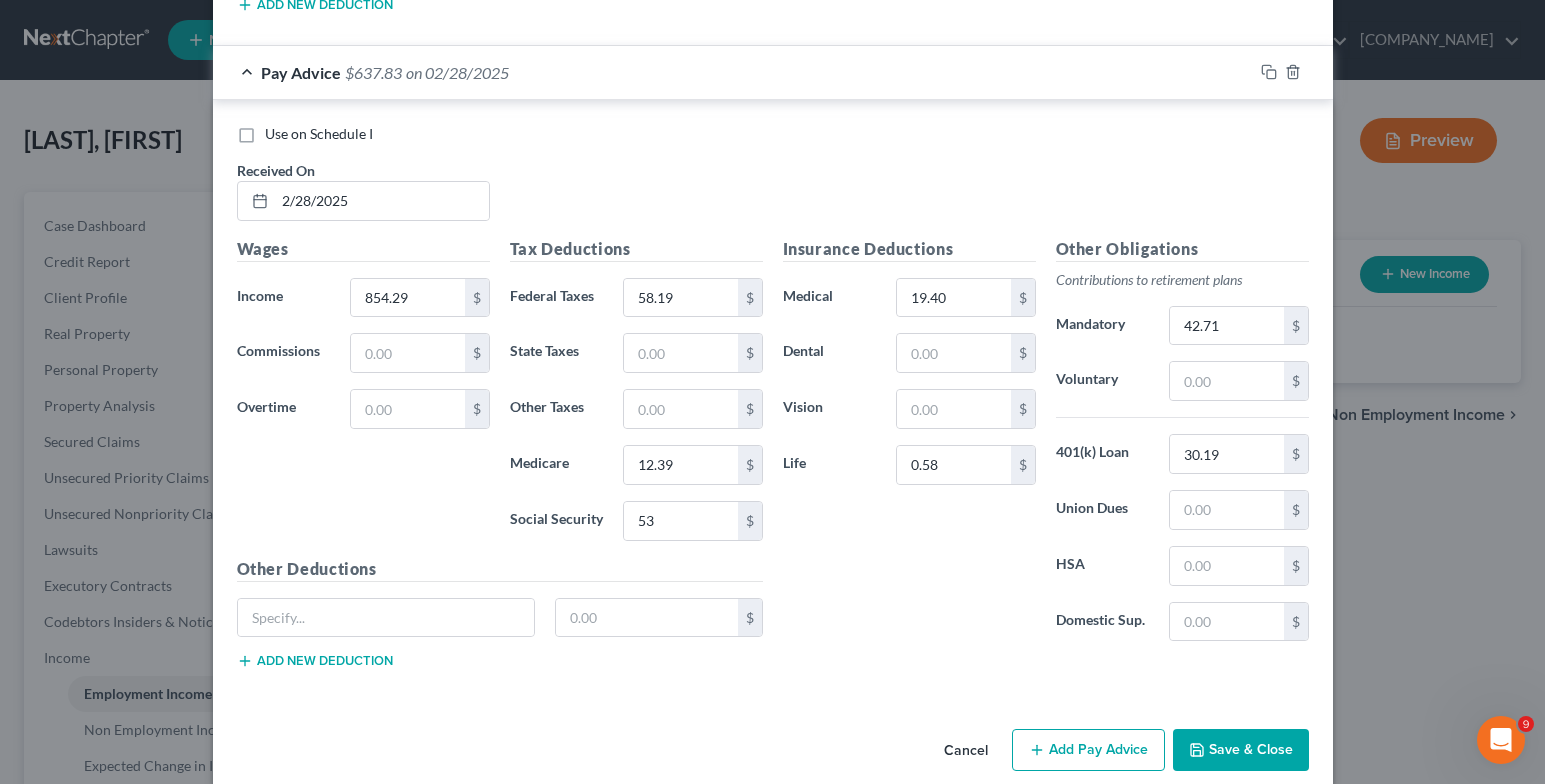 scroll, scrollTop: 5912, scrollLeft: 0, axis: vertical 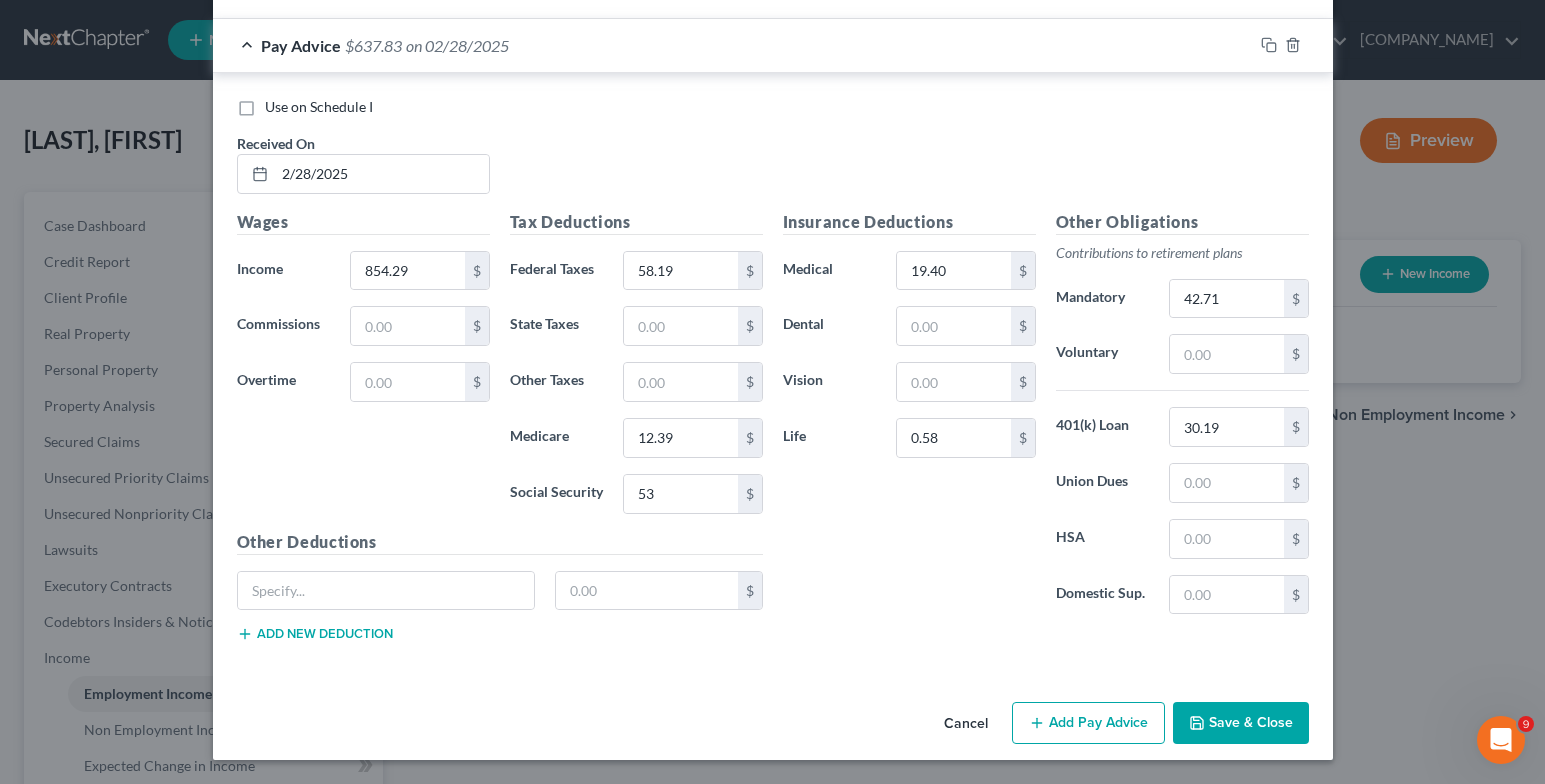 type on "17.55" 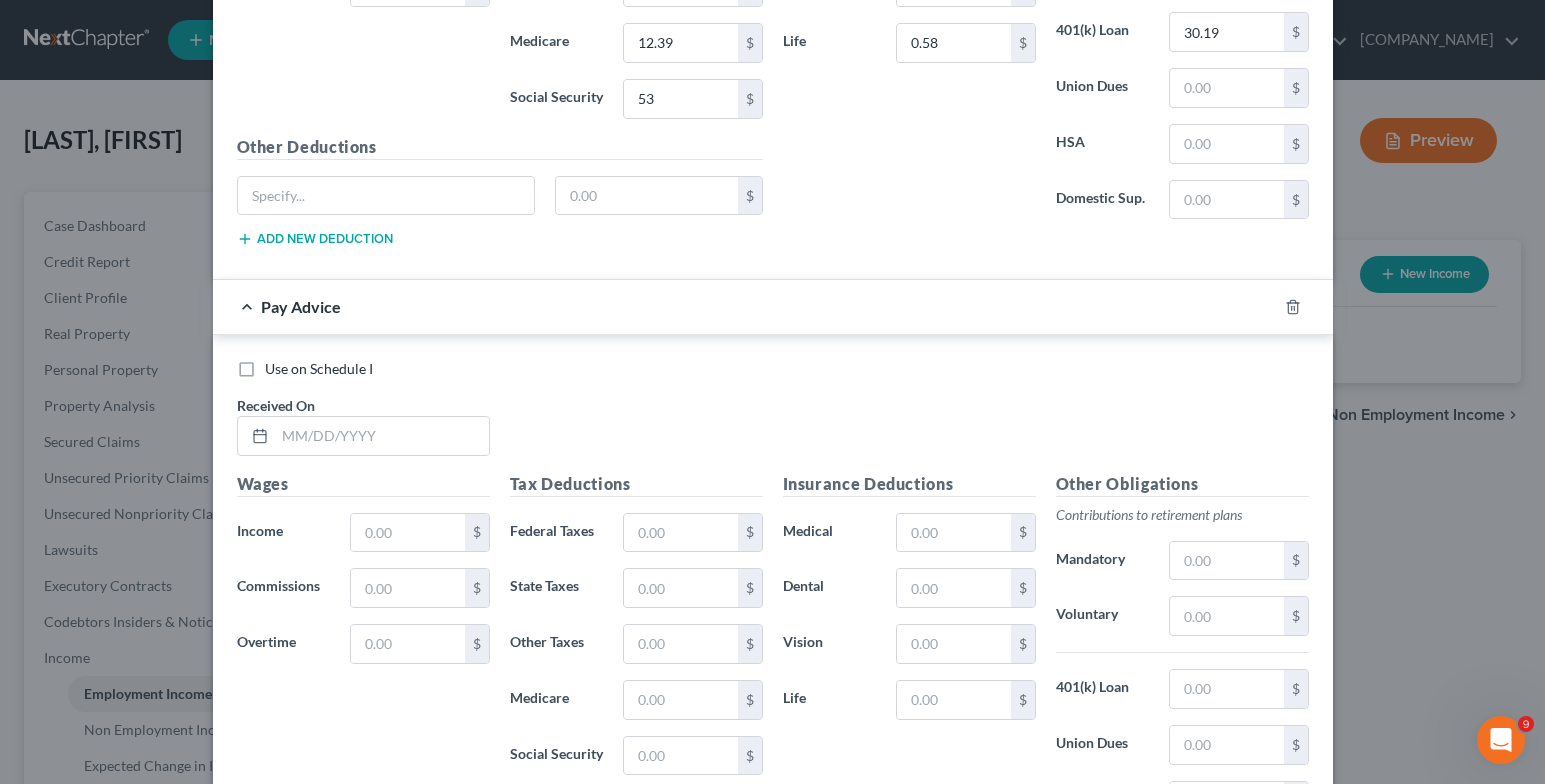 scroll, scrollTop: 6312, scrollLeft: 0, axis: vertical 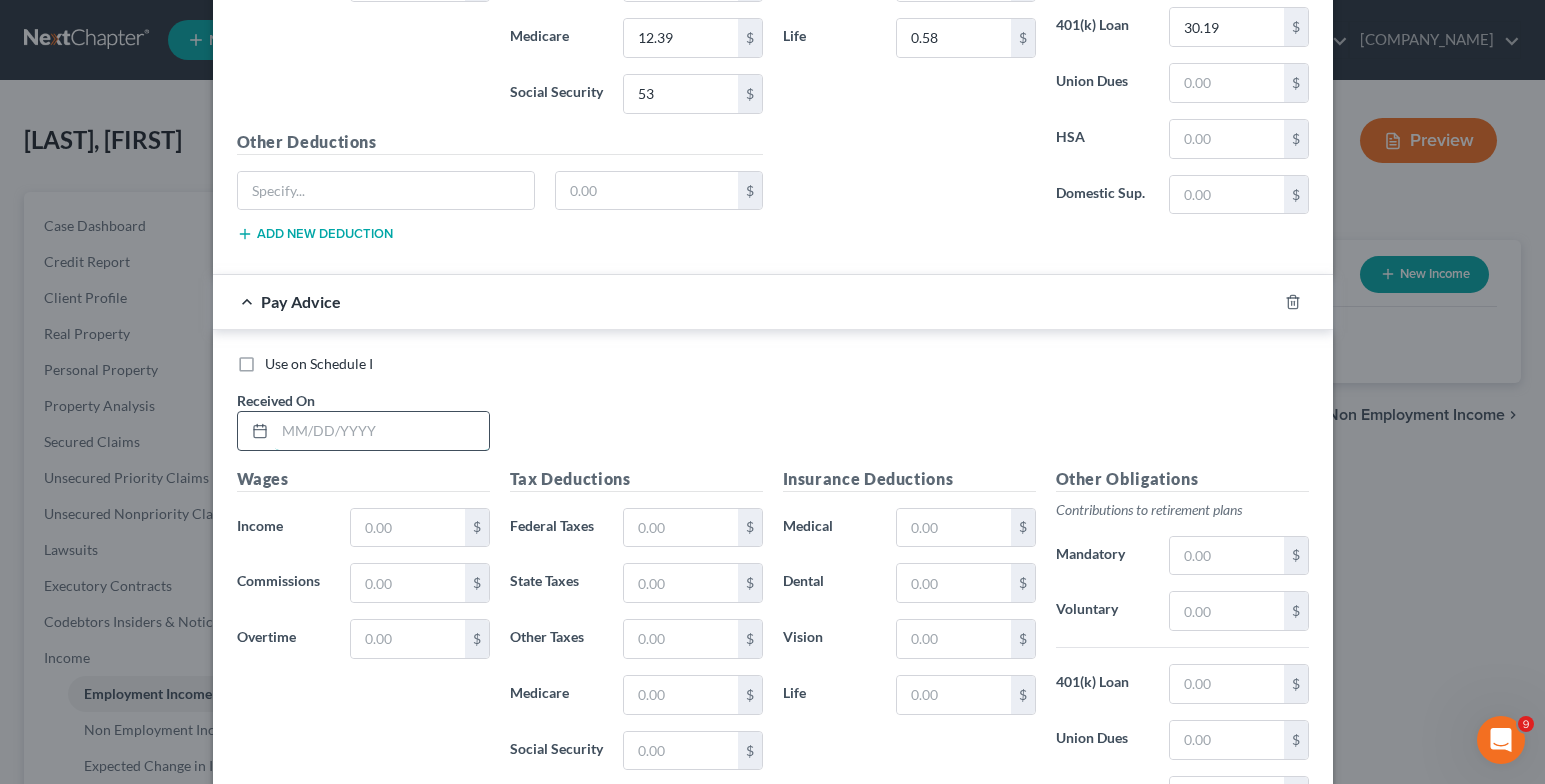 click at bounding box center [382, 431] 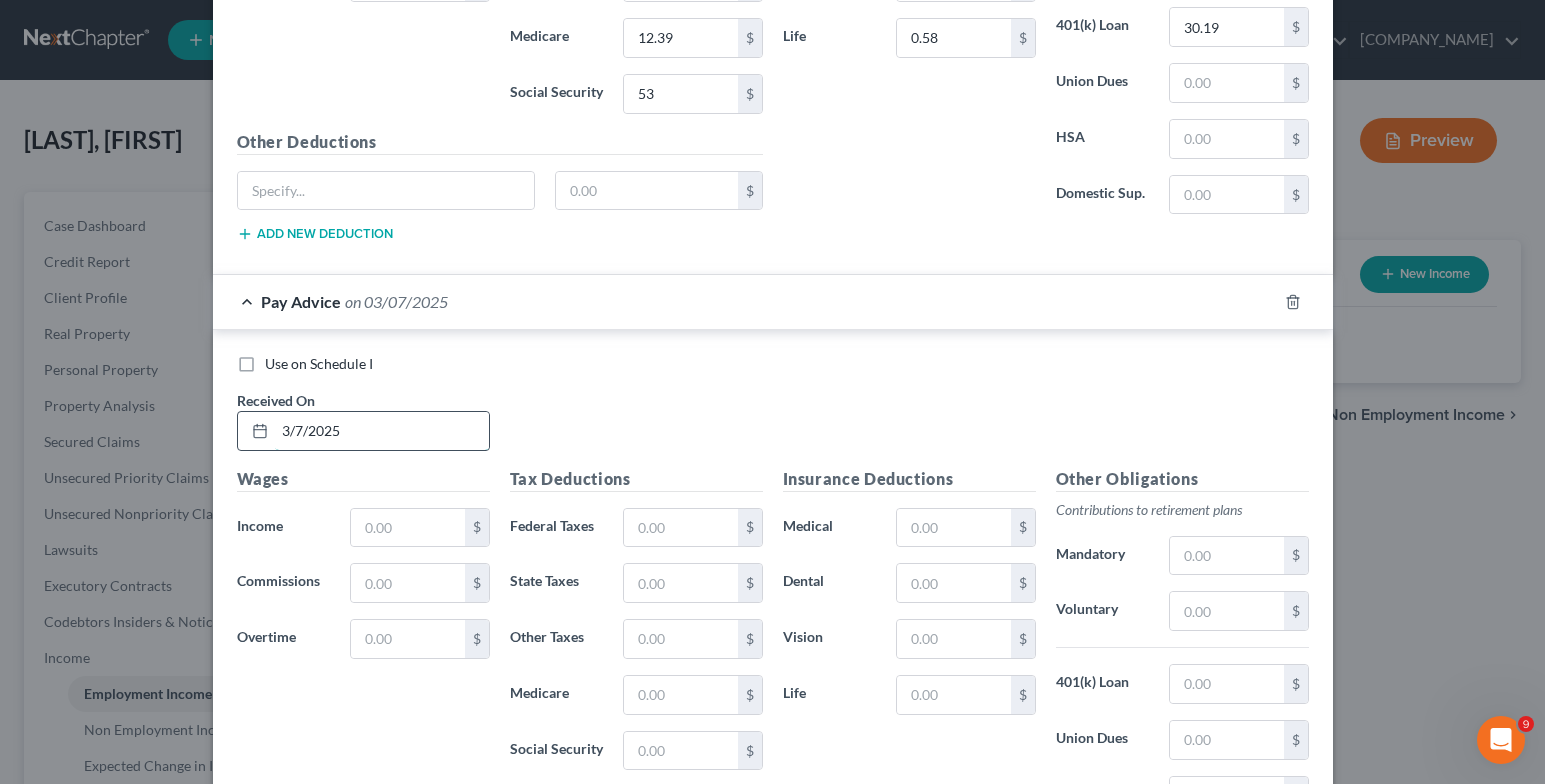 type on "3/7/2025" 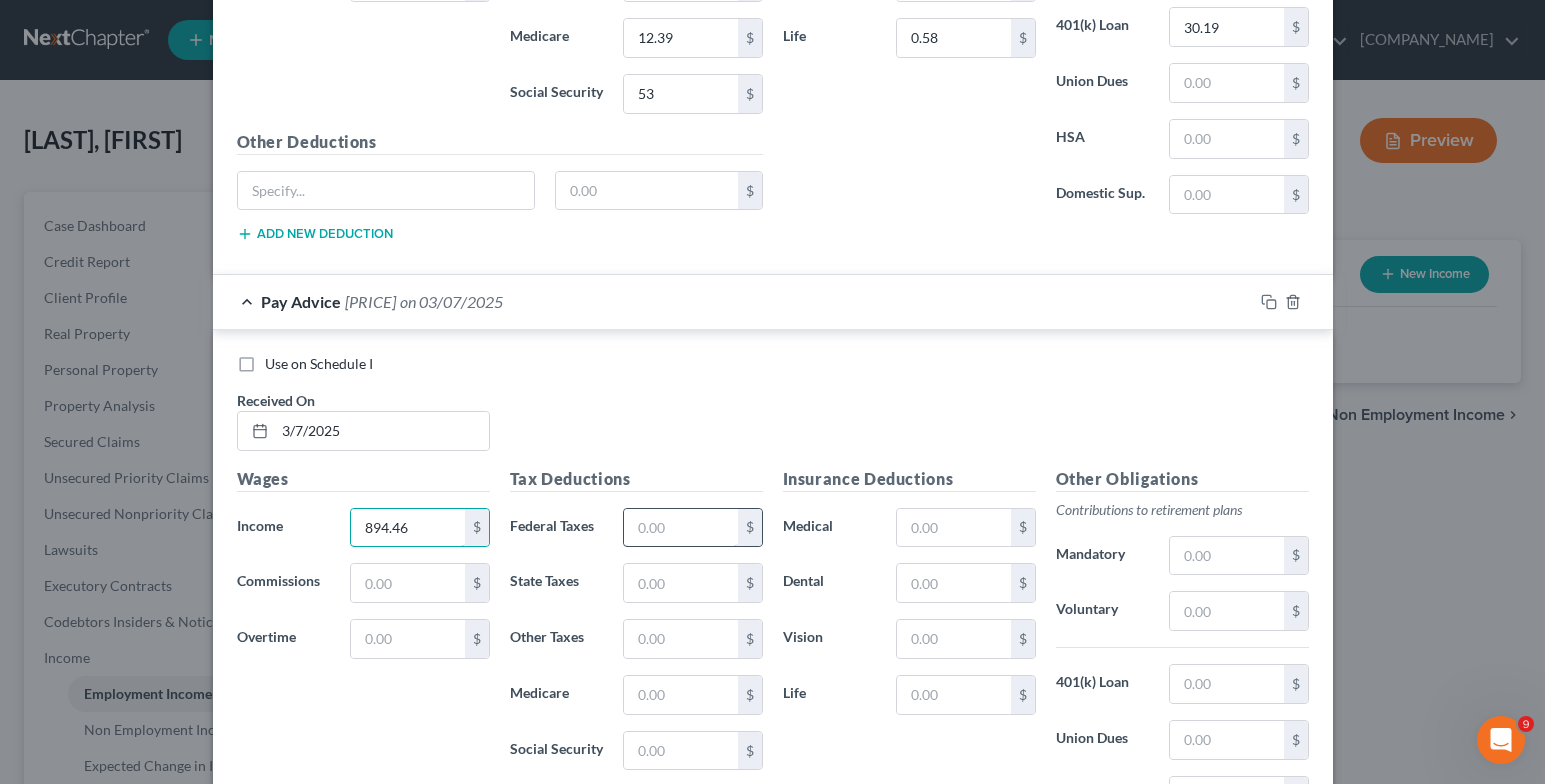 type on "894.46" 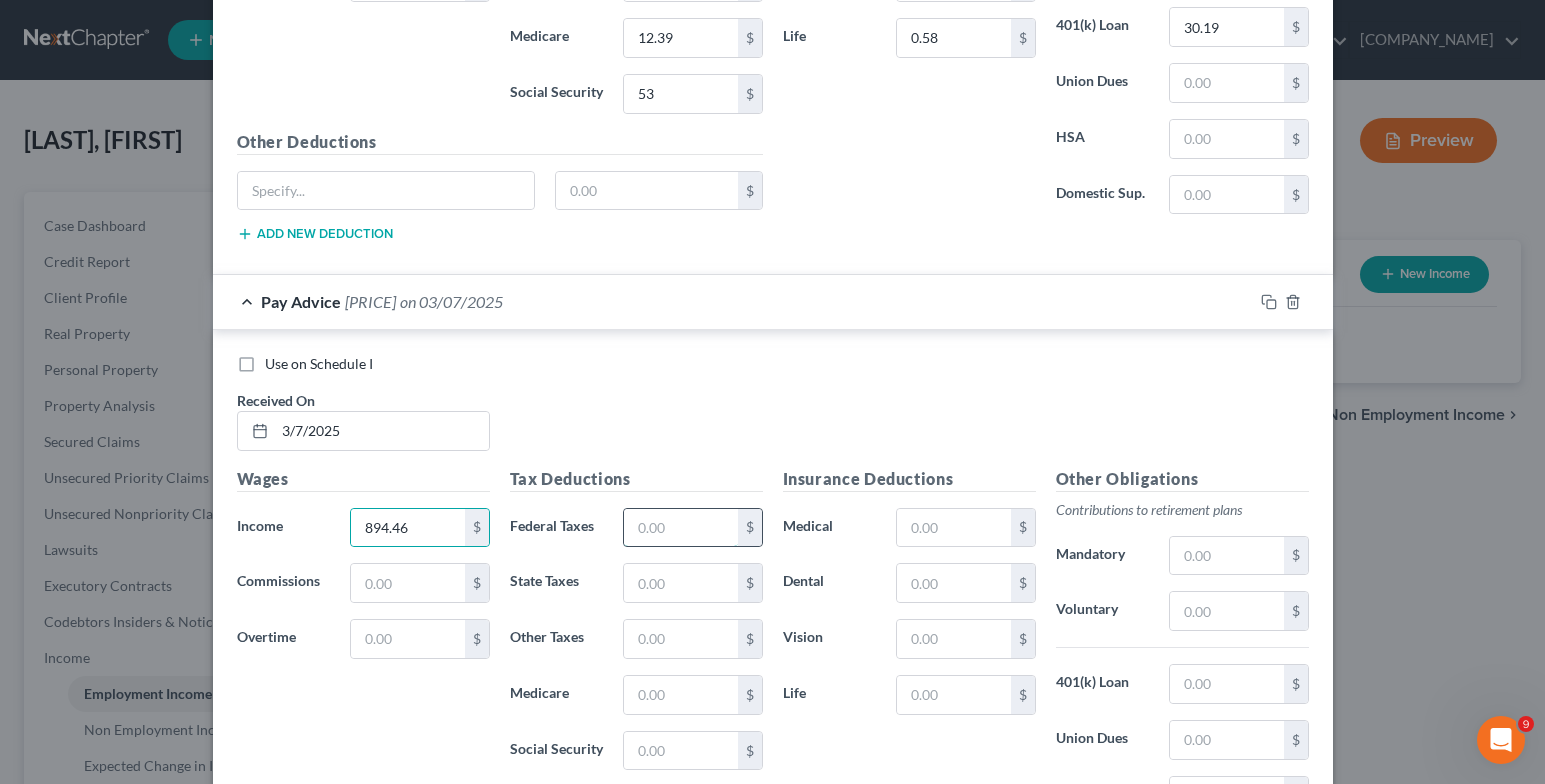 click at bounding box center [680, 528] 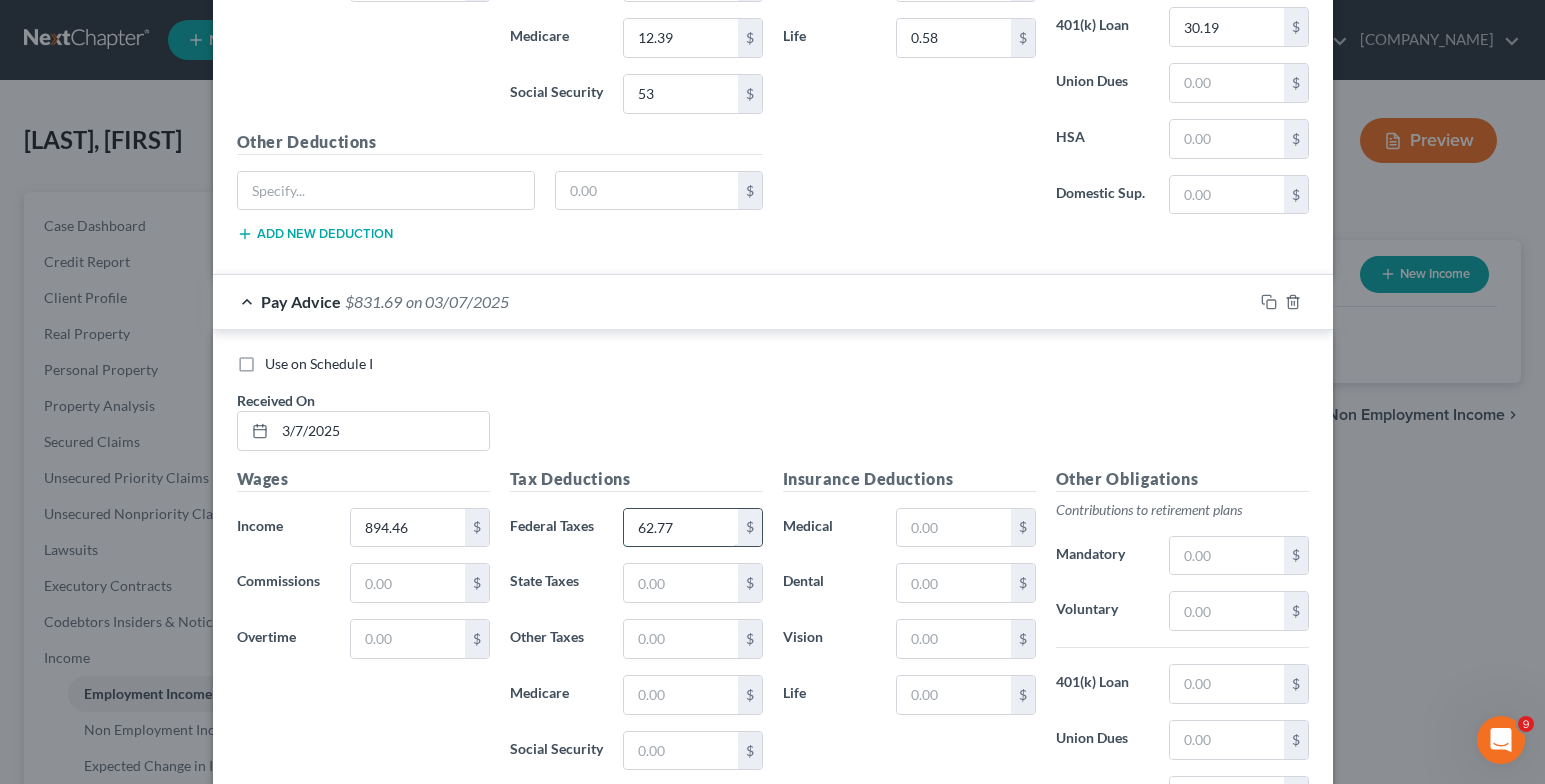 type on "62.77" 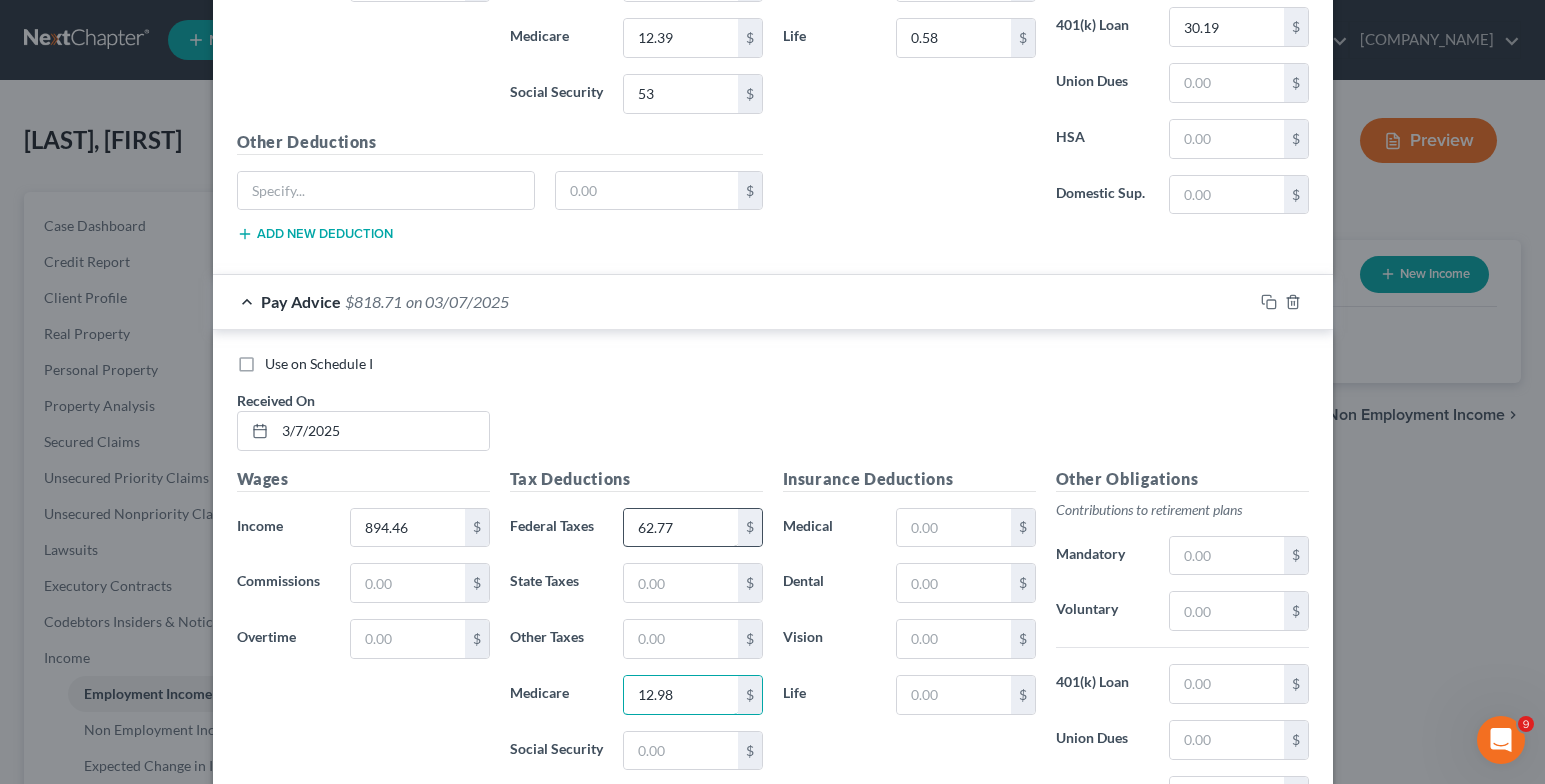 type on "12.98" 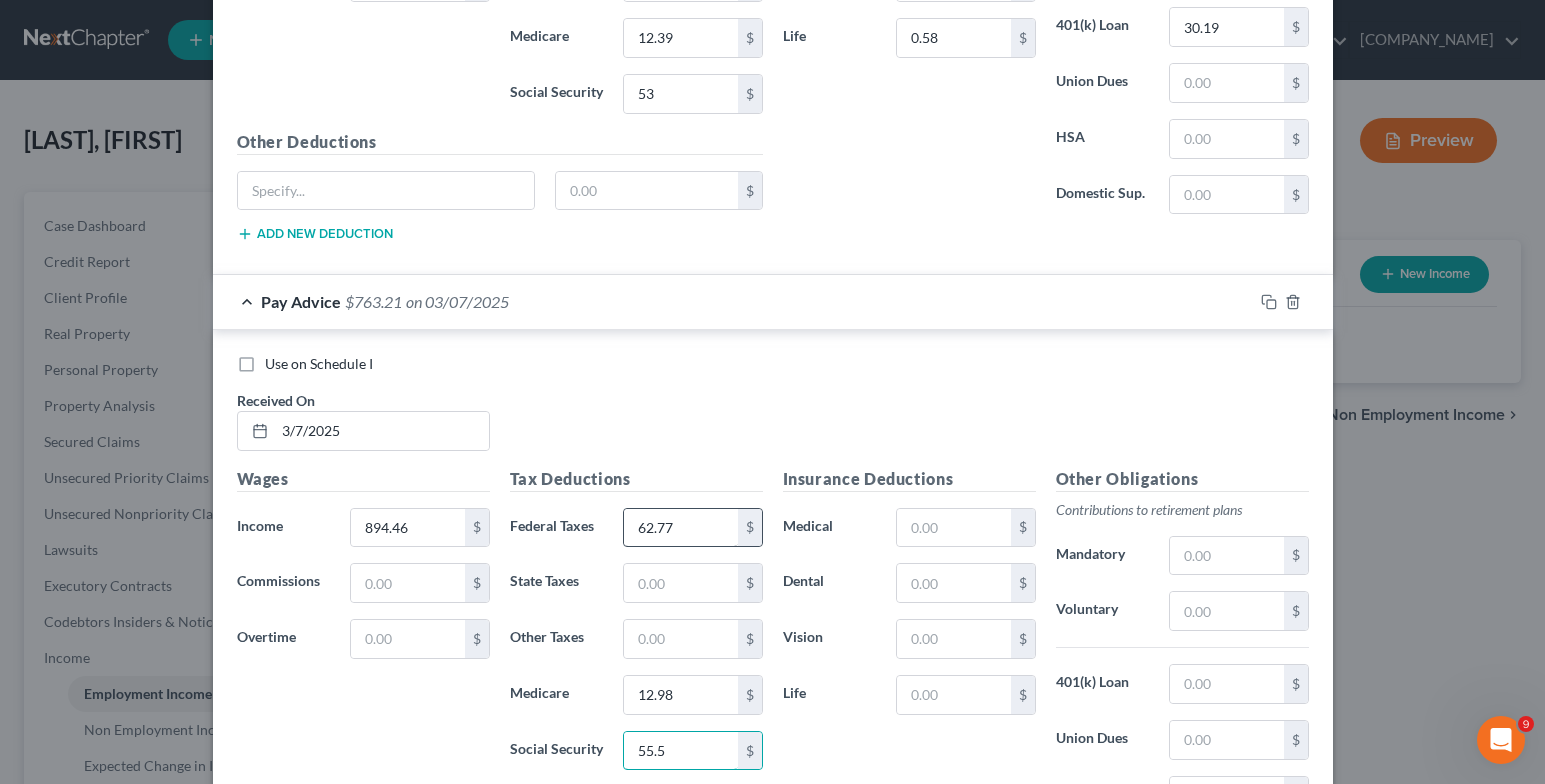 type on "55.5" 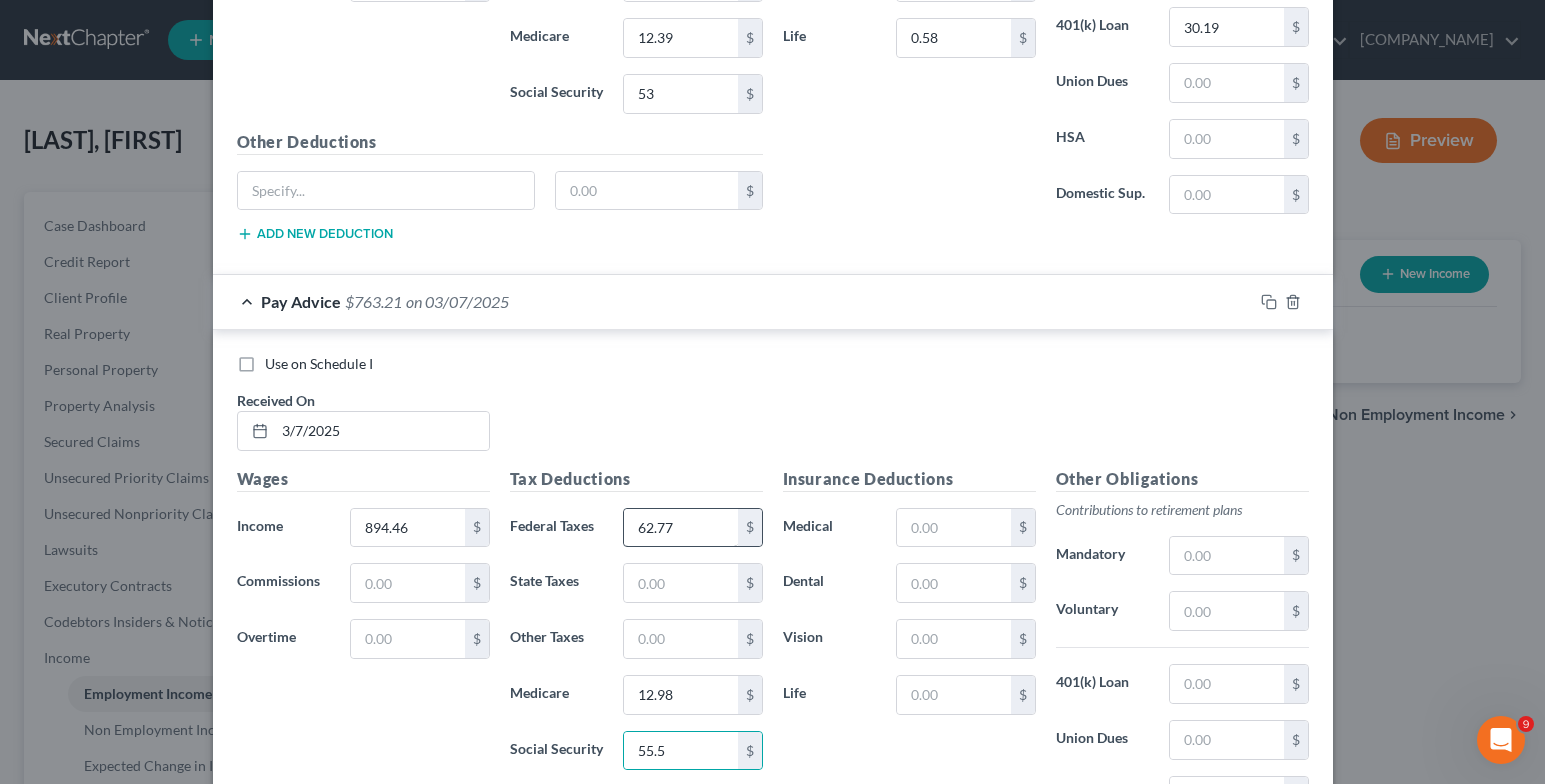 scroll, scrollTop: 6569, scrollLeft: 0, axis: vertical 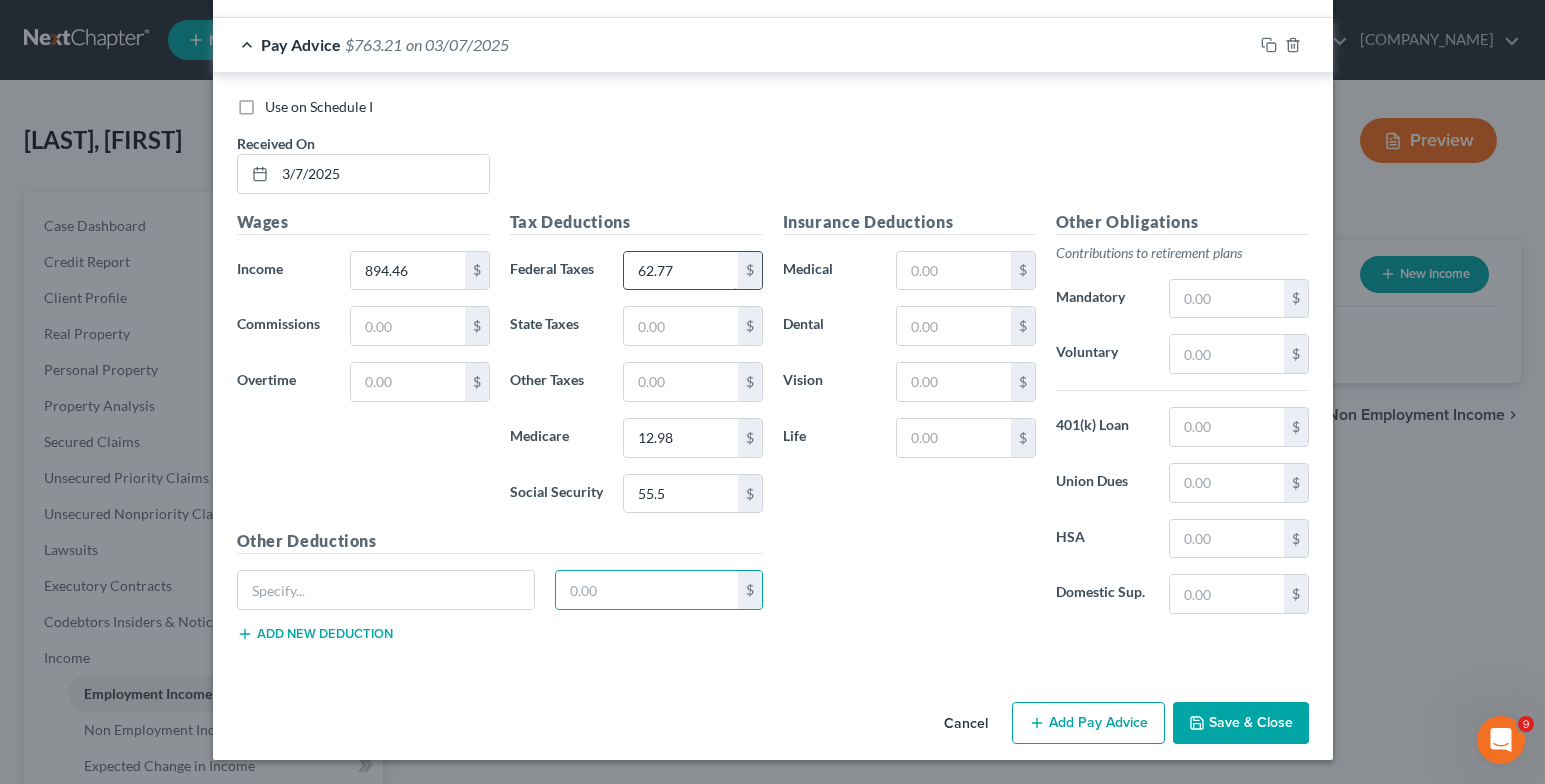 type 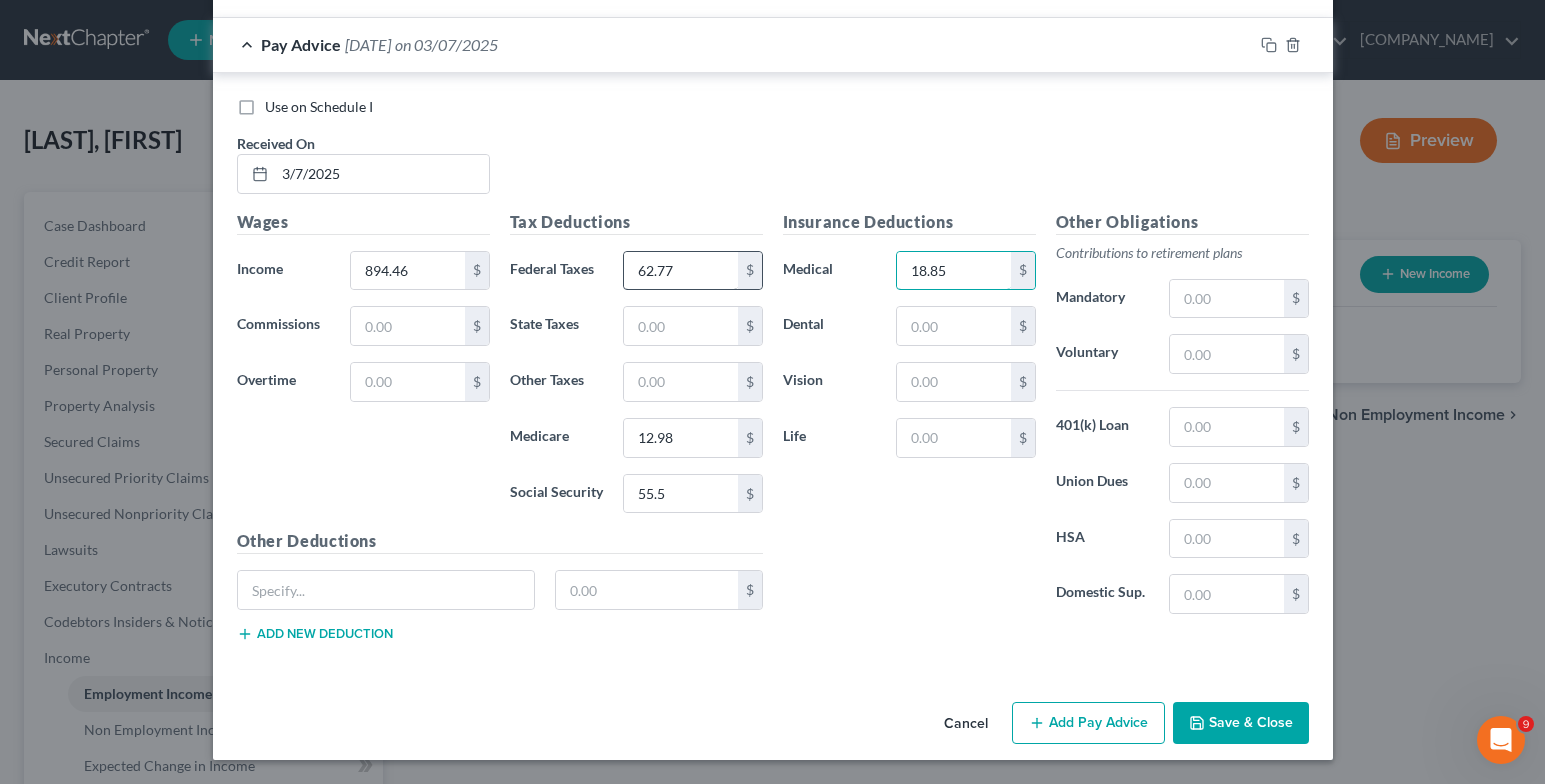 type on "18.85" 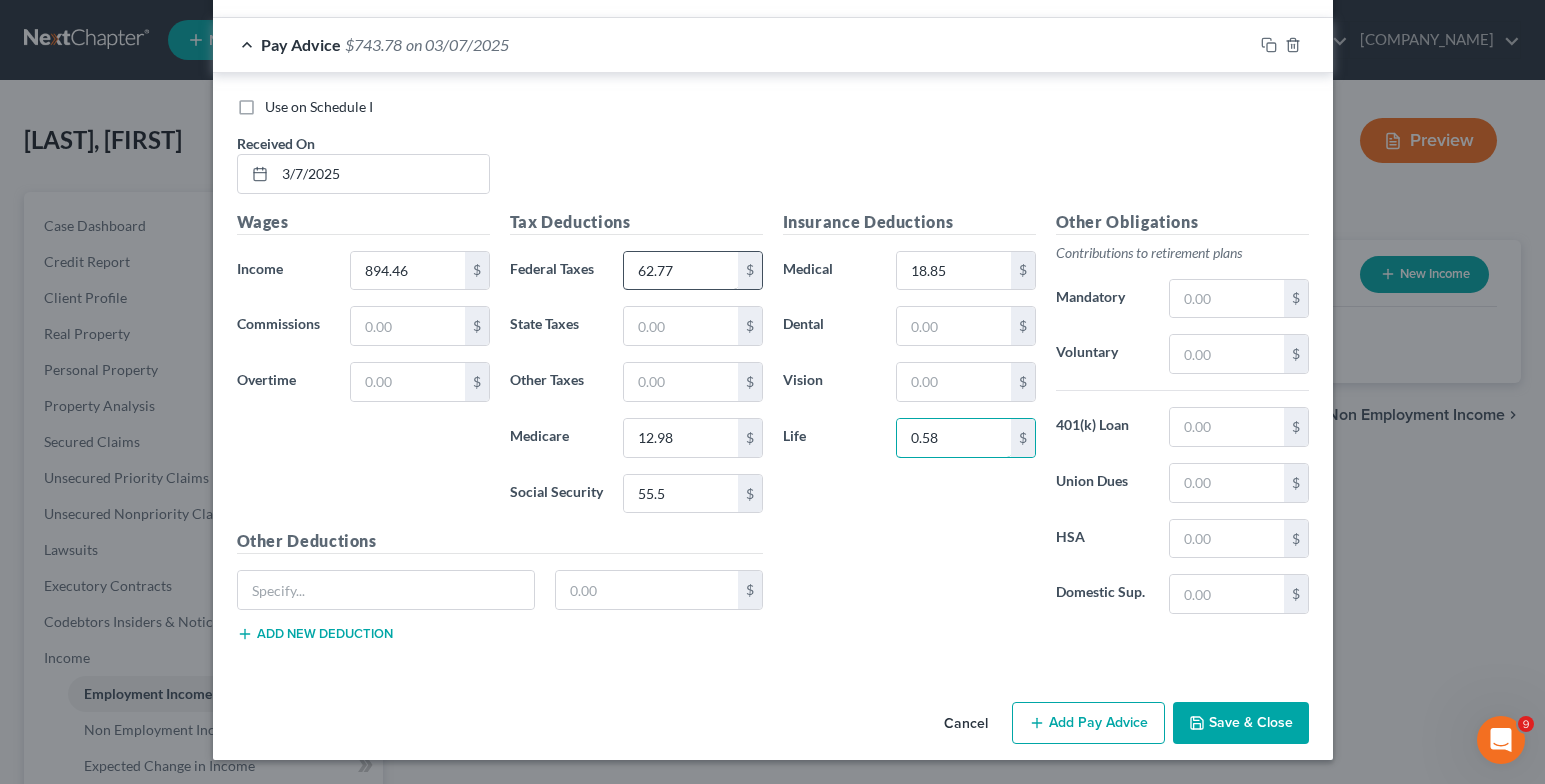 type on "0.58" 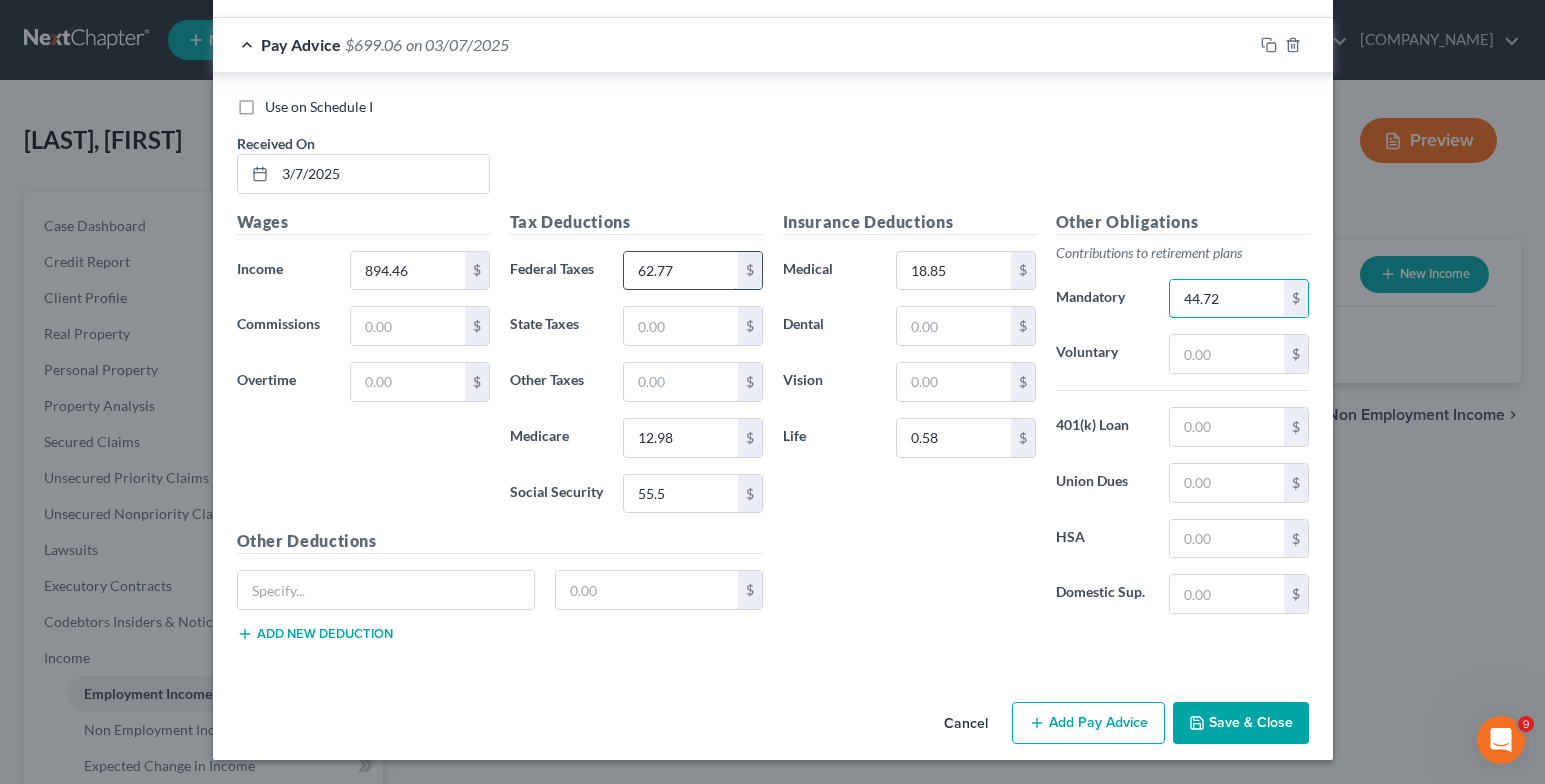 type on "44.72" 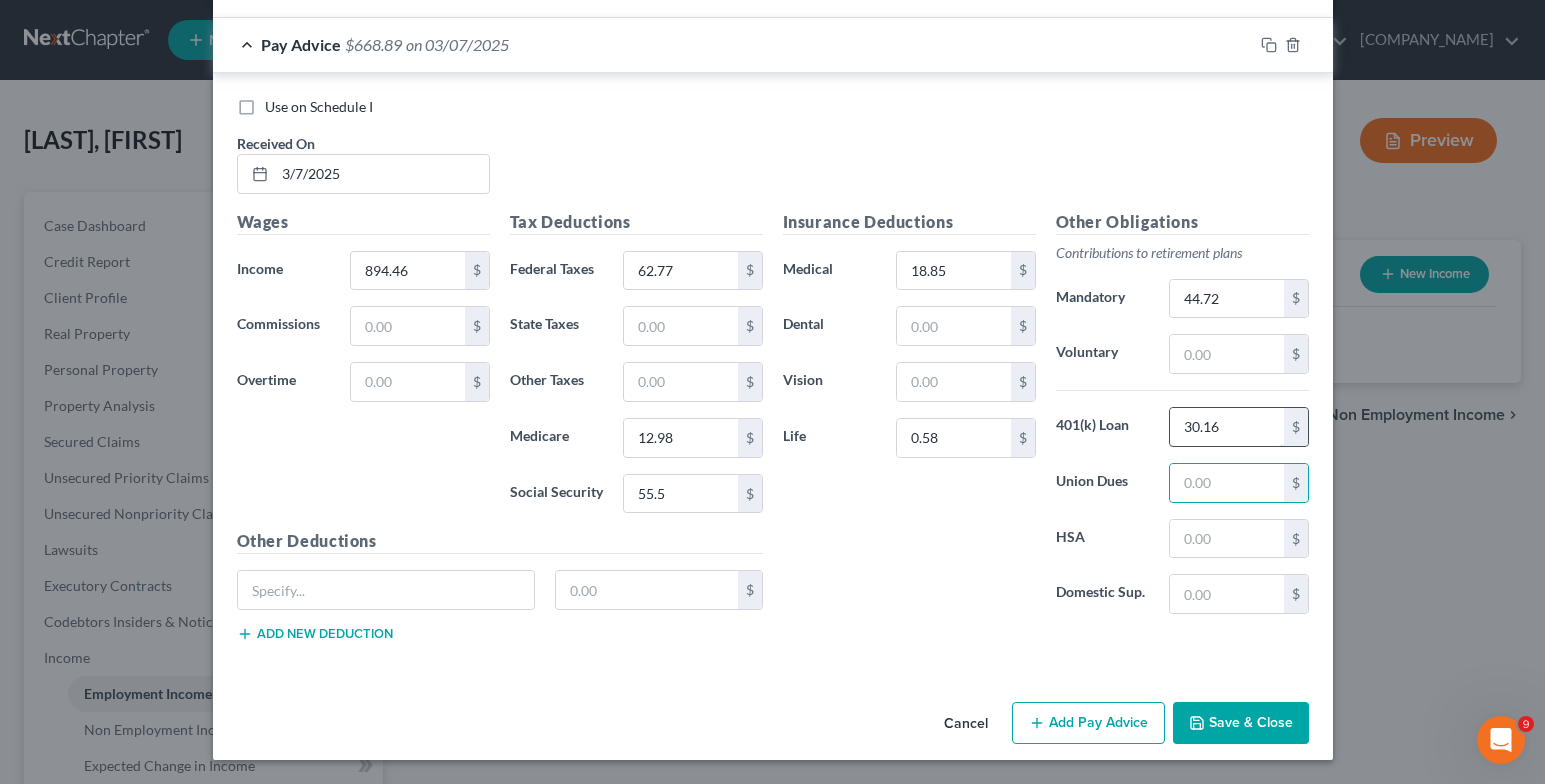 click on "30.16" at bounding box center [1226, 427] 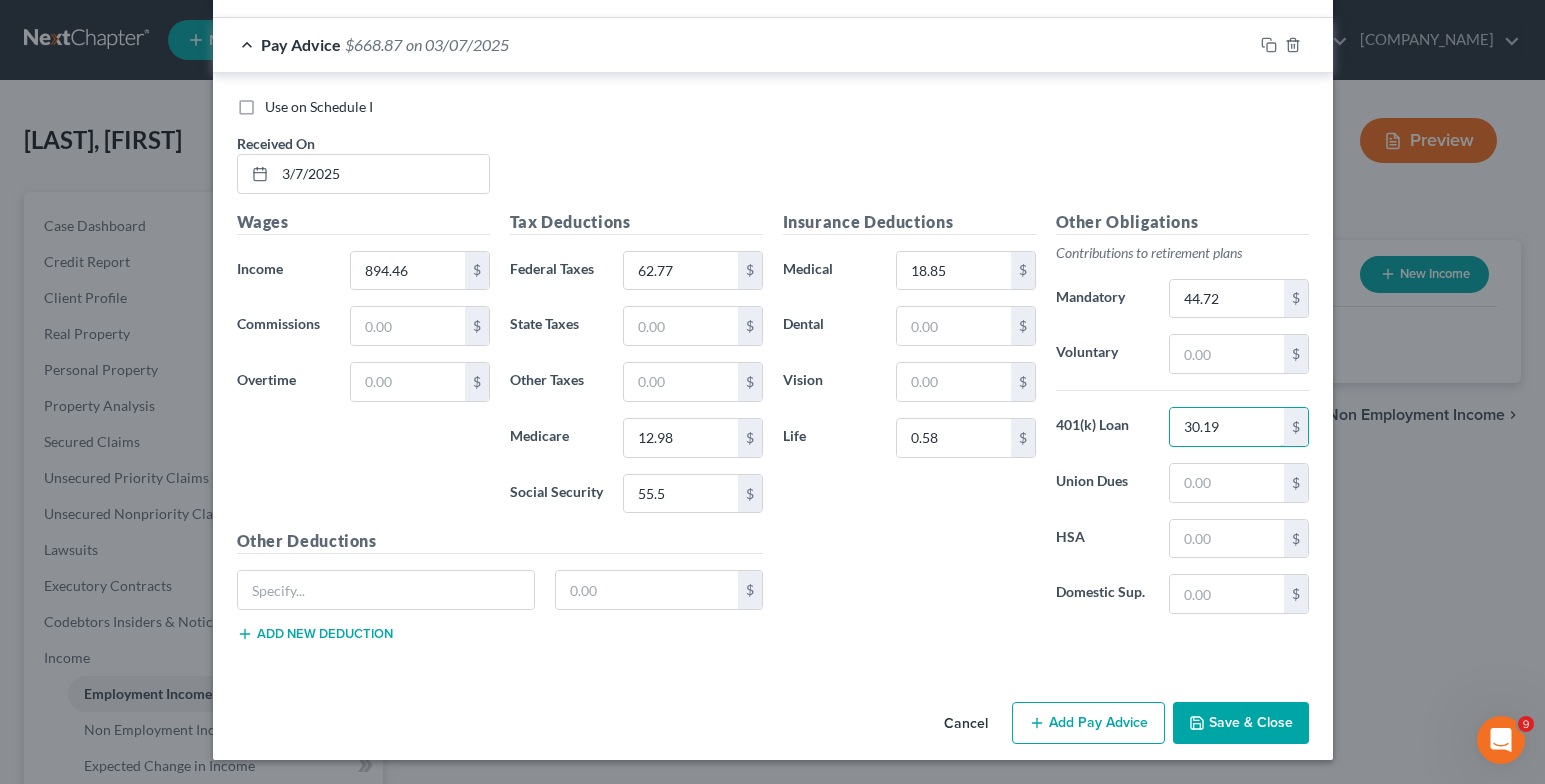 type on "30.19" 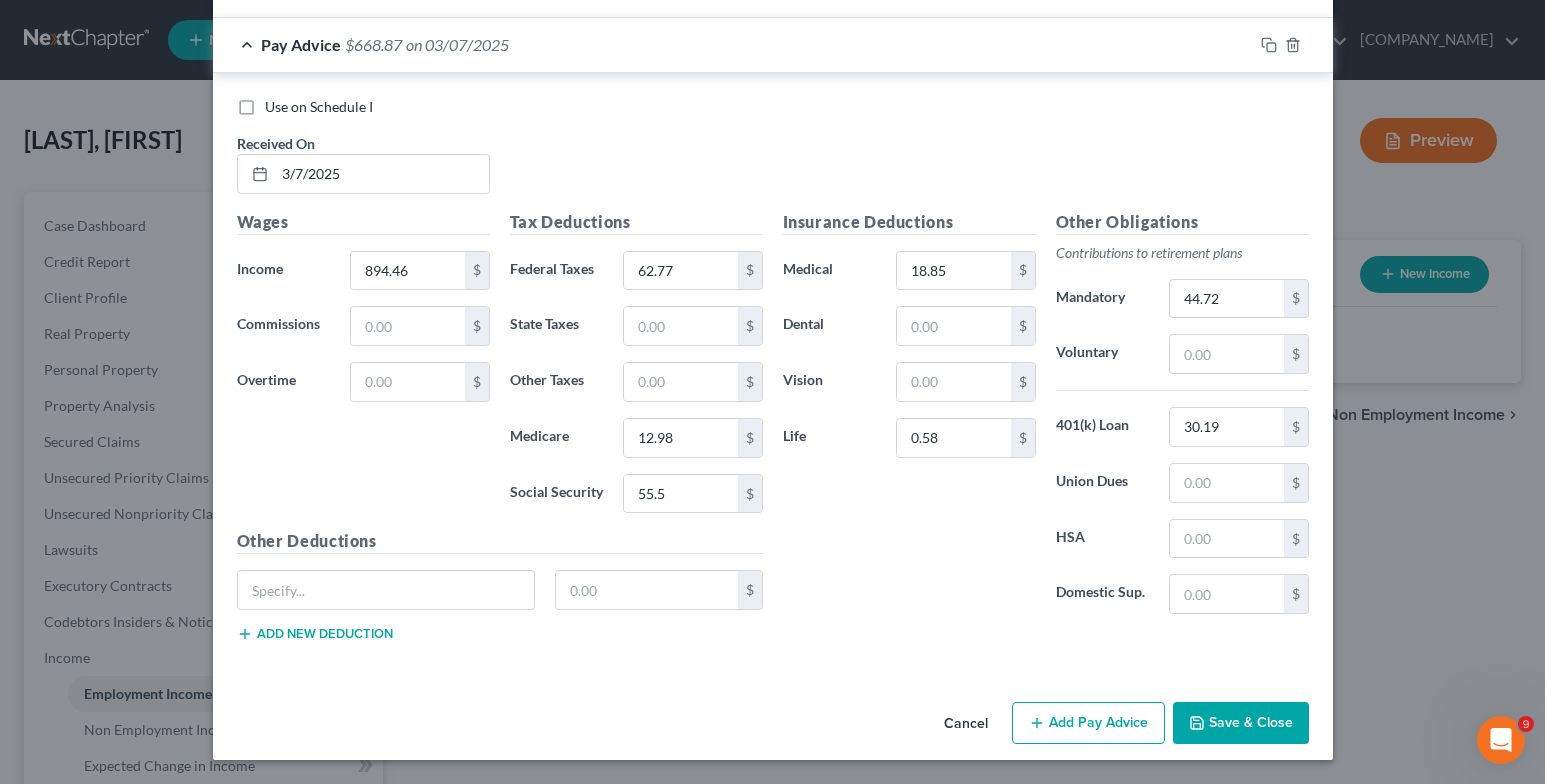 click on "Add Pay Advice" at bounding box center [1088, 723] 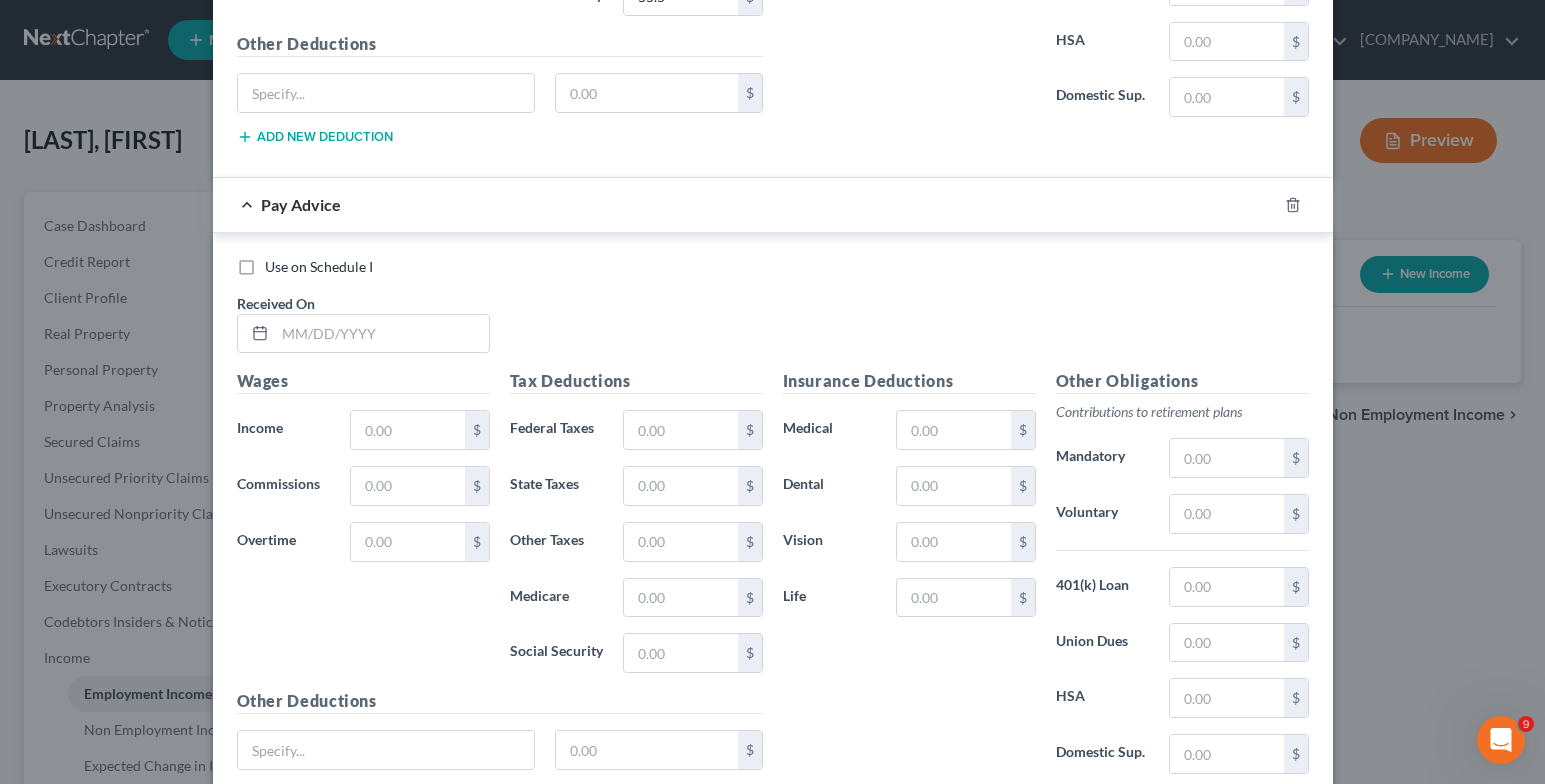 scroll, scrollTop: 7069, scrollLeft: 0, axis: vertical 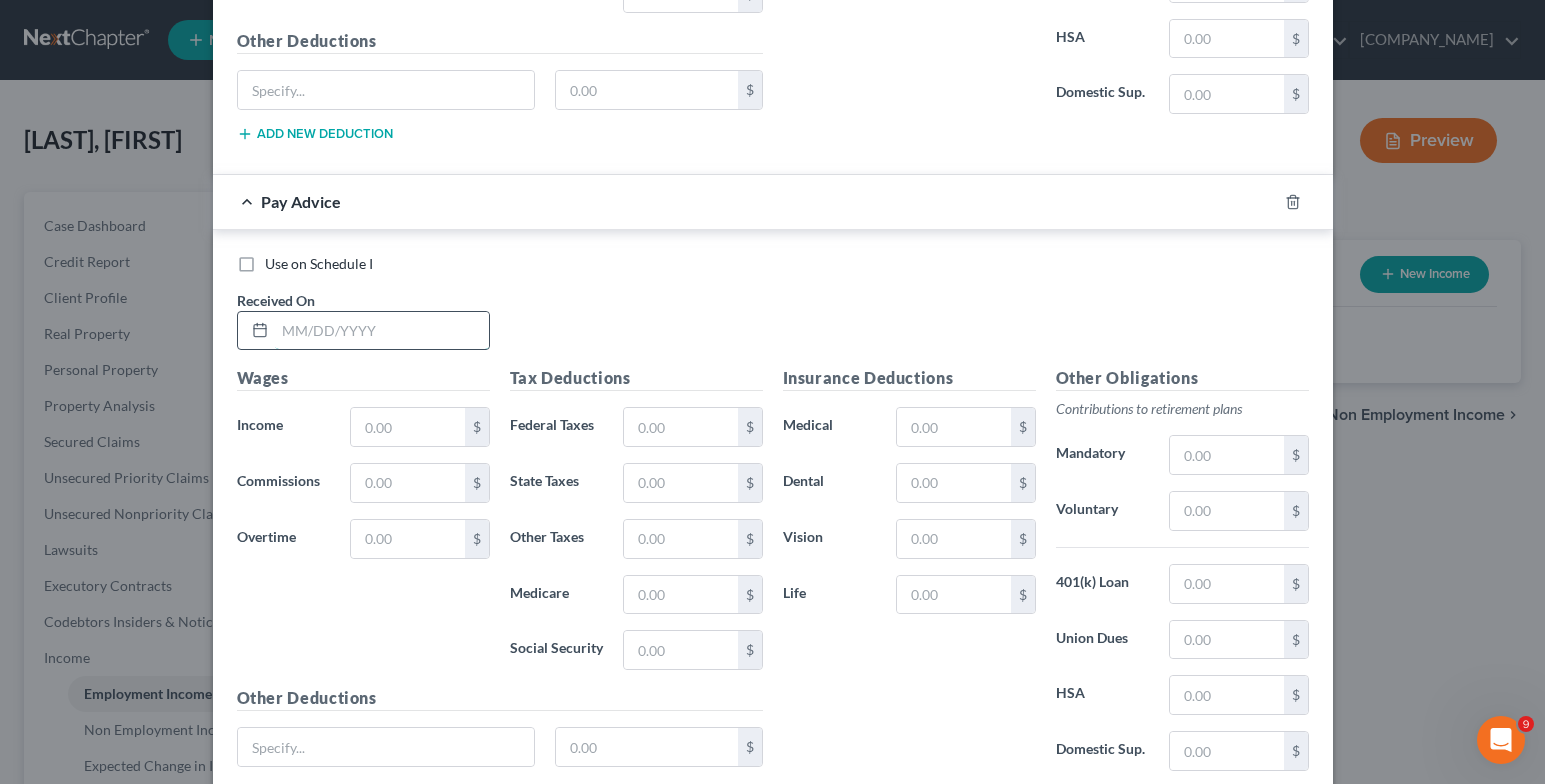 click at bounding box center (382, 331) 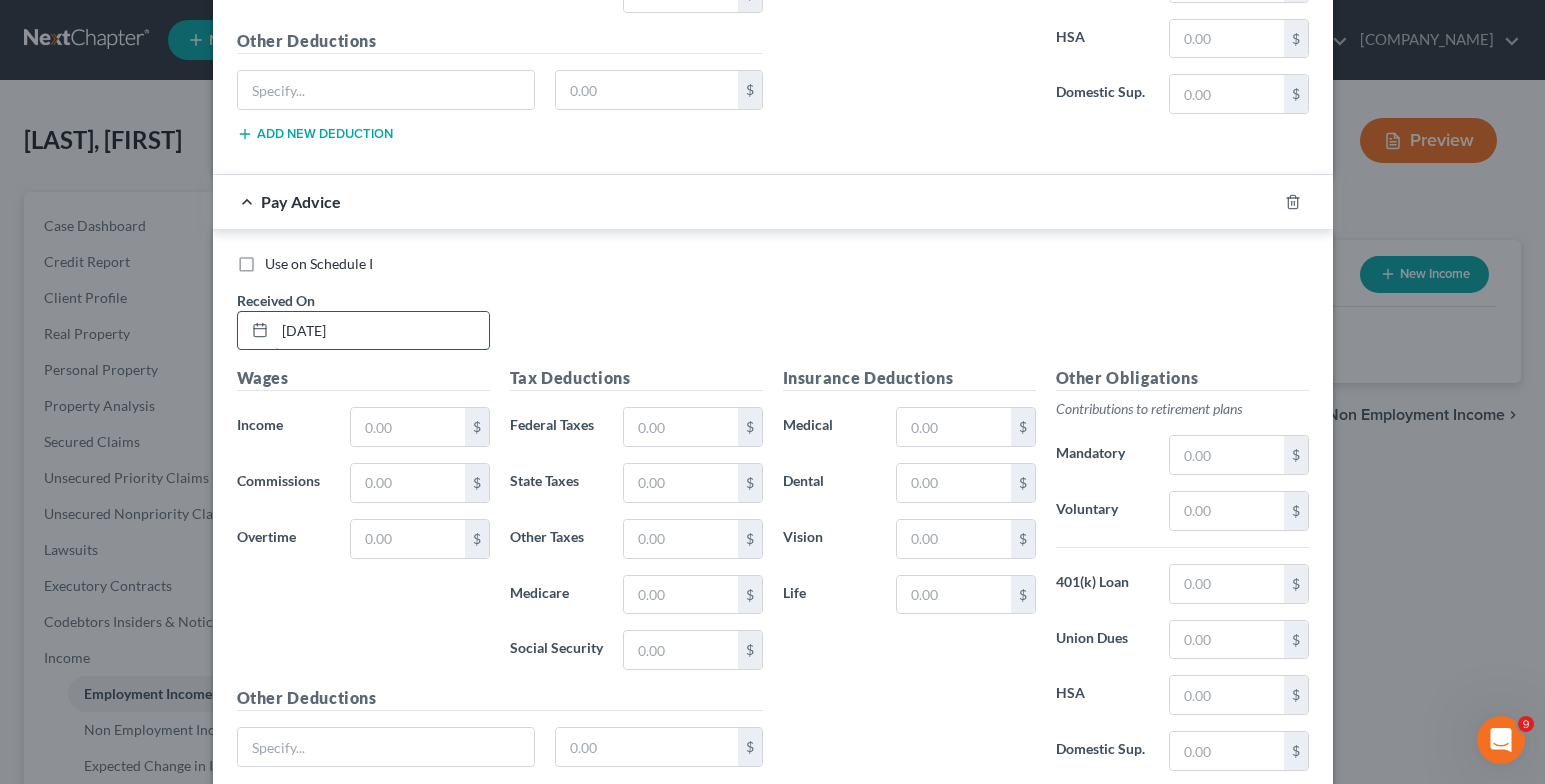 type on "[DATE]" 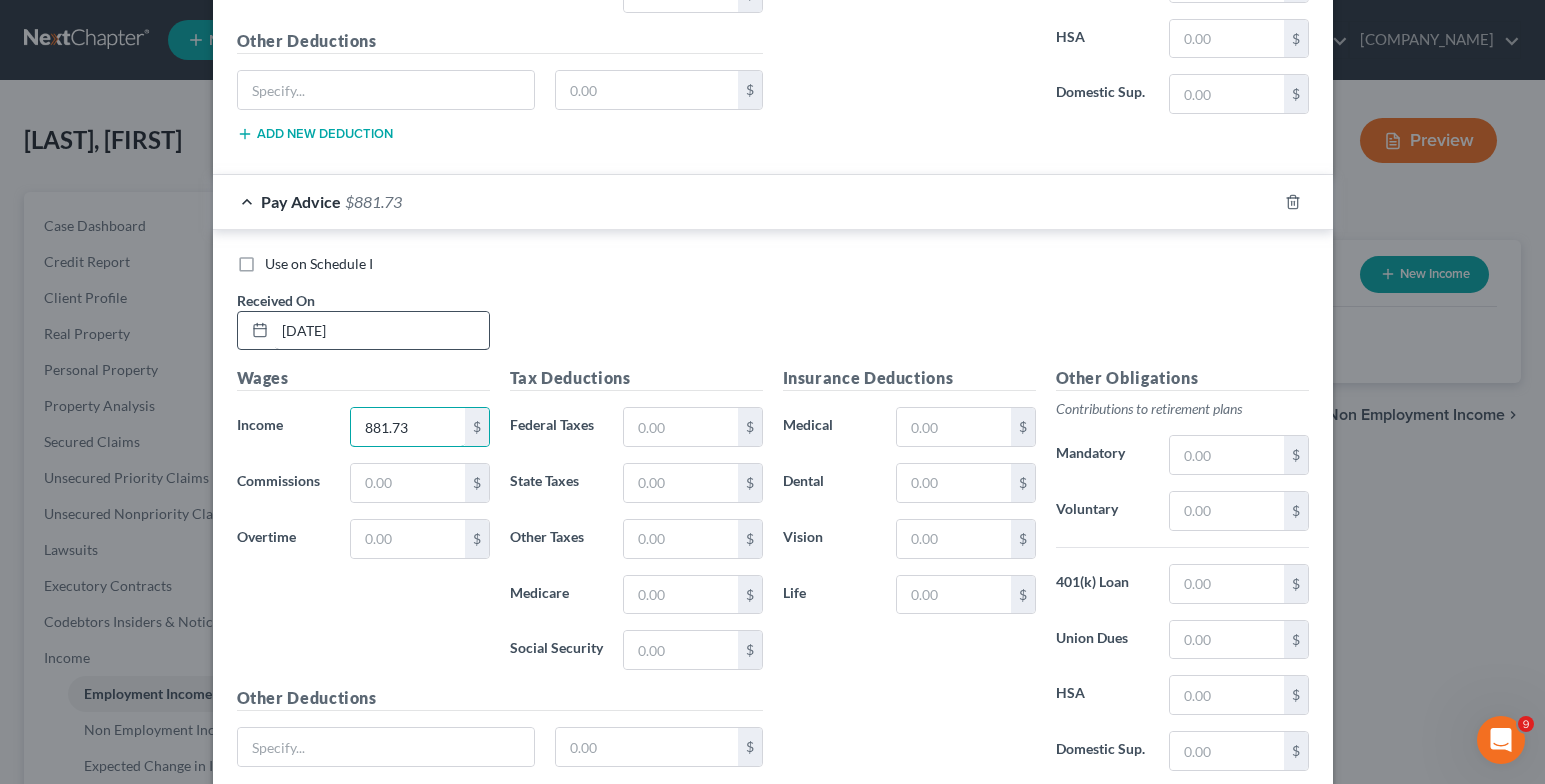 type on "881.73" 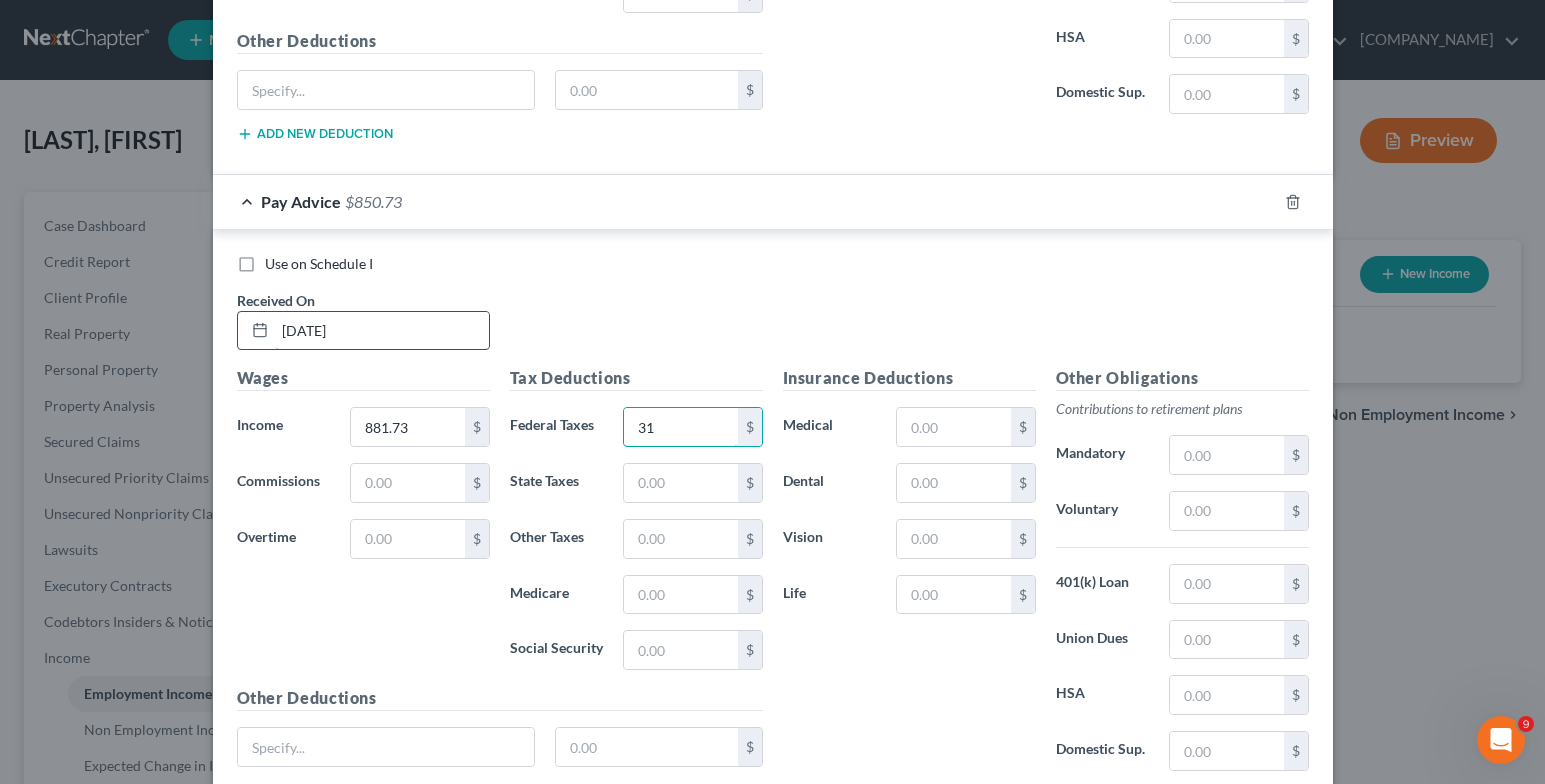 type on "3" 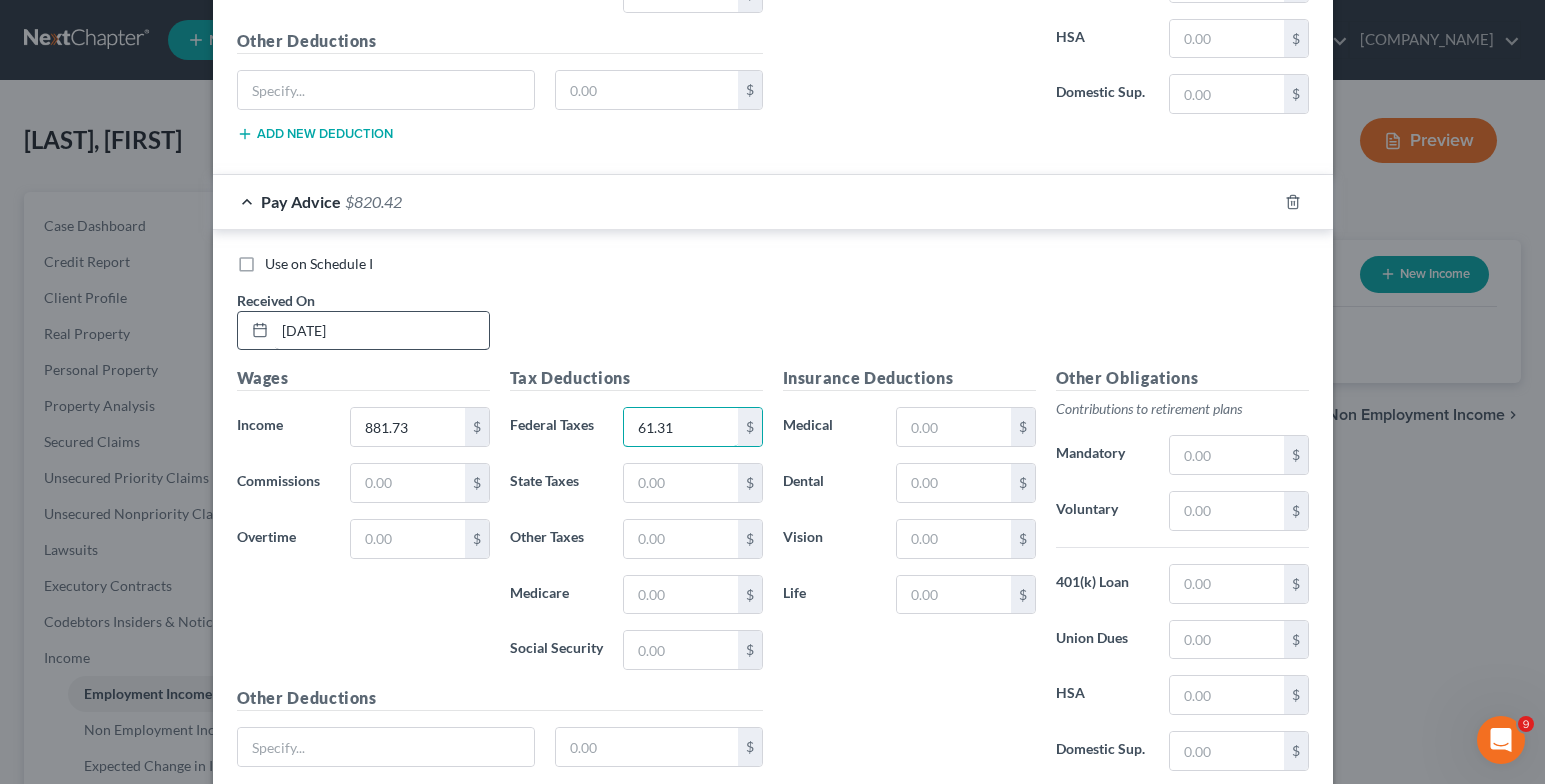 type on "61.31" 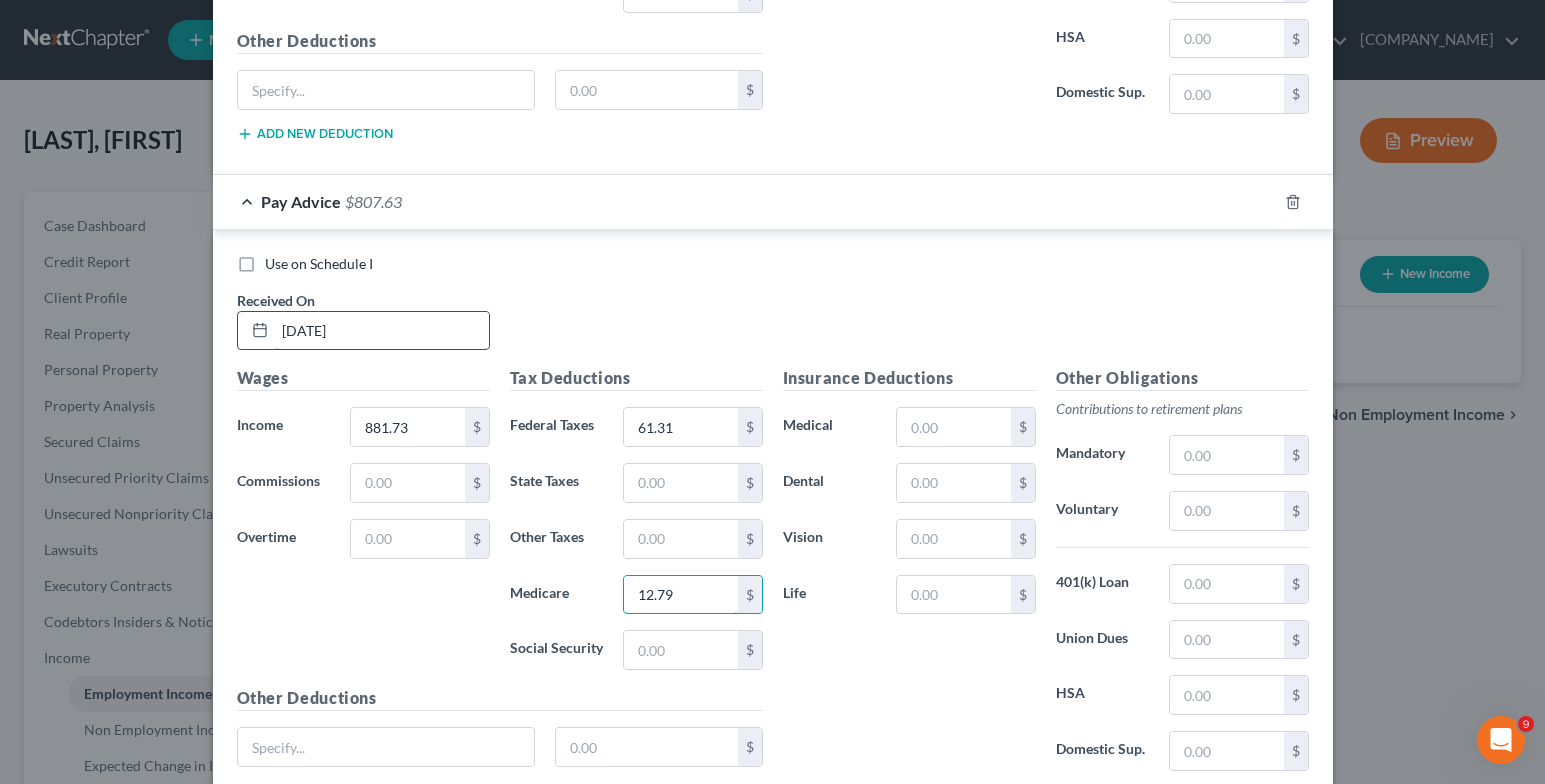 type on "12.79" 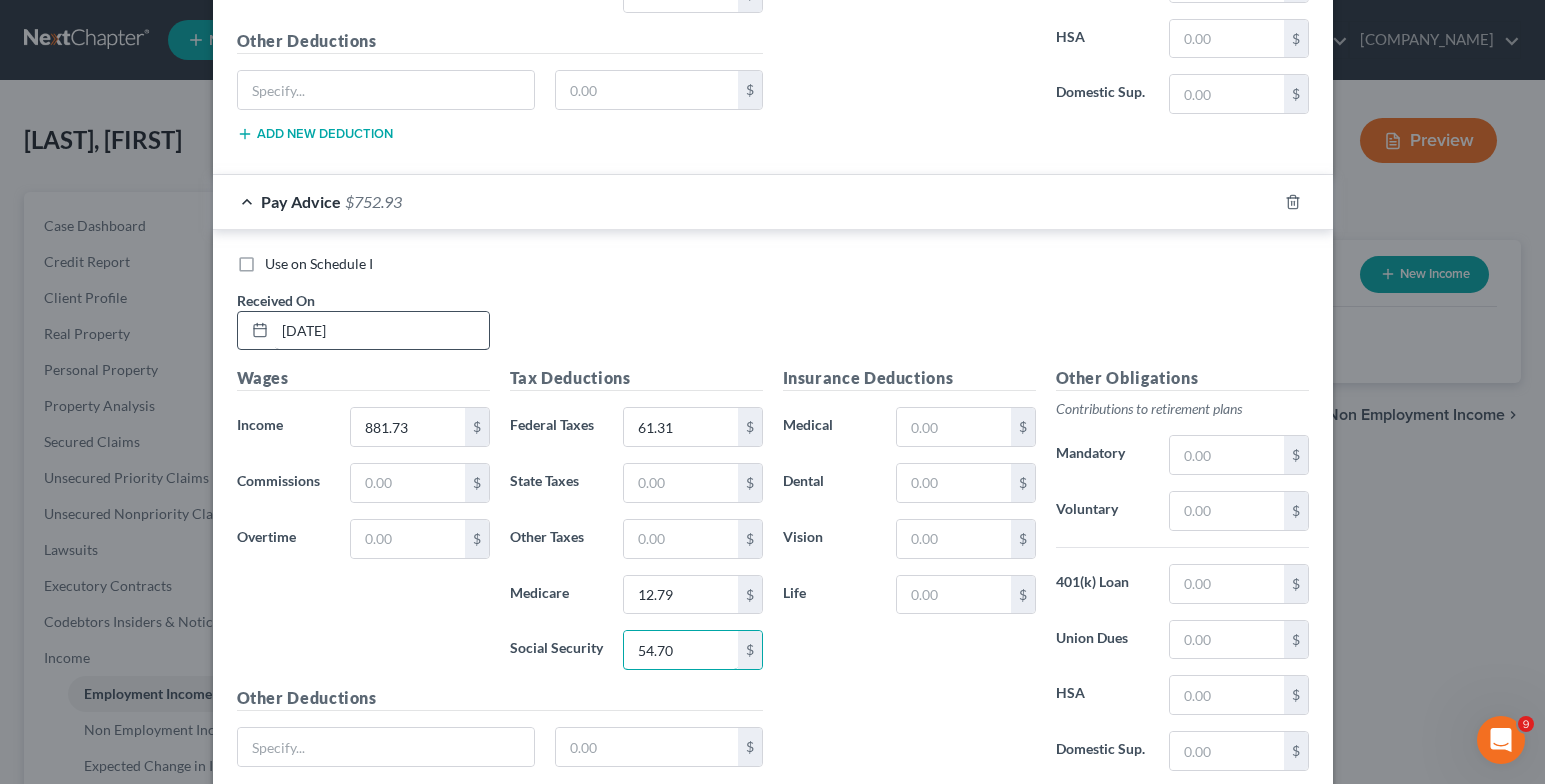 type on "54.70" 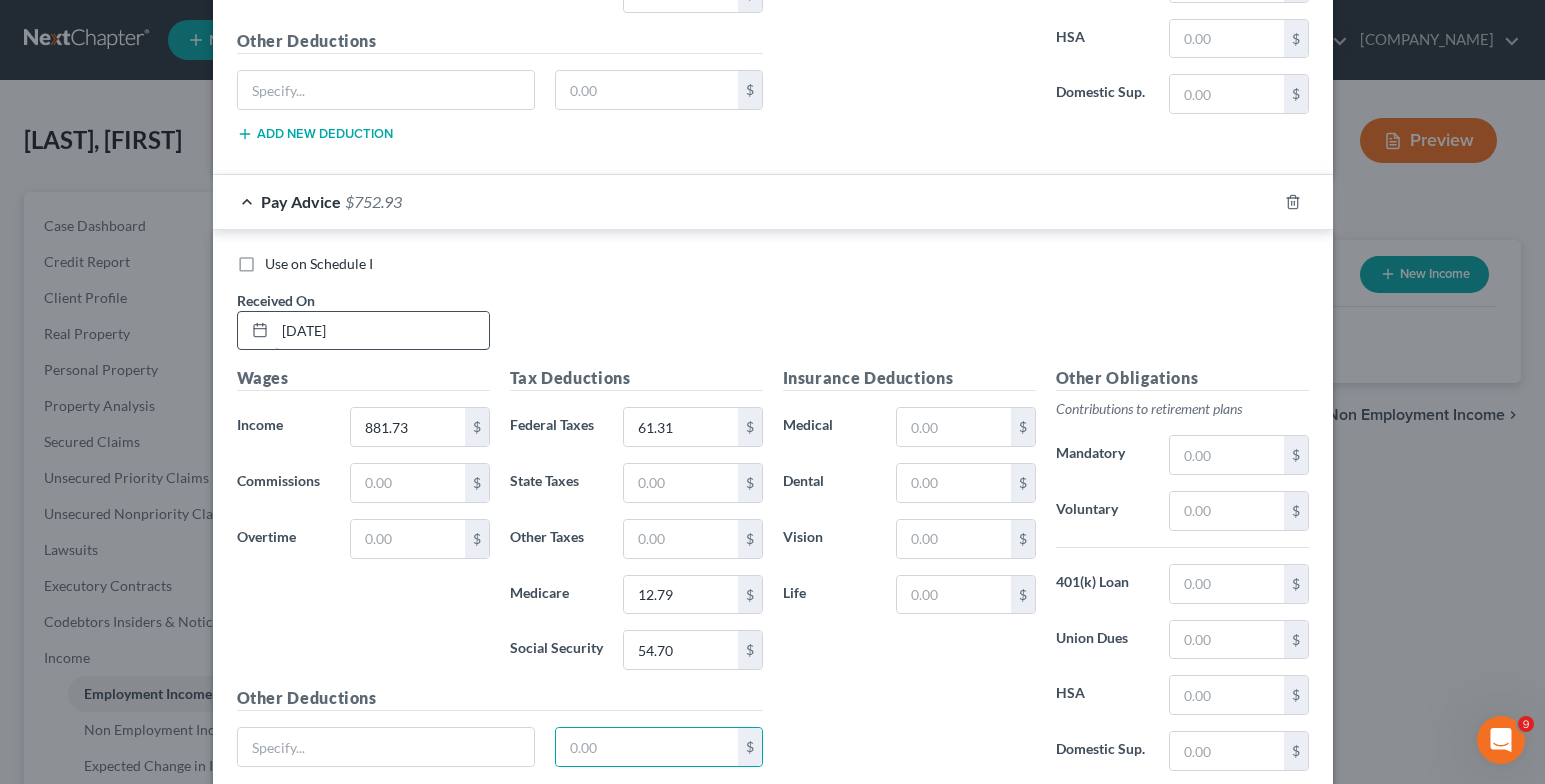 scroll, scrollTop: 7084, scrollLeft: 0, axis: vertical 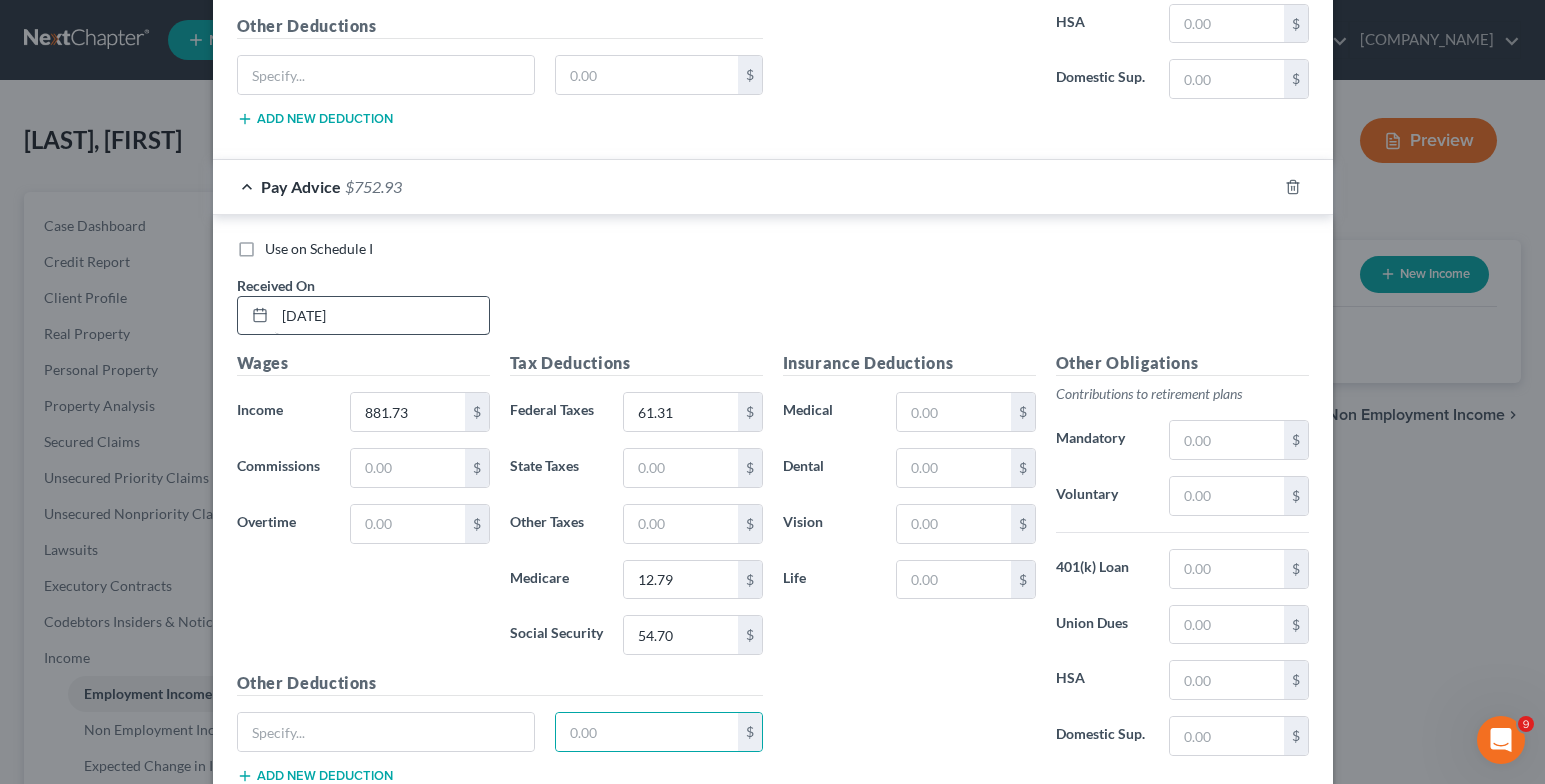 type 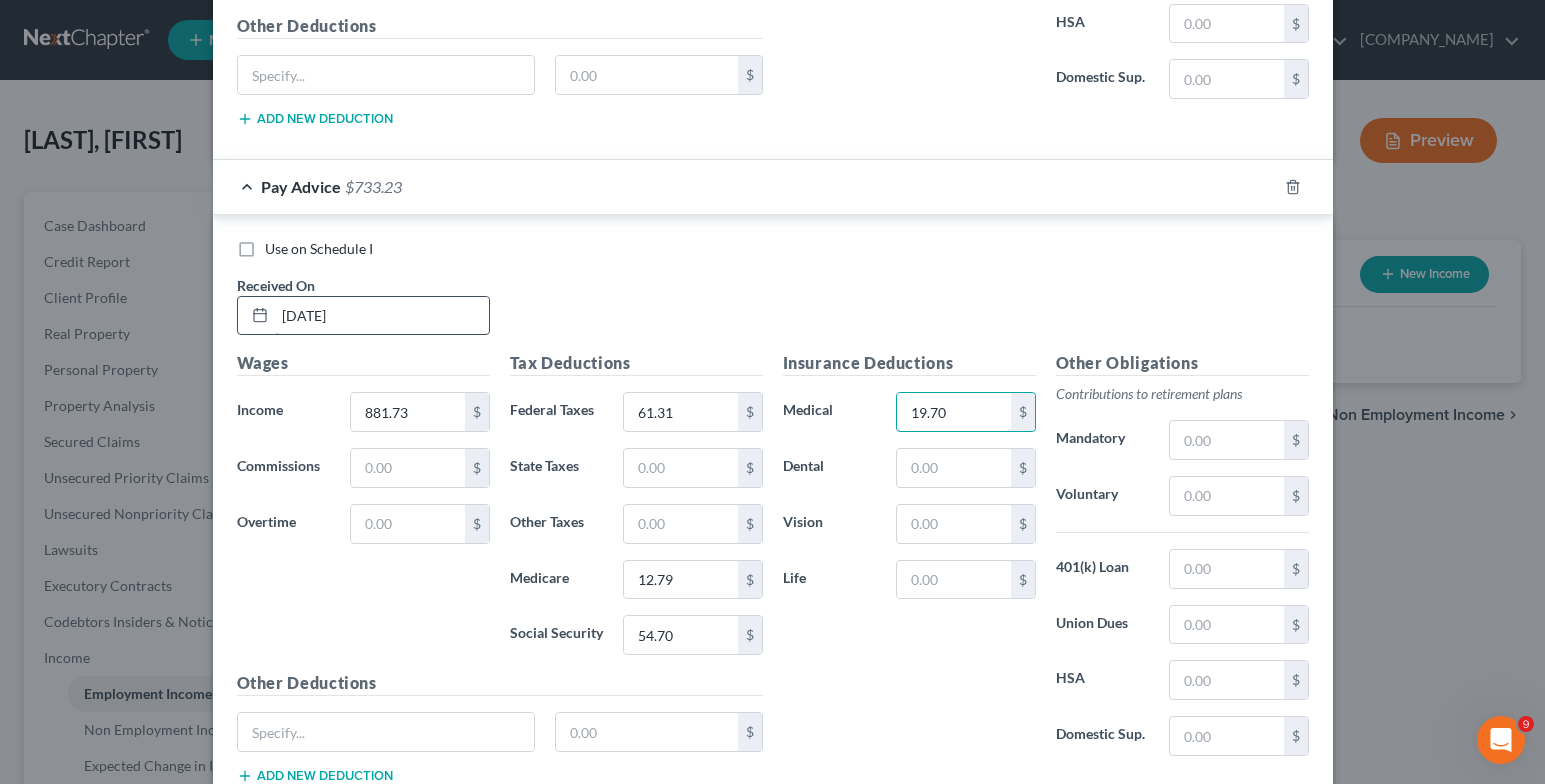 type on "19.70" 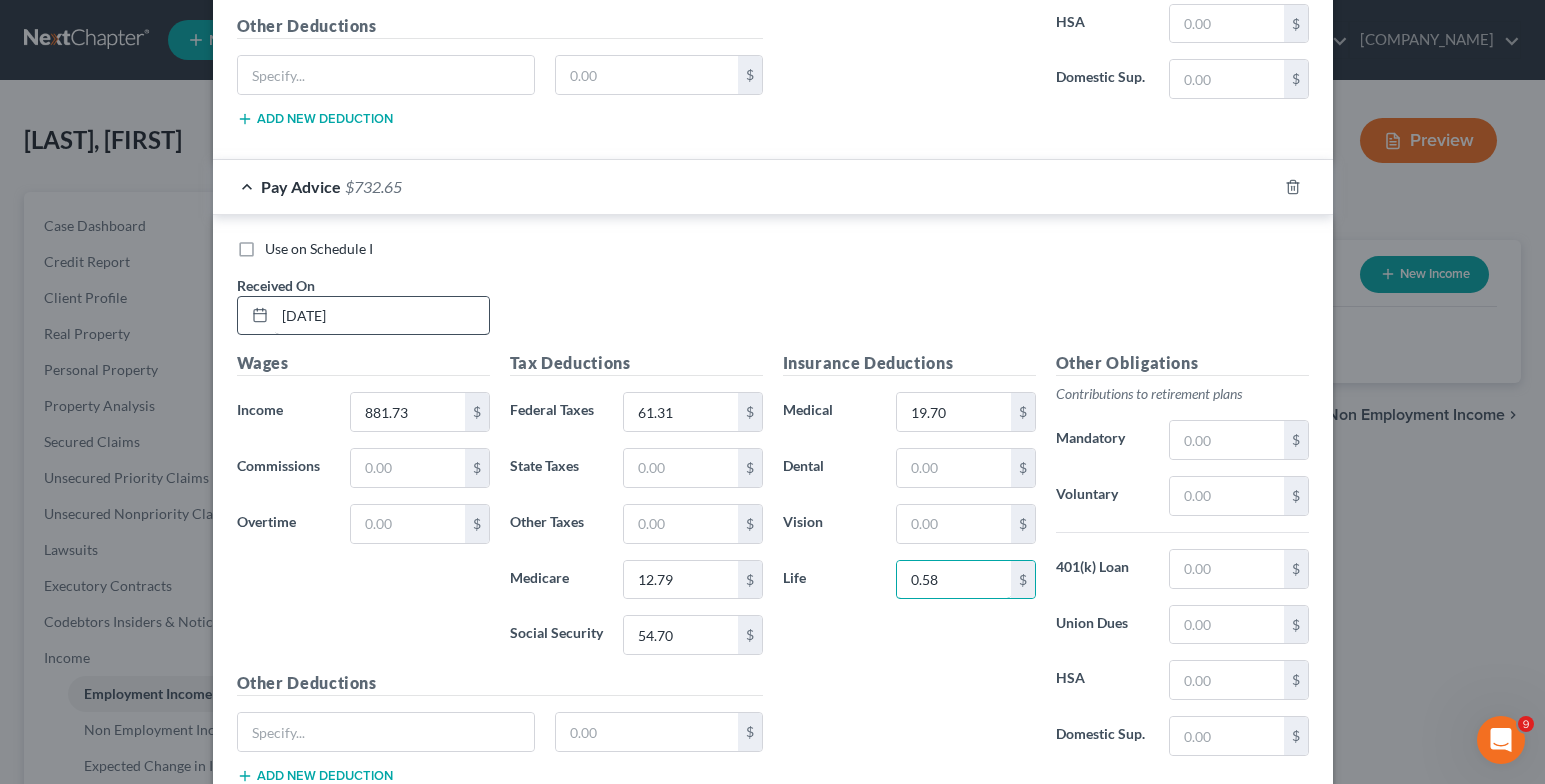 type on "0.58" 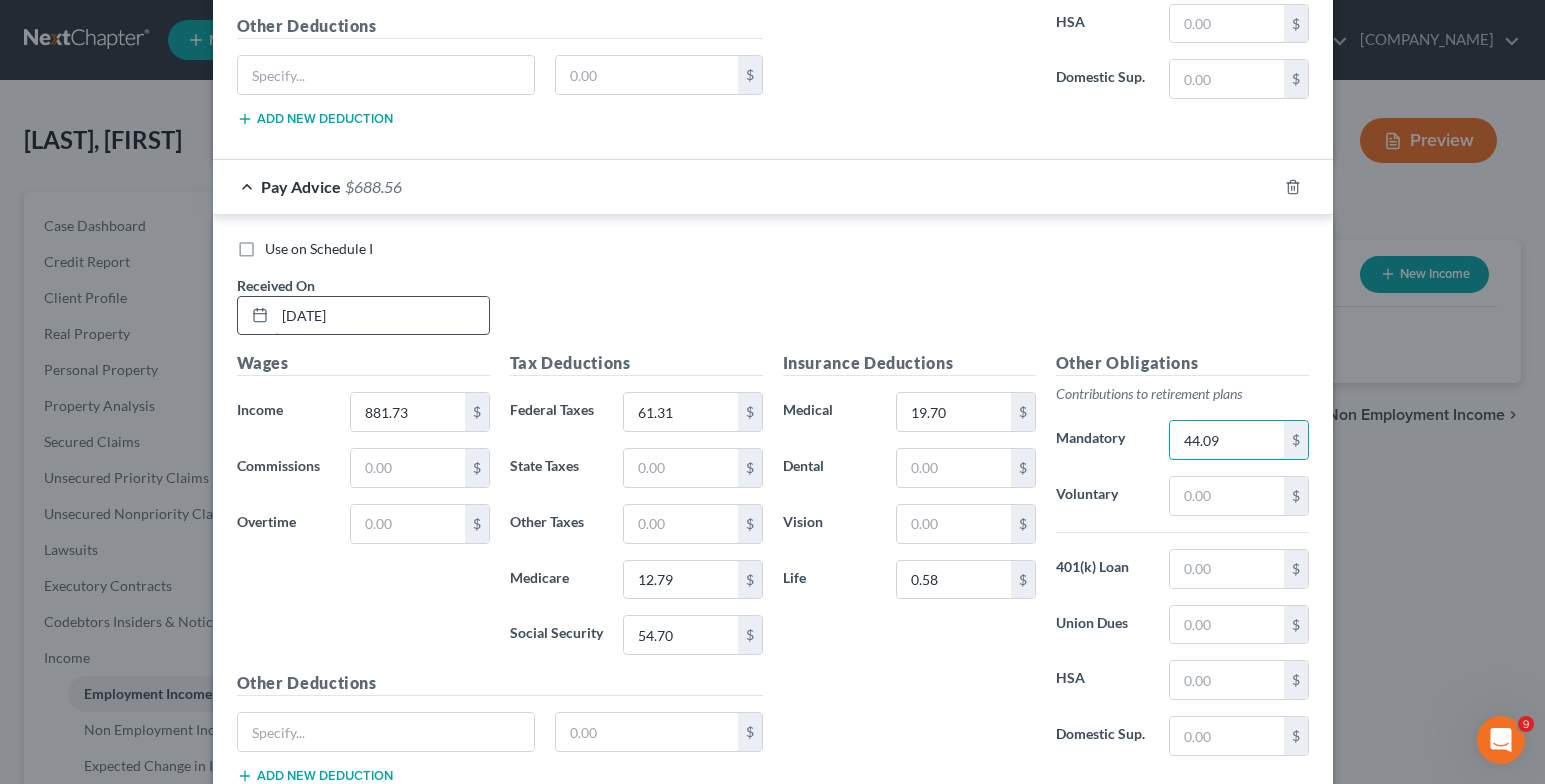 type on "44.09" 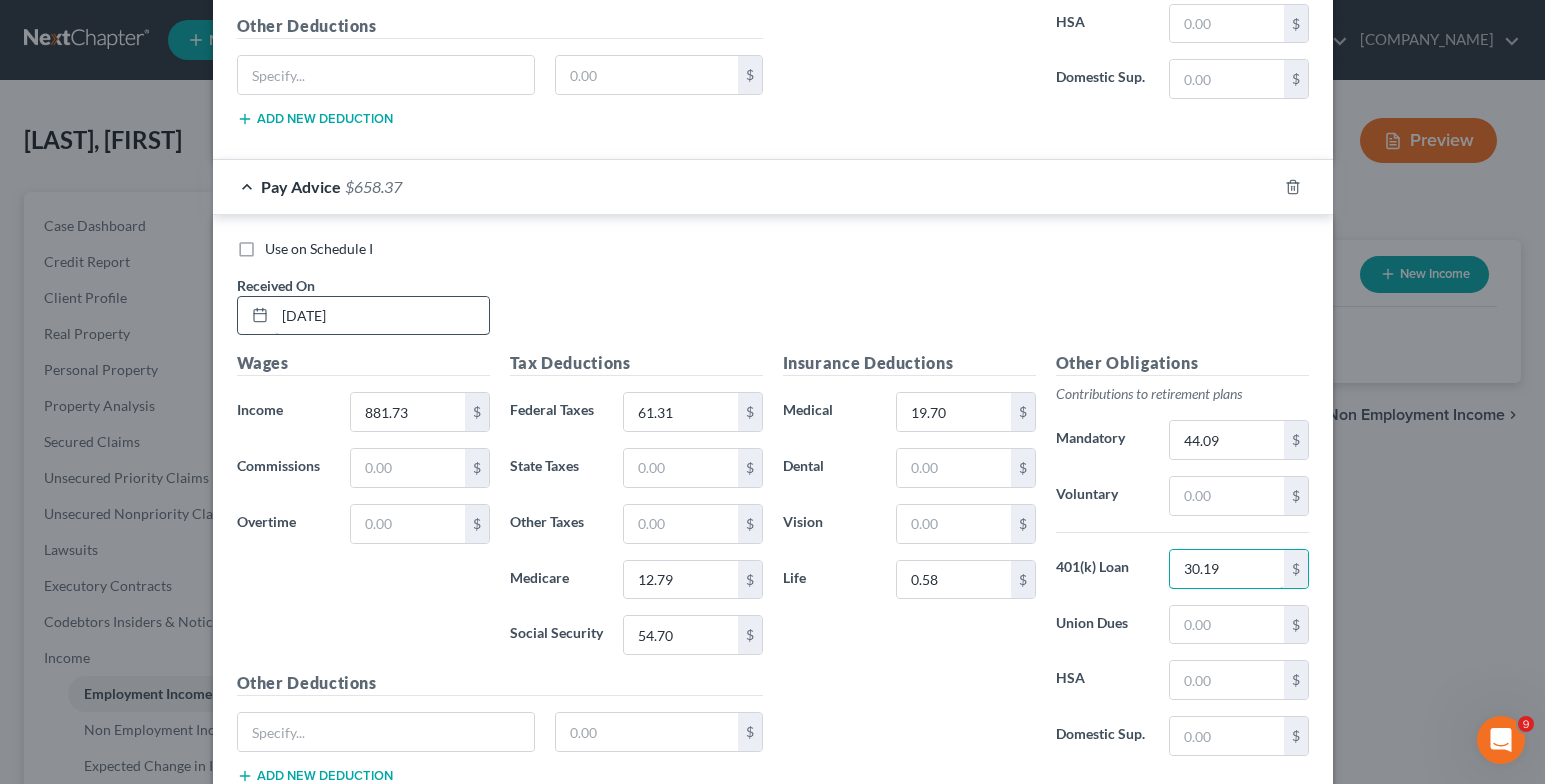 type on "30.19" 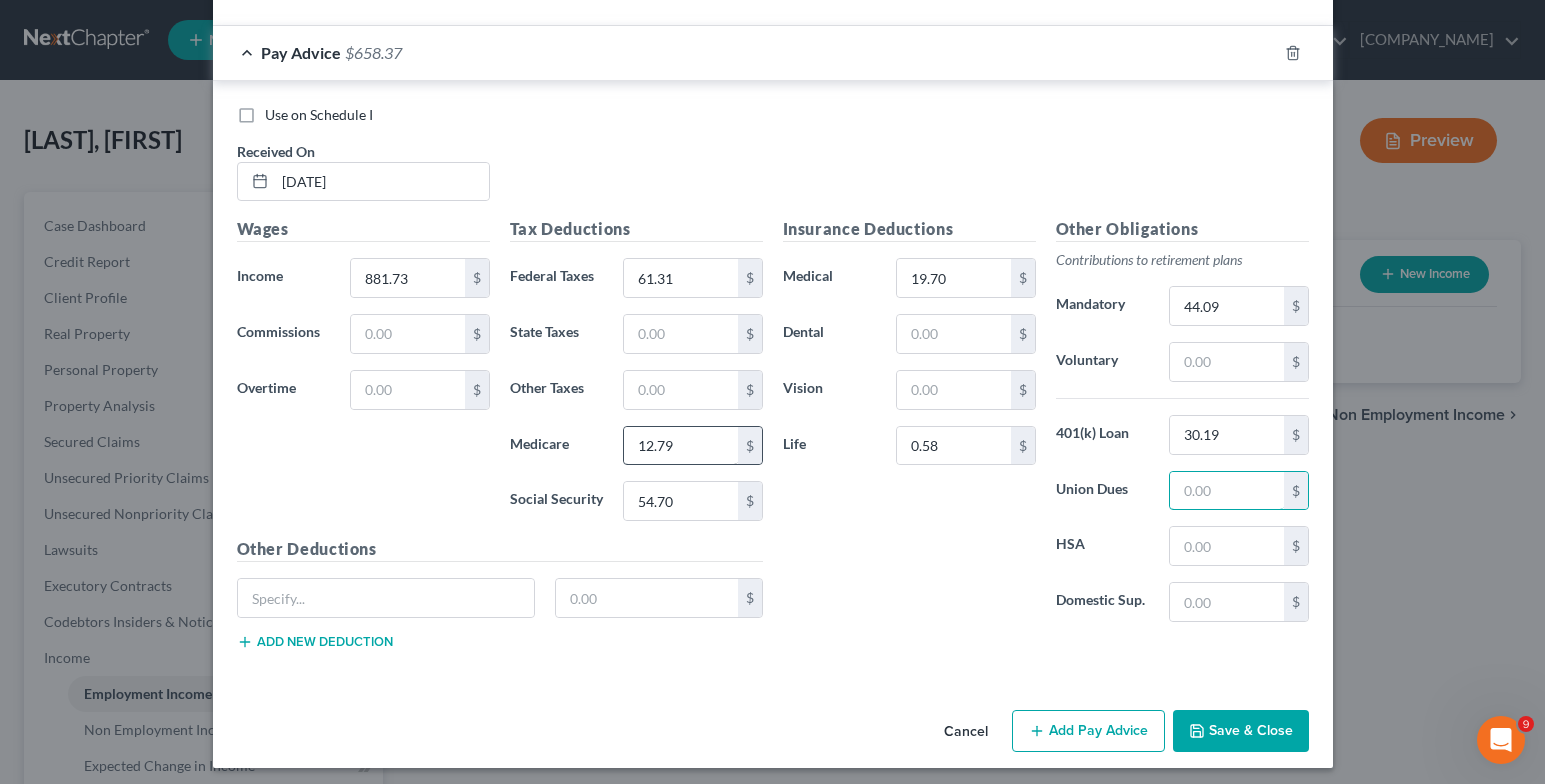 scroll, scrollTop: 7226, scrollLeft: 0, axis: vertical 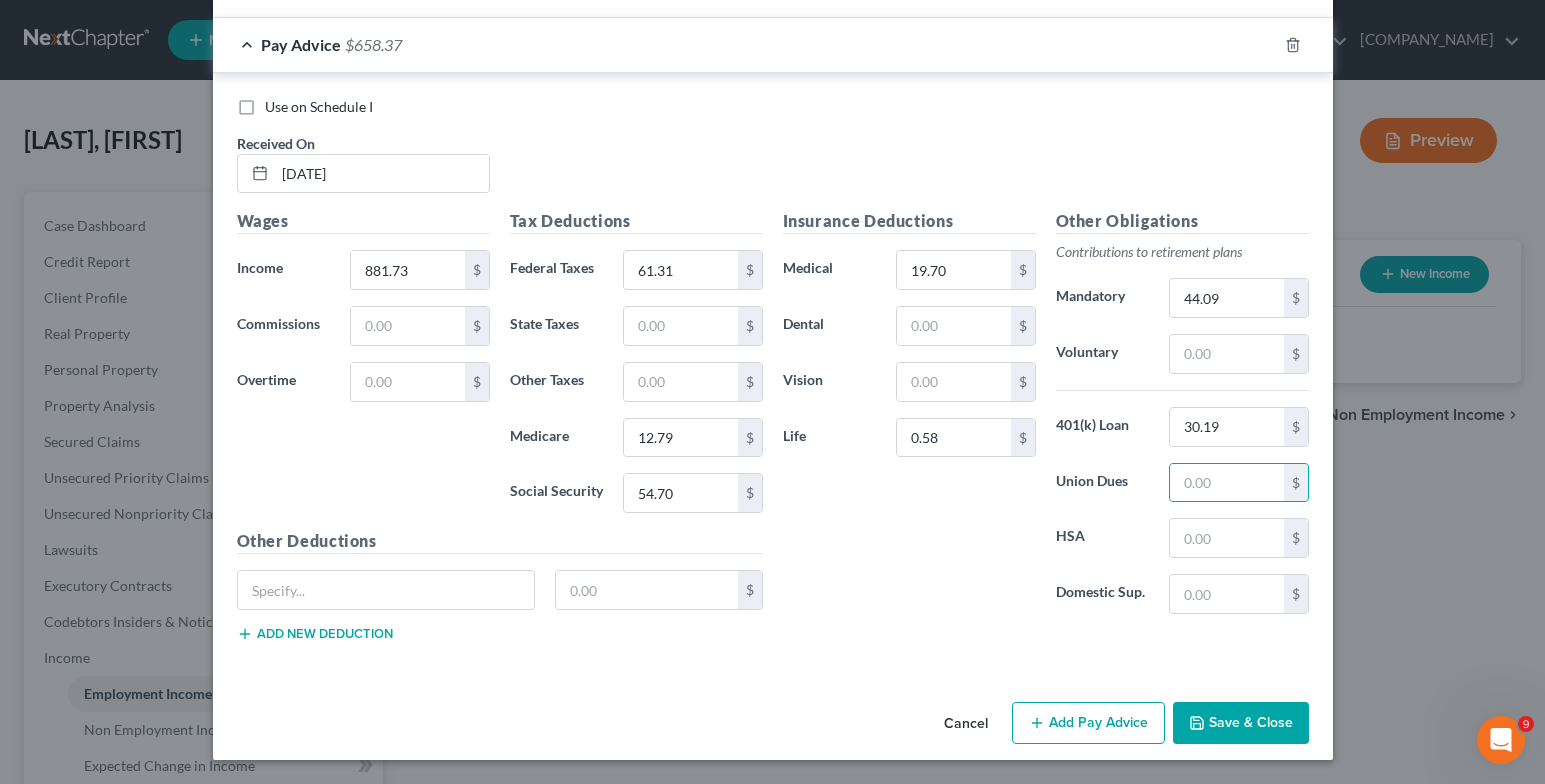 click 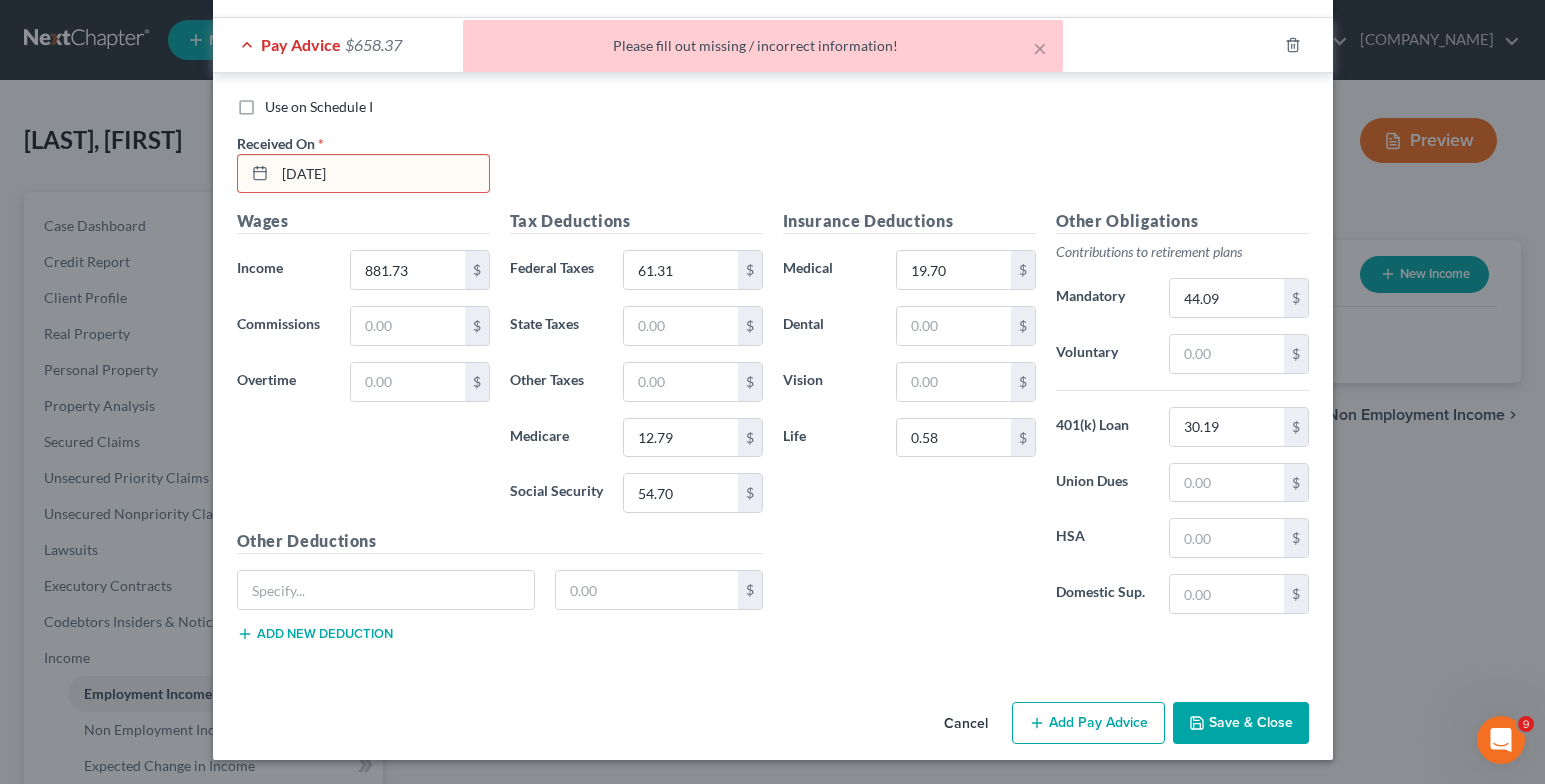 click on "[DATE]" at bounding box center (382, 174) 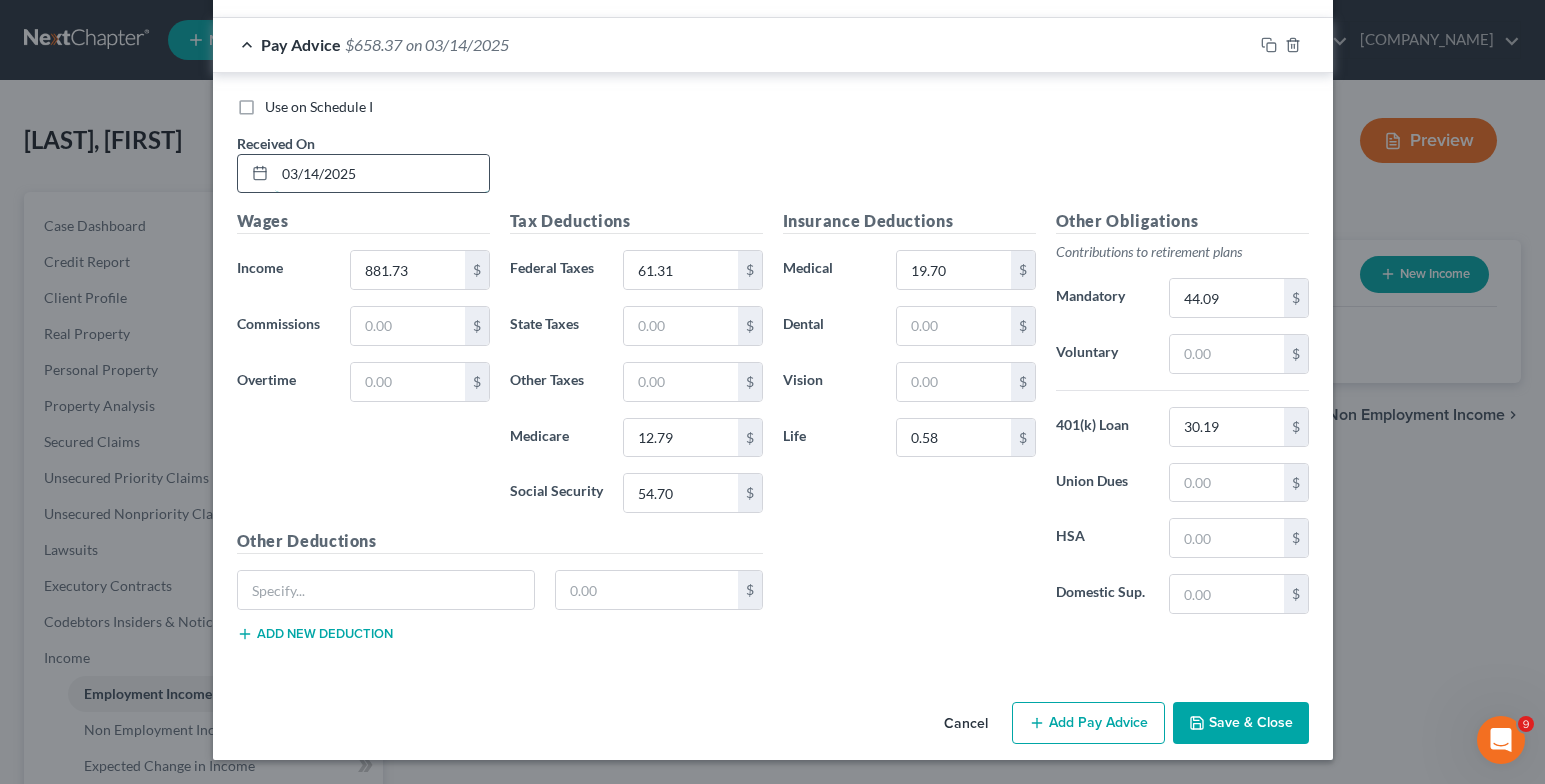 type on "03/14/2025" 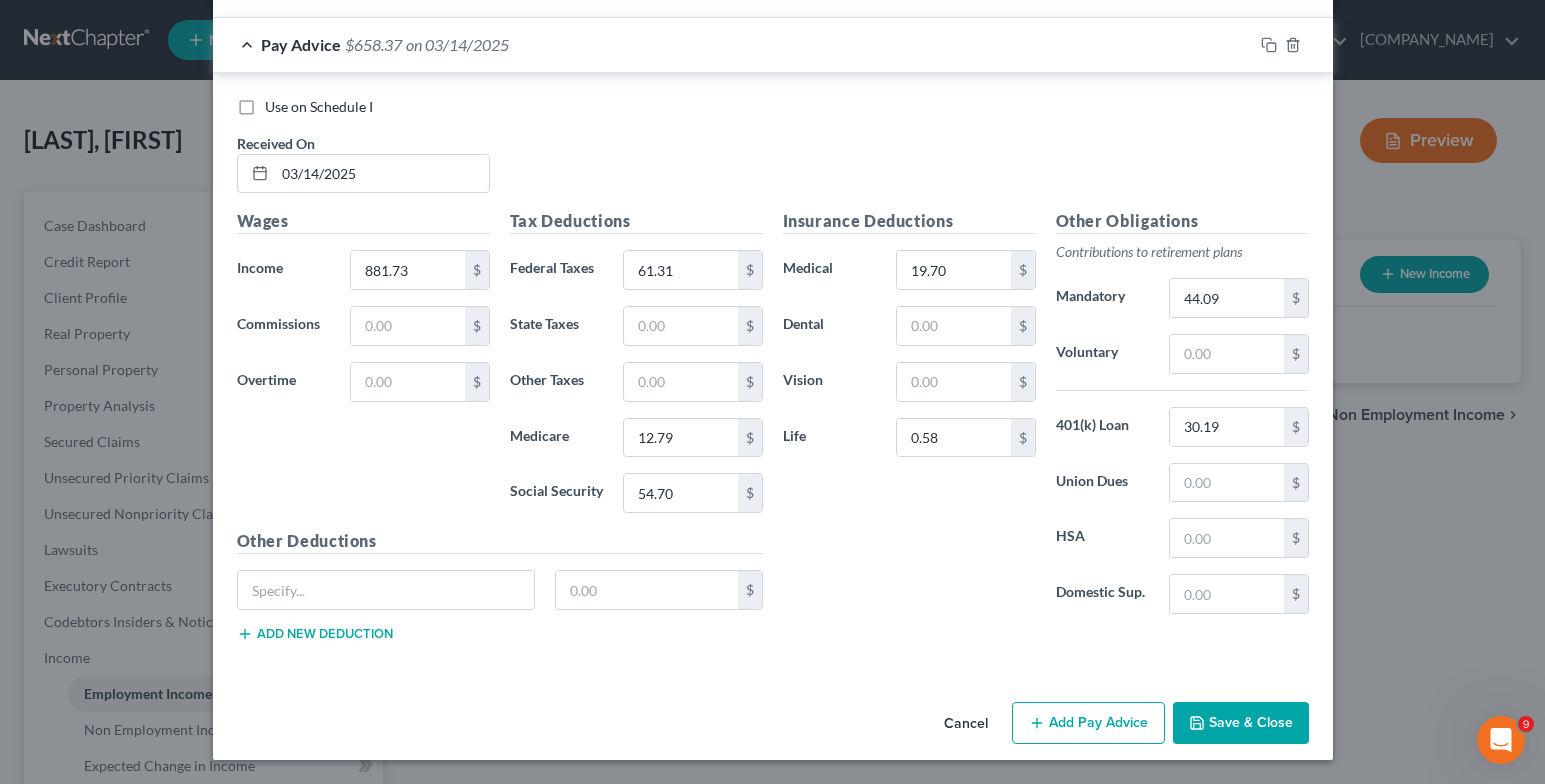 click on "Add Pay Advice" at bounding box center (1088, 723) 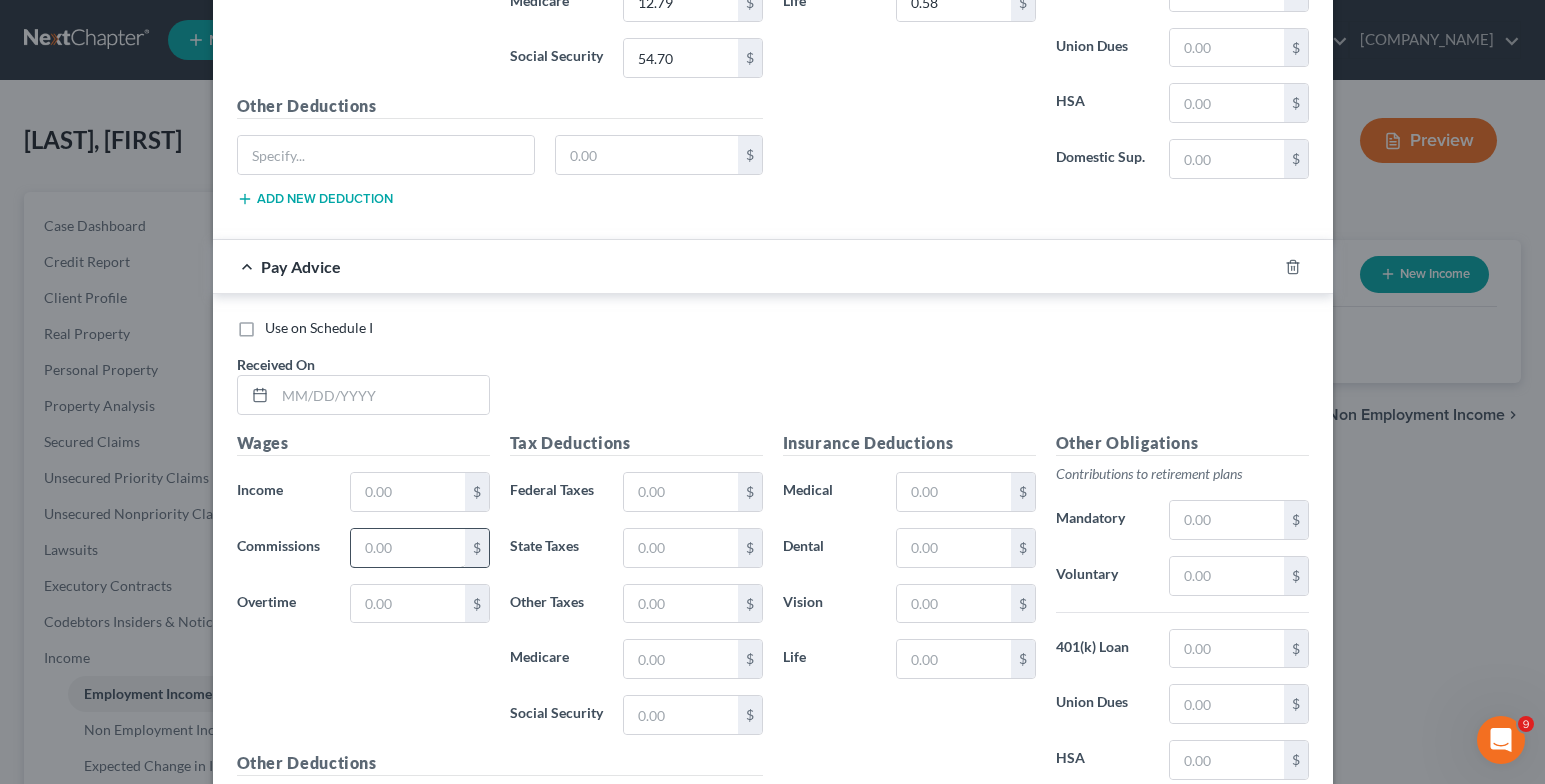 scroll, scrollTop: 7726, scrollLeft: 0, axis: vertical 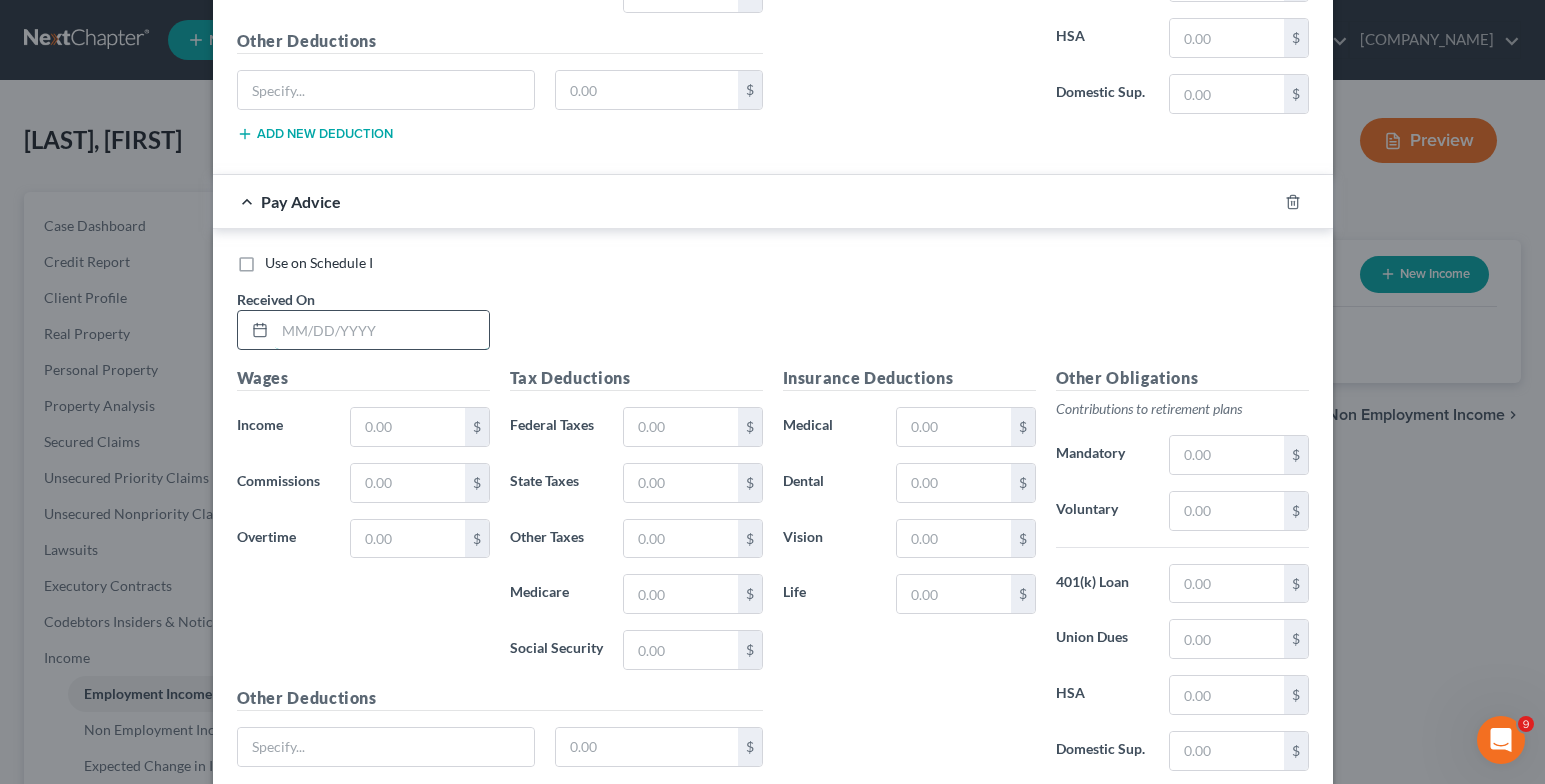 click at bounding box center [382, 330] 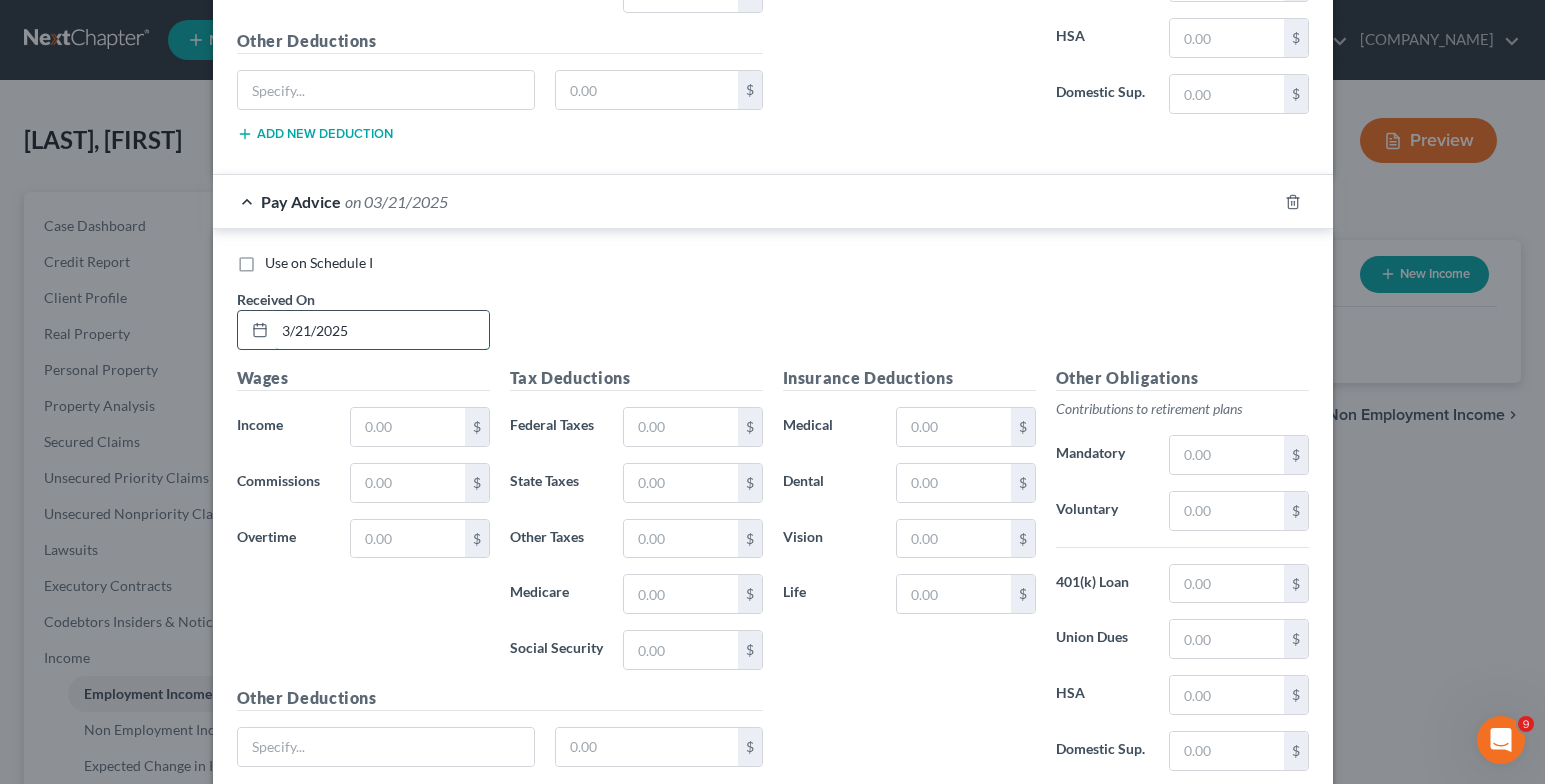 type on "3/21/2025" 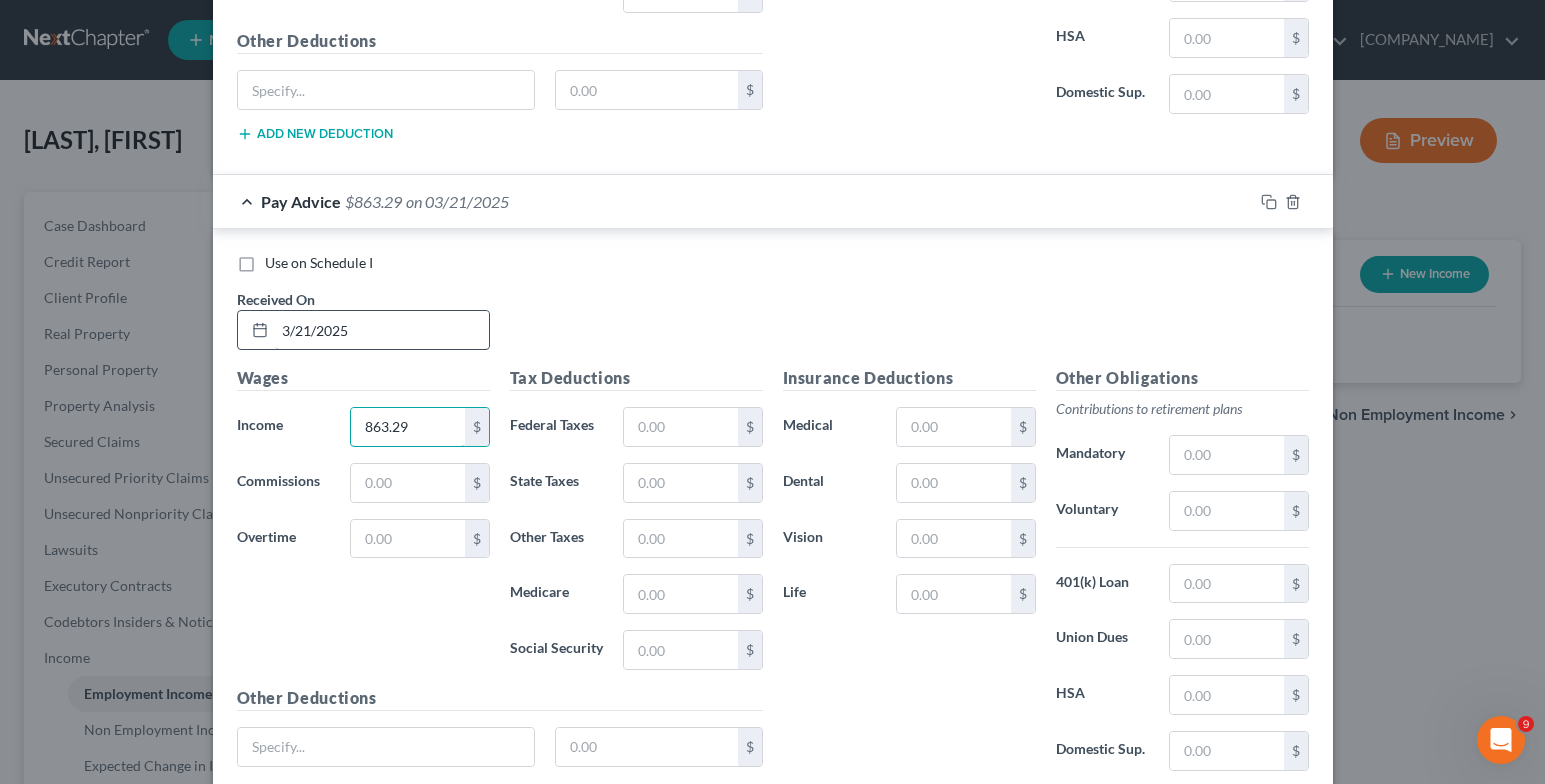 type on "863.29" 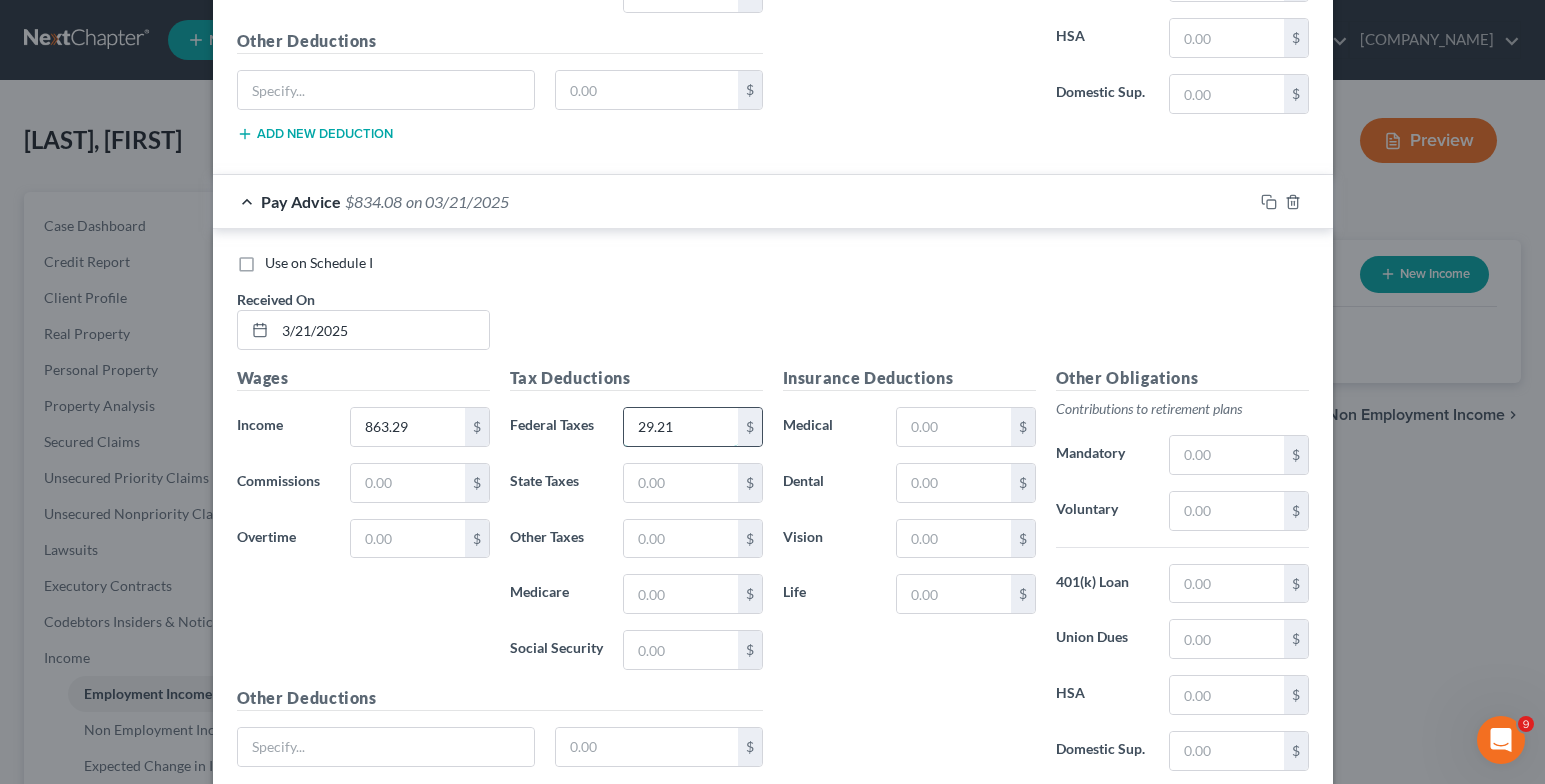 click on "29.21" at bounding box center (680, 427) 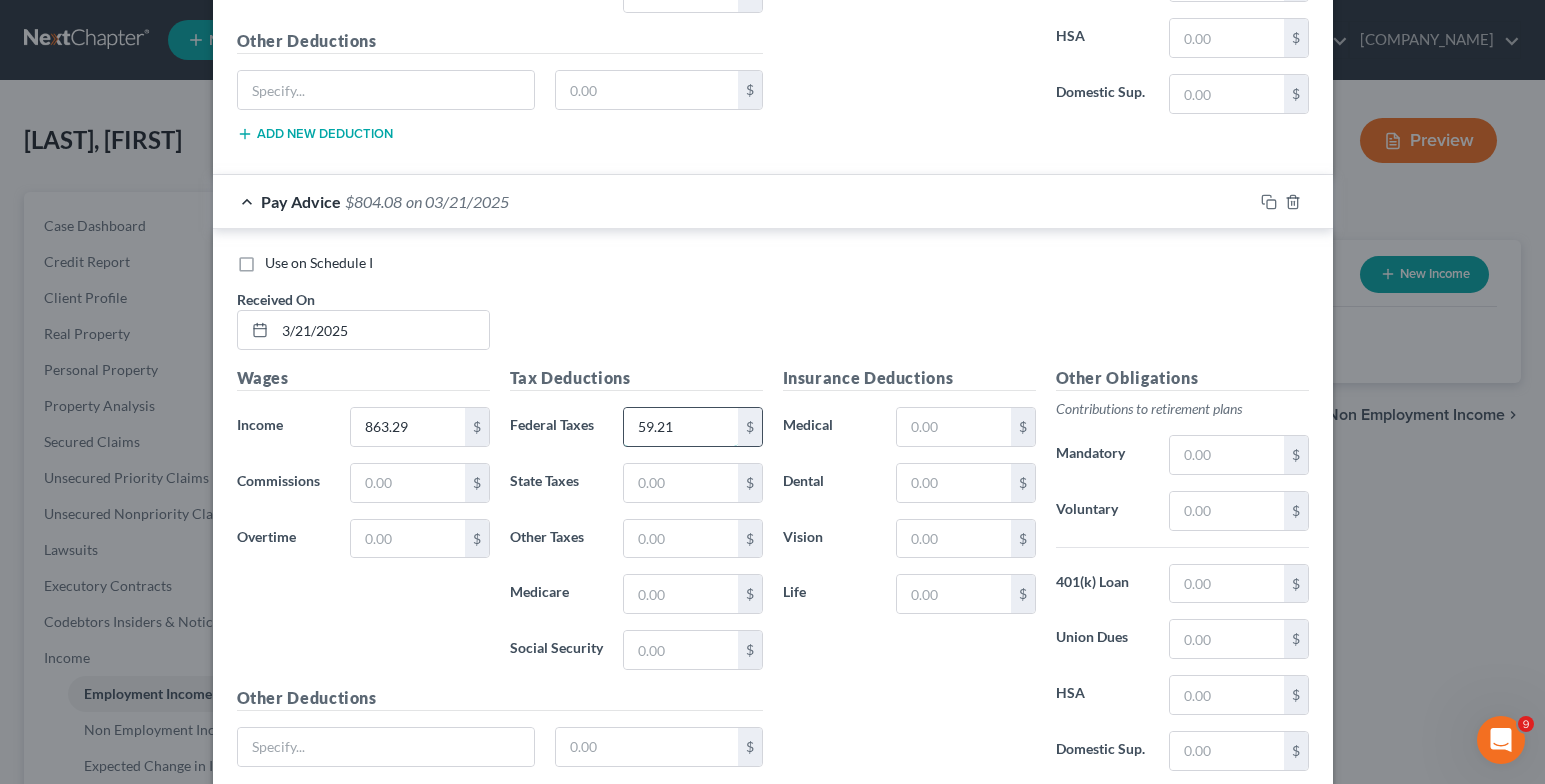 type on "59.21" 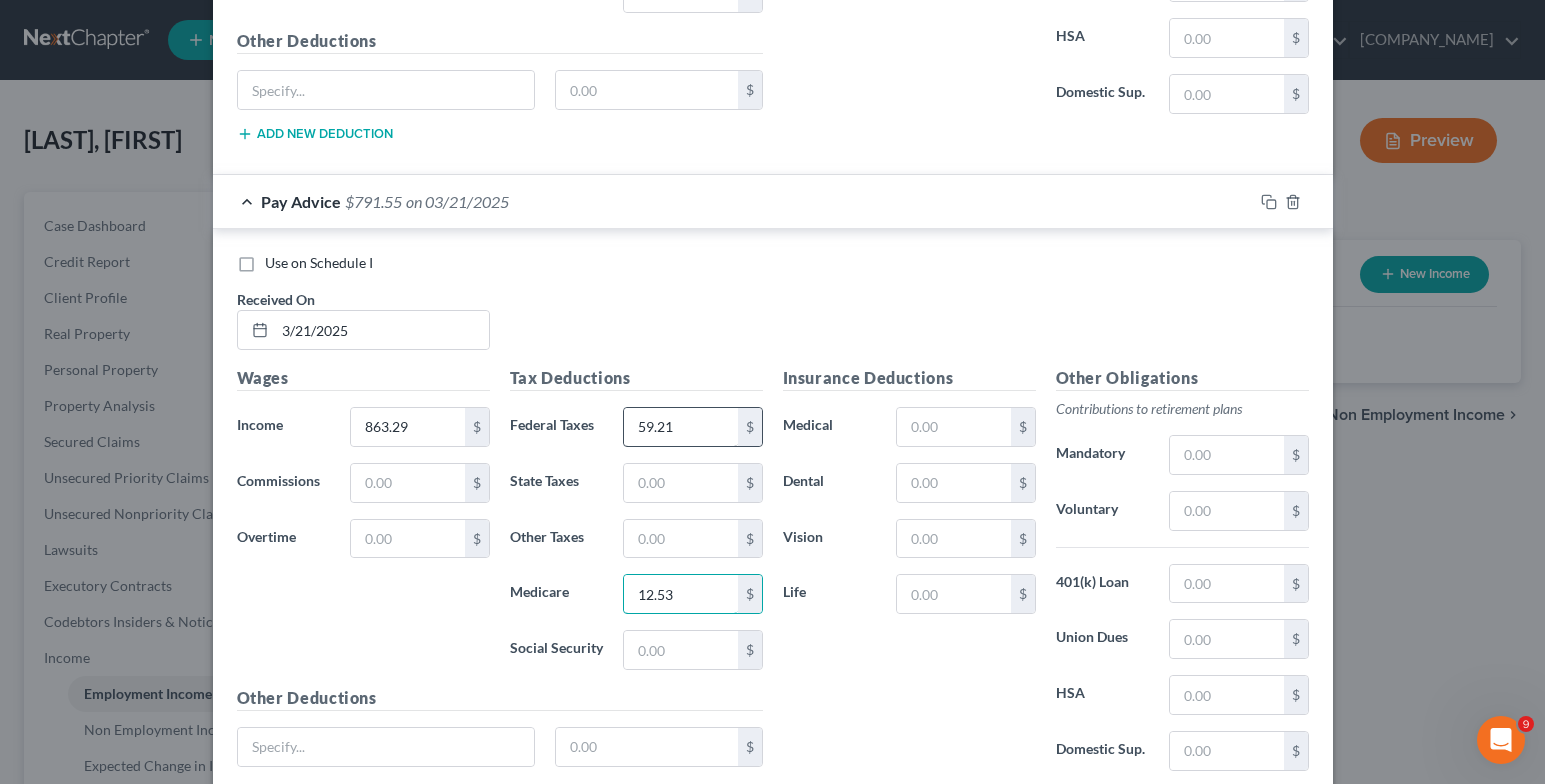 type on "12.53" 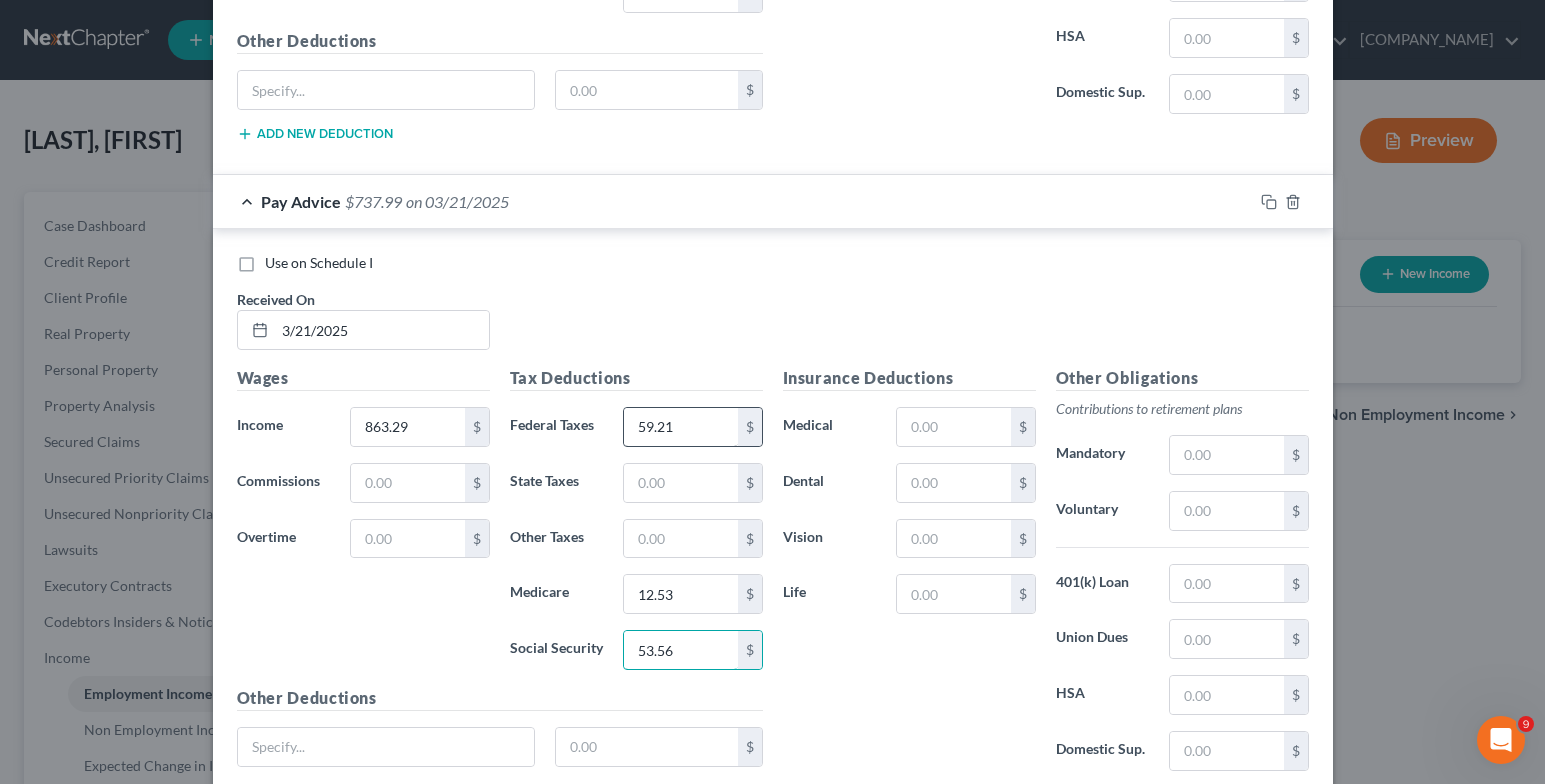 type on "53.56" 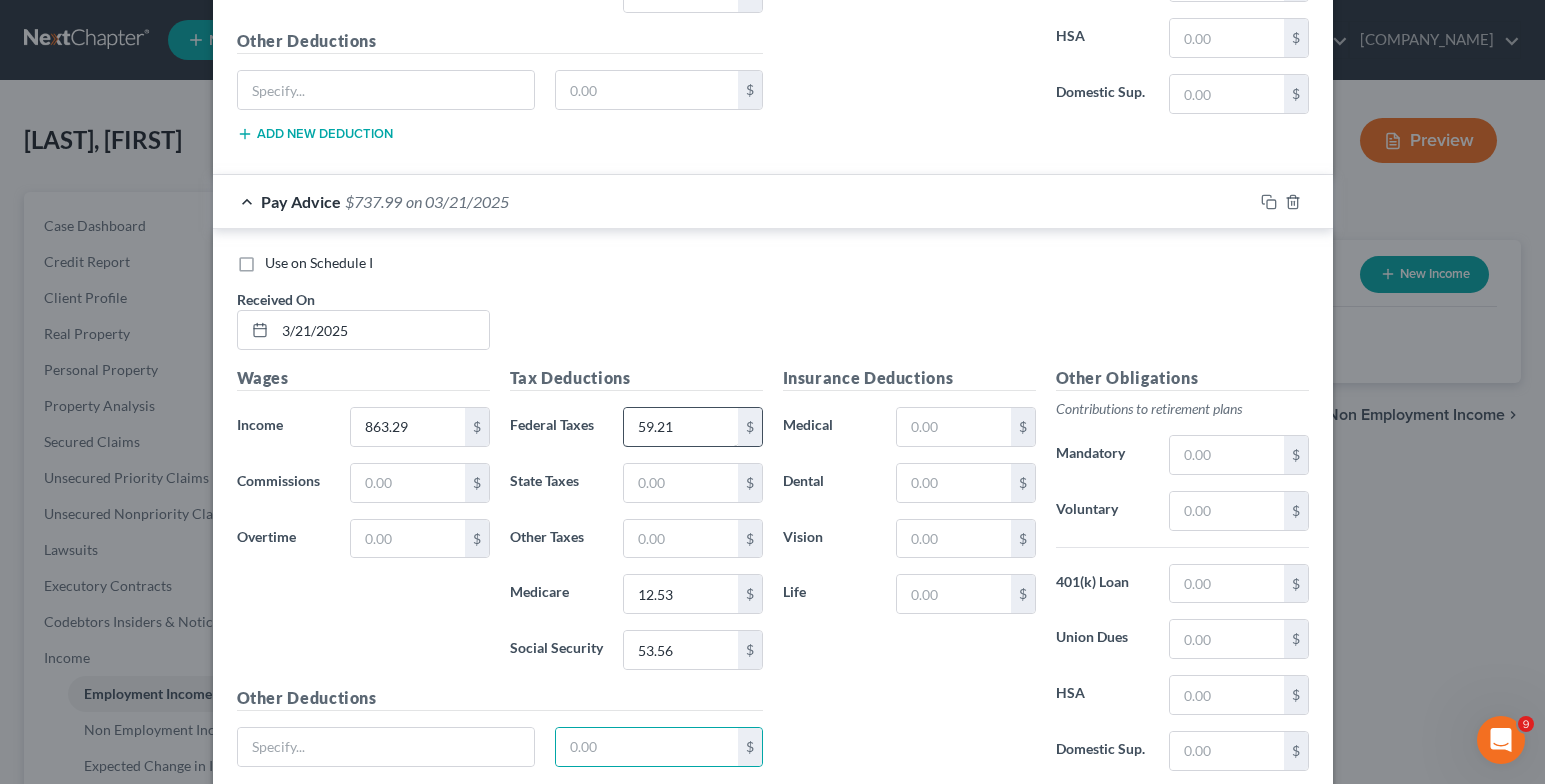 scroll, scrollTop: 7741, scrollLeft: 0, axis: vertical 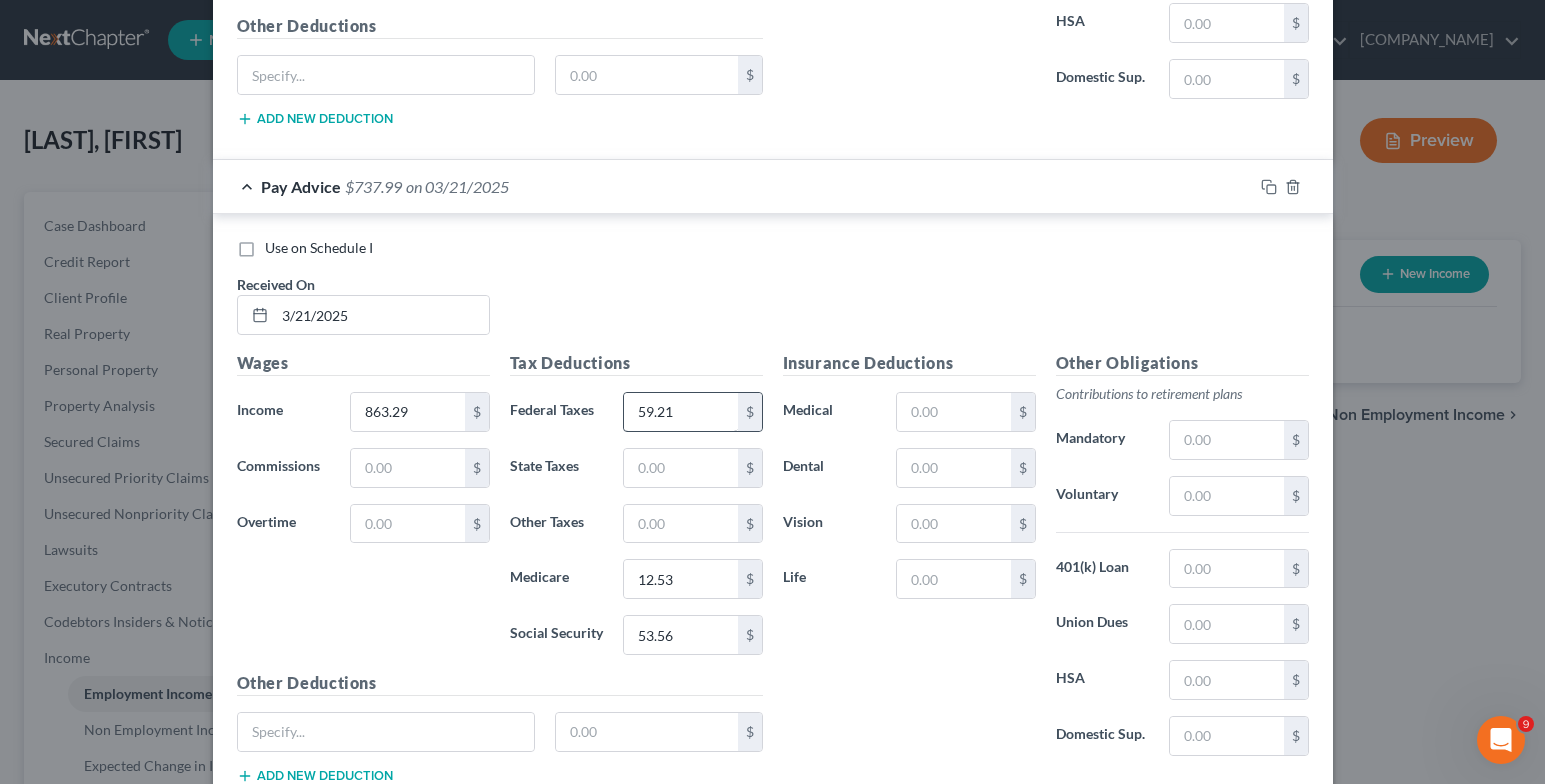 type 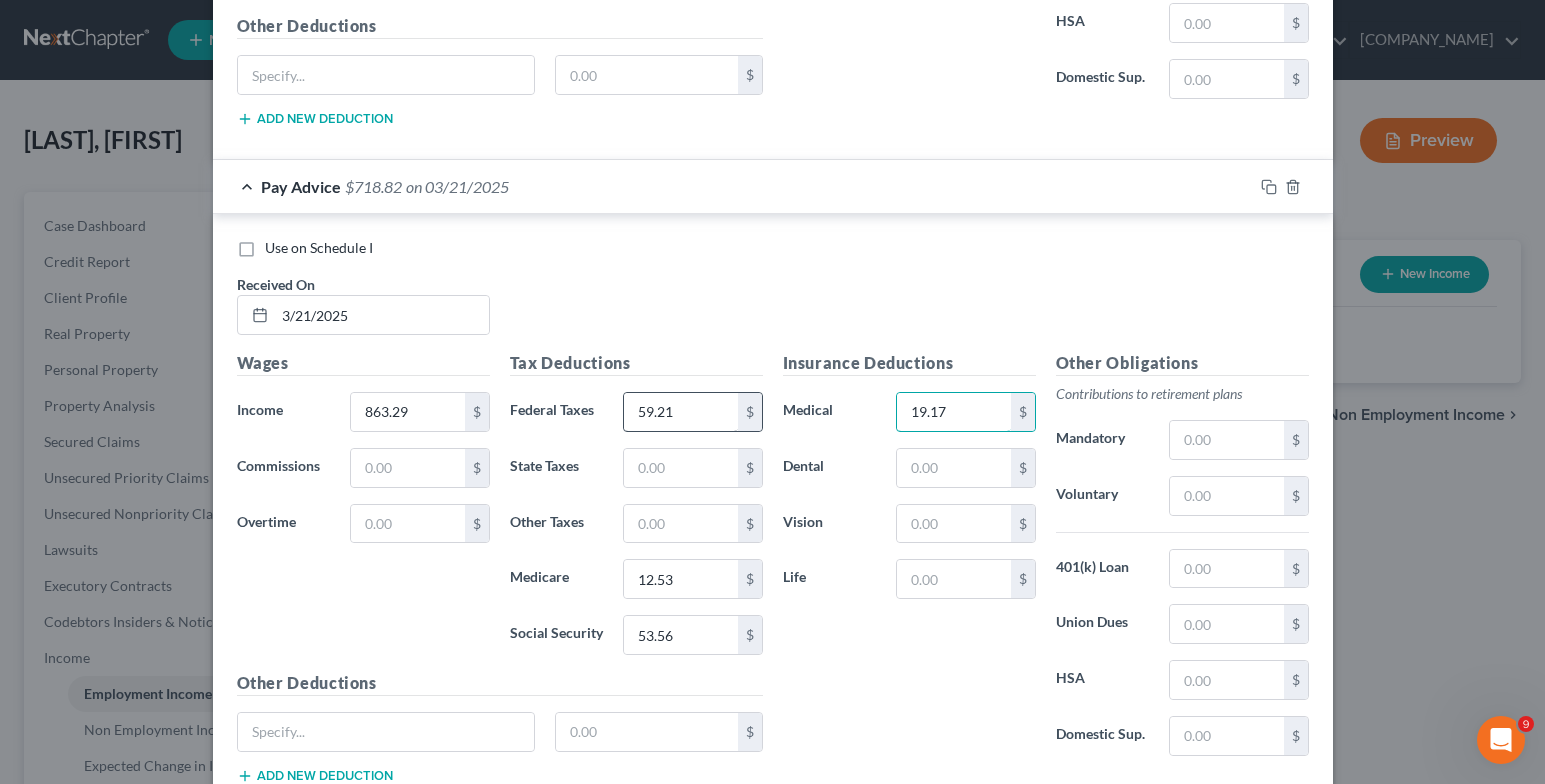 type on "19.17" 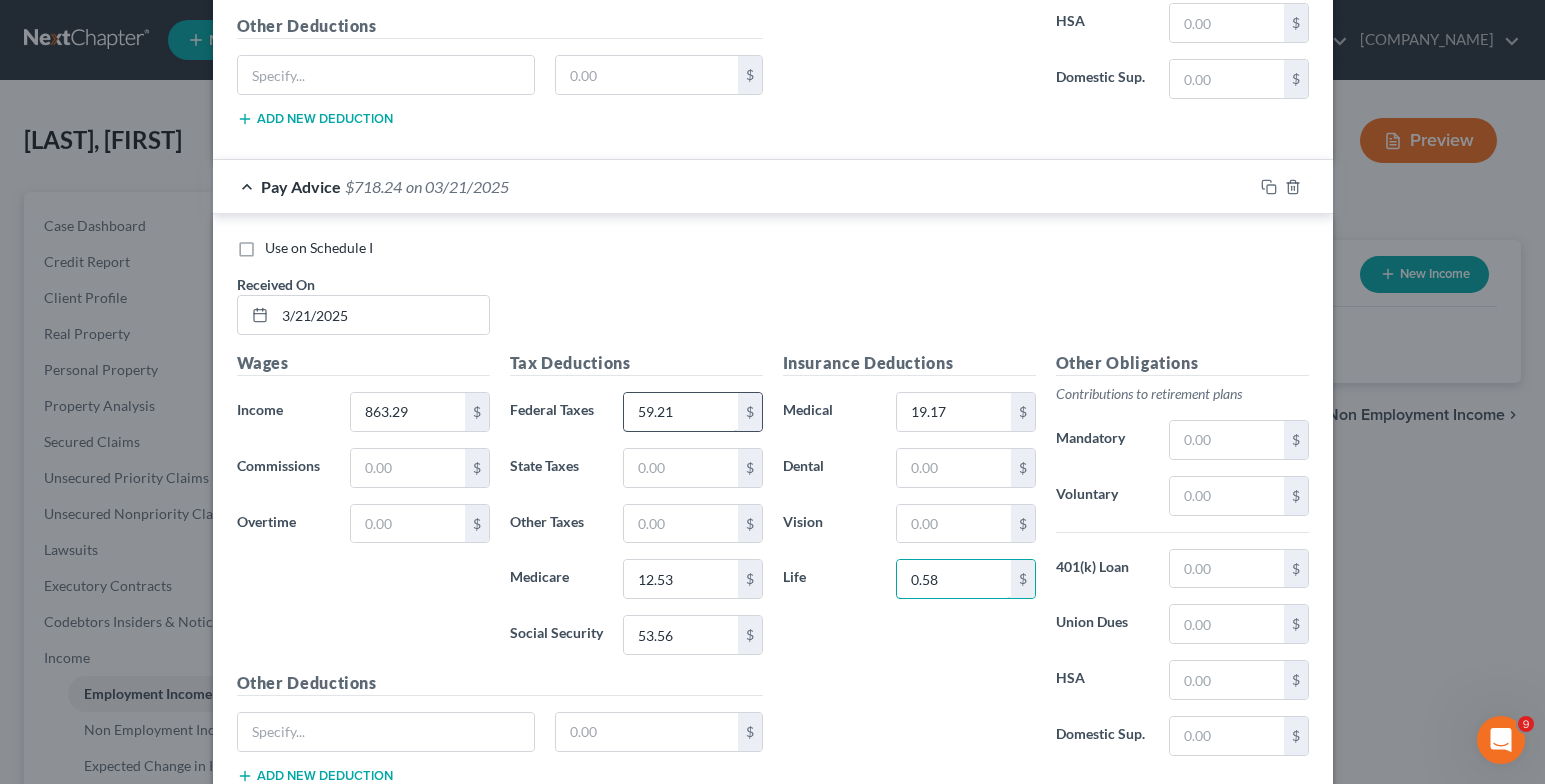 type on "0.58" 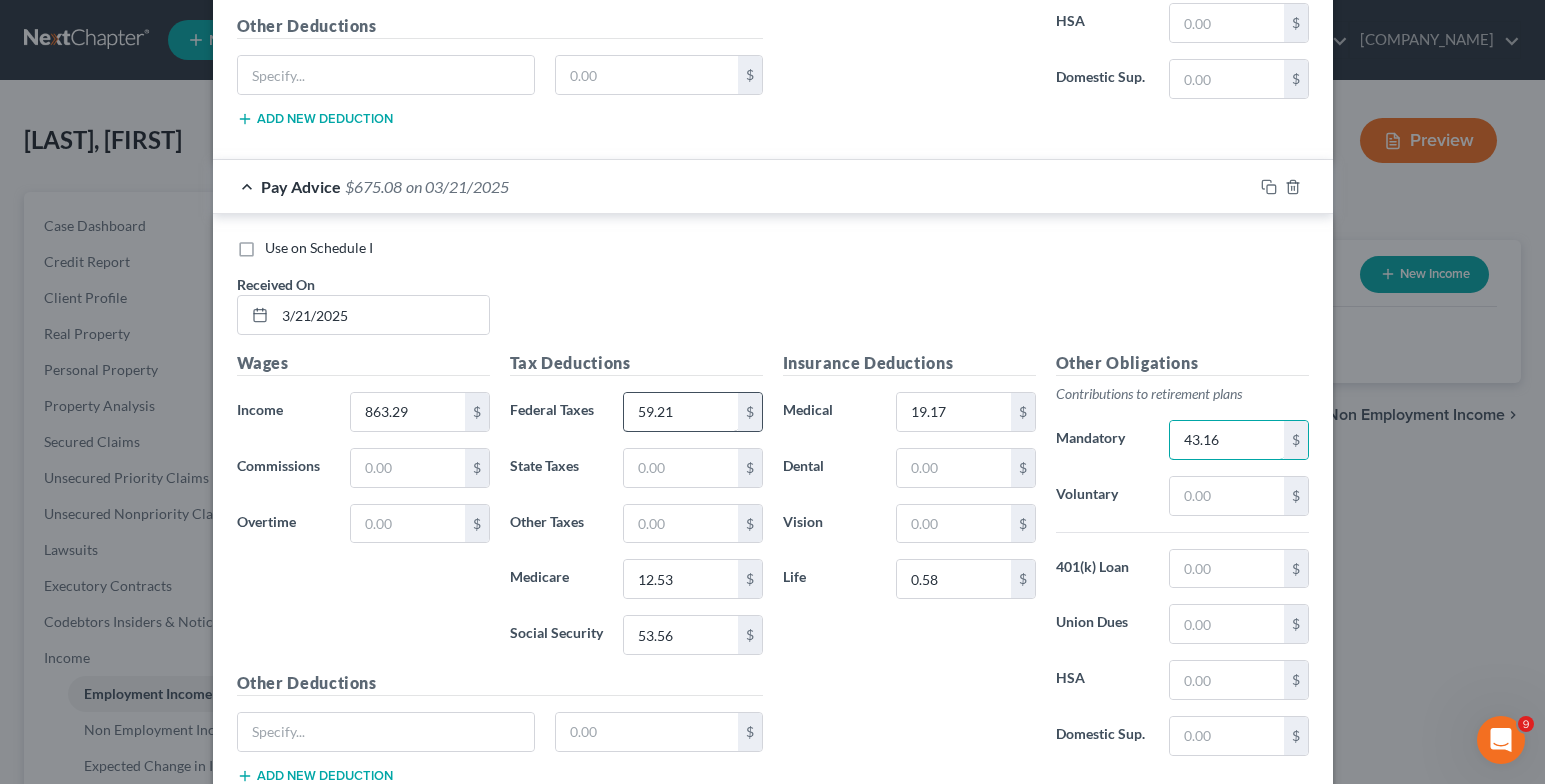 type on "43.16" 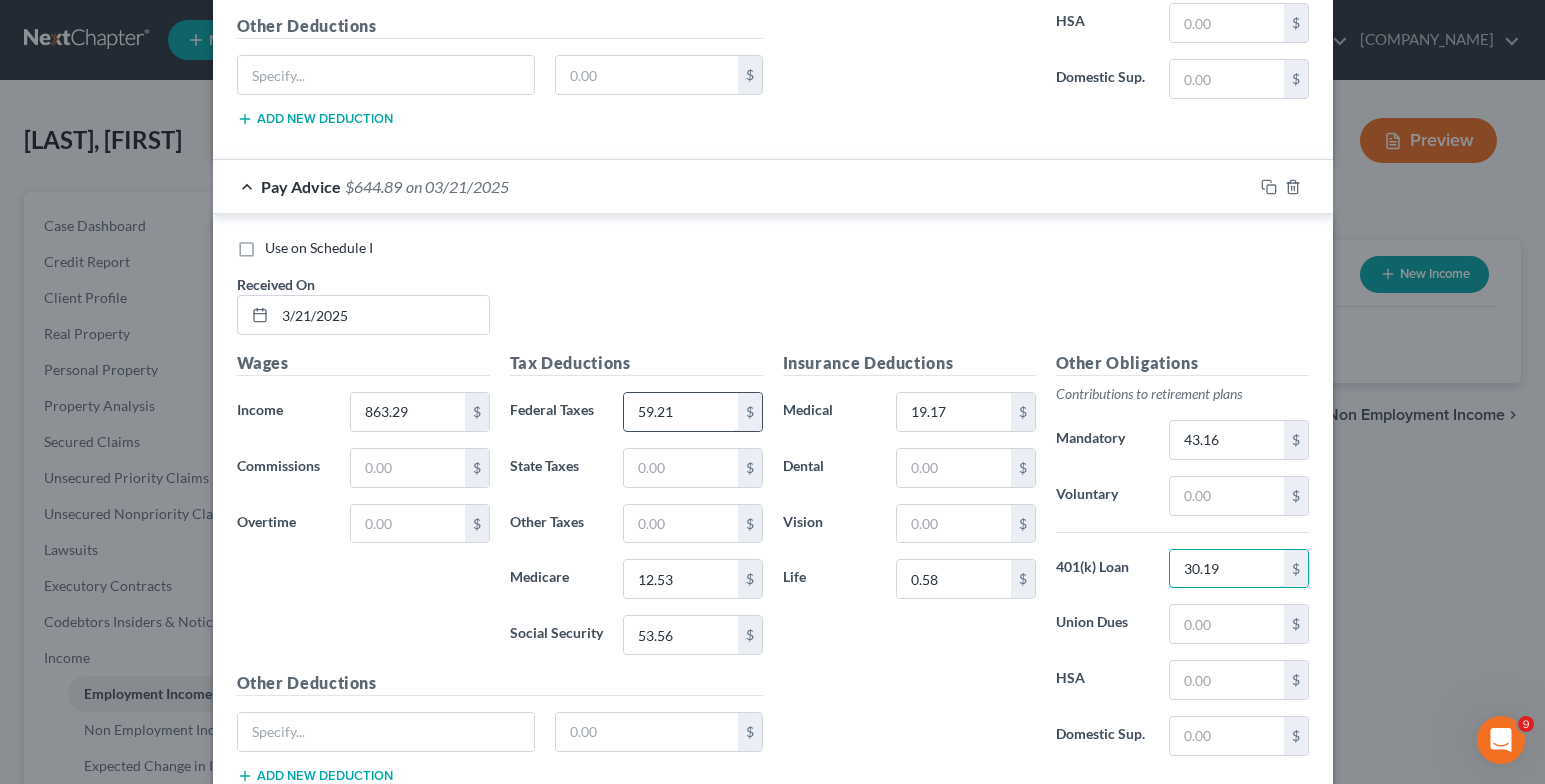 type on "30.19" 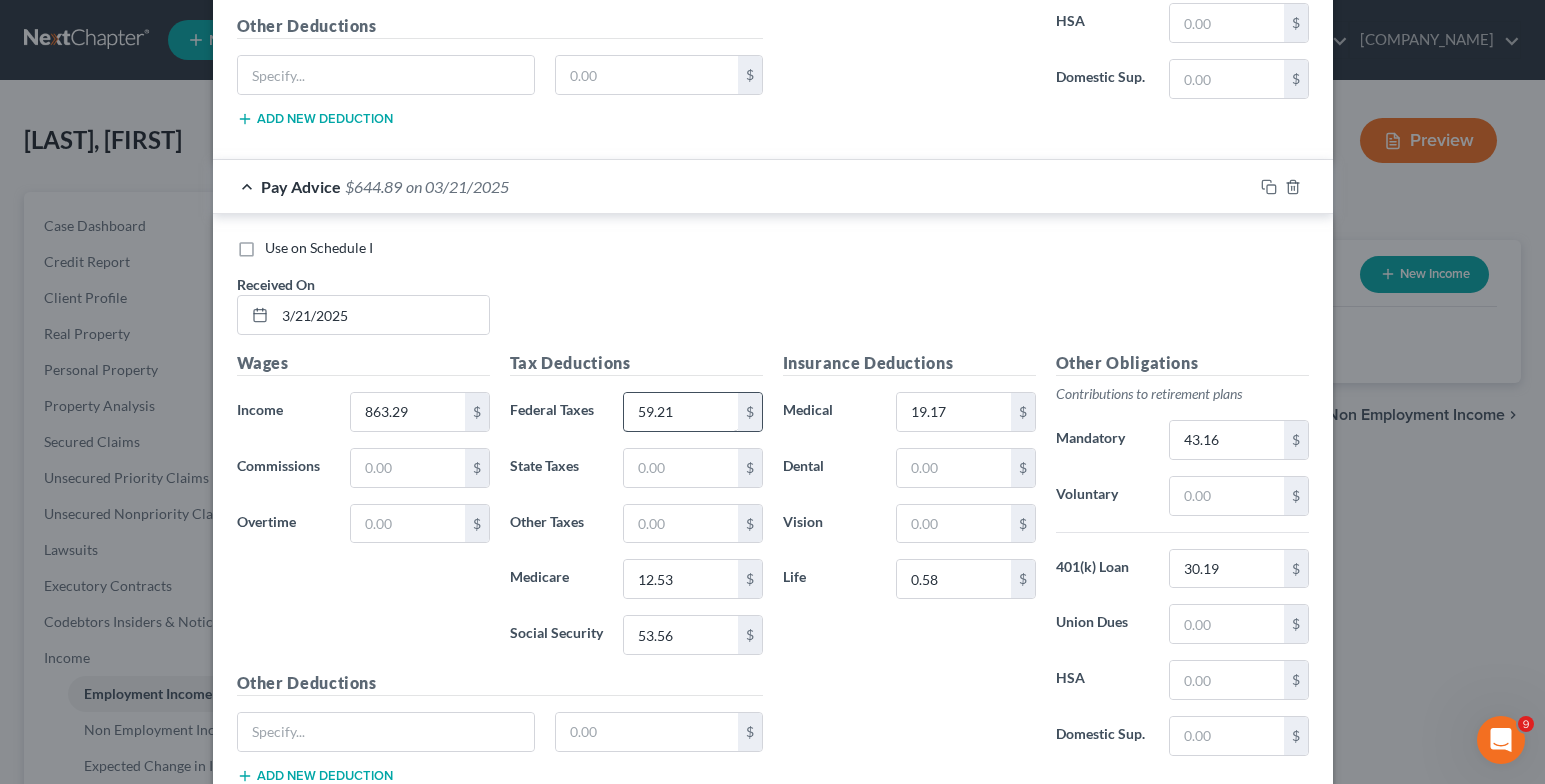 scroll, scrollTop: 7882, scrollLeft: 0, axis: vertical 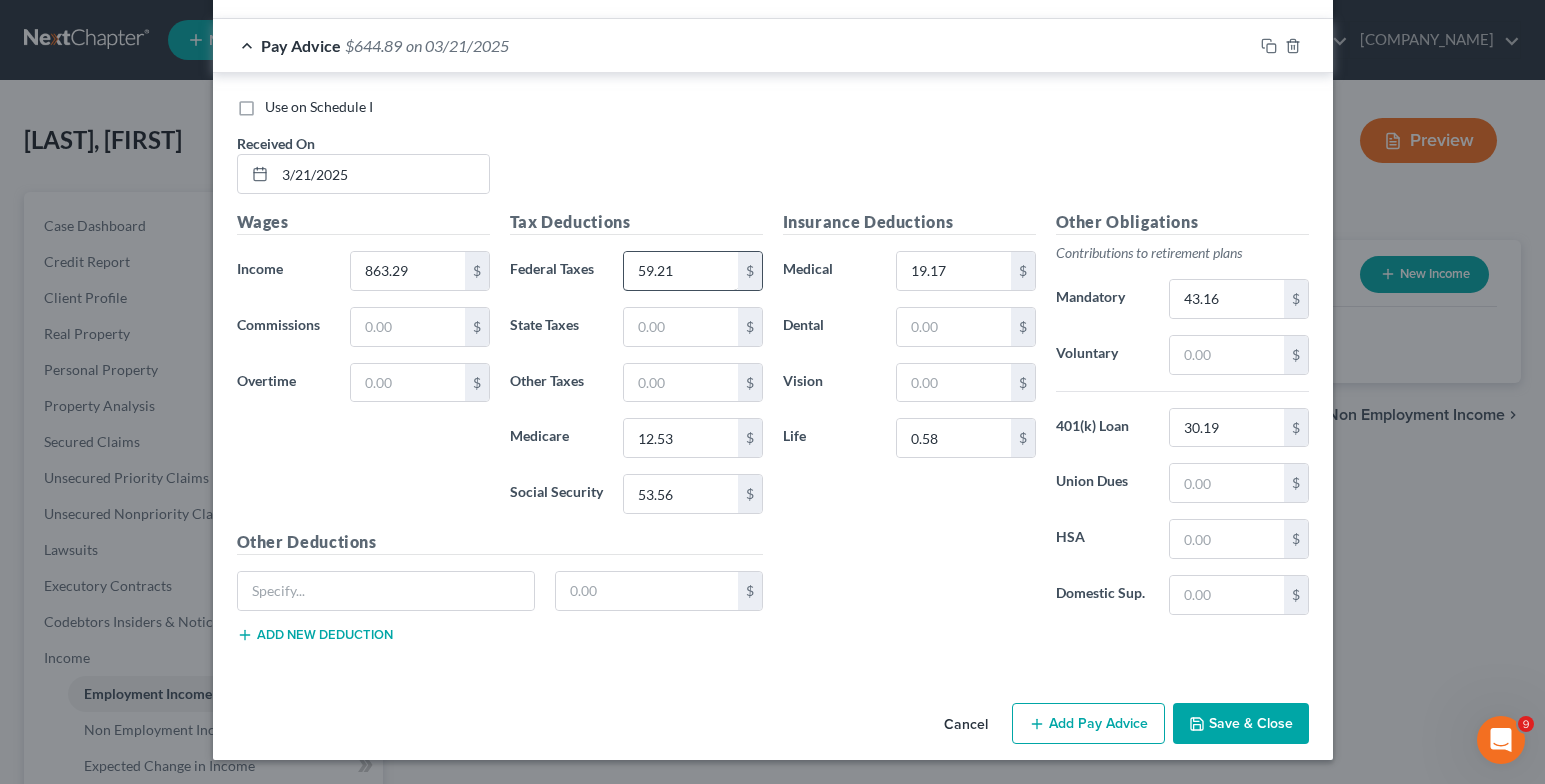 type 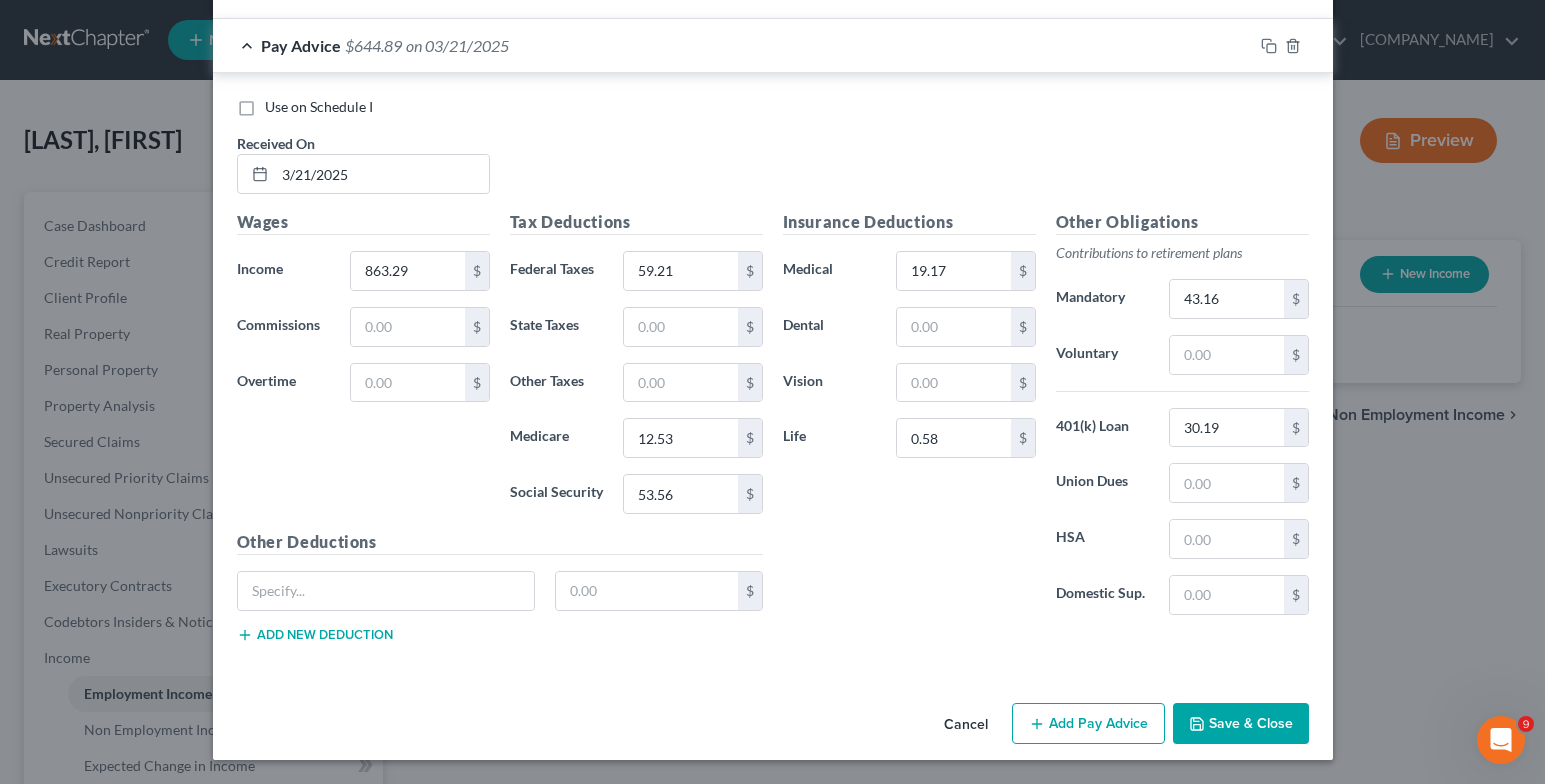 click on "Add Pay Advice" at bounding box center (1088, 724) 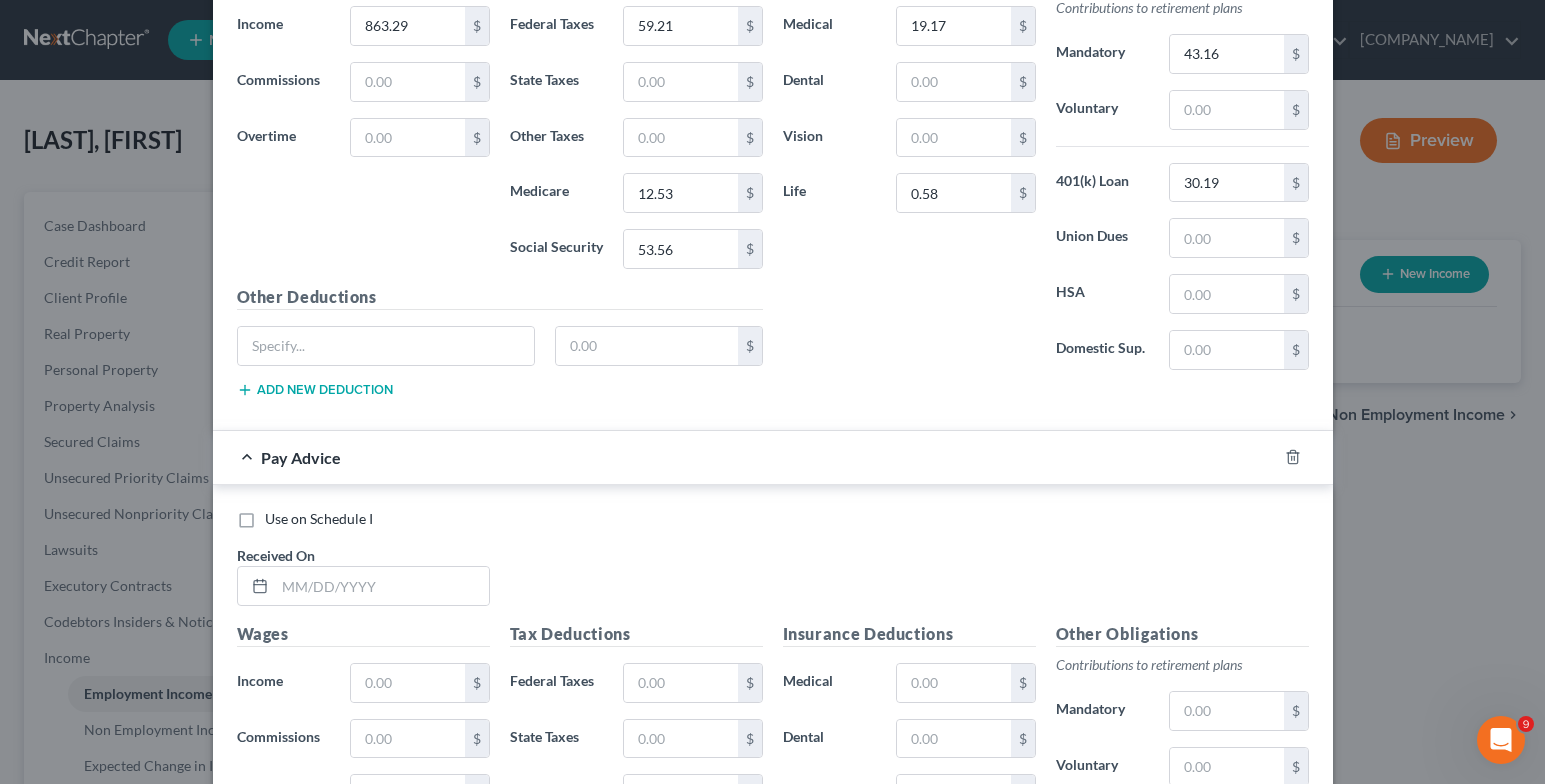 scroll, scrollTop: 8182, scrollLeft: 0, axis: vertical 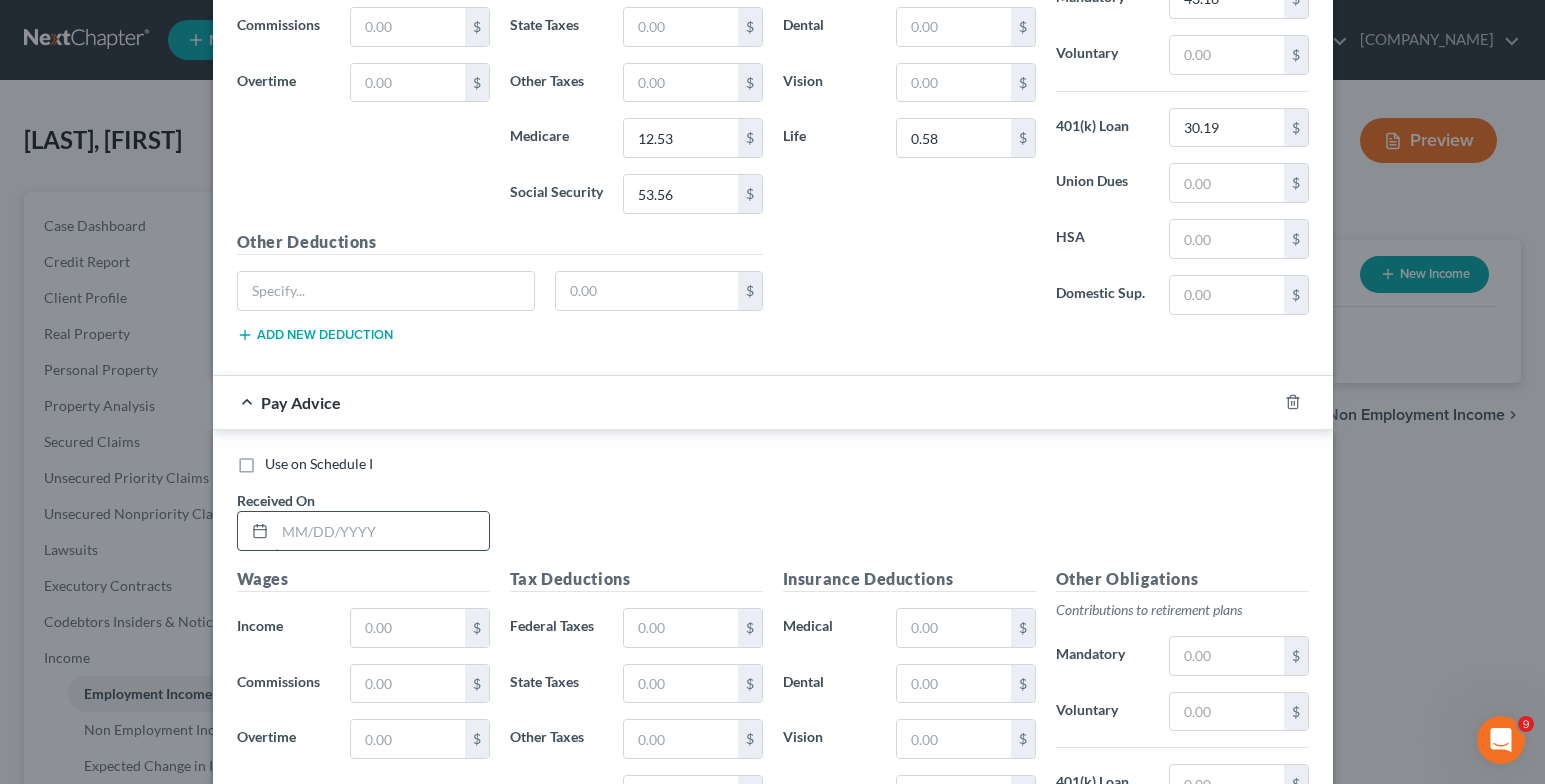 click at bounding box center [382, 531] 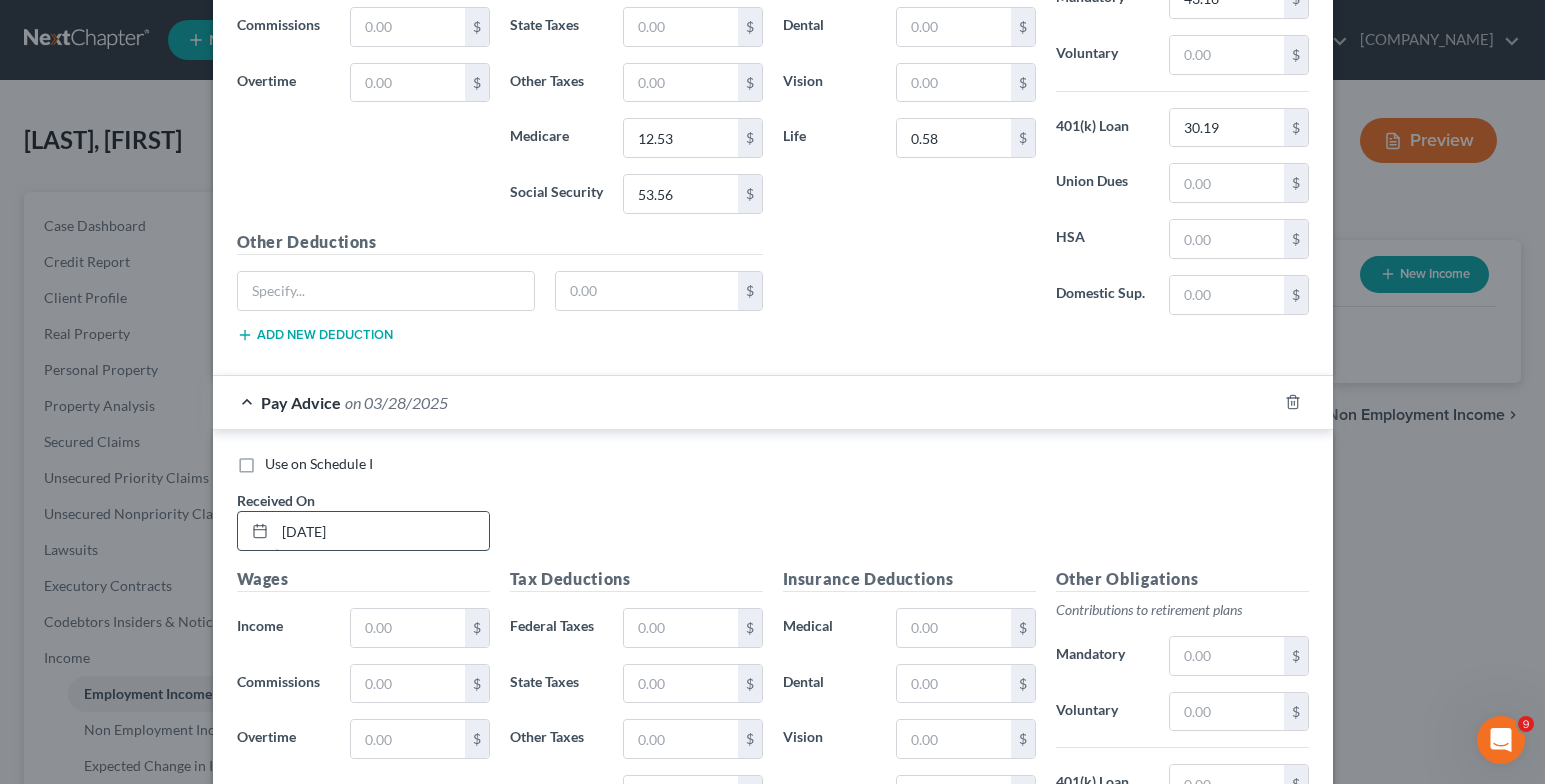 type on "[DATE]" 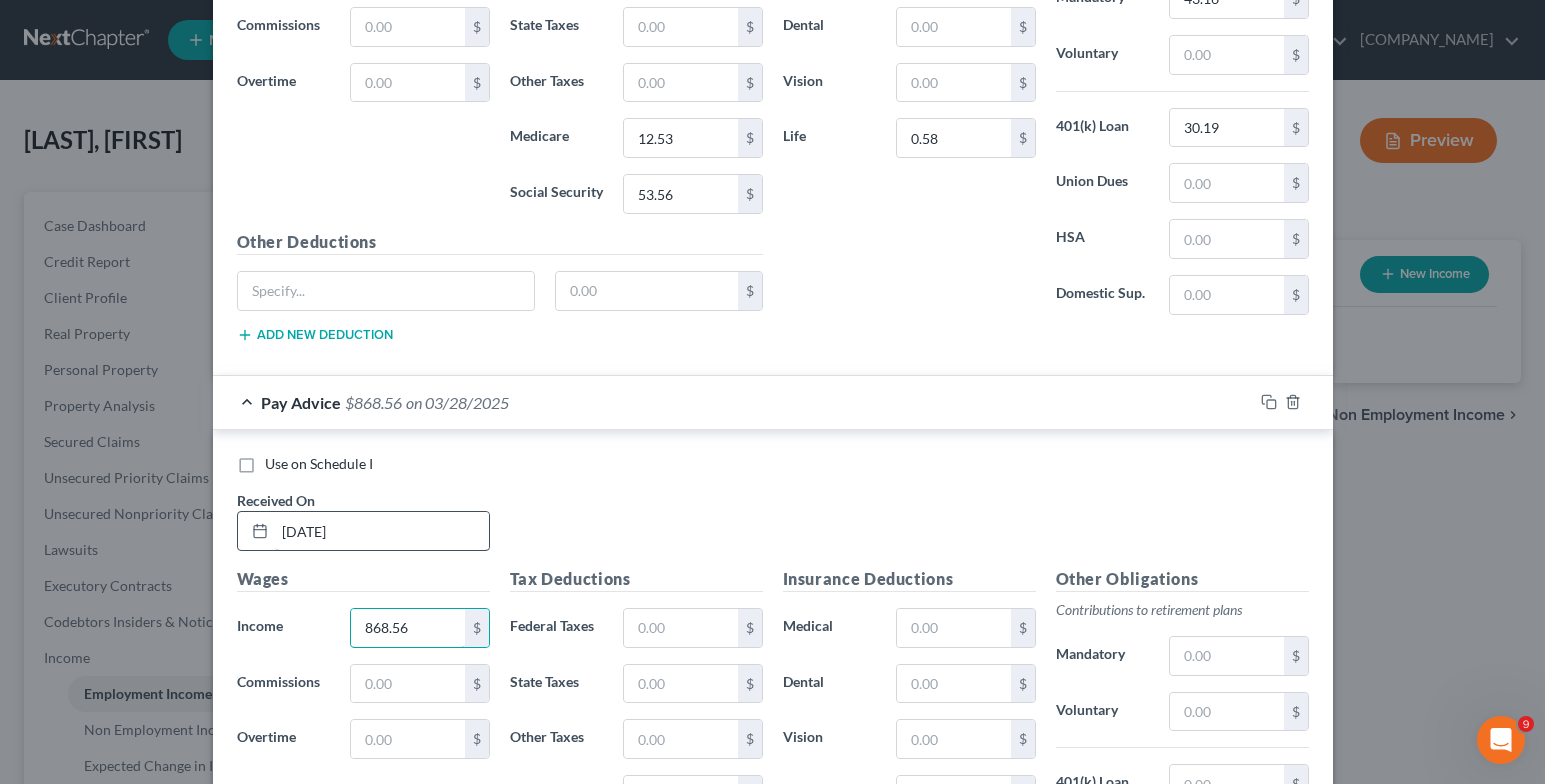 type on "868.56" 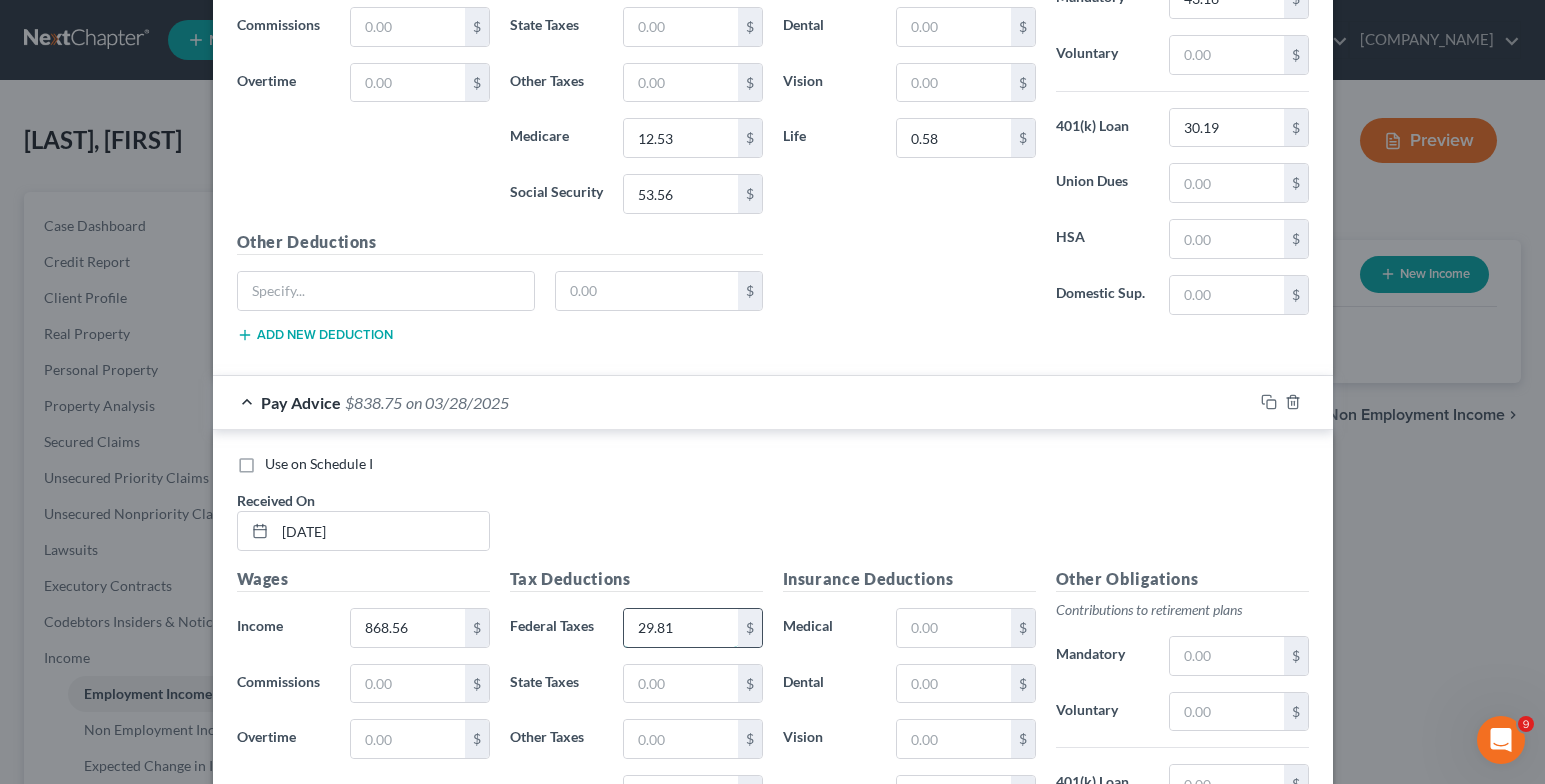 click on "29.81" at bounding box center (680, 628) 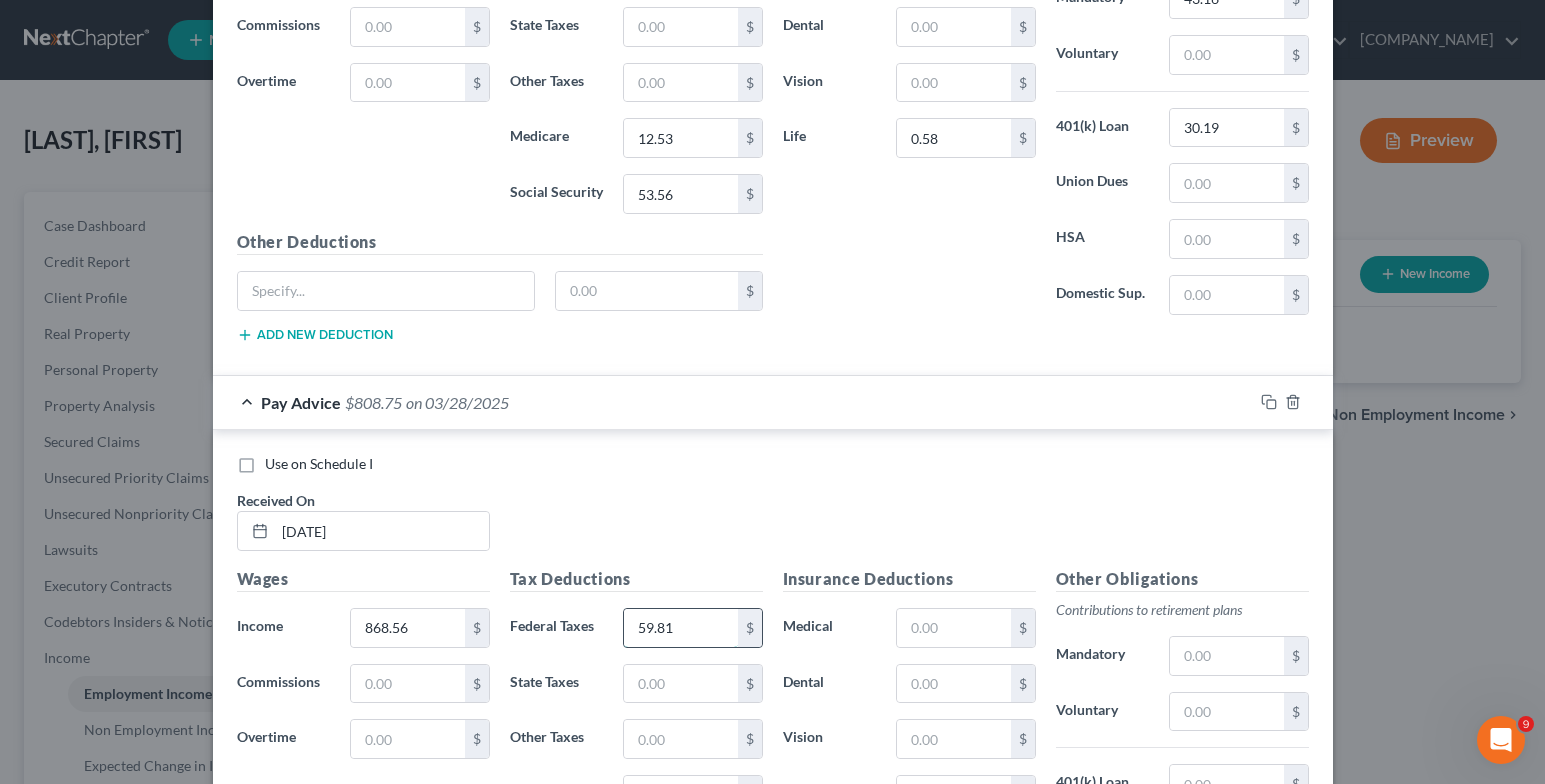 type on "59.81" 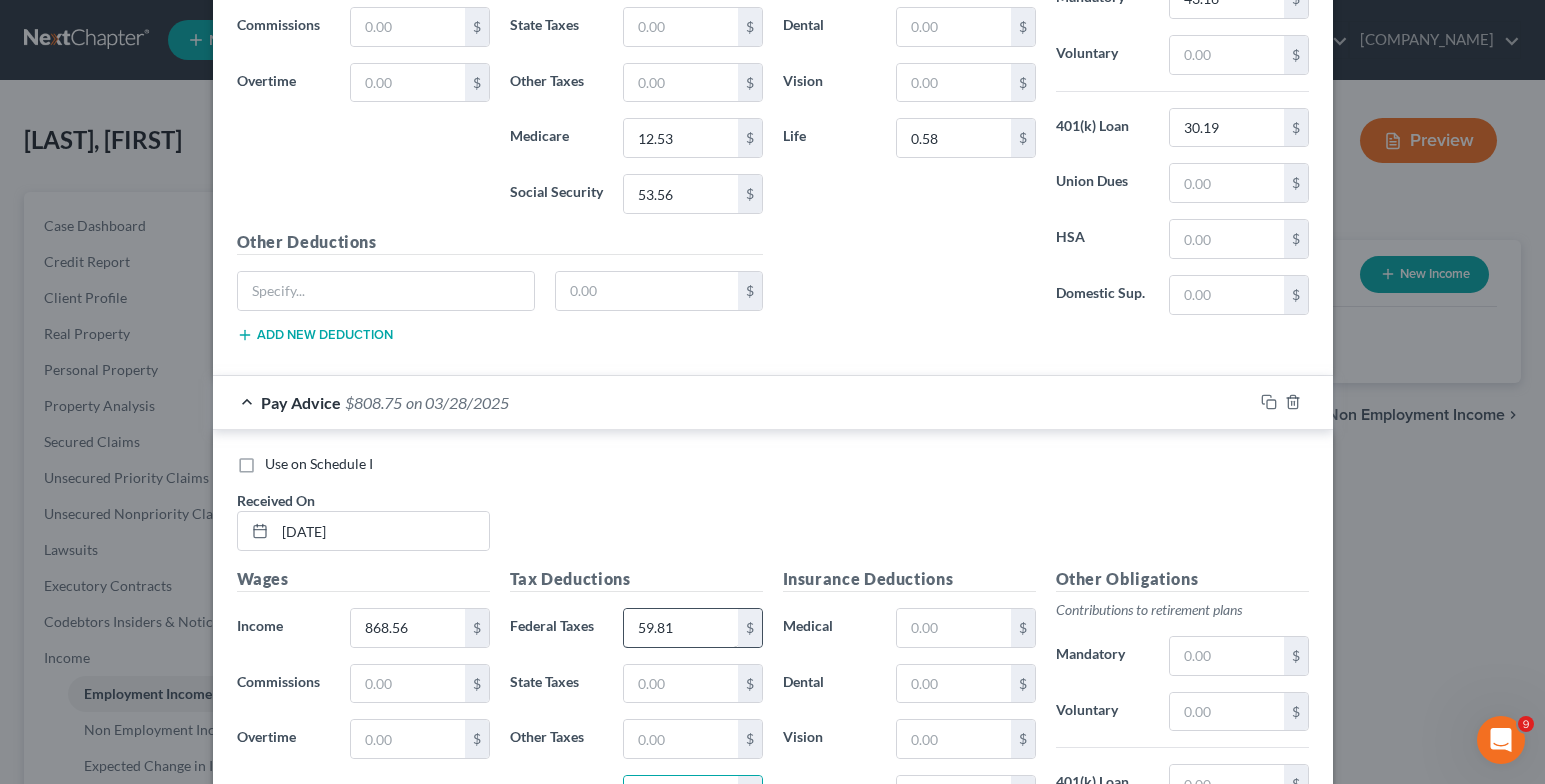 scroll, scrollTop: 8212, scrollLeft: 0, axis: vertical 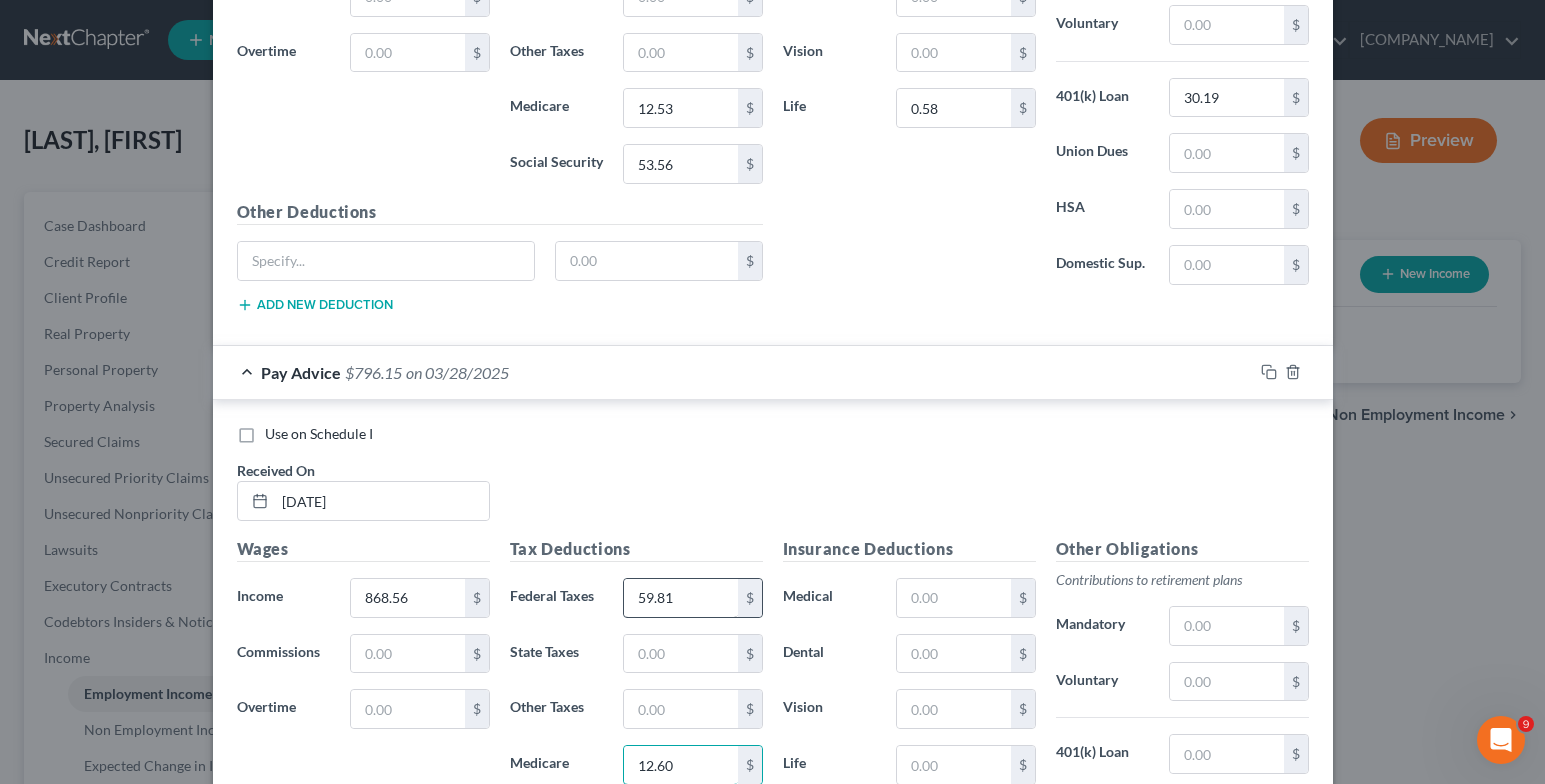 type on "12.60" 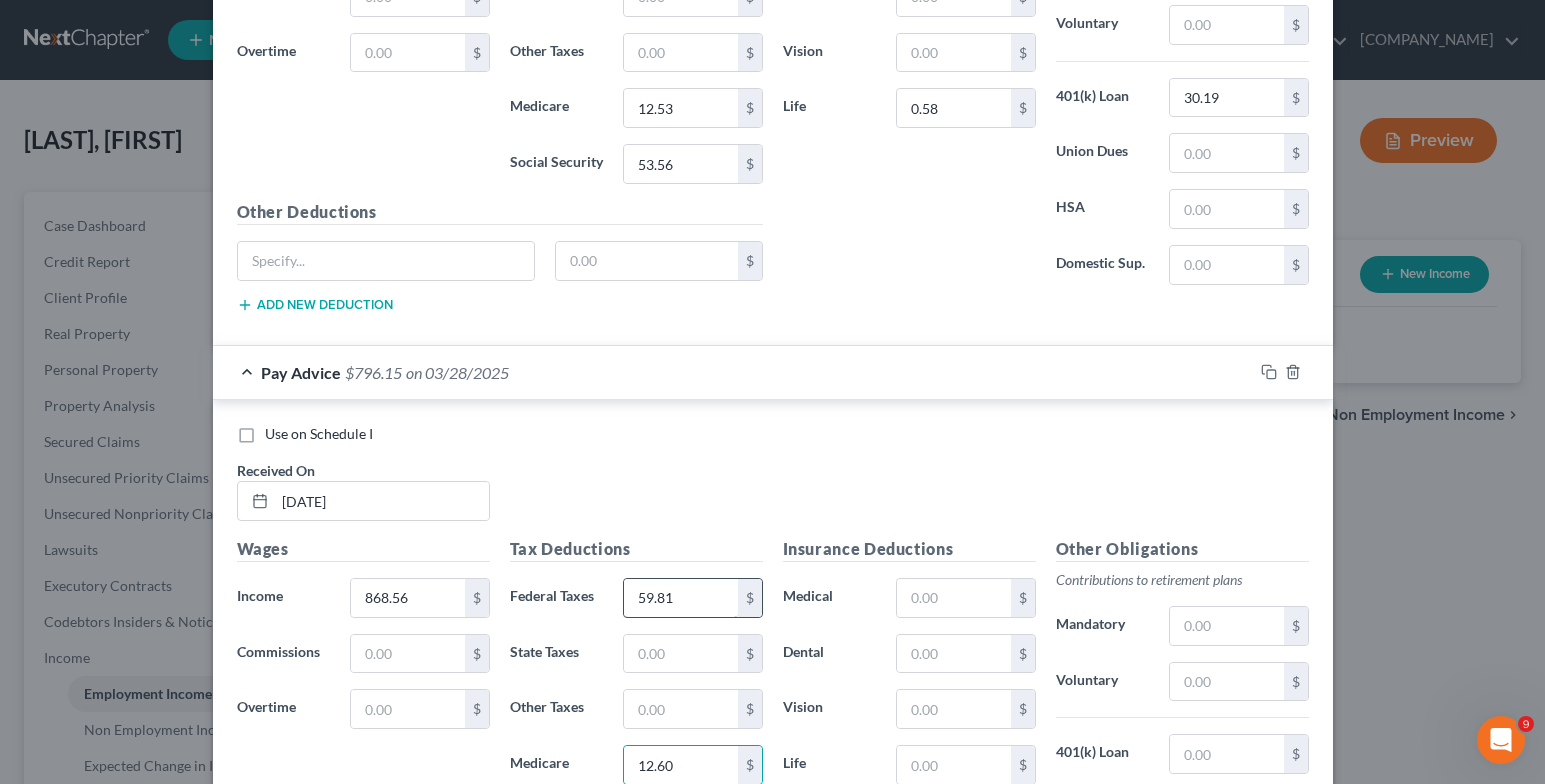 scroll, scrollTop: 8539, scrollLeft: 0, axis: vertical 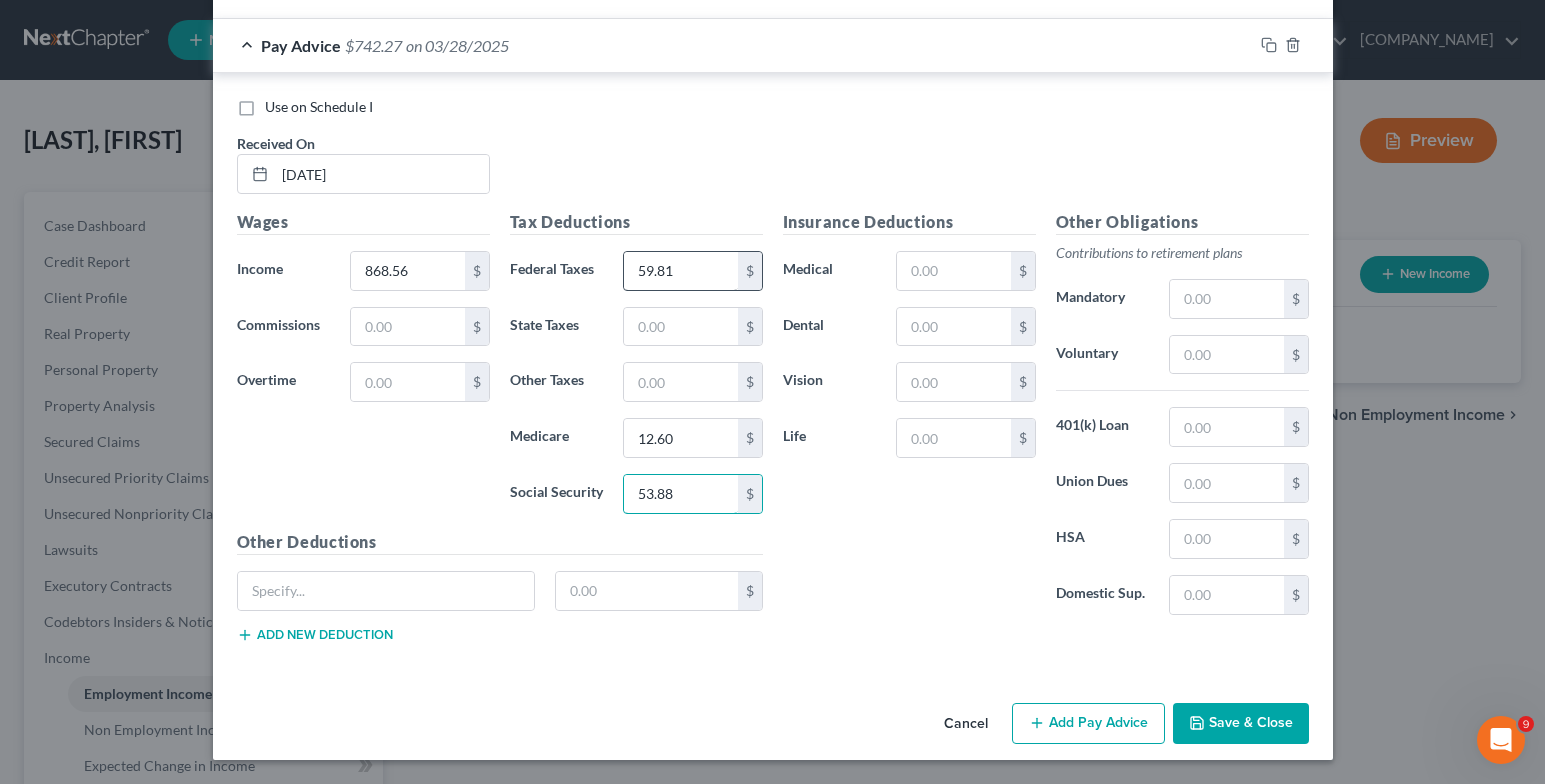 type on "53.88" 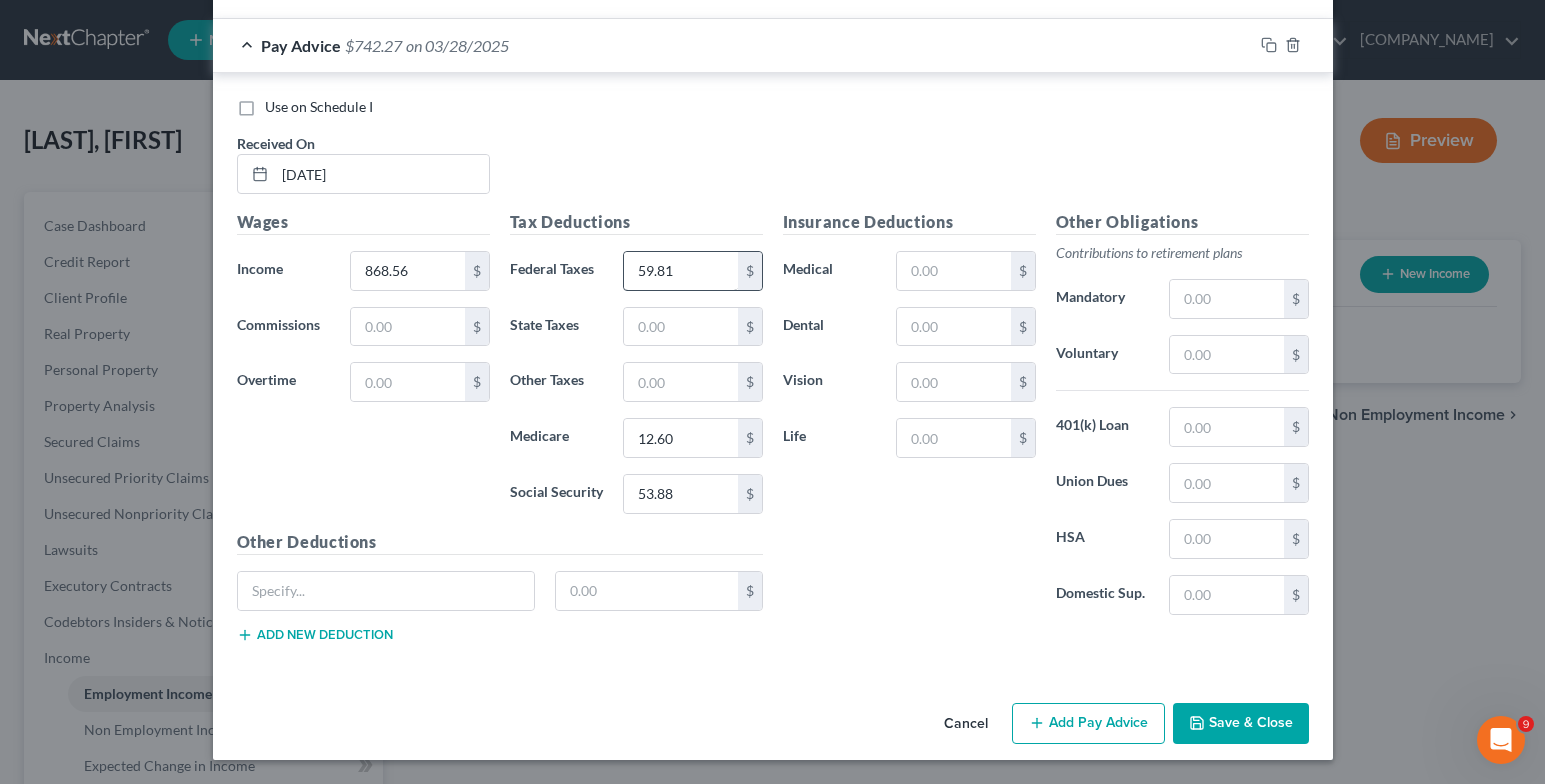 type 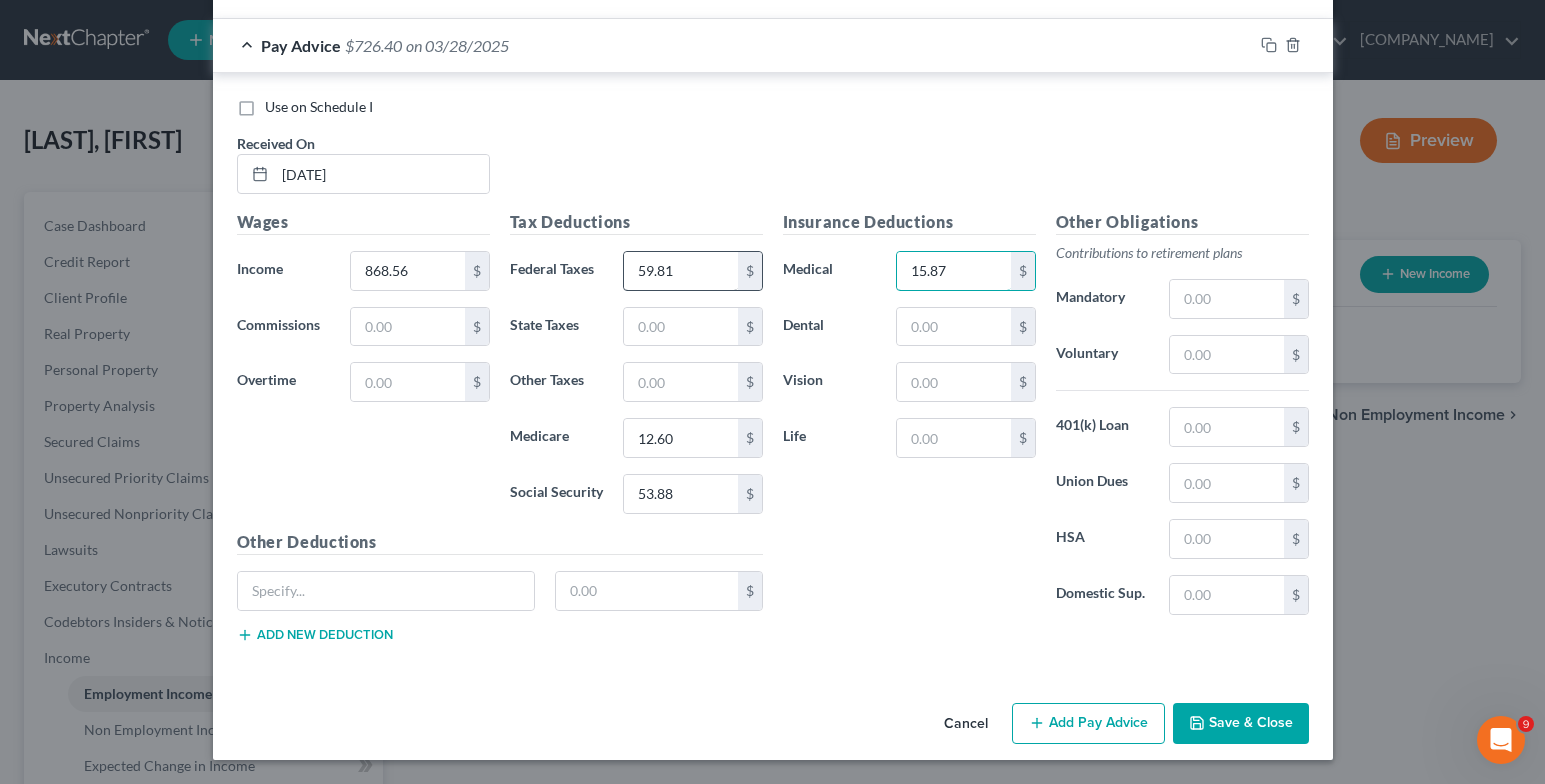 type on "15.87" 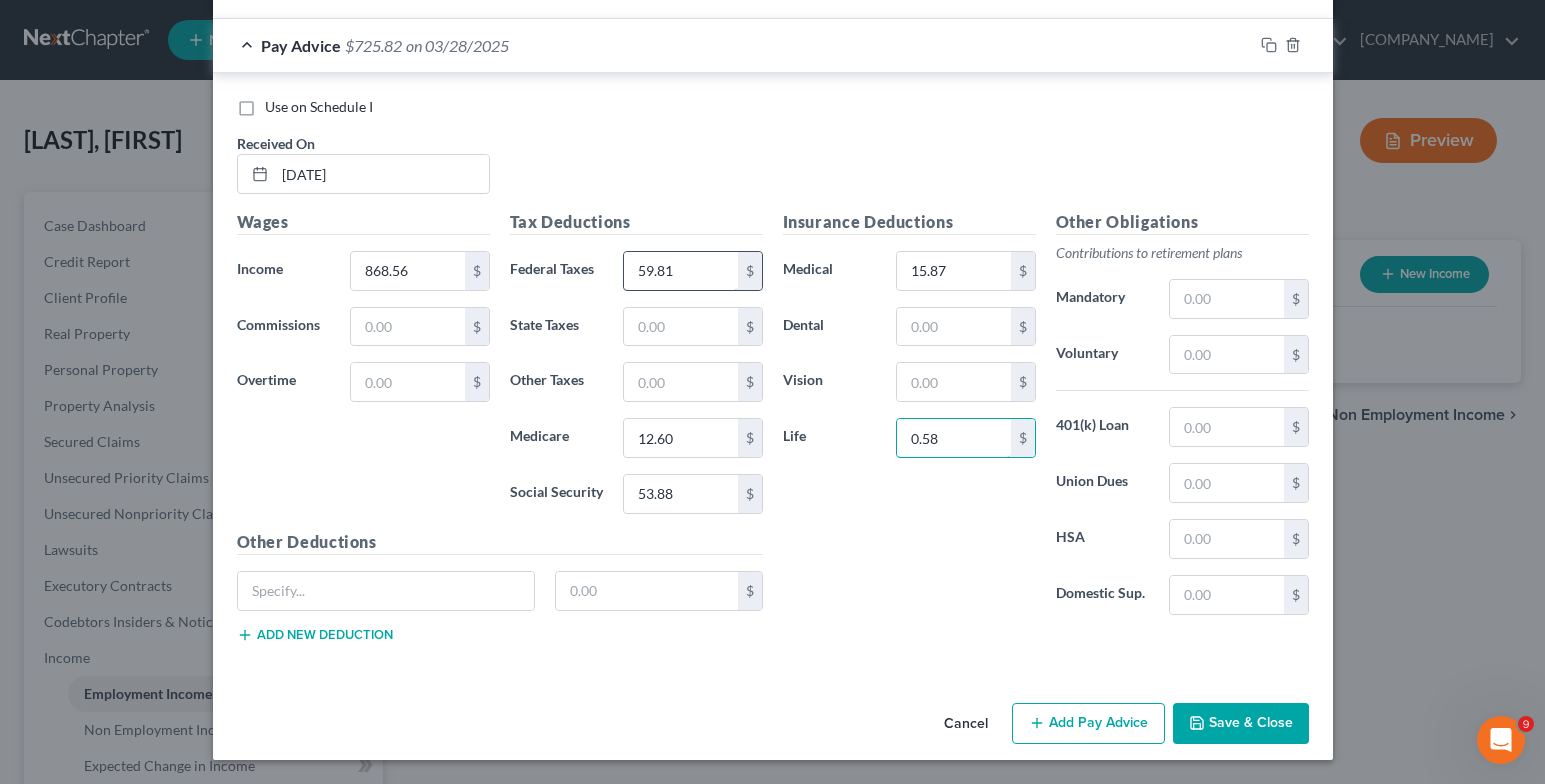 type on "0.58" 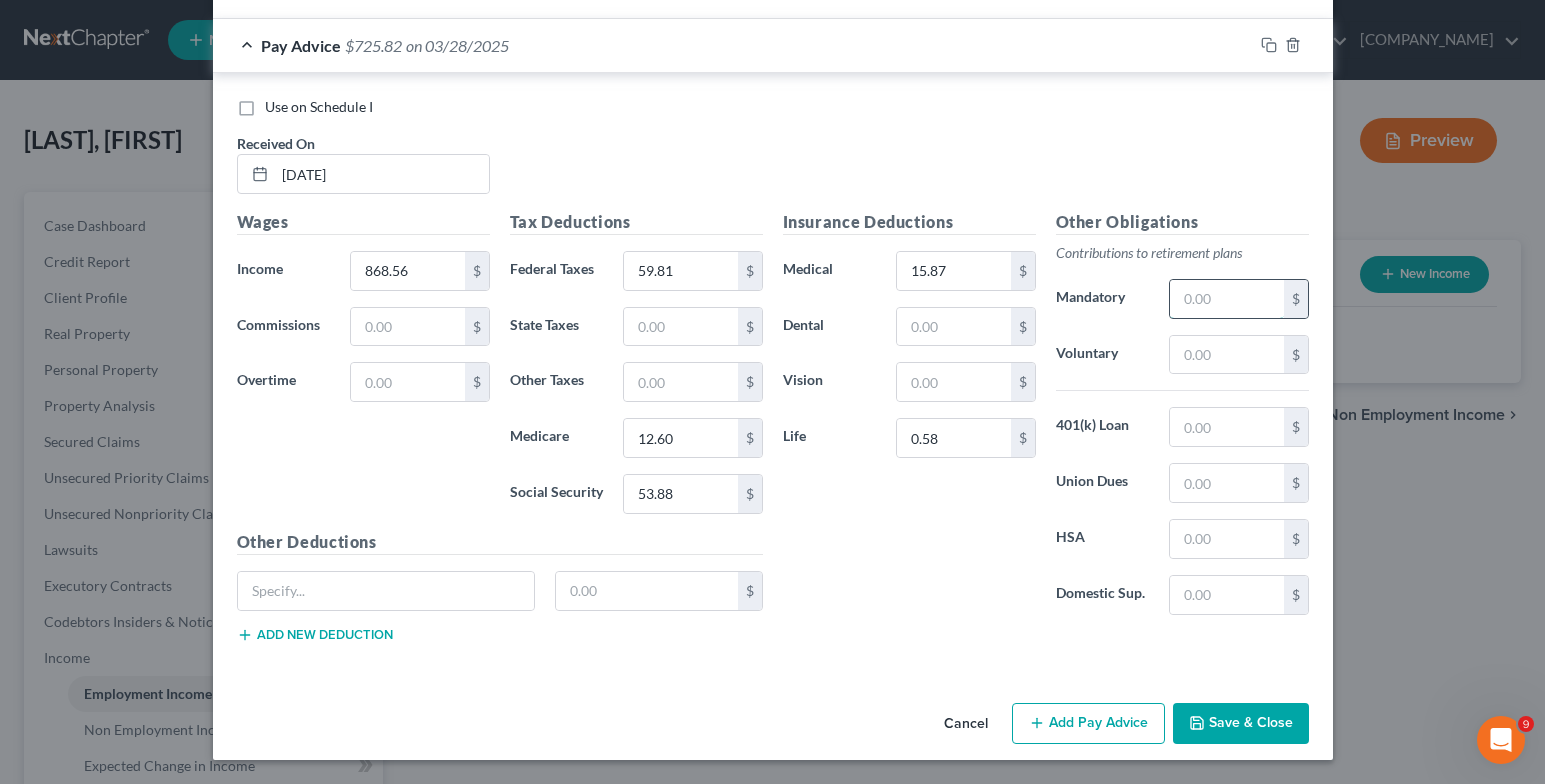 click at bounding box center (1226, 299) 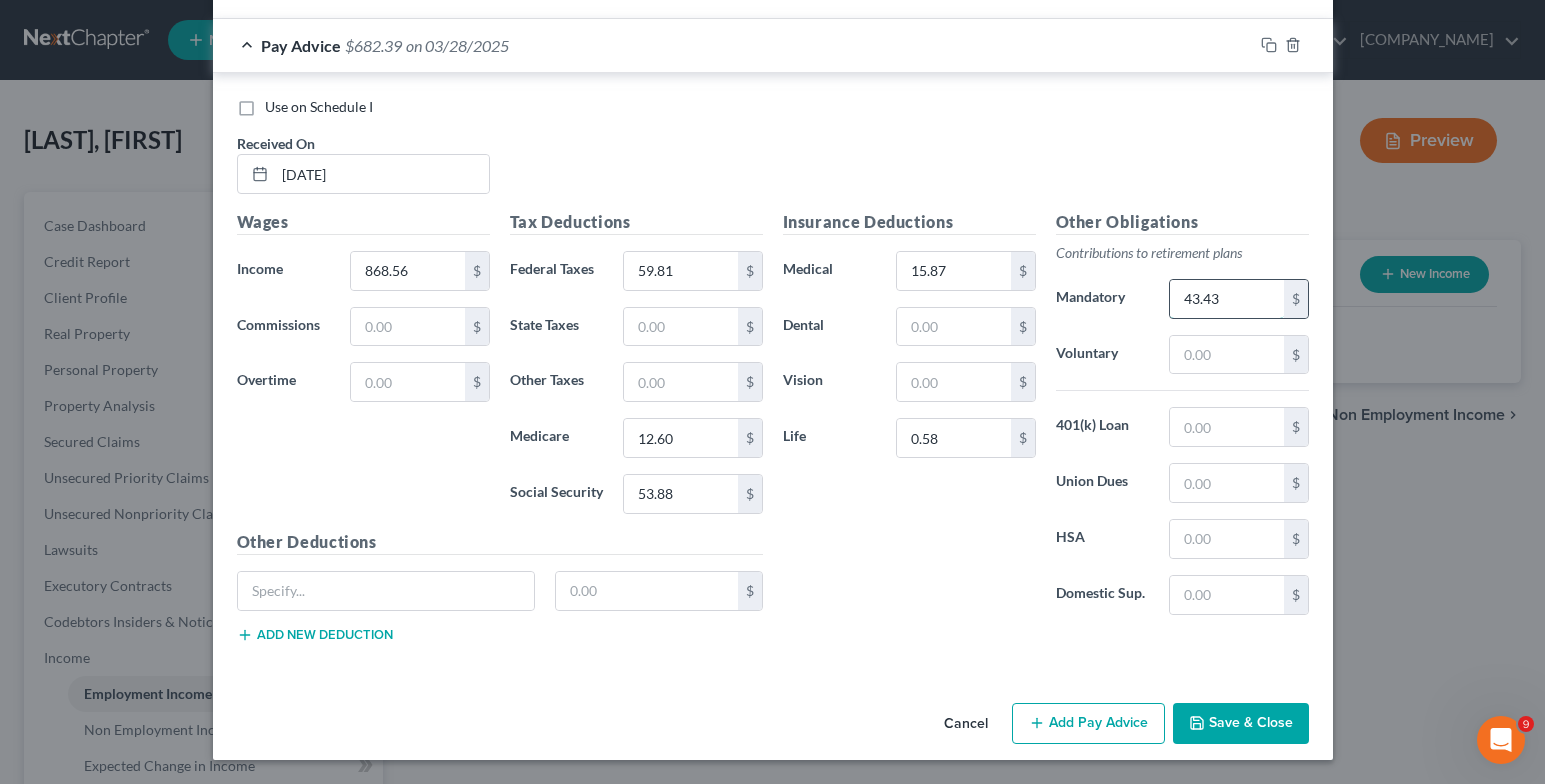 type on "43.43" 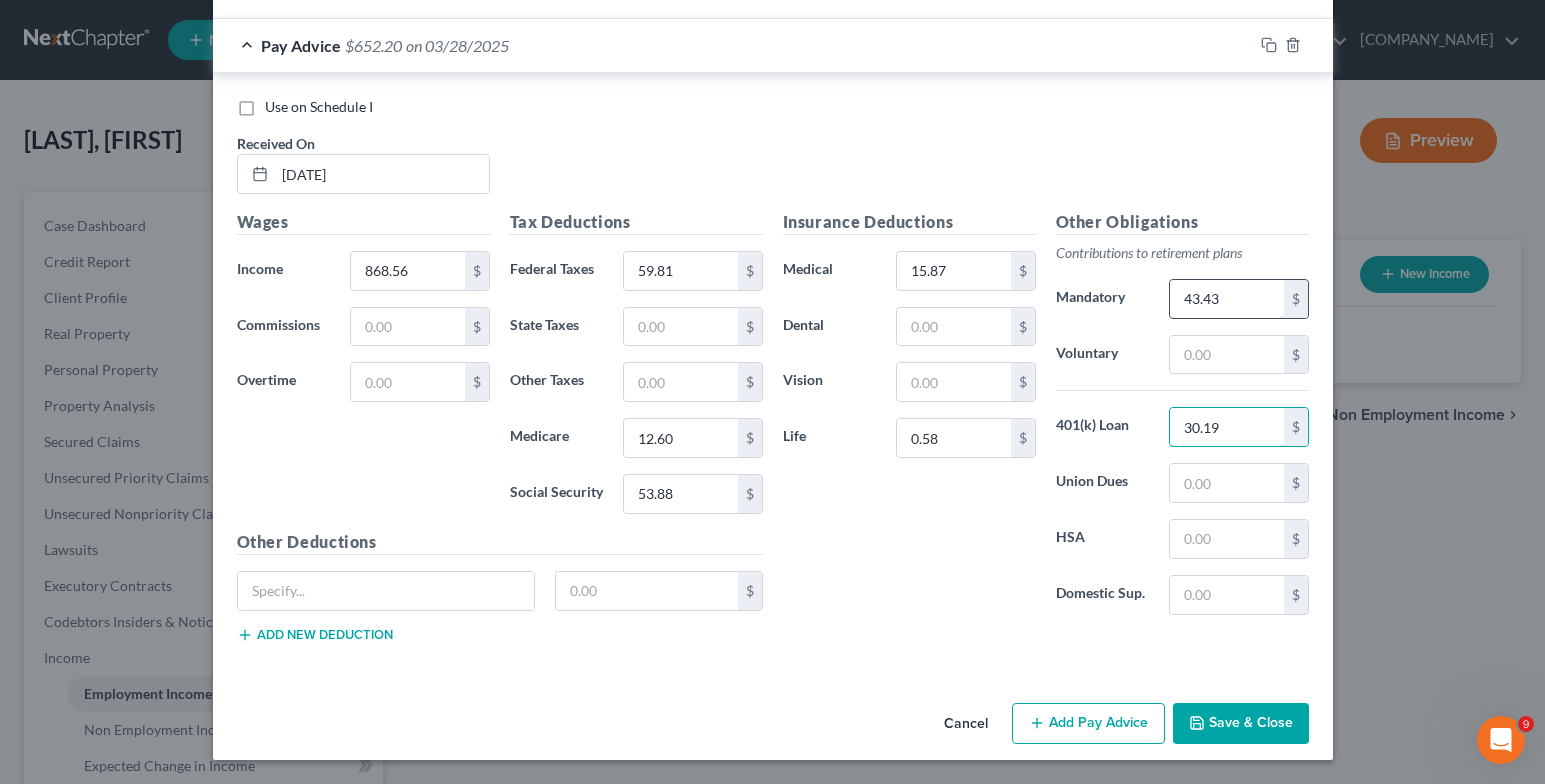 type on "30.19" 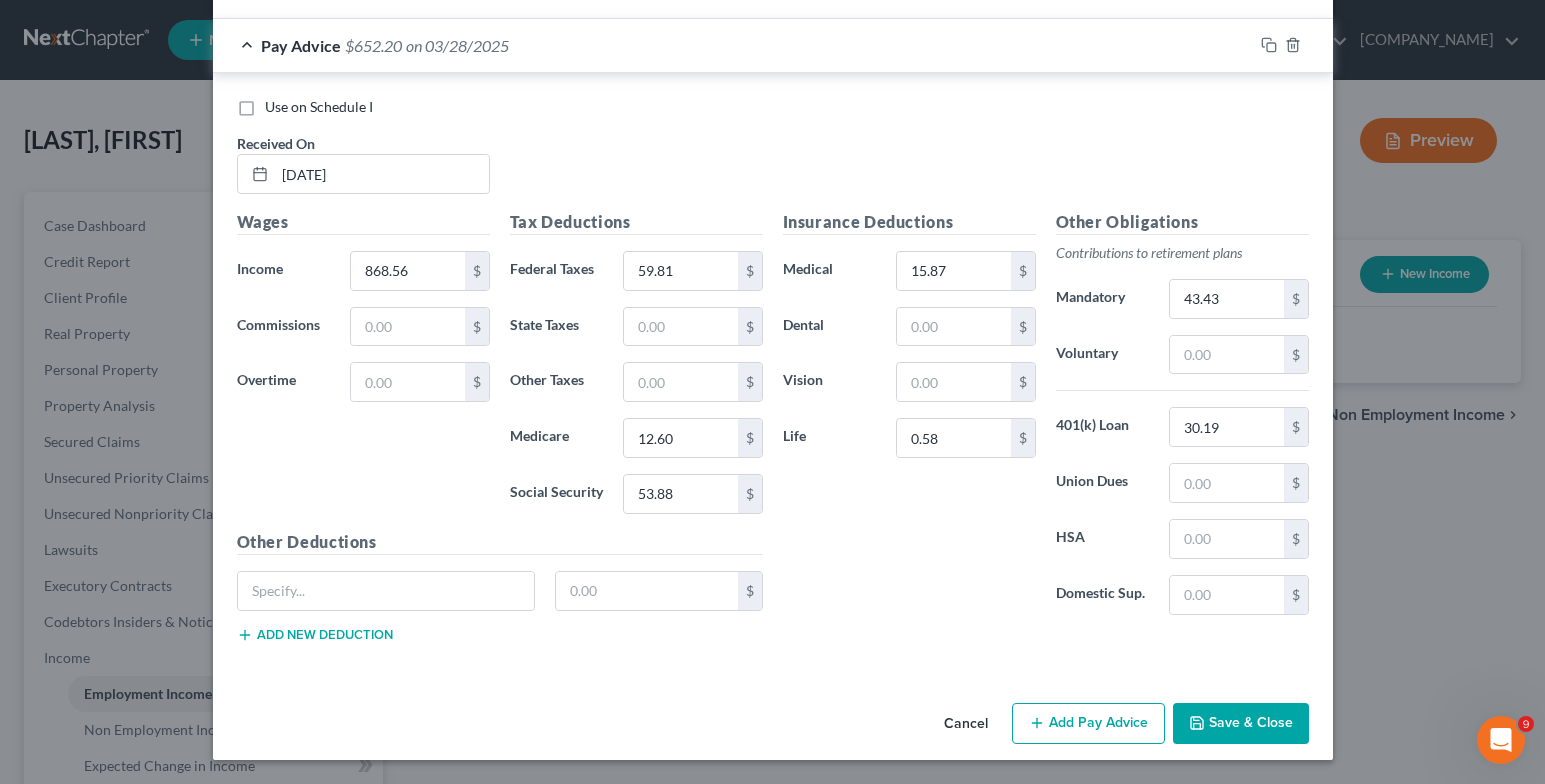 click on "Add Pay Advice" at bounding box center (1088, 724) 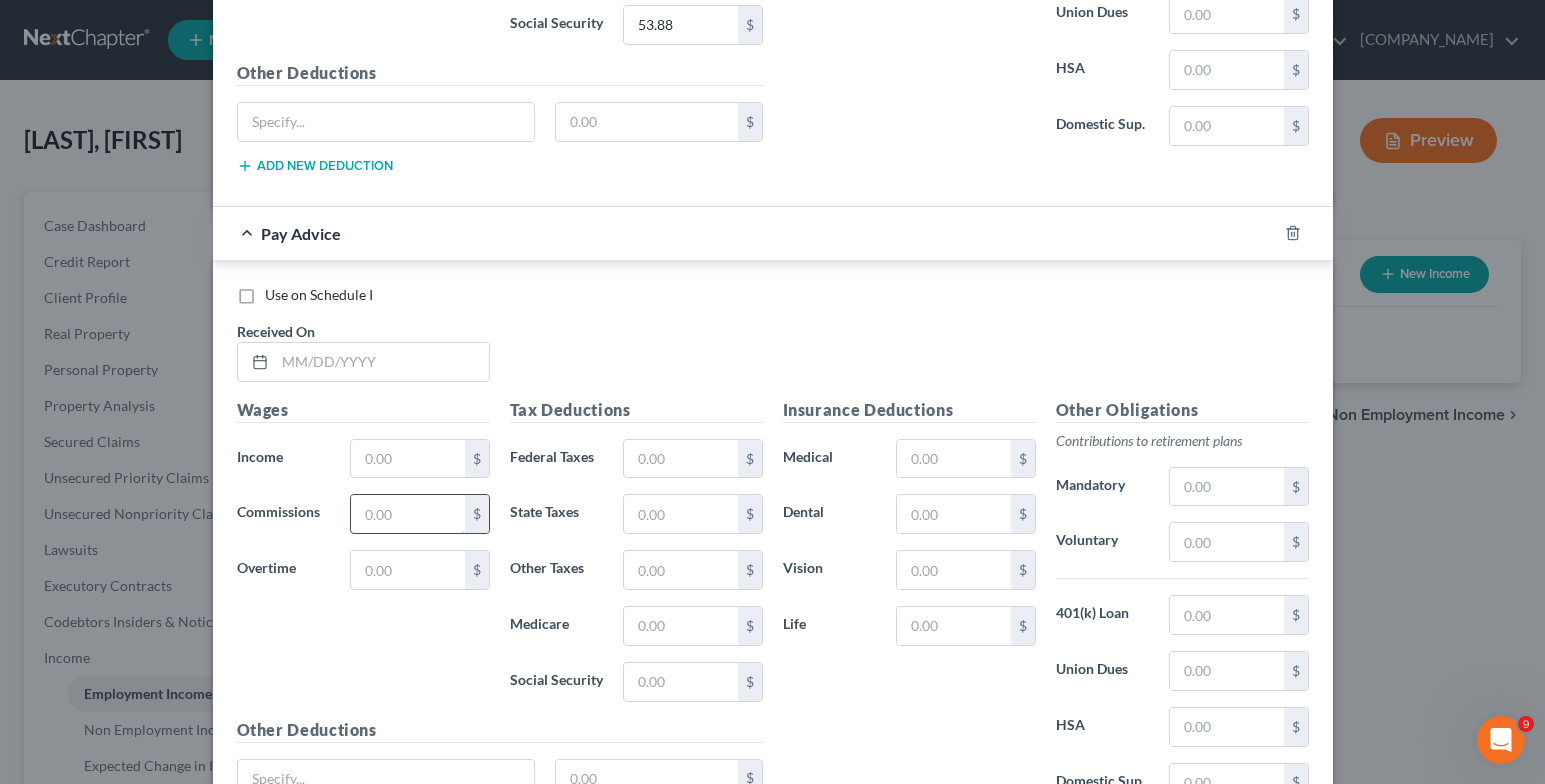 scroll, scrollTop: 9039, scrollLeft: 0, axis: vertical 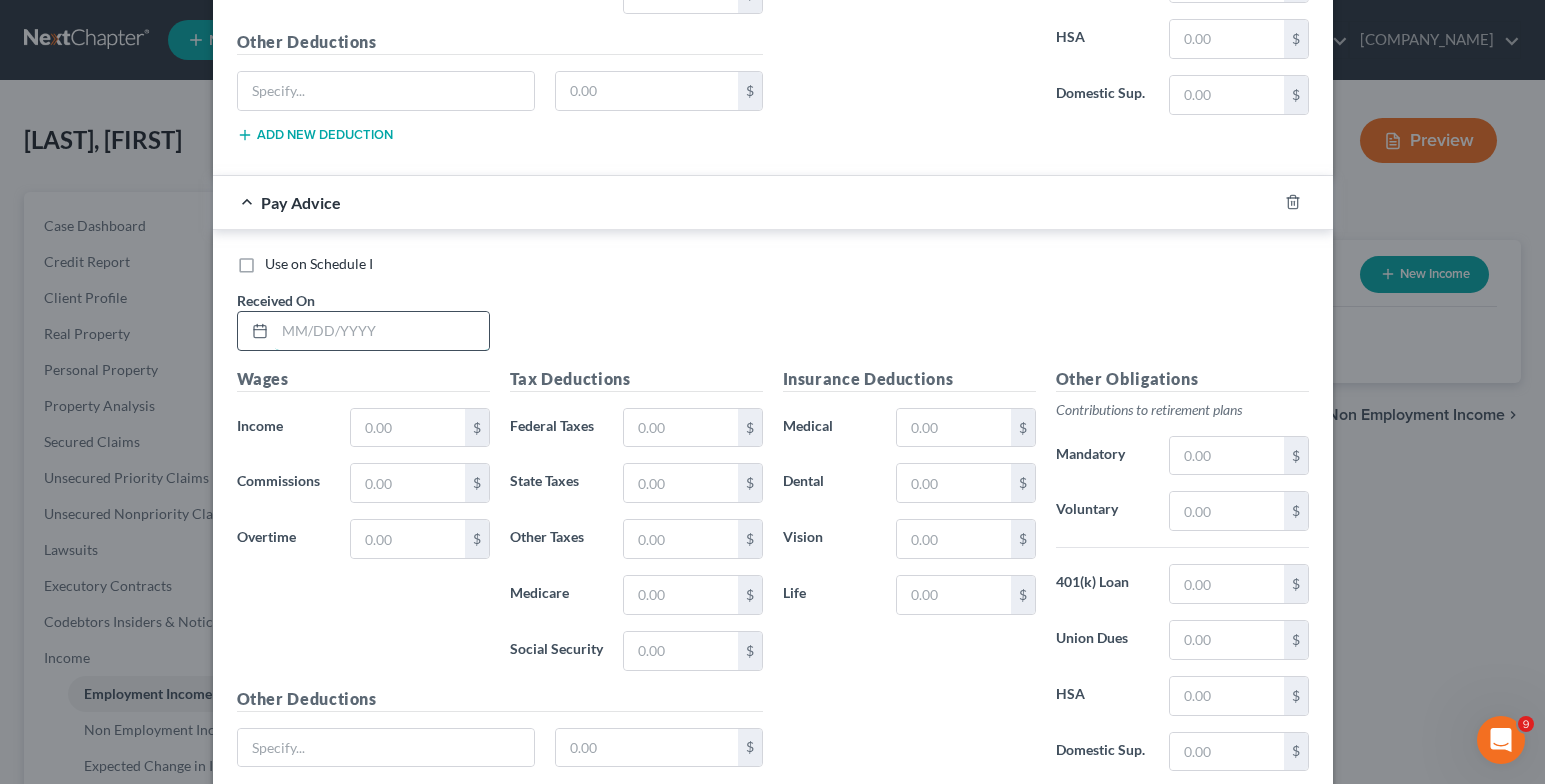 click at bounding box center [382, 331] 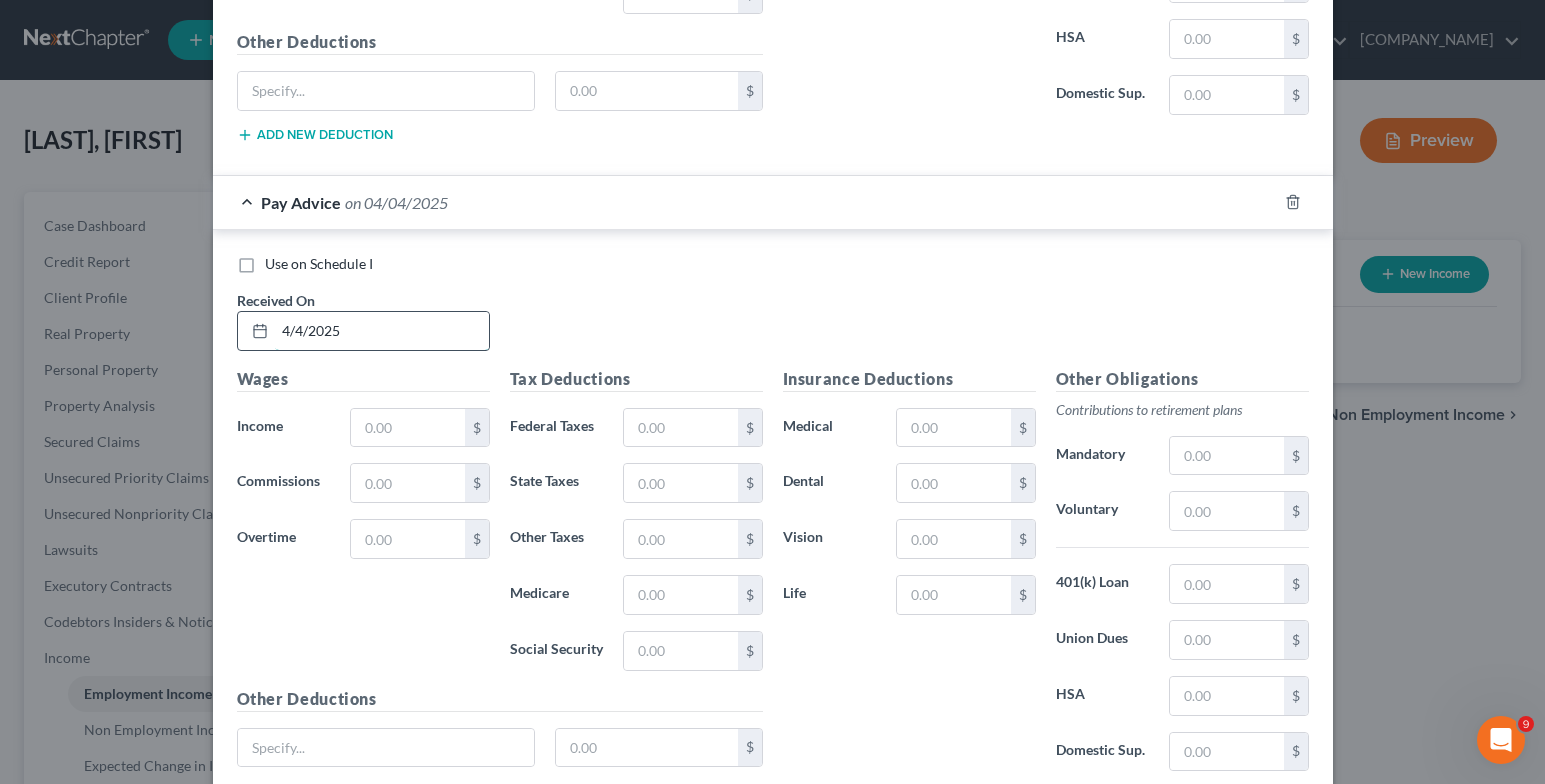 type on "4/4/2025" 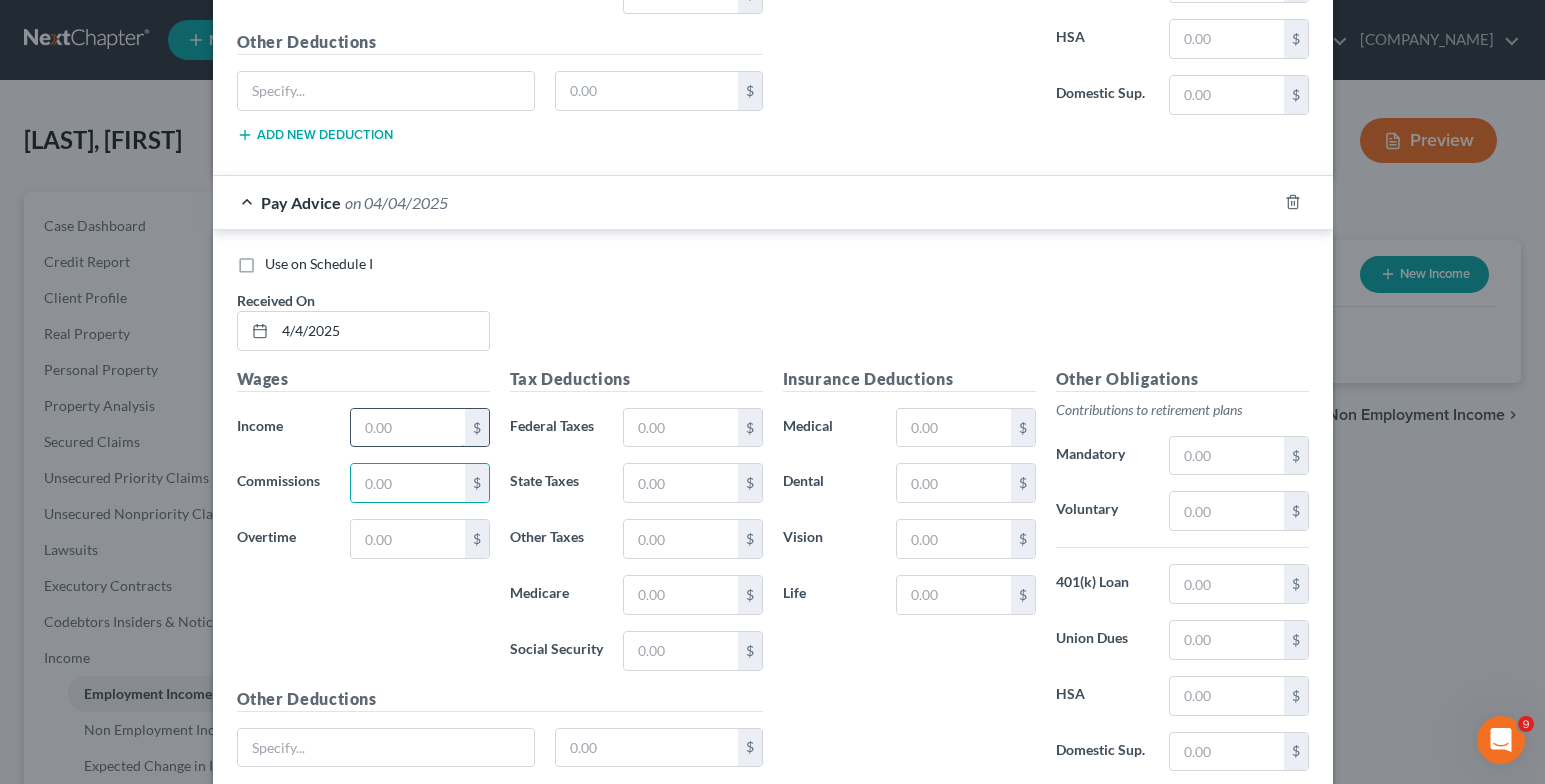 click at bounding box center [407, 428] 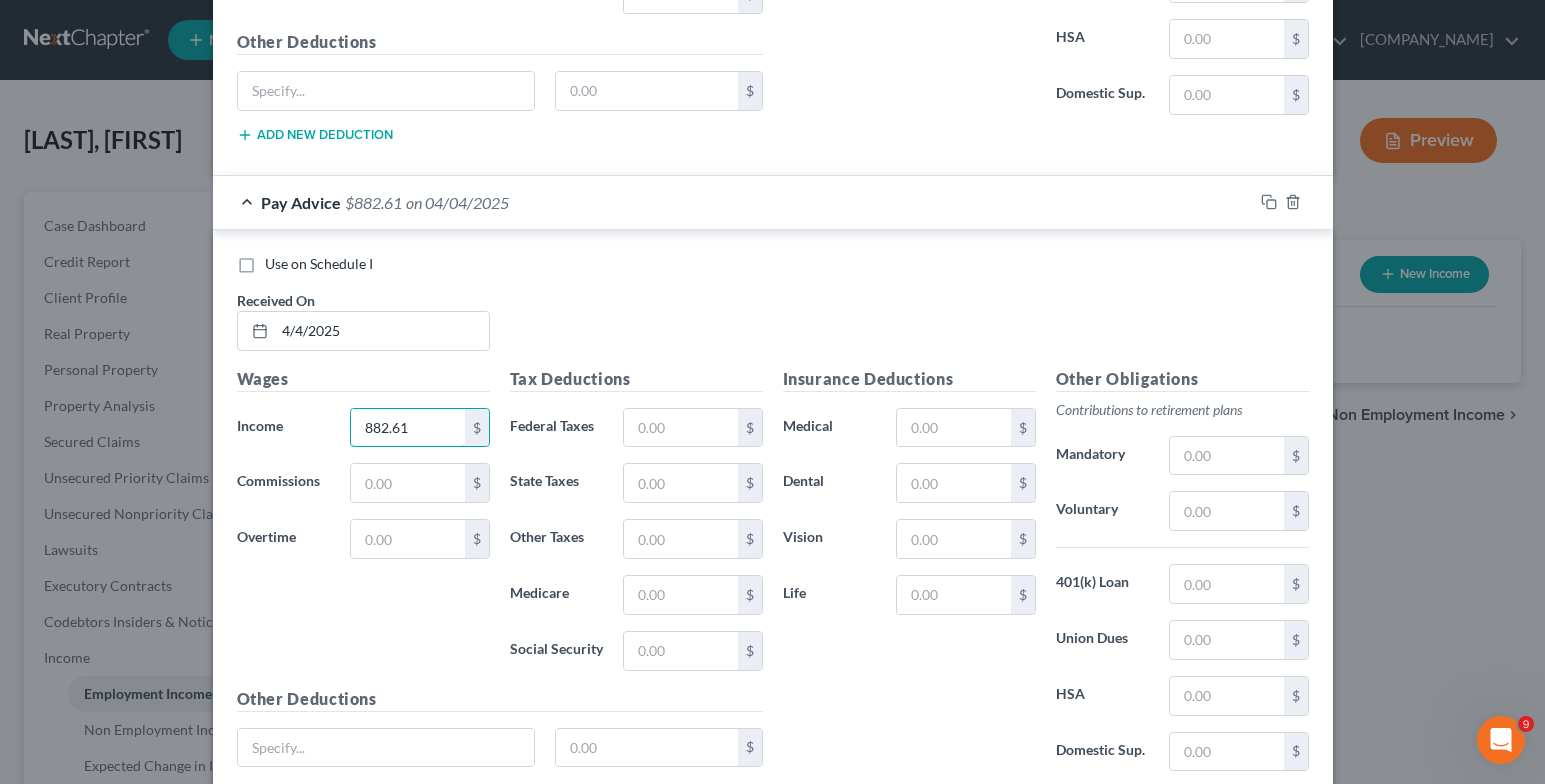 type on "882.61" 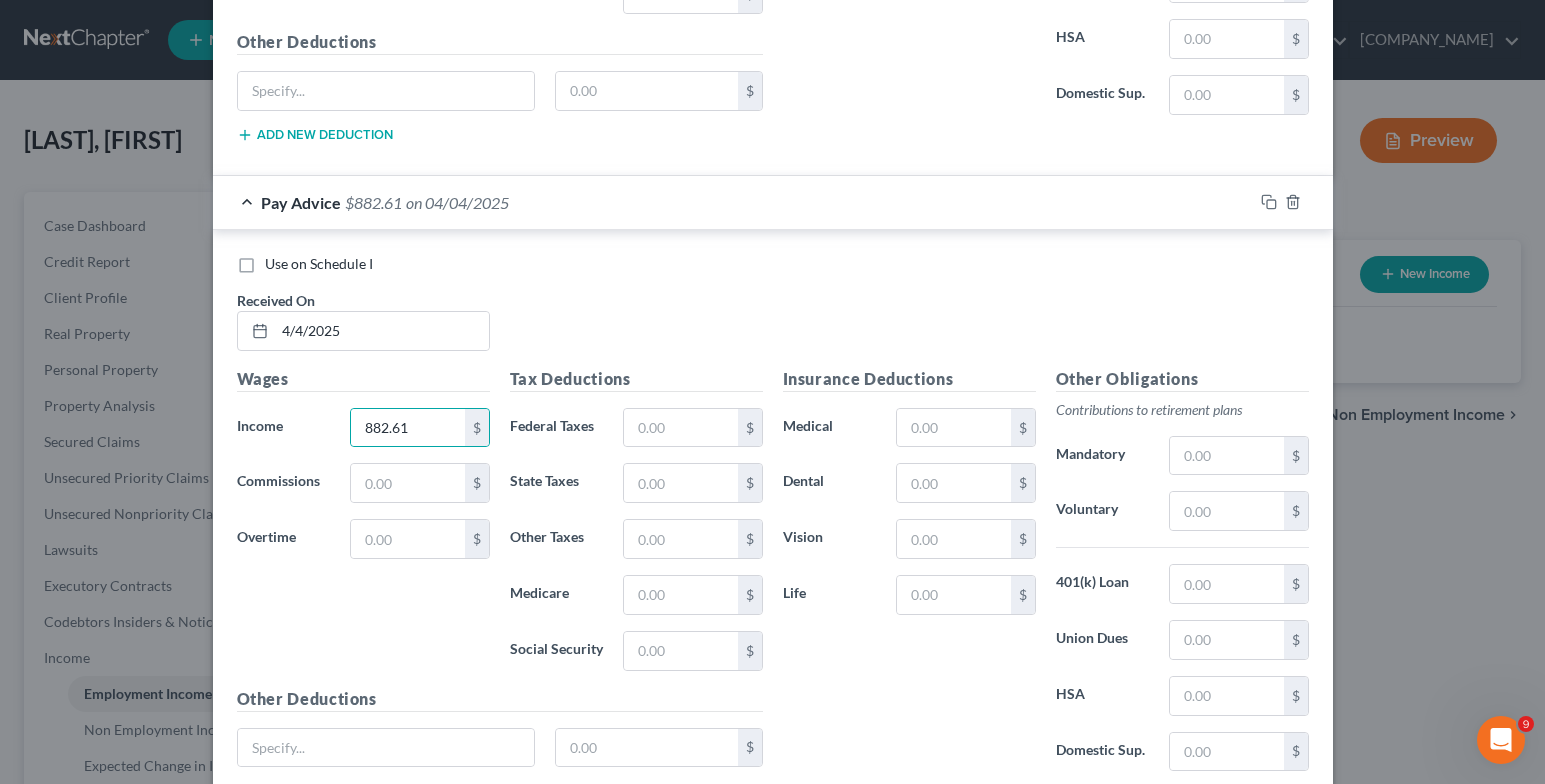 click on "$" at bounding box center (692, 428) 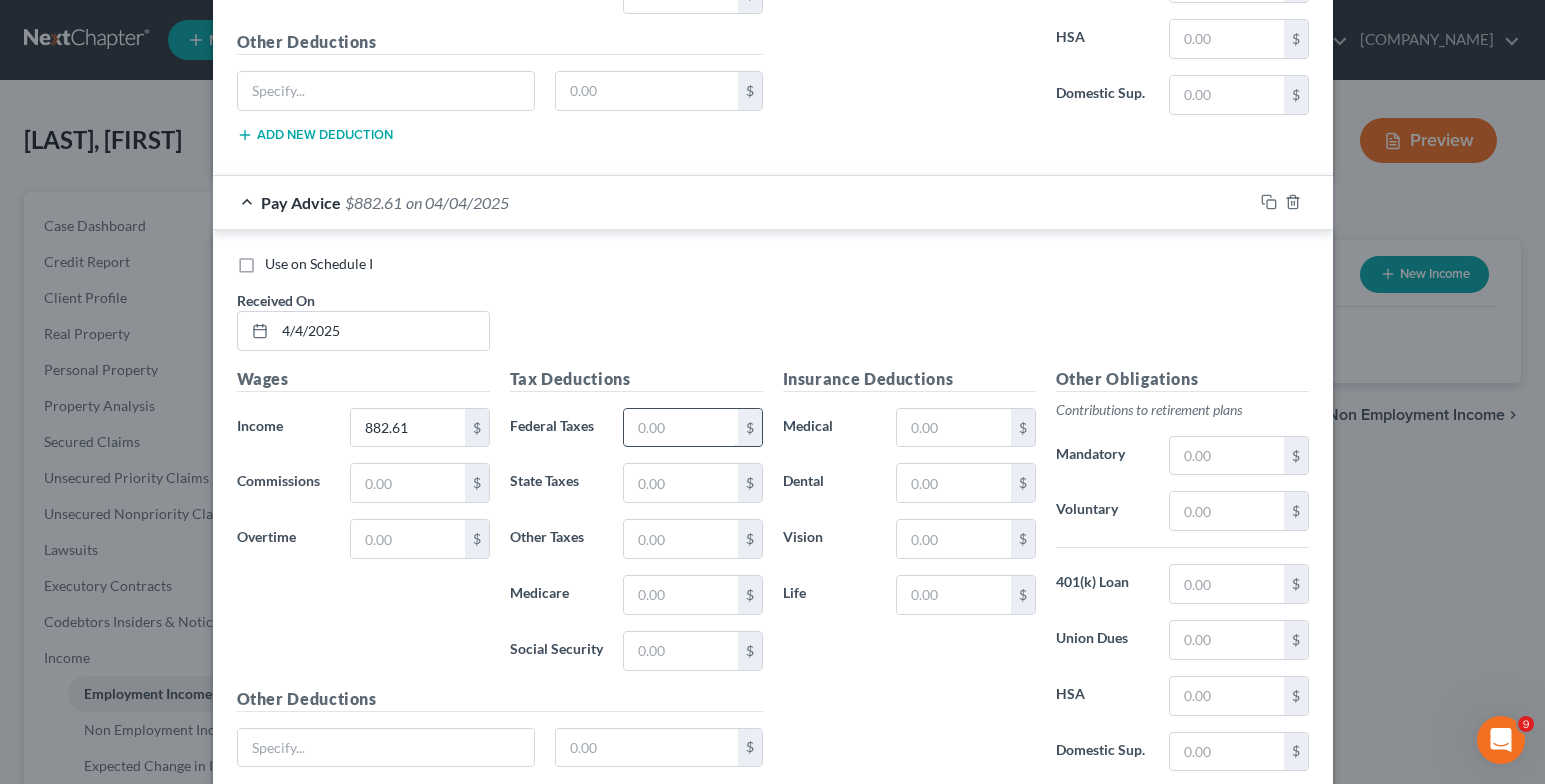 click at bounding box center (680, 428) 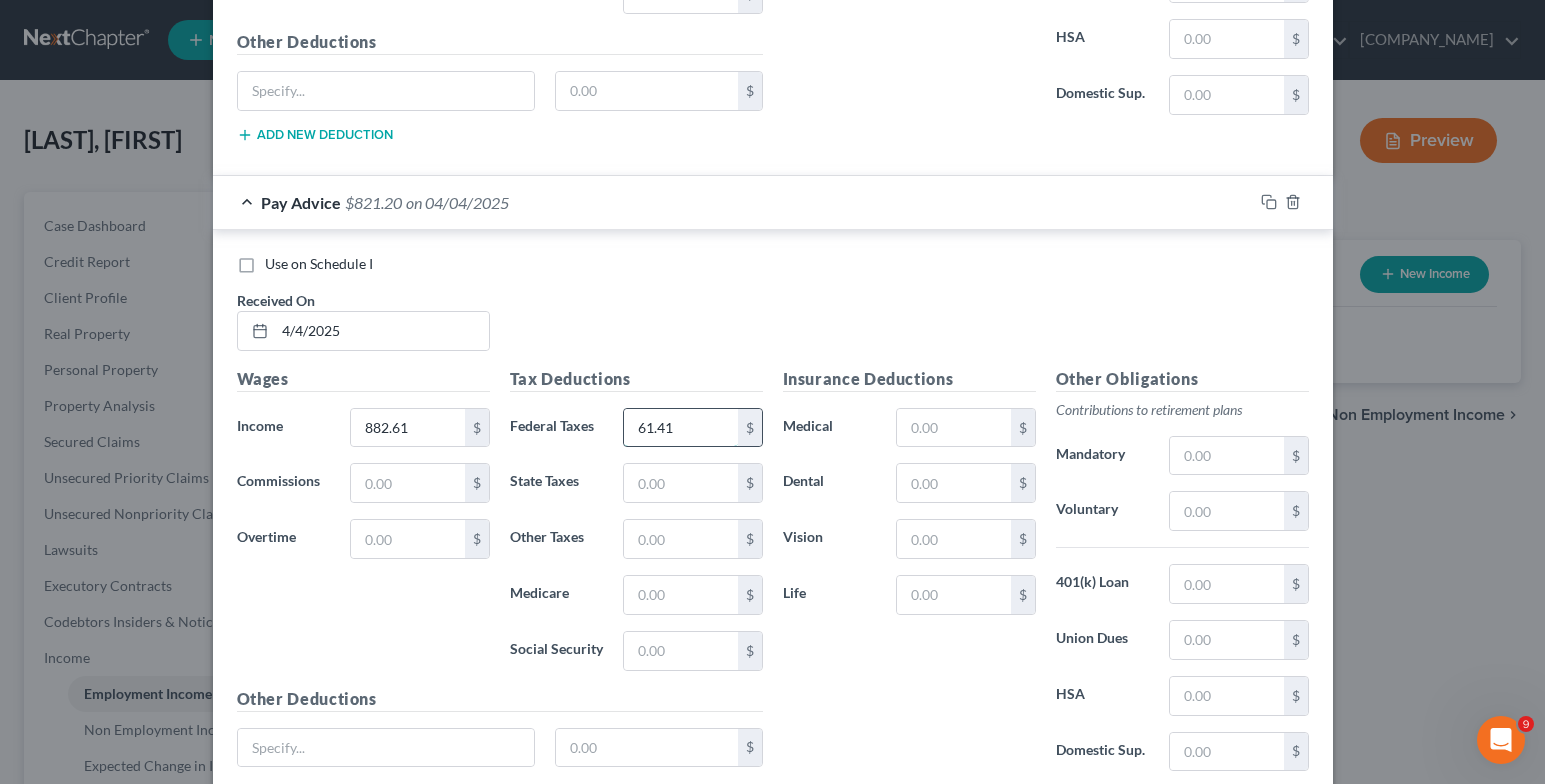 type on "61.41" 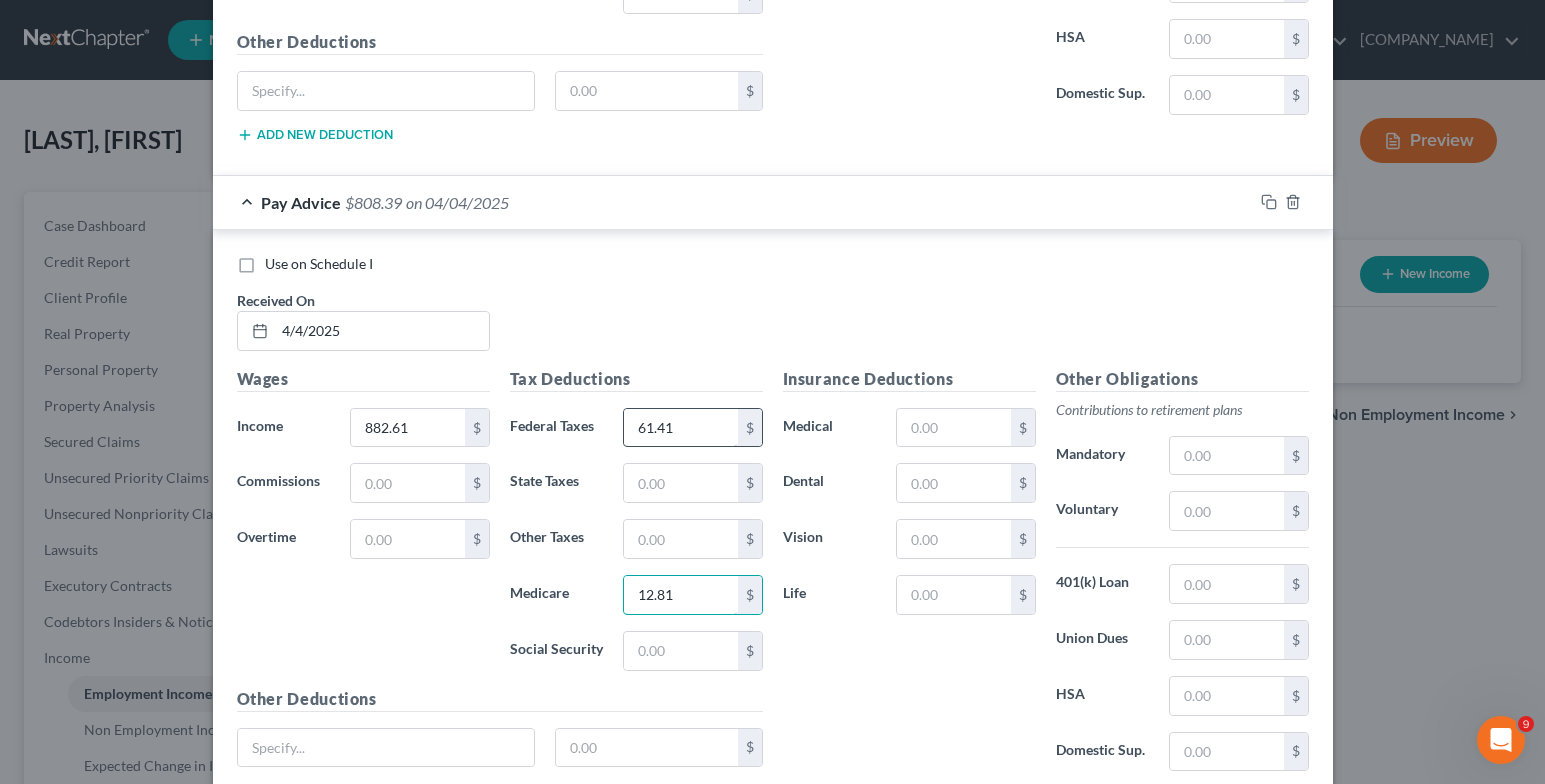 type on "12.81" 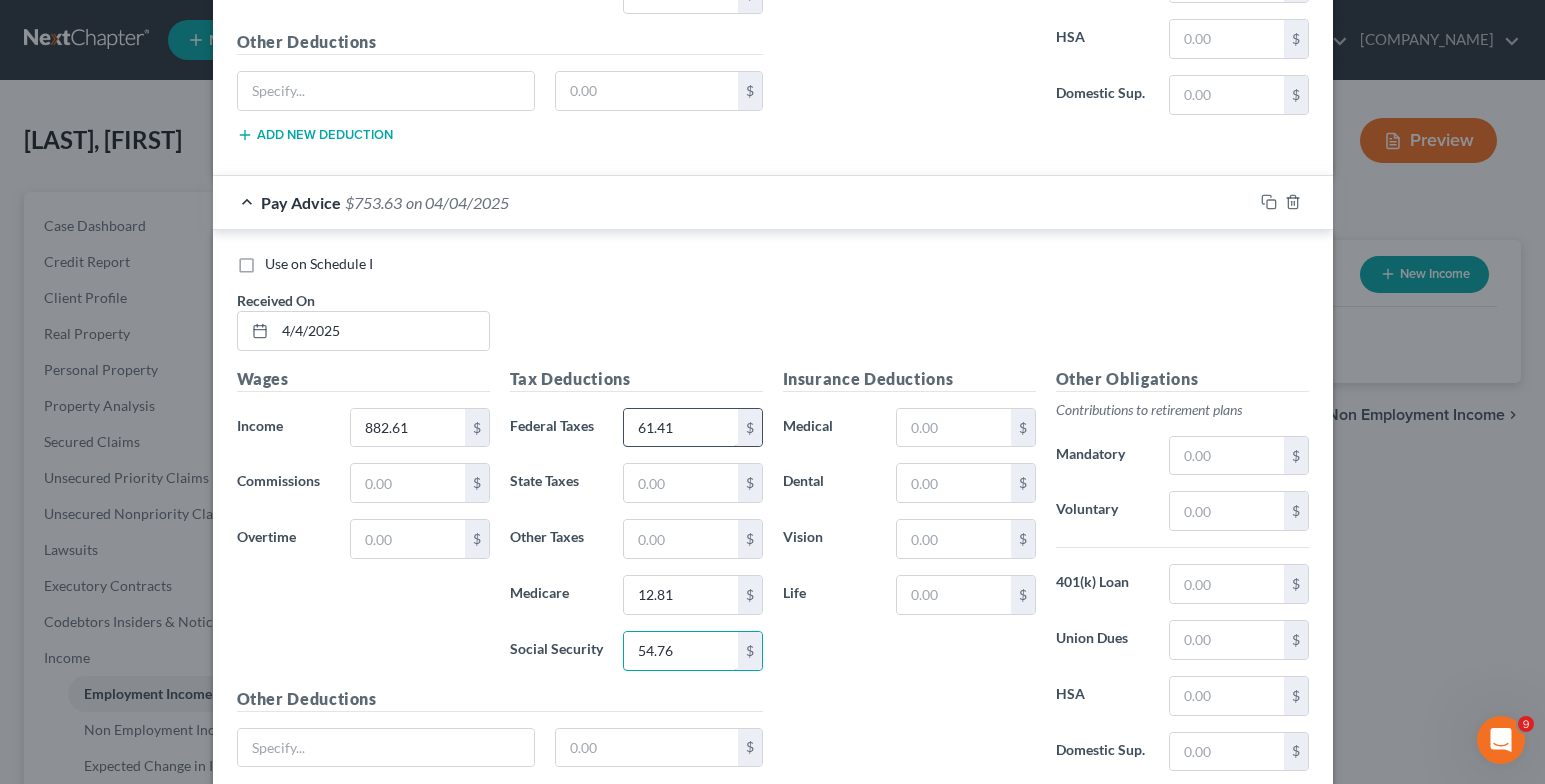 type on "54.76" 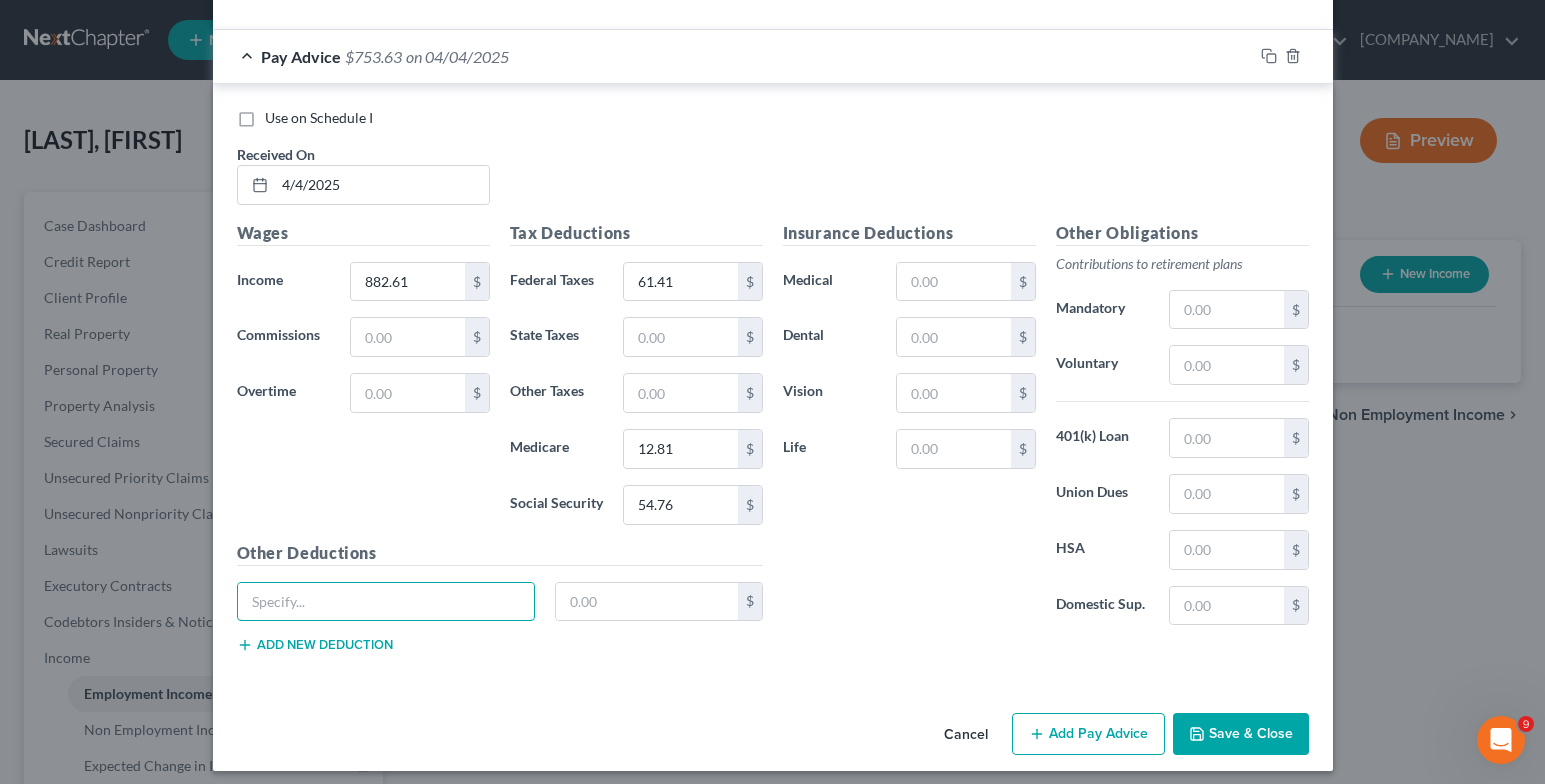 scroll, scrollTop: 9196, scrollLeft: 0, axis: vertical 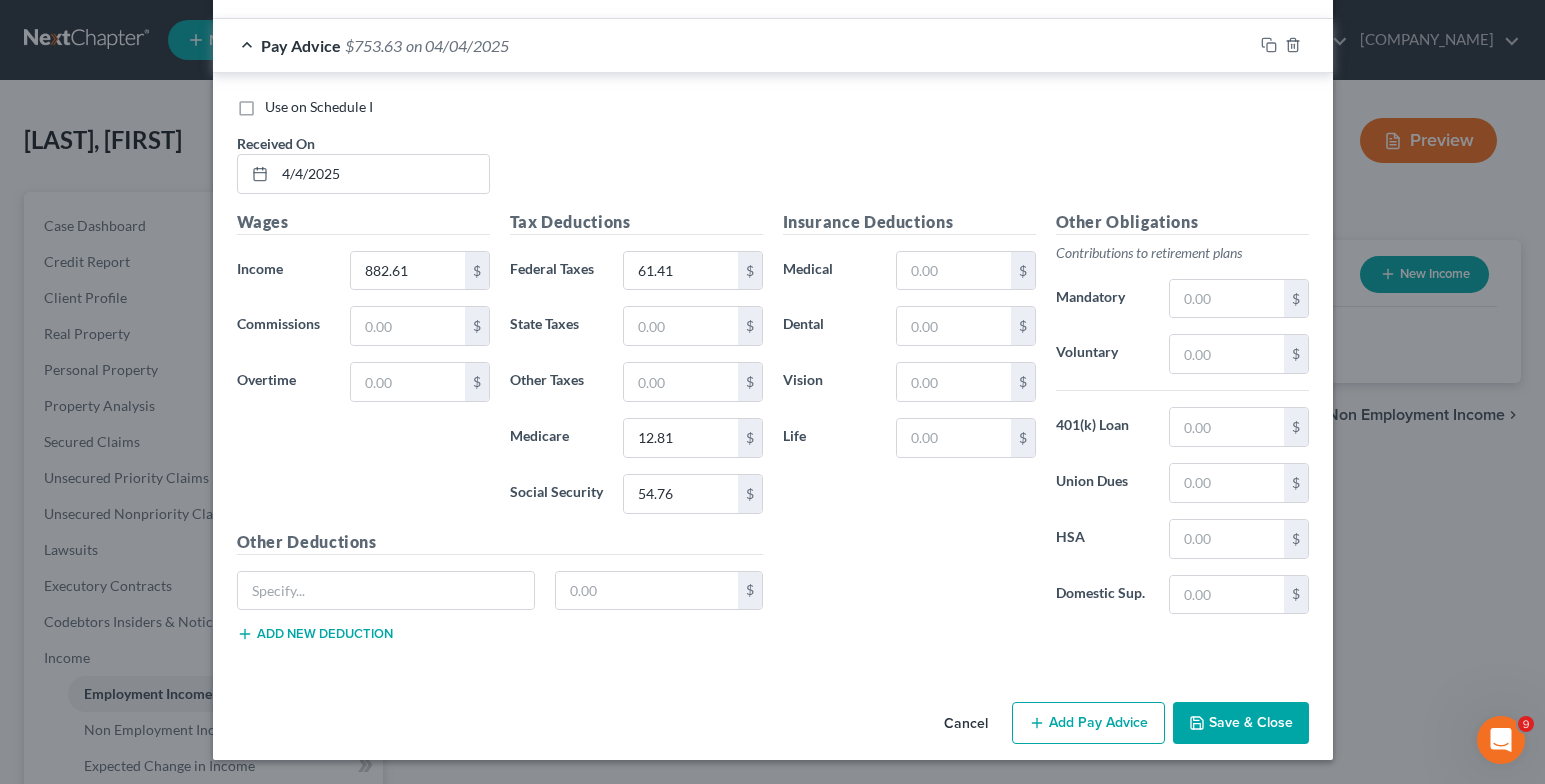 click on "Save & Close" at bounding box center (1241, 723) 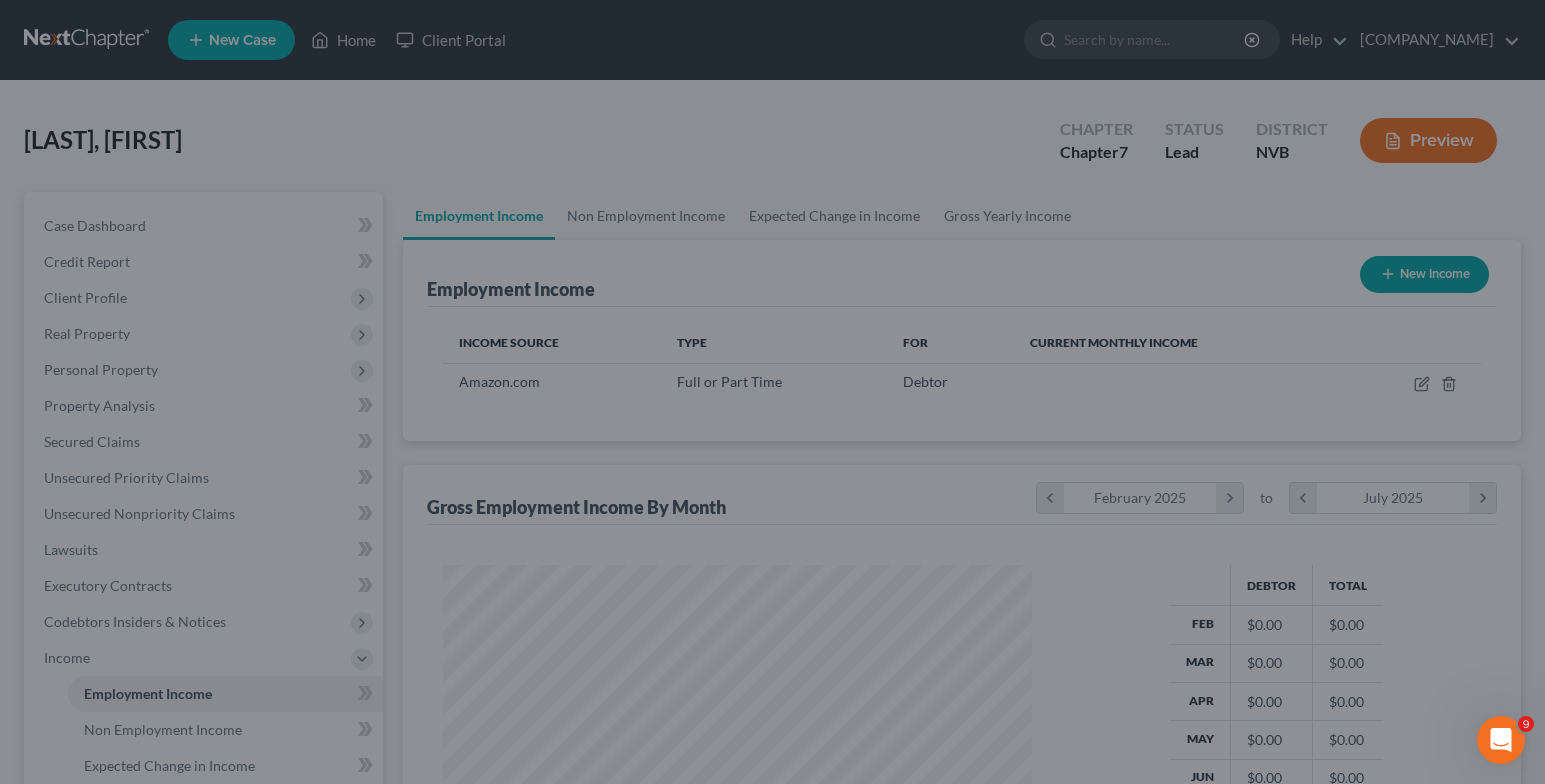 scroll, scrollTop: 999642, scrollLeft: 999371, axis: both 